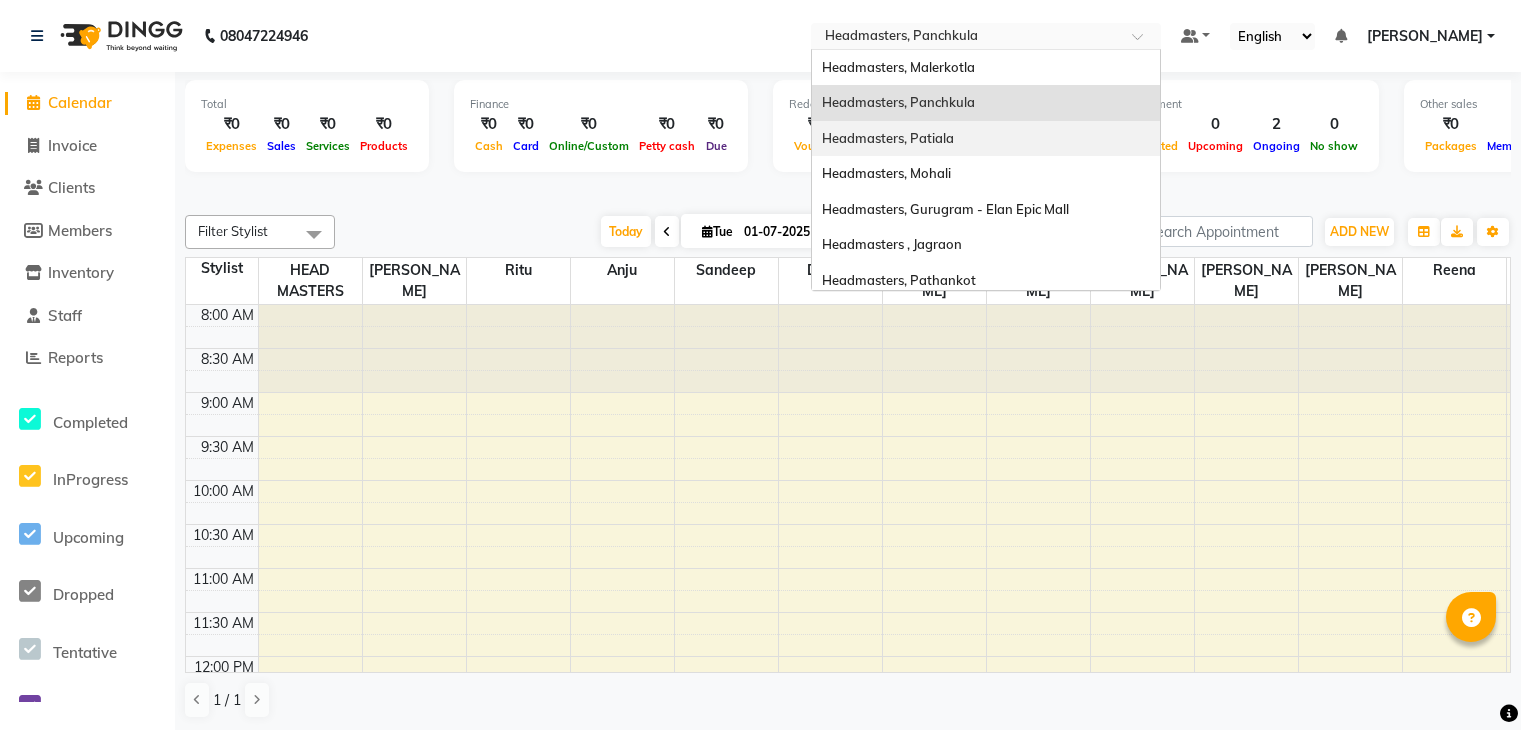 scroll, scrollTop: 0, scrollLeft: 0, axis: both 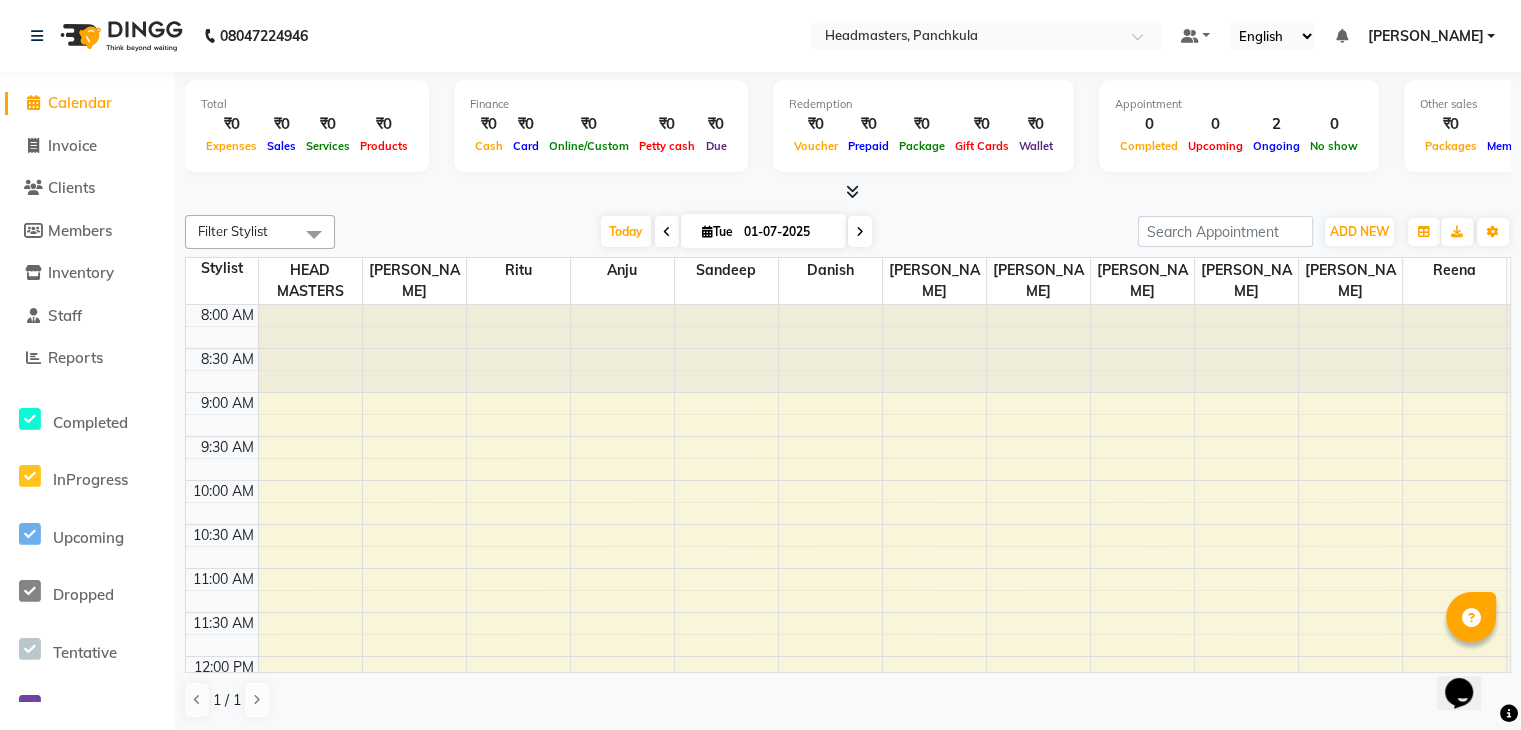 click on "Calendar" 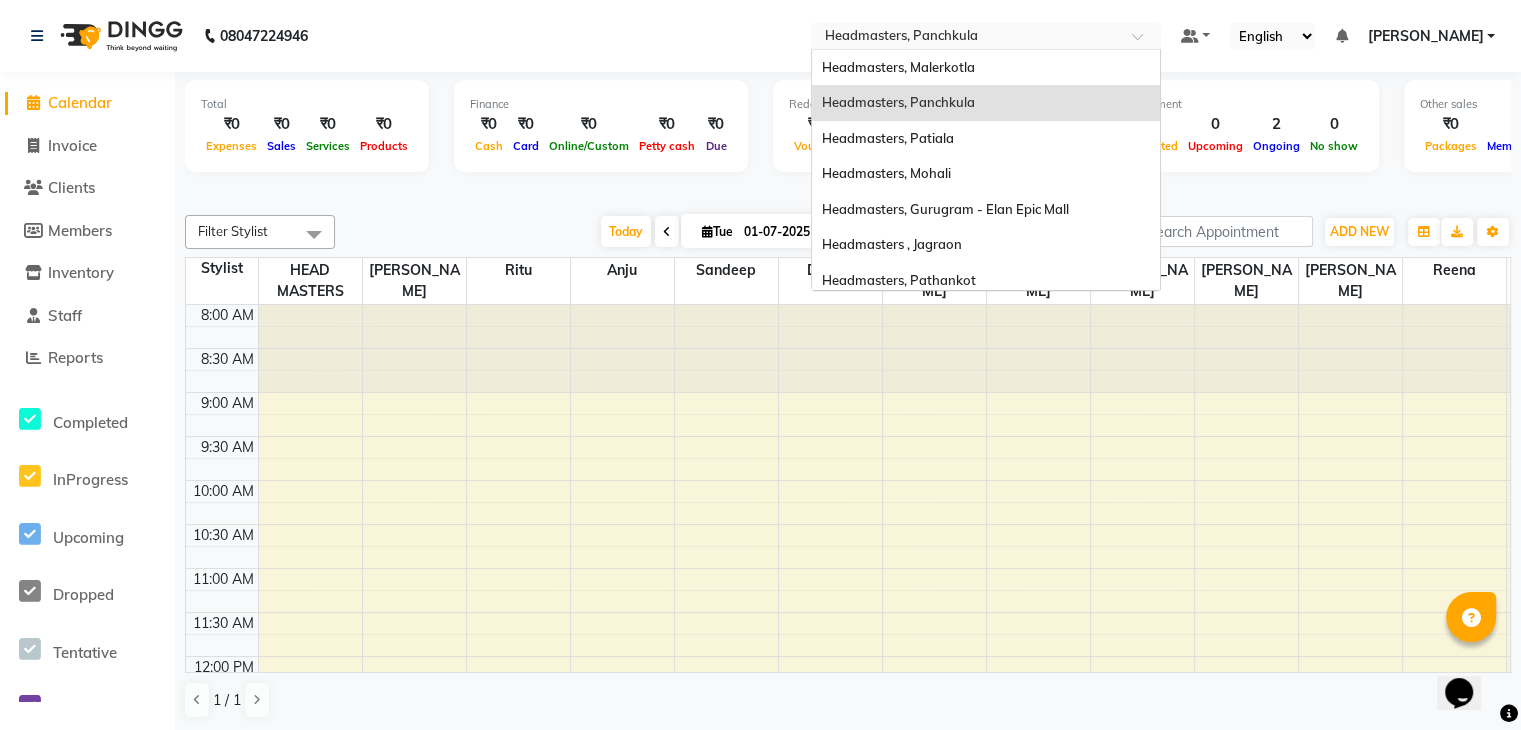 click at bounding box center (966, 38) 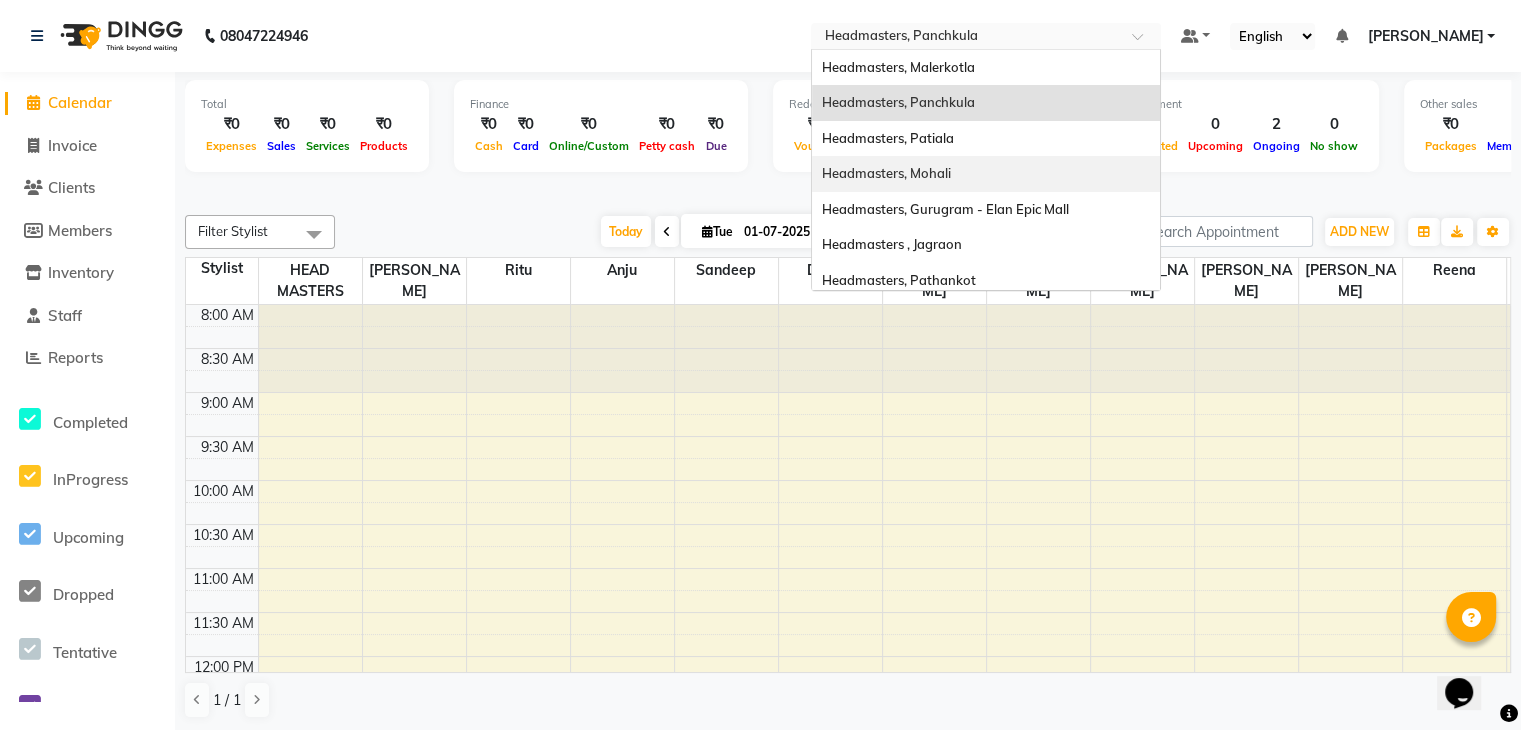 click on "Headmasters, Mohali" at bounding box center [986, 174] 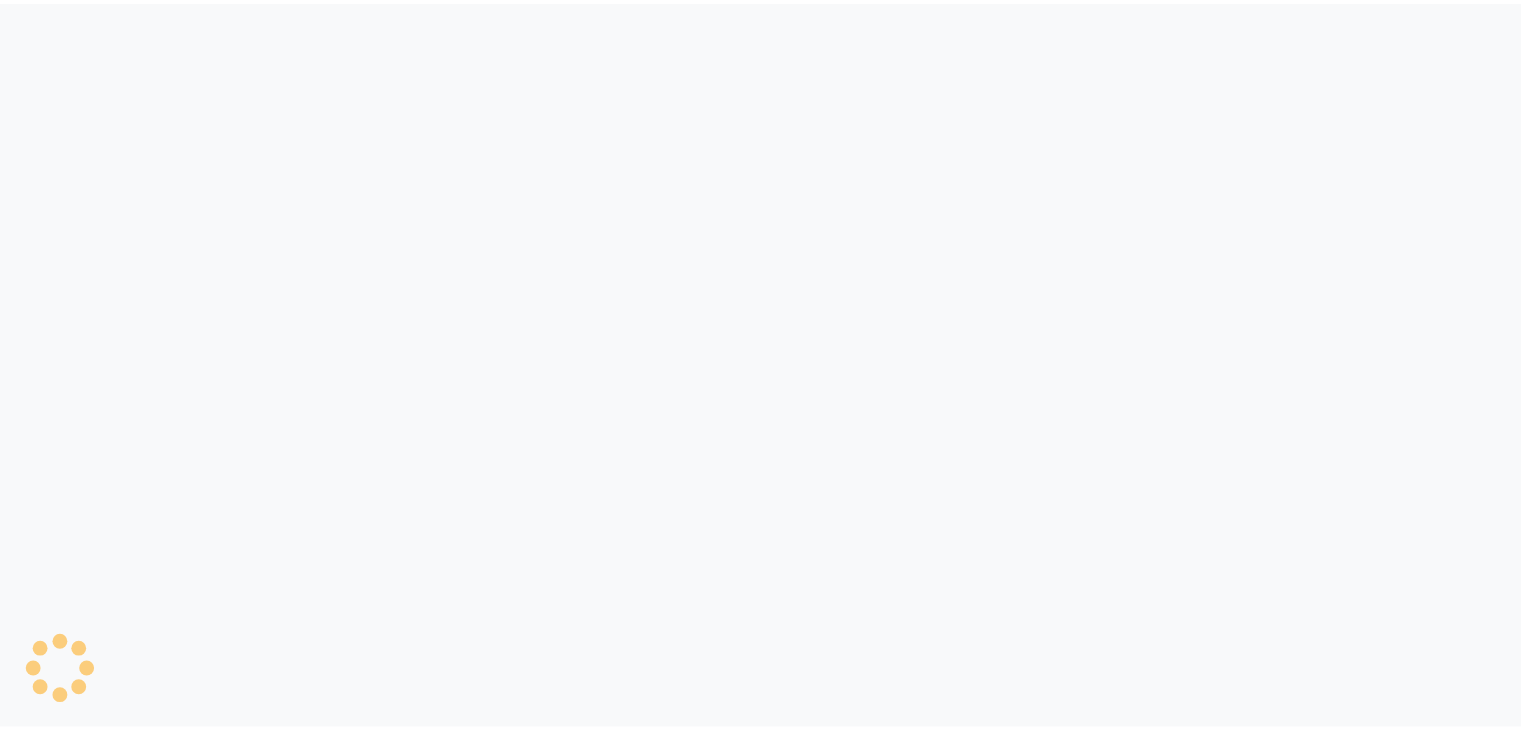scroll, scrollTop: 0, scrollLeft: 0, axis: both 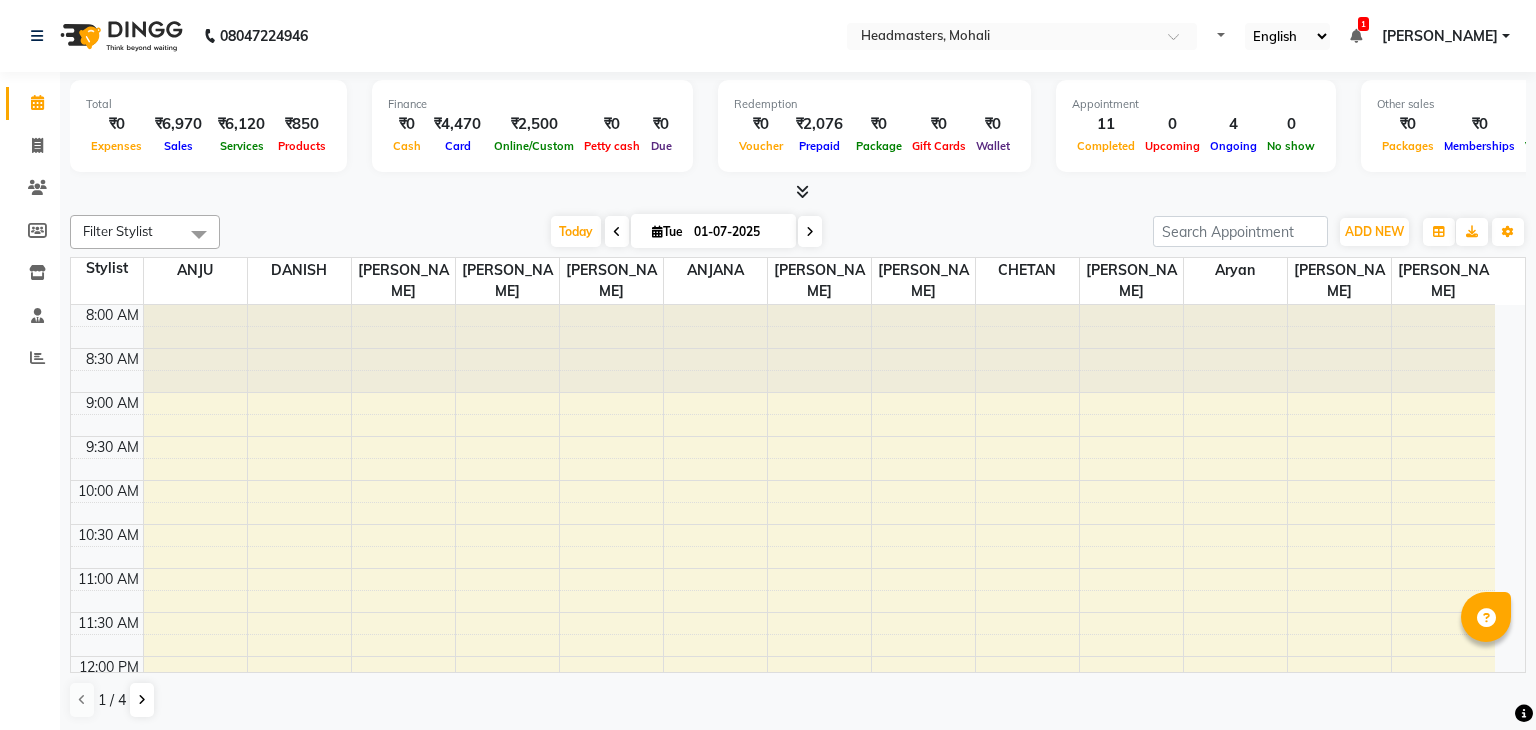 select on "en" 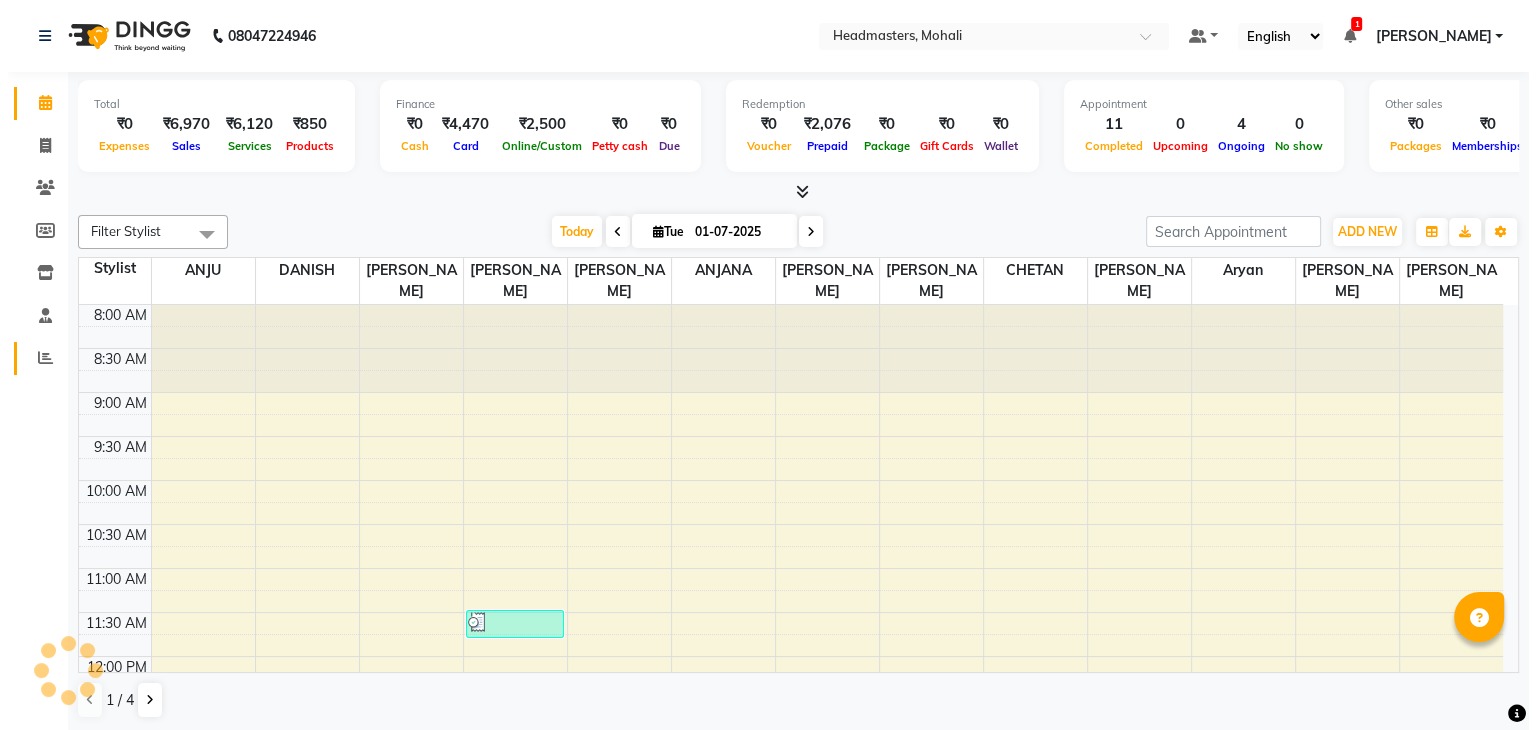 scroll, scrollTop: 0, scrollLeft: 0, axis: both 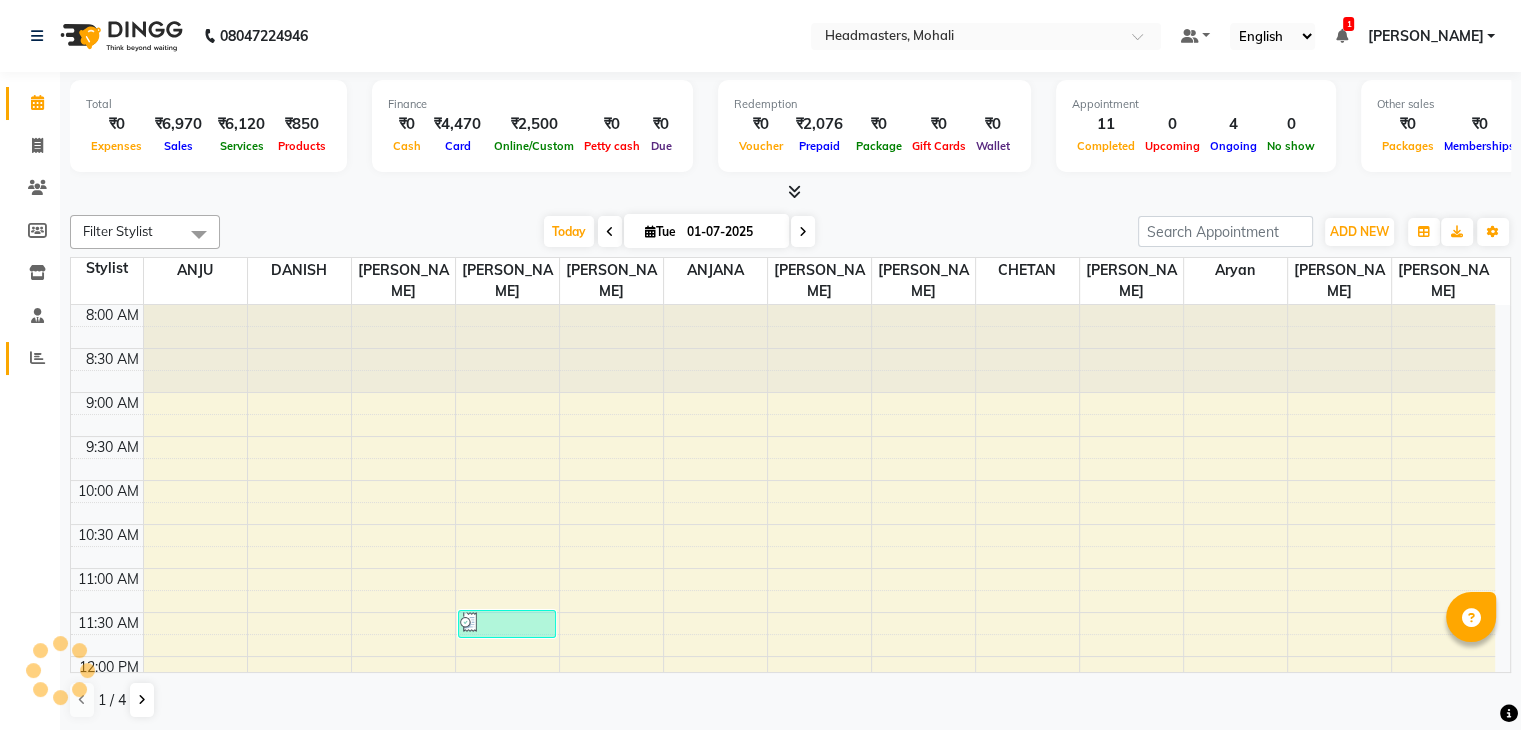 click 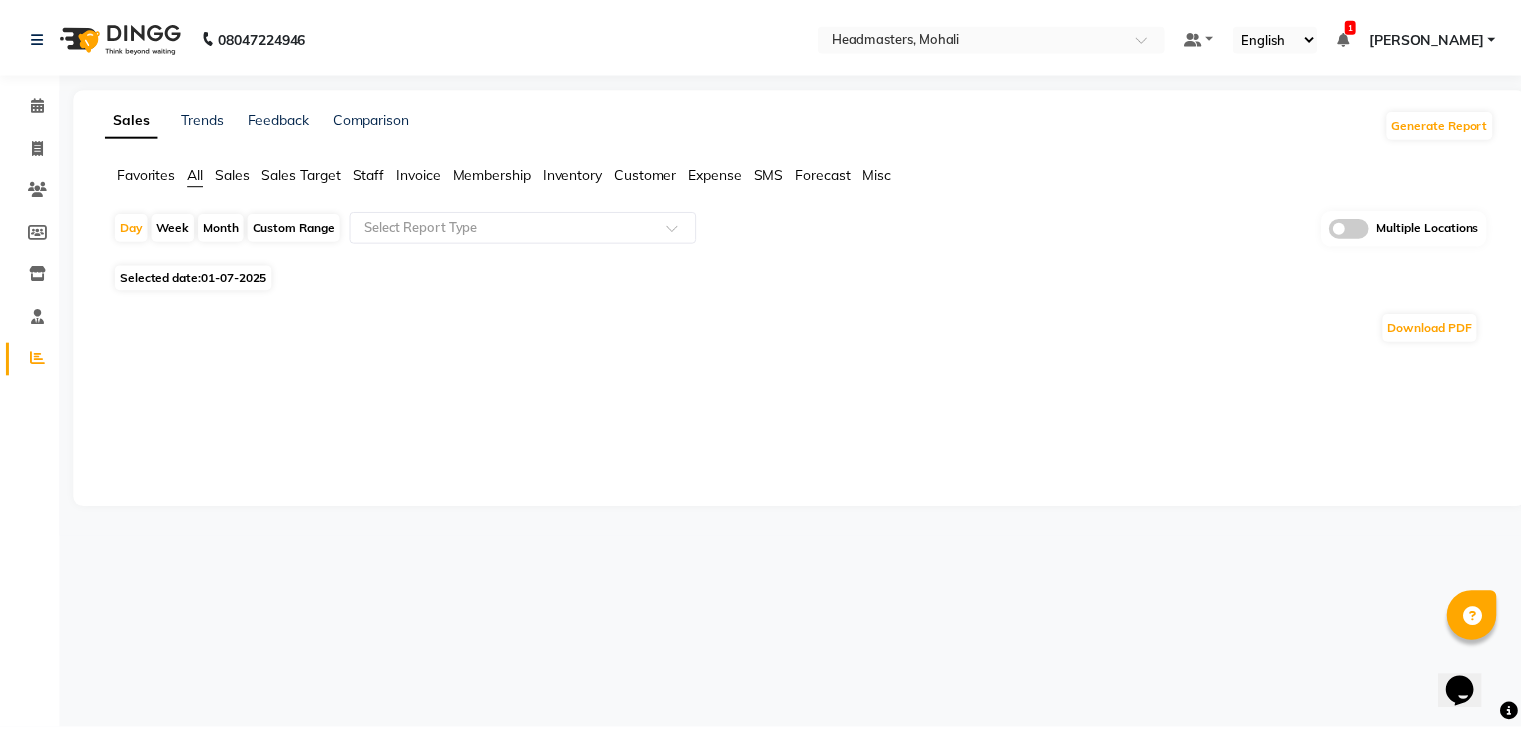 scroll, scrollTop: 0, scrollLeft: 0, axis: both 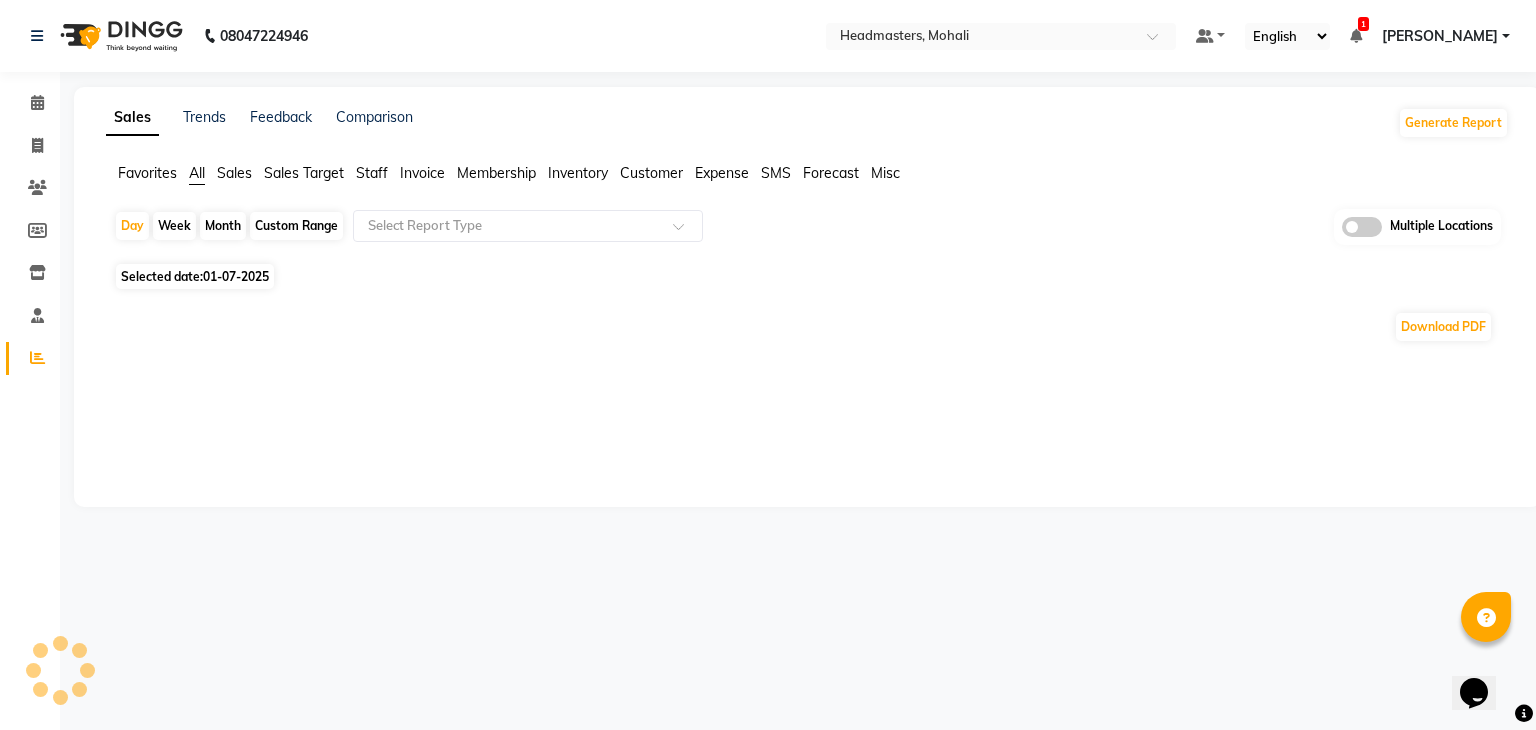 click on "Staff" 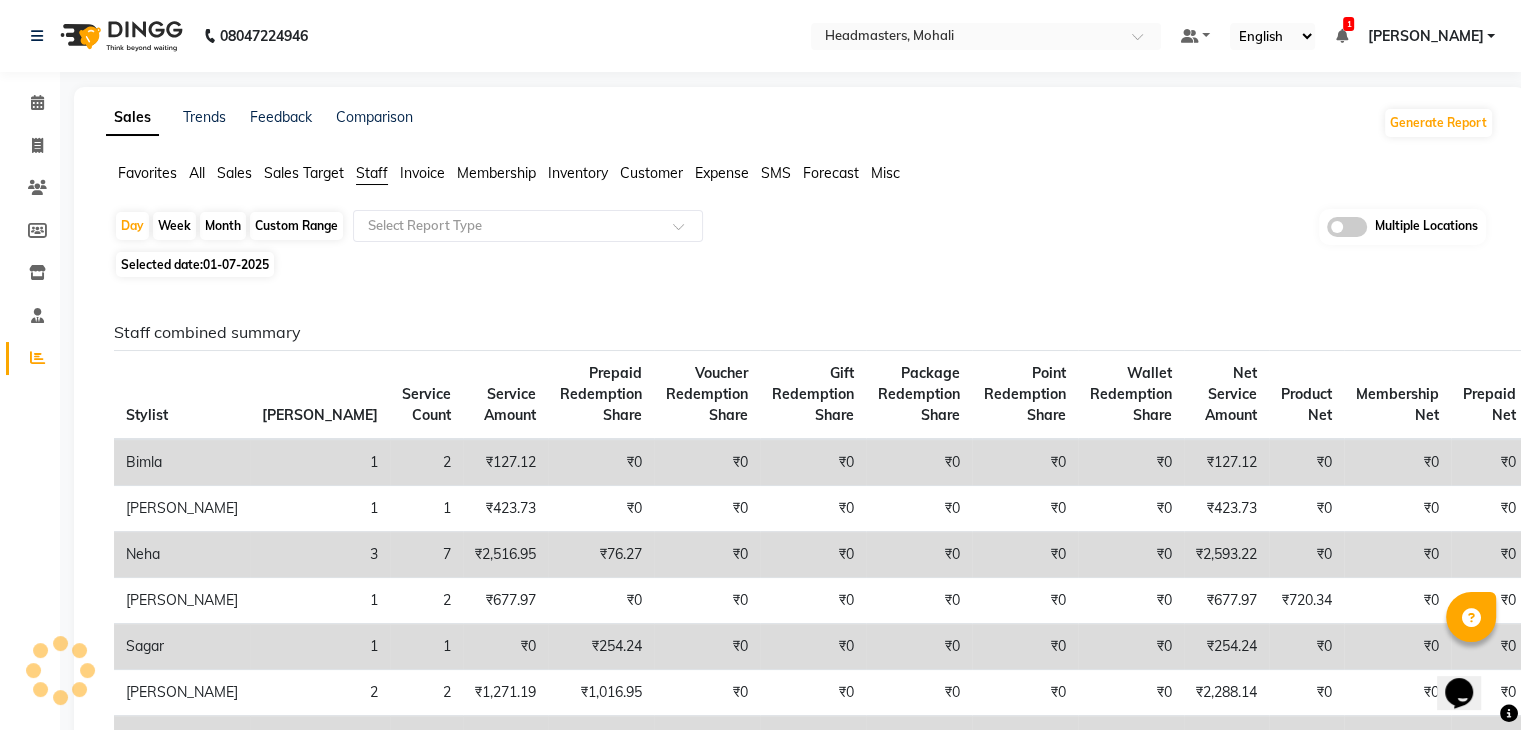 click on "01-07-2025" 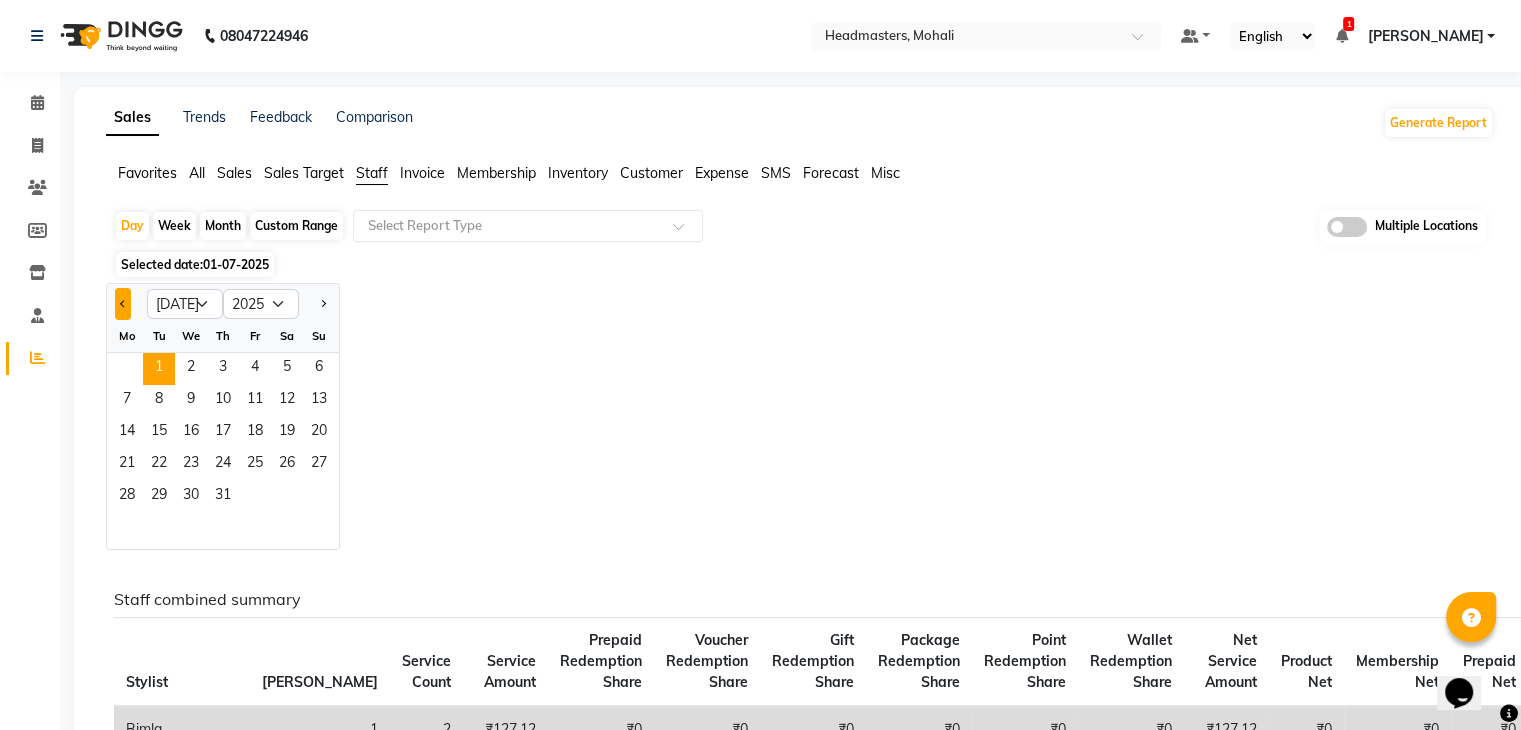 click 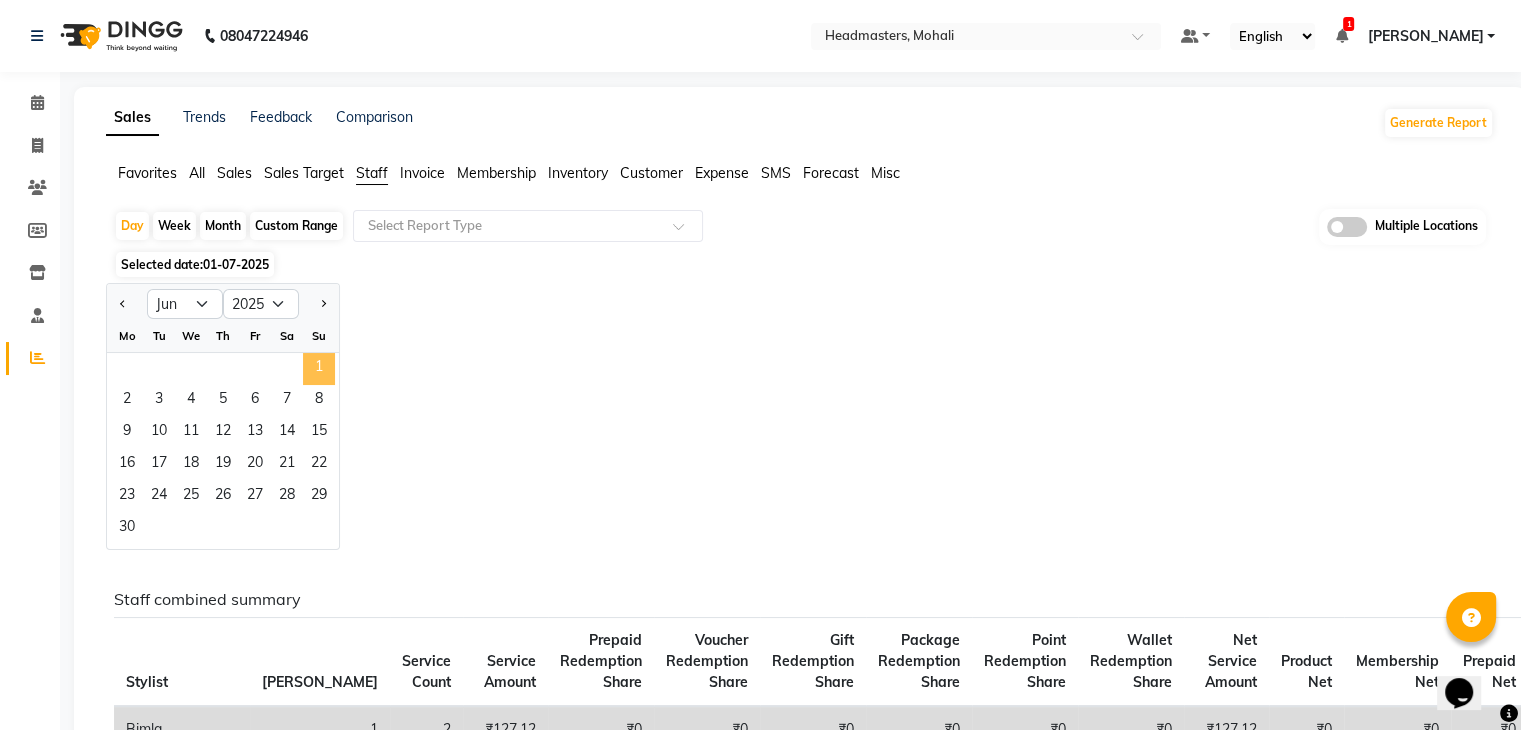 click on "1" 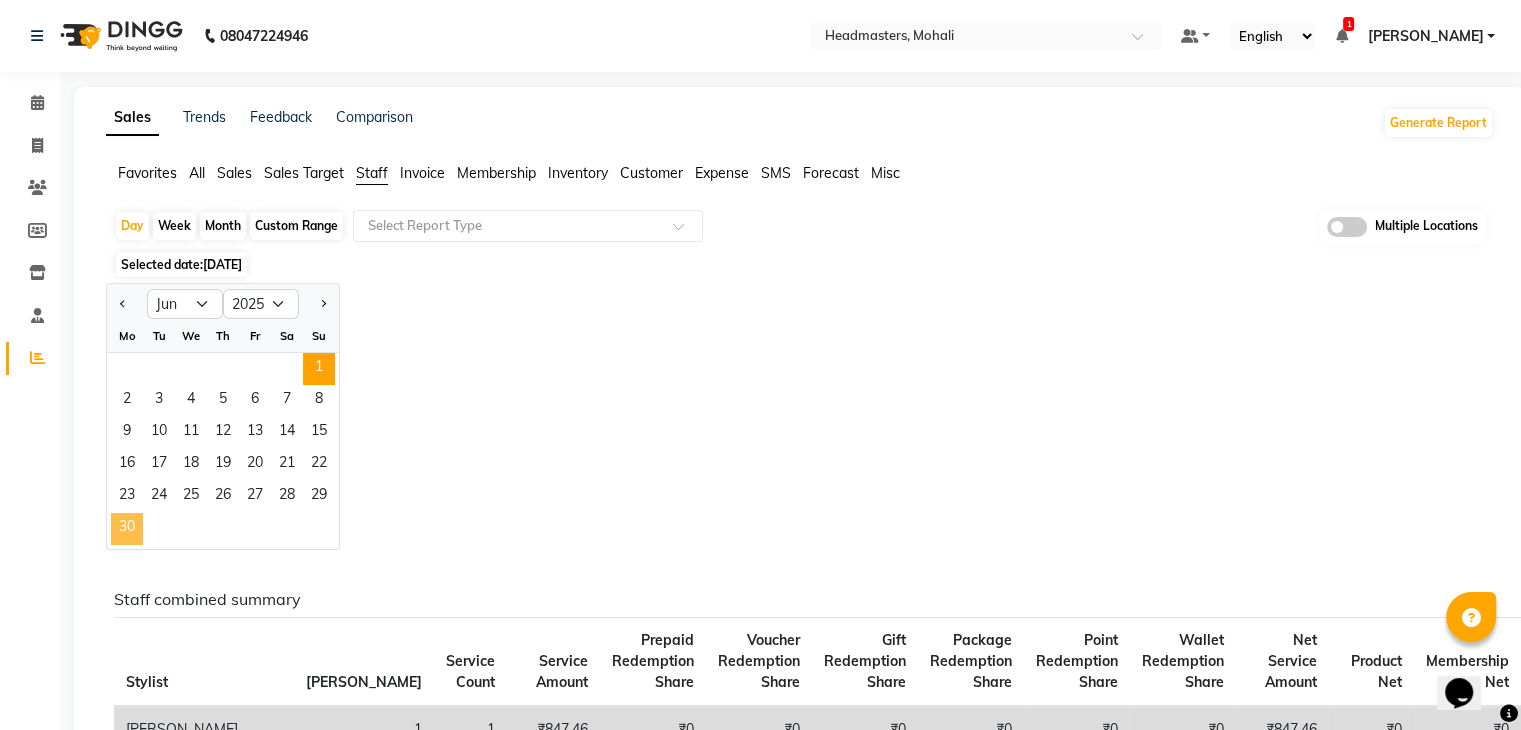 click on "30" 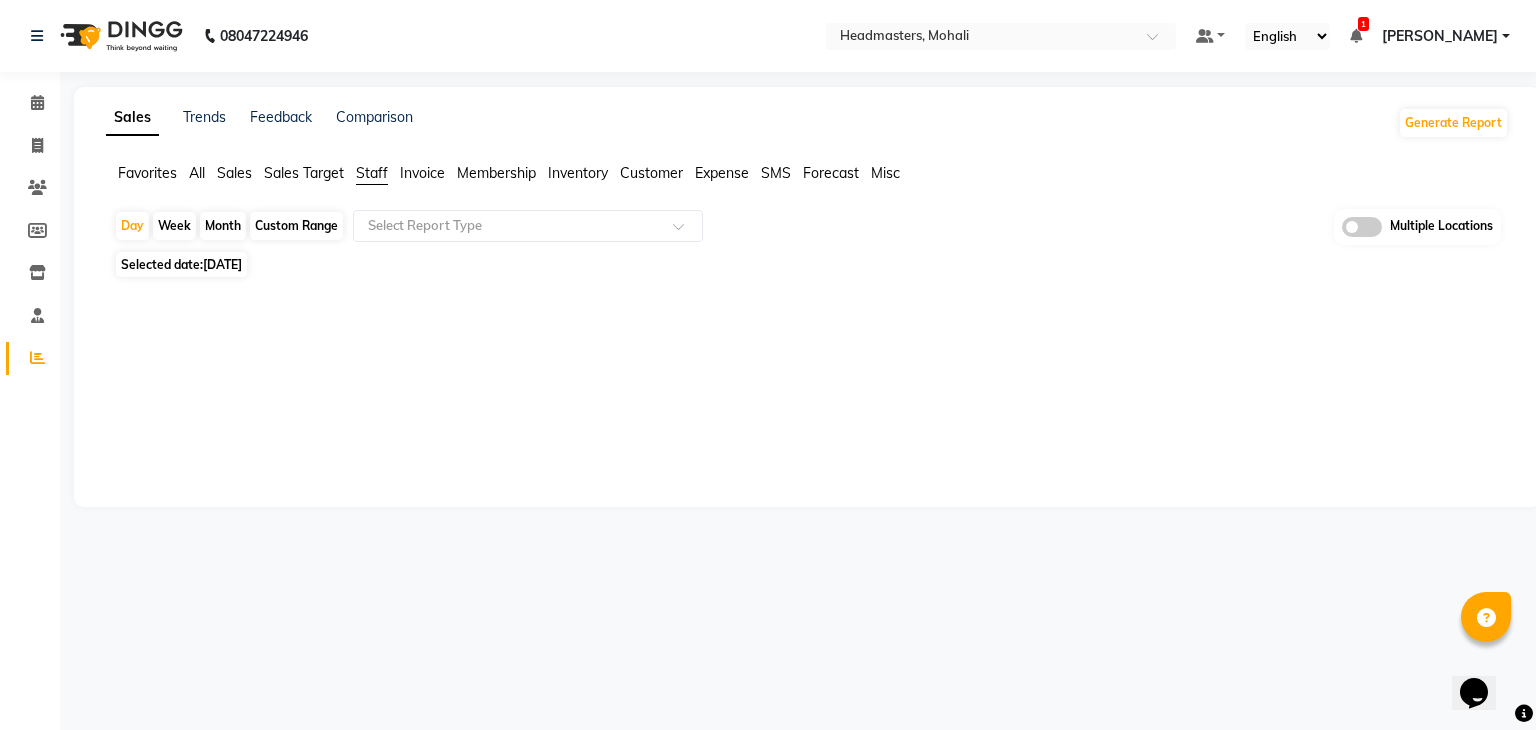 click 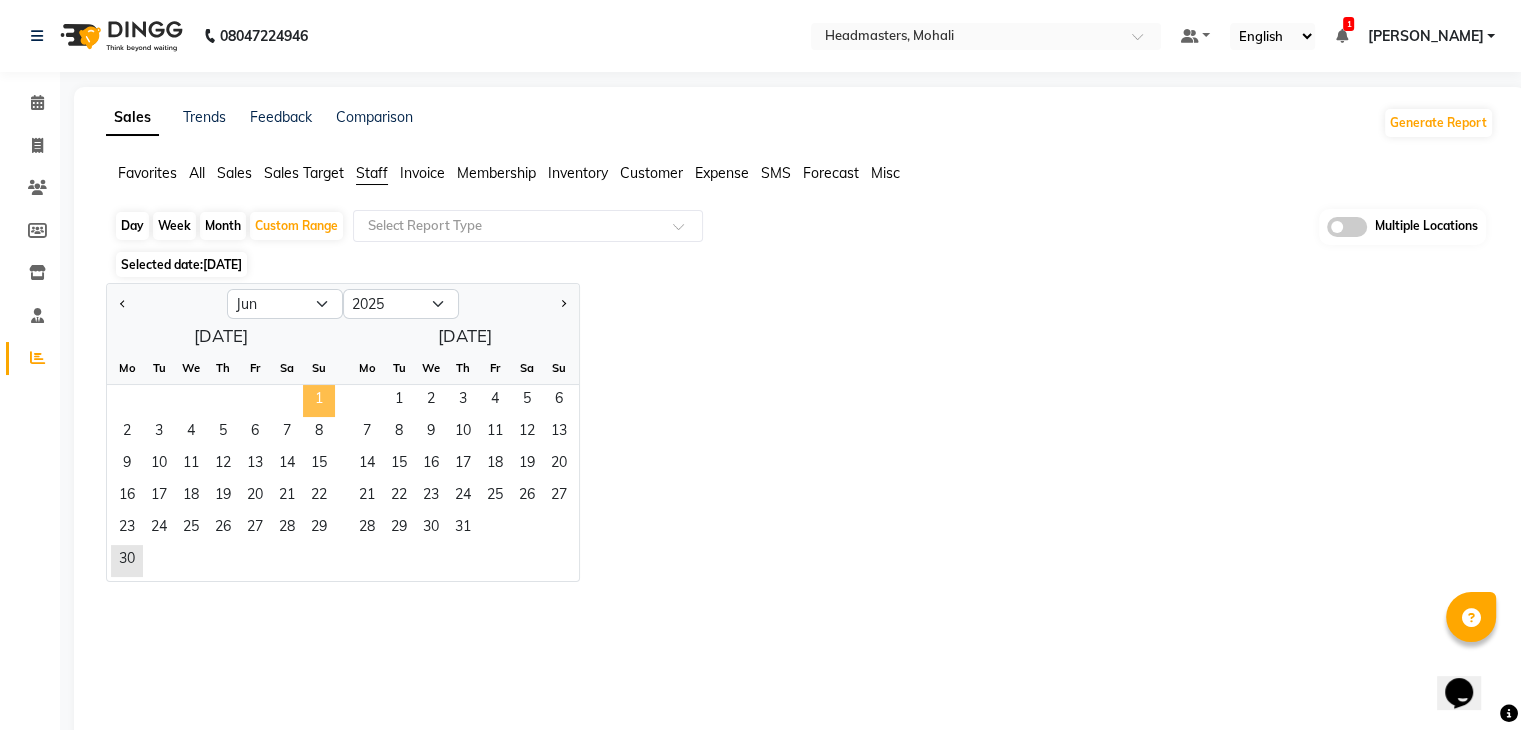 click on "1" 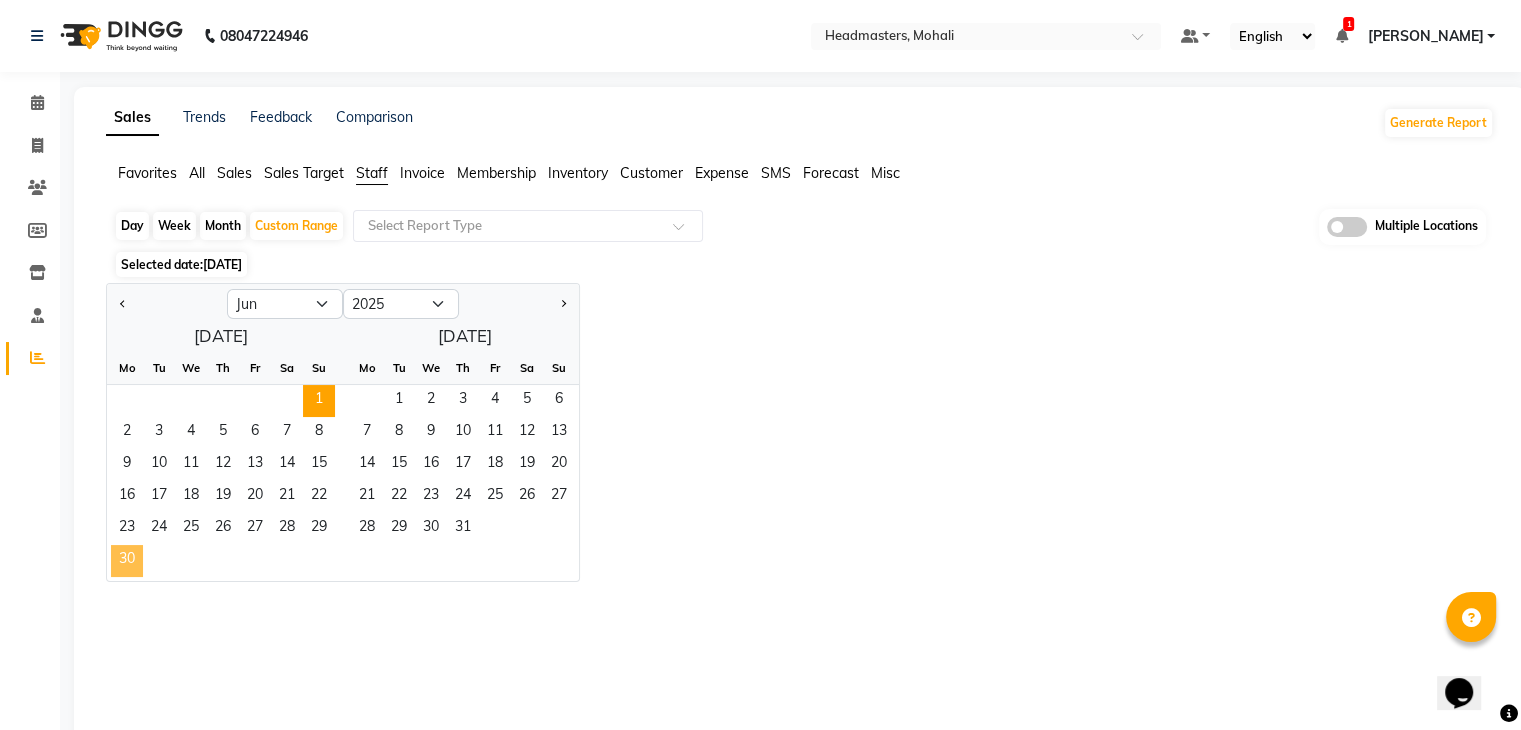 click on "30" 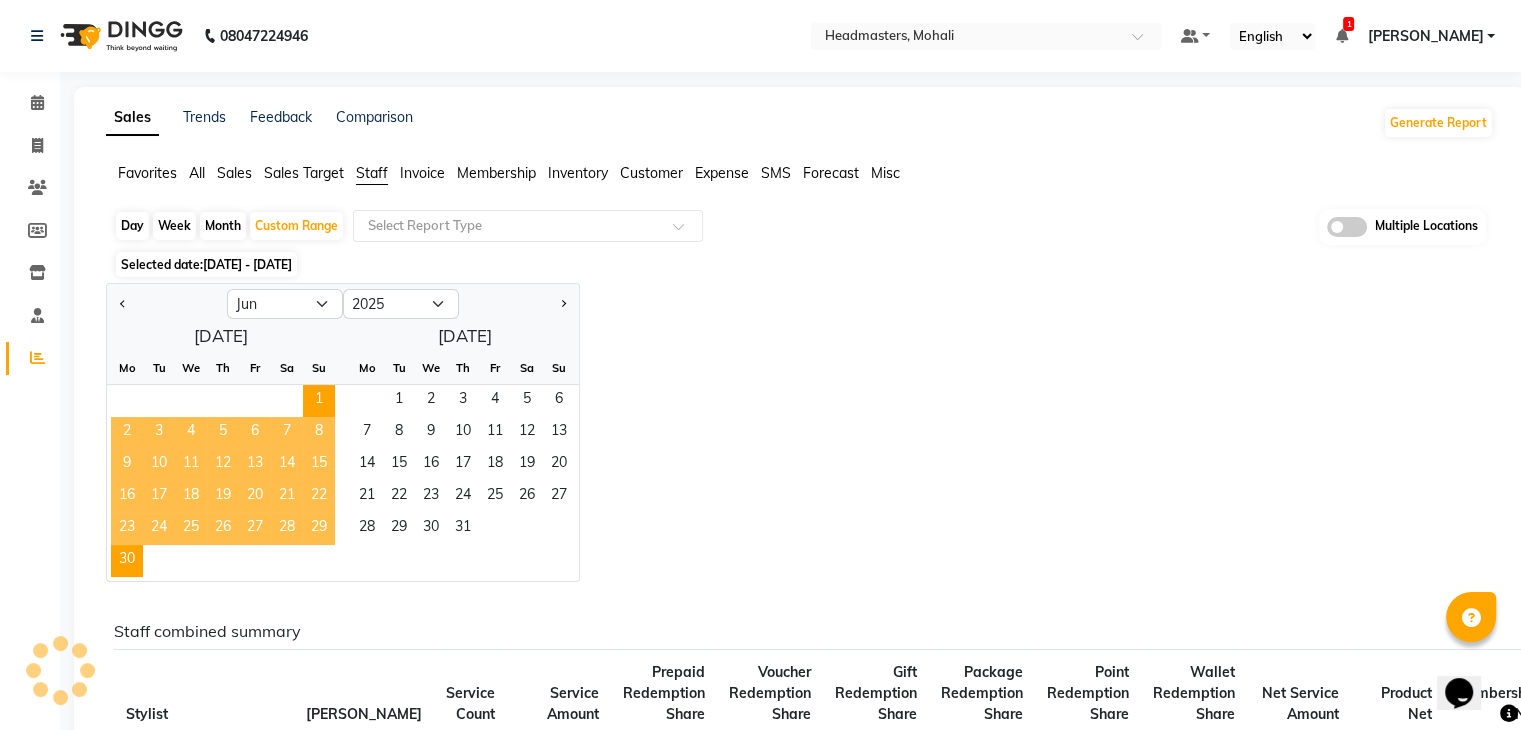 click on "Jan Feb Mar Apr May Jun Jul Aug Sep Oct Nov Dec 2015 2016 2017 2018 2019 2020 2021 2022 2023 2024 2025 2026 2027 2028 2029 2030 2031 2032 2033 2034 2035  June 2025  Mo Tu We Th Fr Sa Su  1   2   3   4   5   6   7   8   9   10   11   12   13   14   15   16   17   18   19   20   21   22   23   24   25   26   27   28   29   30   July 2025  Mo Tu We Th Fr Sa Su  1   2   3   4   5   6   7   8   9   10   11   12   13   14   15   16   17   18   19   20   21   22   23   24   25   26   27   28   29   30   31" 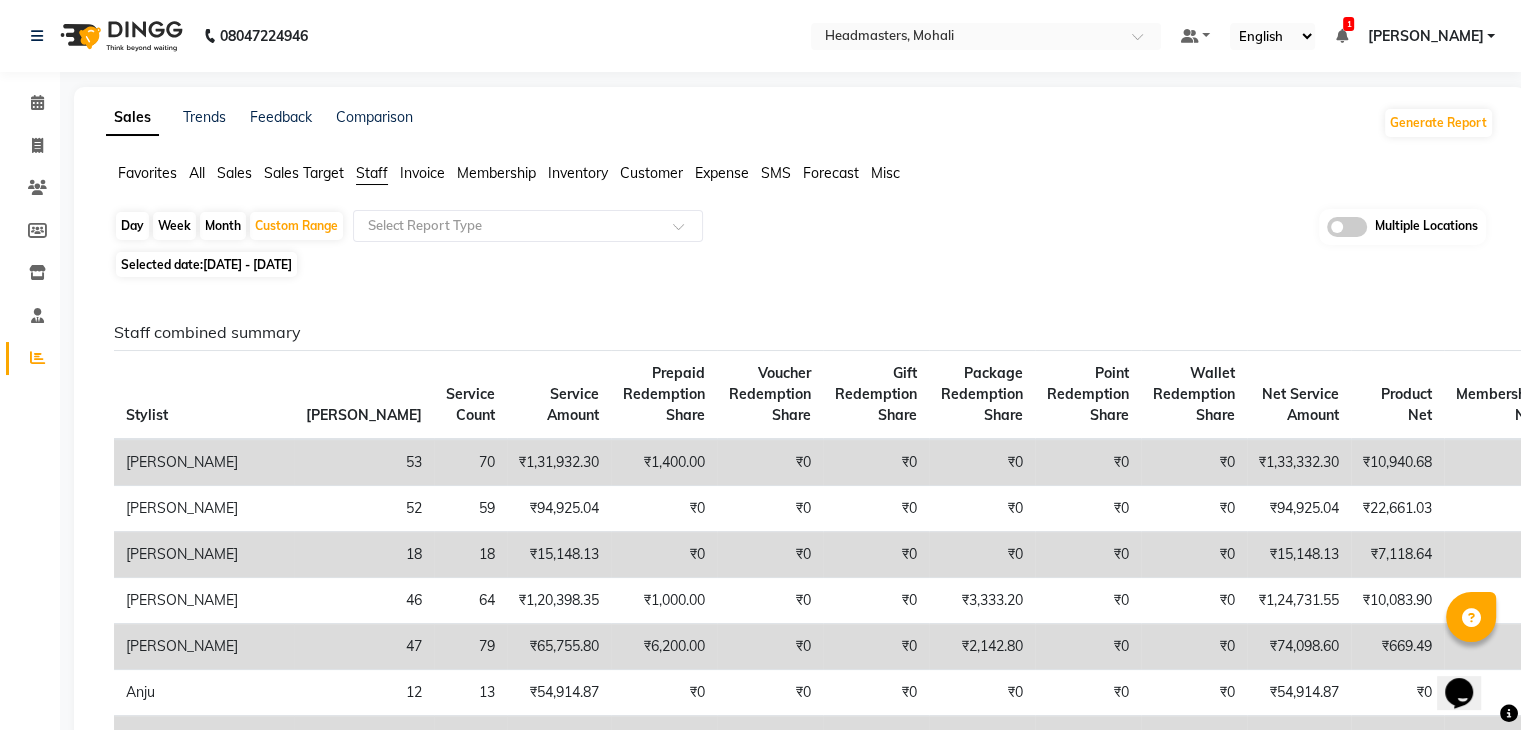 click on "Staff combined summary Stylist Bill Count Service Count Service Amount Prepaid Redemption Share Voucher Redemption Share Gift Redemption Share Package Redemption Share Point Redemption Share Wallet Redemption Share Net Service Amount Product Net Membership Net Prepaid Net Voucher Net Gift Net Package Net  Aarif 53 70 ₹1,31,932.30 ₹1,400.00 ₹0 ₹0 ₹0 ₹0 ₹0 ₹1,33,332.30 ₹10,940.68 ₹0 ₹0 ₹0 ₹0 ₹0  Aarif Ansari 52 59 ₹94,925.04 ₹0 ₹0 ₹0 ₹0 ₹0 ₹0 ₹94,925.04 ₹22,661.03 ₹0 ₹0 ₹0 ₹0 ₹0  Abhishek Chandel 18 18 ₹15,148.13 ₹0 ₹0 ₹0 ₹0 ₹0 ₹0 ₹15,148.13 ₹7,118.64 ₹0 ₹0 ₹0 ₹0 ₹0  Ali 46 64 ₹1,20,398.35 ₹1,000.00 ₹0 ₹0 ₹3,333.20 ₹0 ₹0 ₹1,24,731.55 ₹10,083.90 ₹0 ₹0 ₹0 ₹0 ₹0  Anjana 47 79 ₹65,755.80 ₹6,200.00 ₹0 ₹0 ₹2,142.80 ₹0 ₹0 ₹74,098.60 ₹669.49 ₹0 ₹0 ₹0 ₹0 ₹8,474.58  Anju 12 13 ₹54,914.87 ₹0 ₹0 ₹0 ₹0 ₹0 ₹0 ₹54,914.87 ₹0 ₹0 ₹0 ₹0 ₹0 ₹0  Aryan 71 81 ₹0 ₹0" 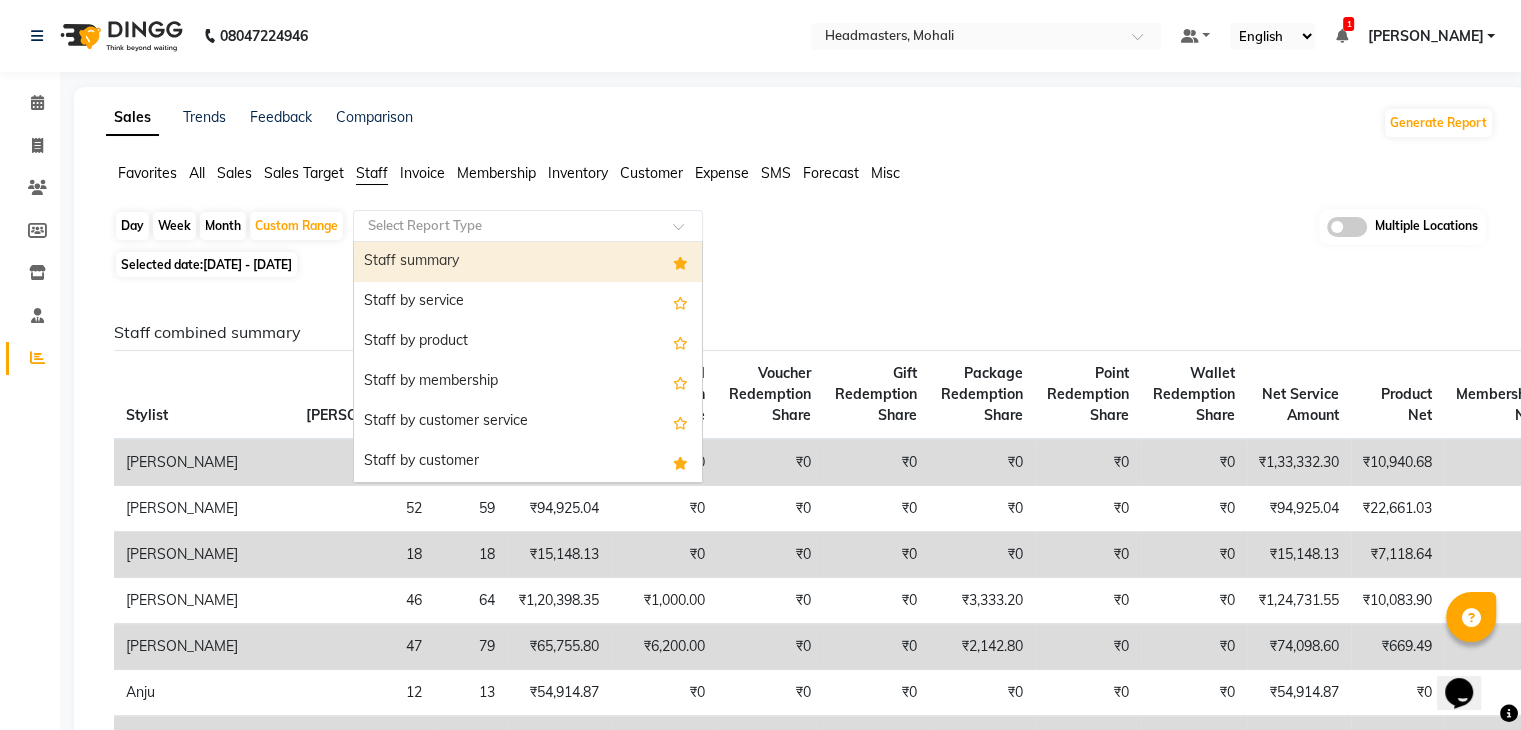 click 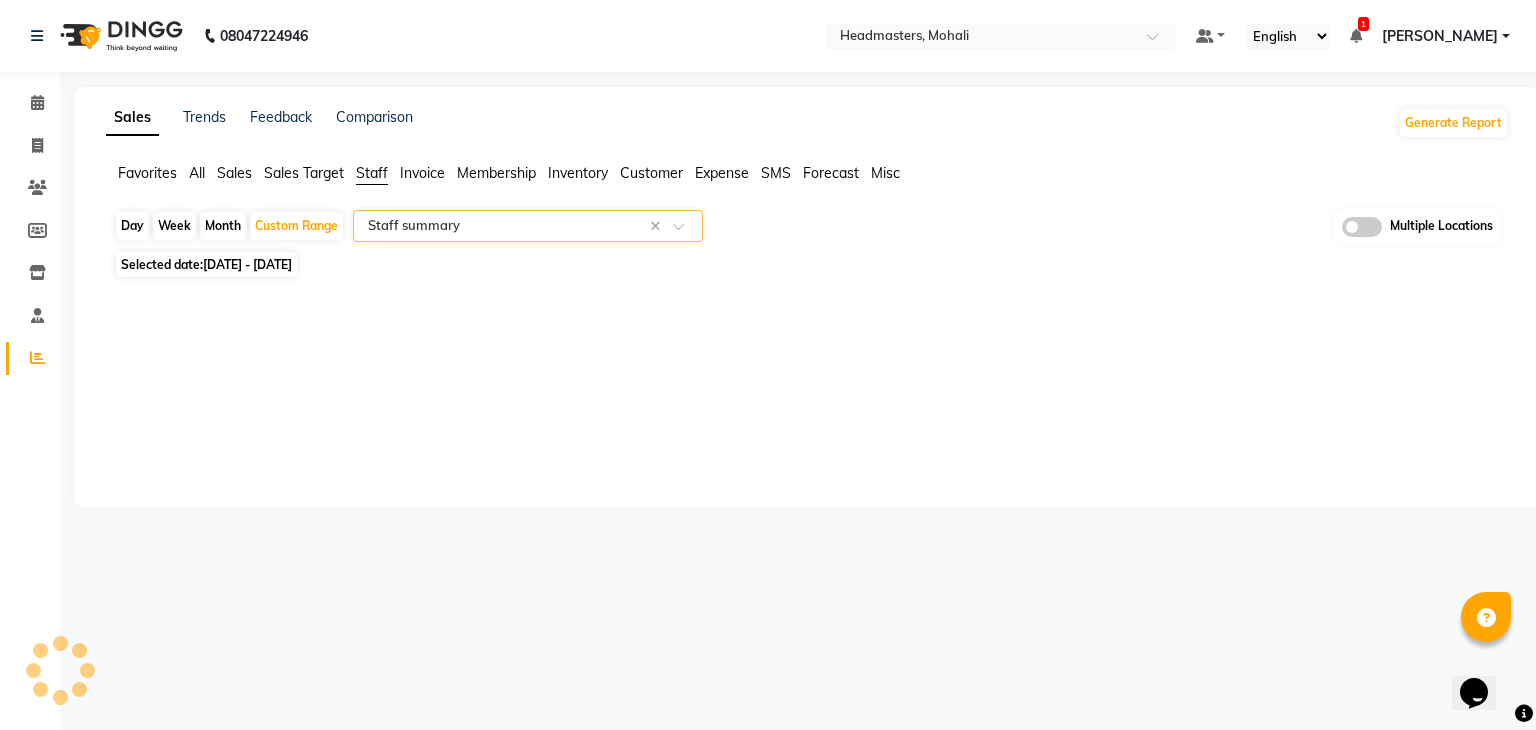 select on "full_report" 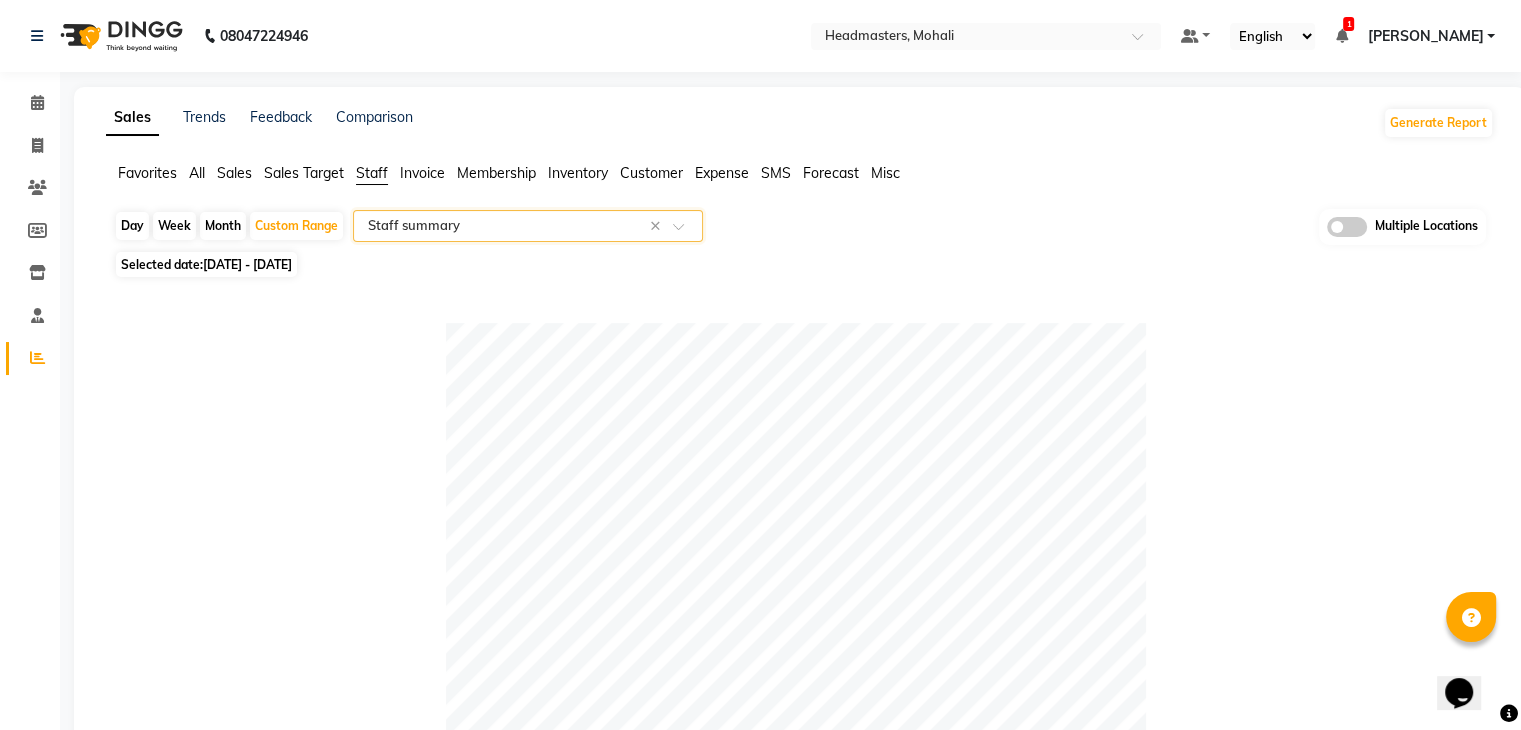 scroll, scrollTop: 700, scrollLeft: 0, axis: vertical 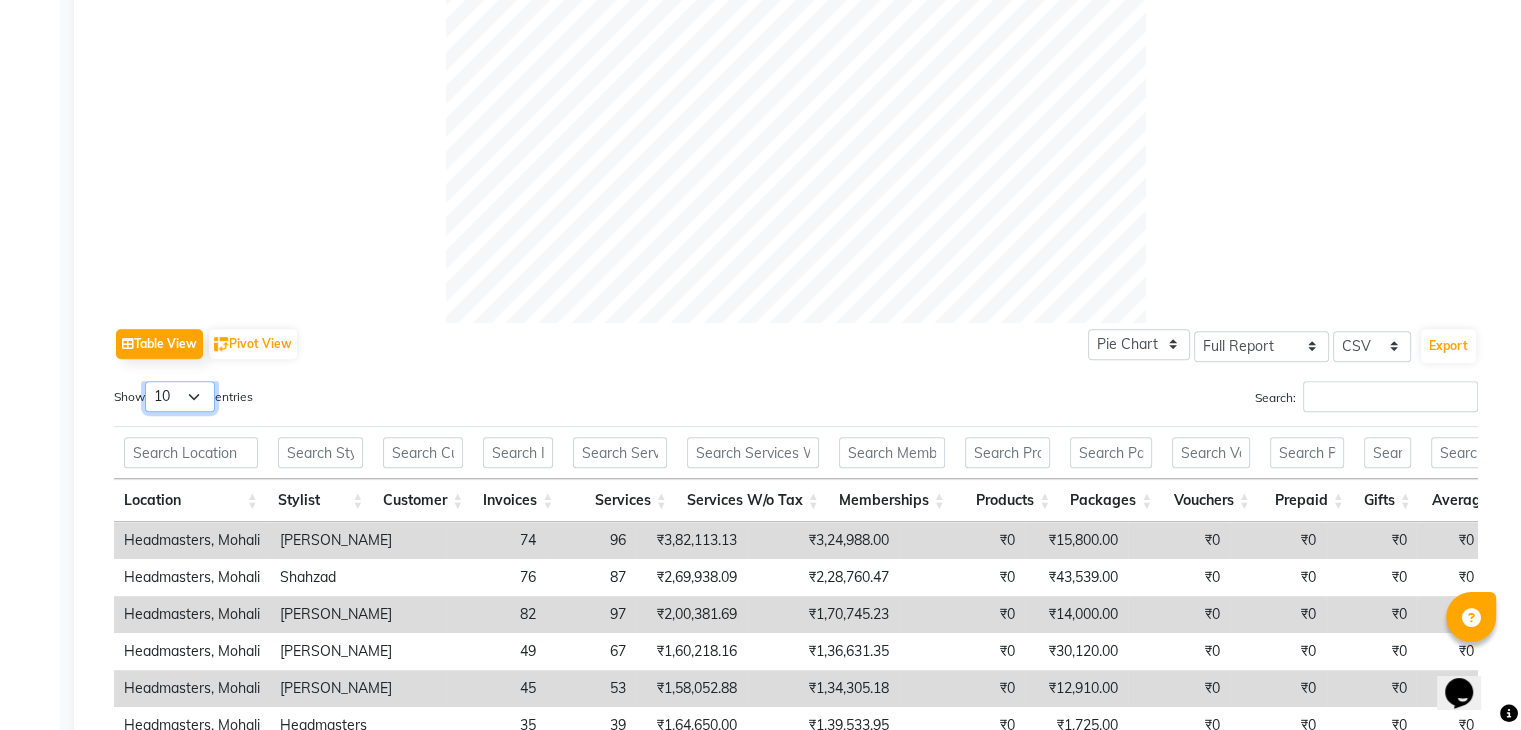 click on "10 25 50 100" at bounding box center (180, 396) 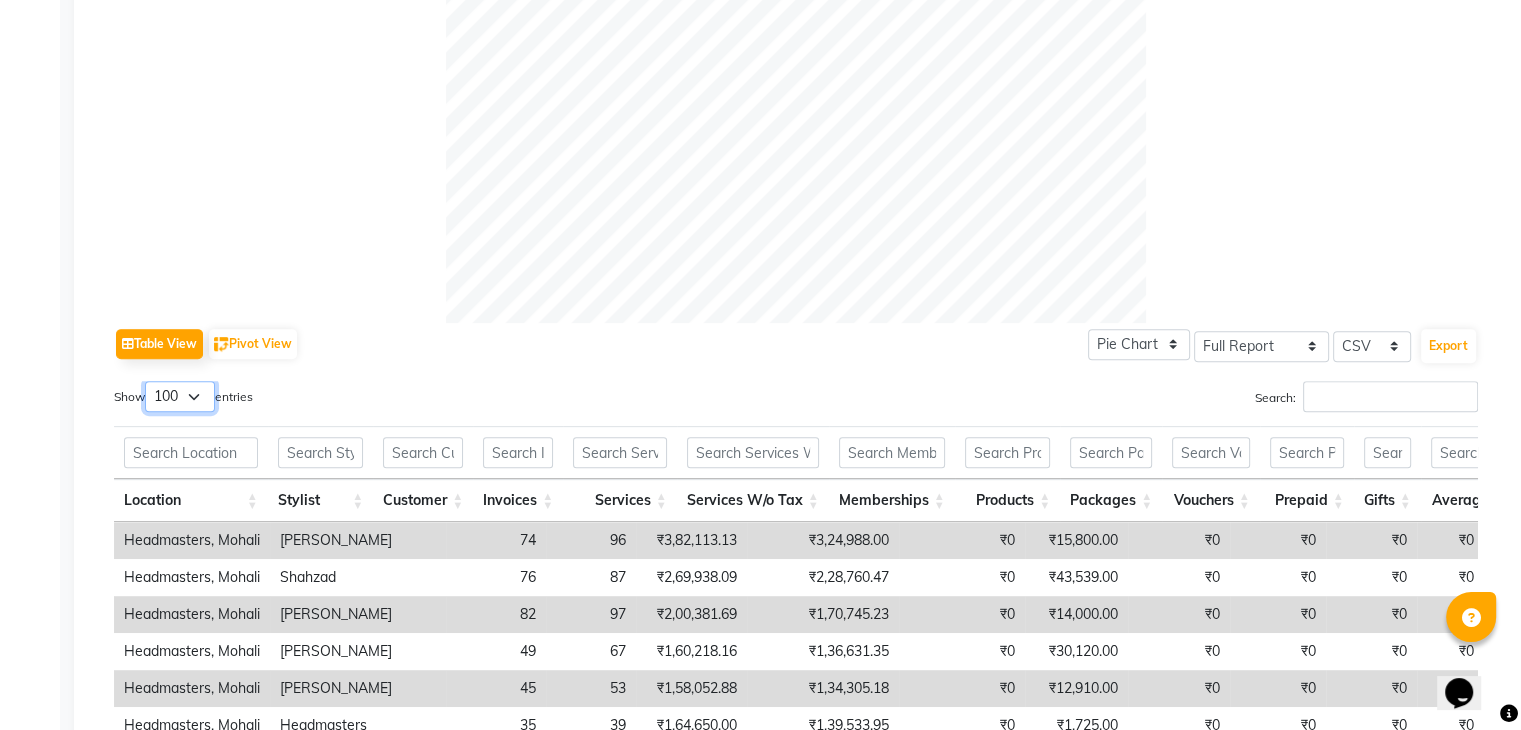 click on "10 25 50 100" at bounding box center [180, 396] 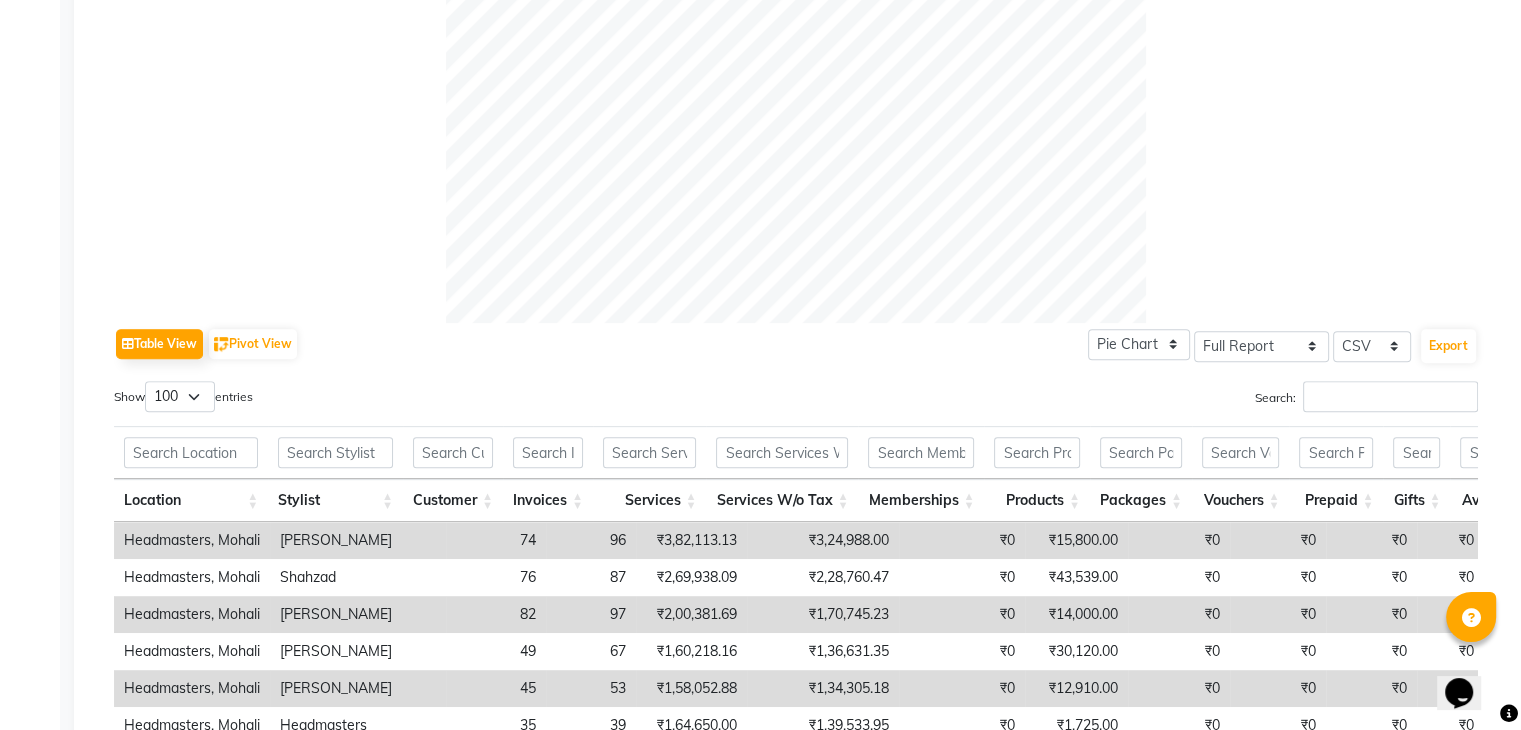 click on "Table View   Pivot View  Pie Chart Bar Chart Select Full Report Filtered Report Select CSV PDF  Export" 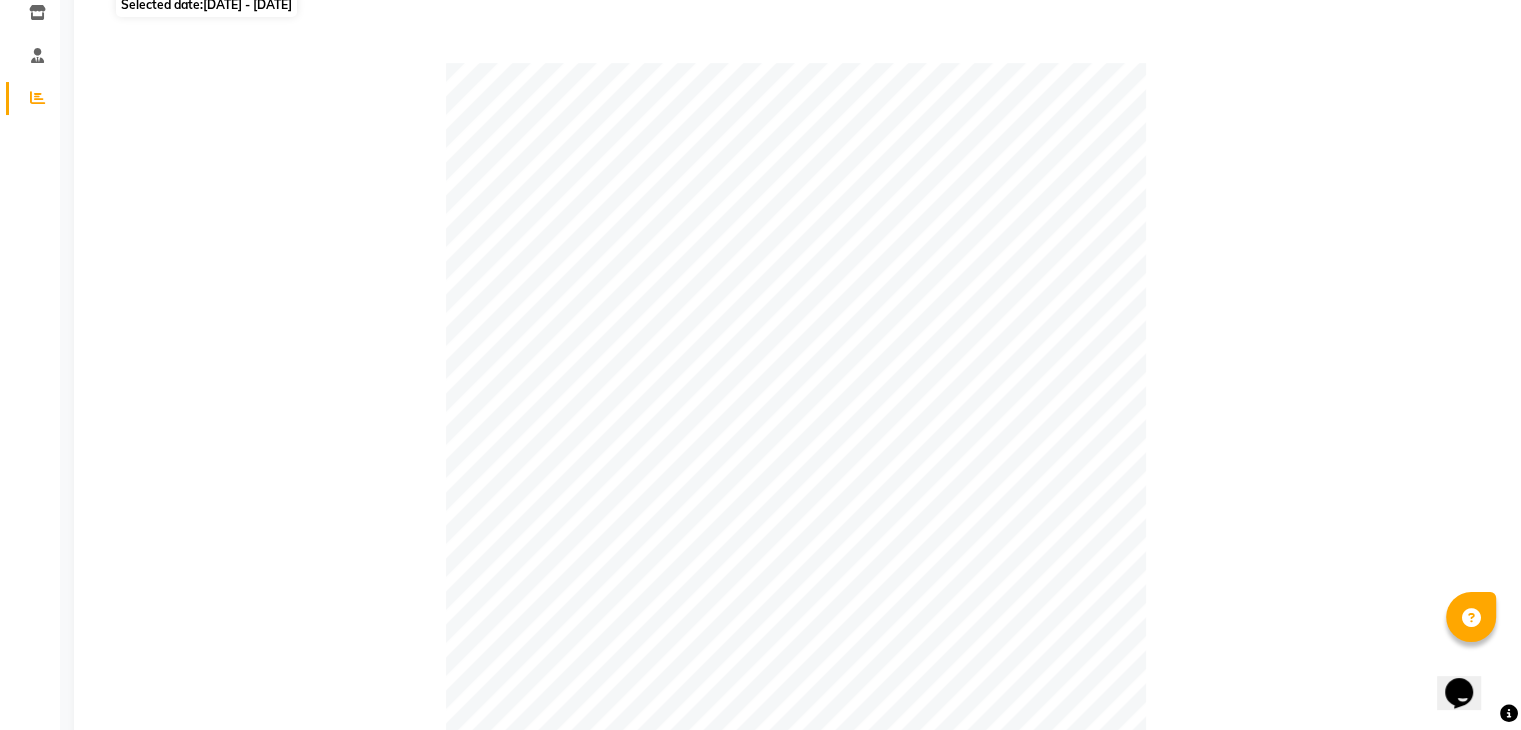 scroll, scrollTop: 56, scrollLeft: 0, axis: vertical 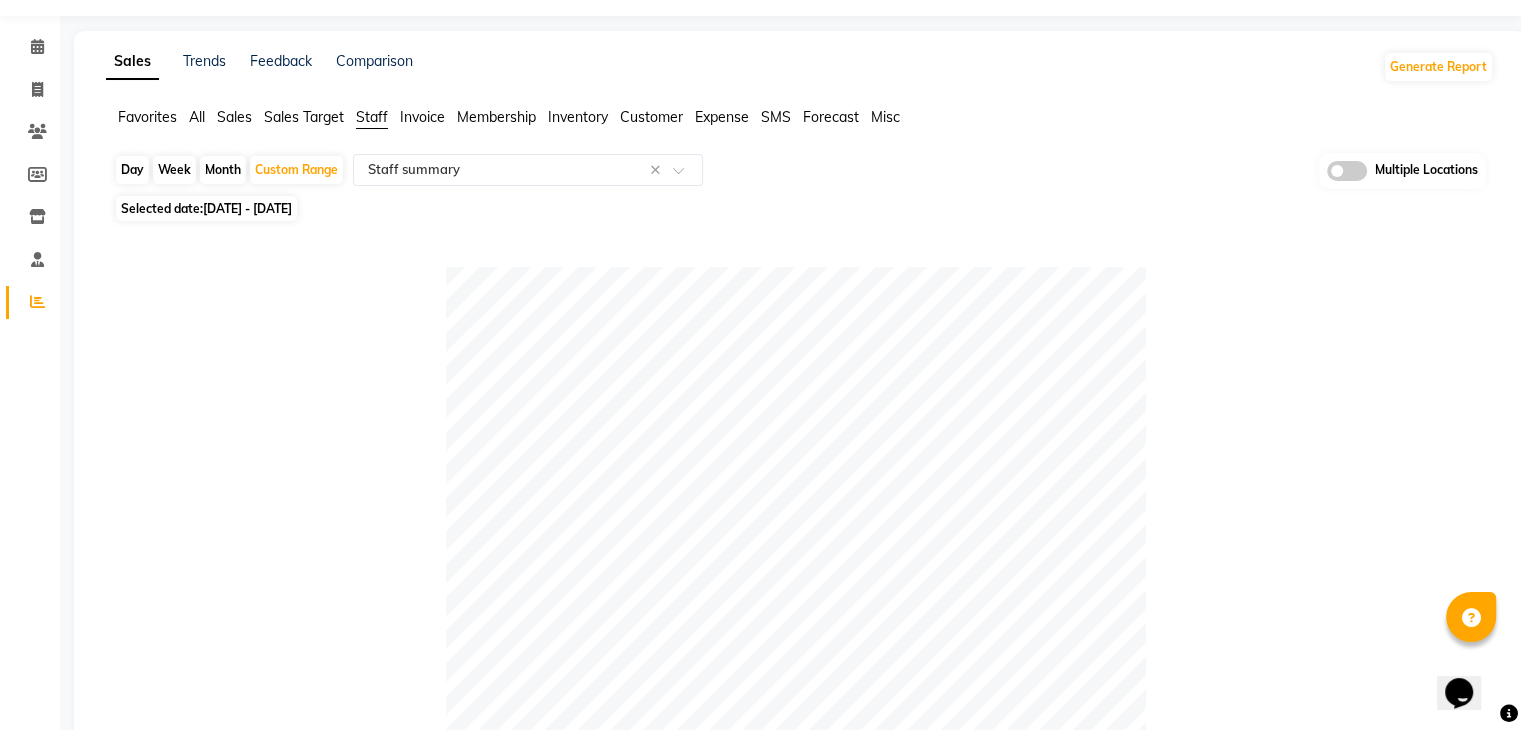 click 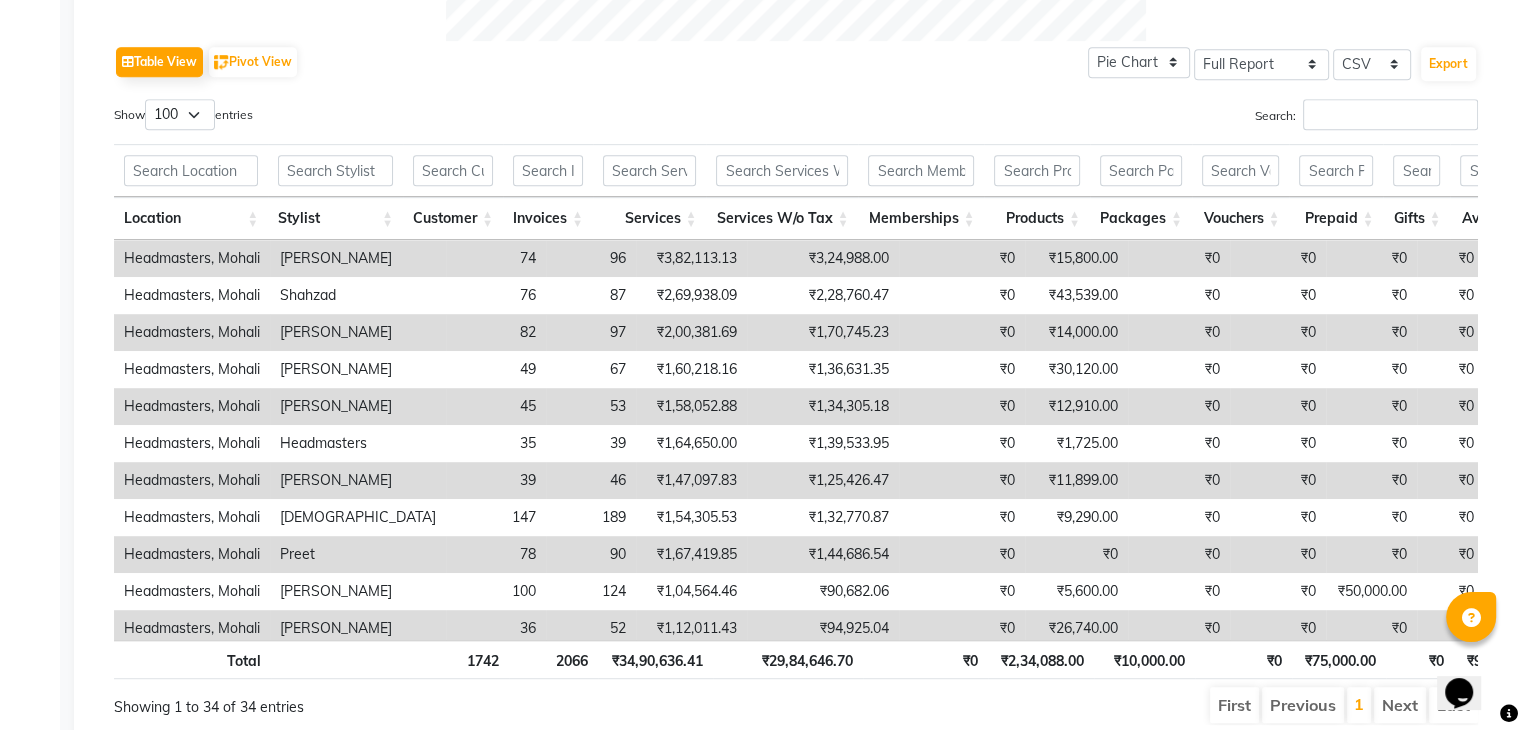scroll, scrollTop: 1056, scrollLeft: 0, axis: vertical 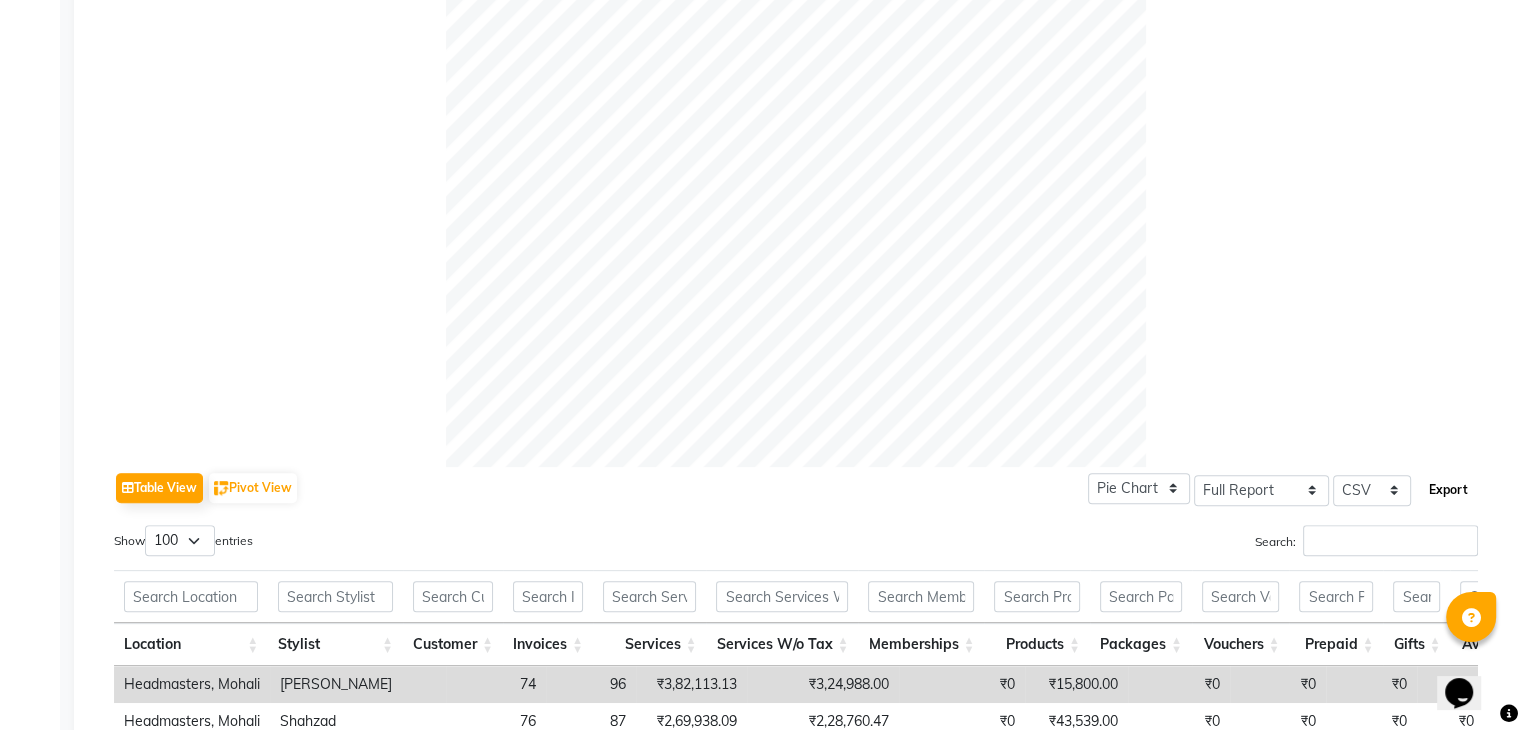 click on "Export" 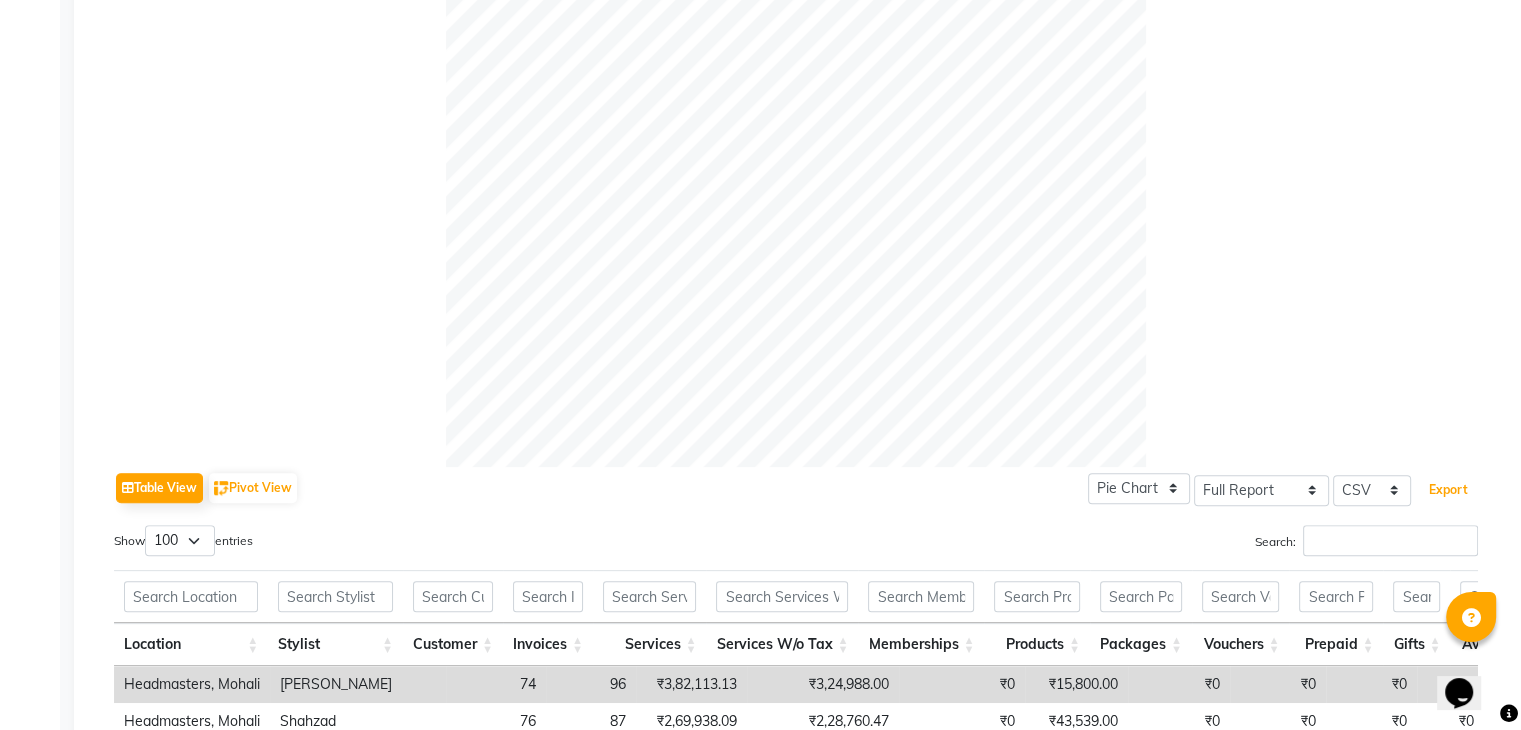 scroll, scrollTop: 0, scrollLeft: 0, axis: both 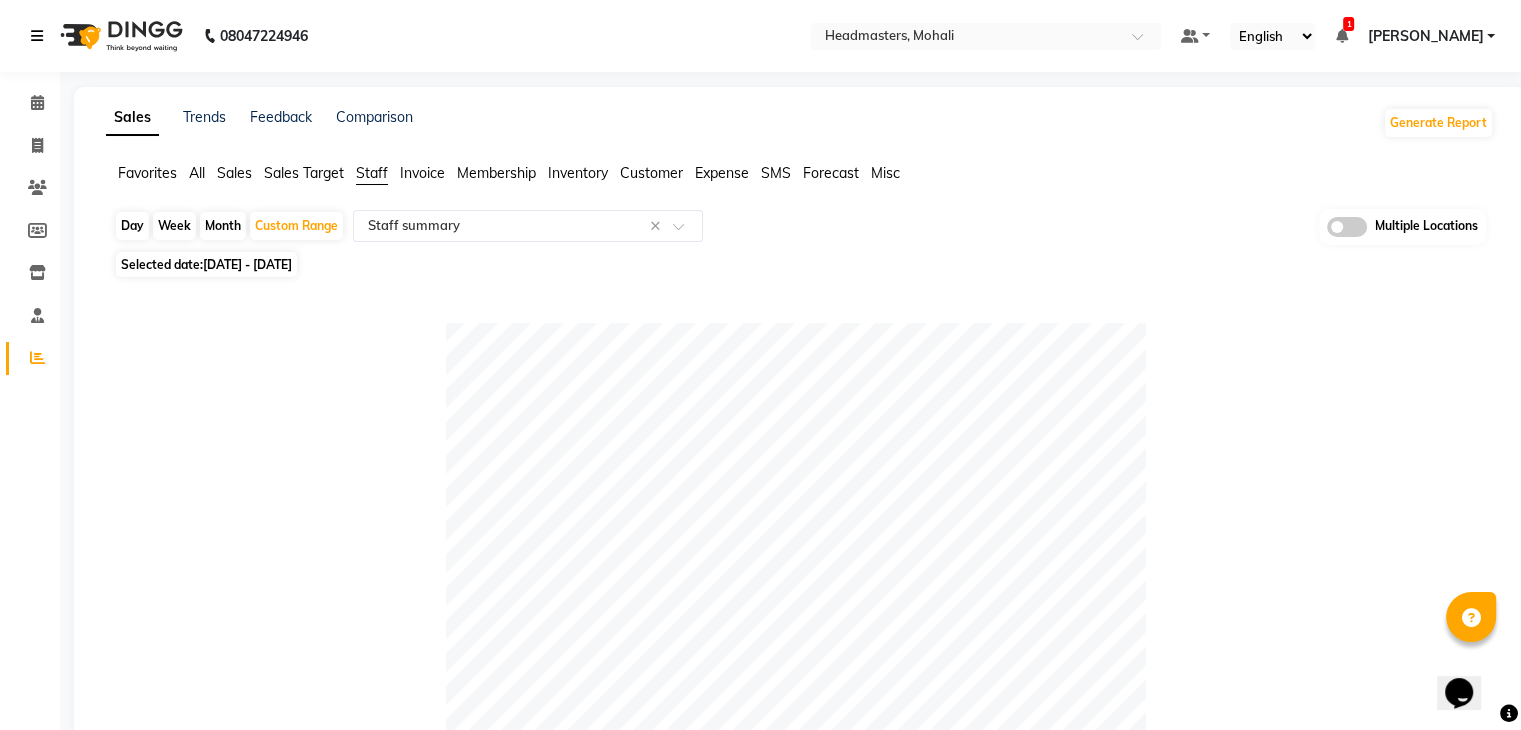click at bounding box center [37, 36] 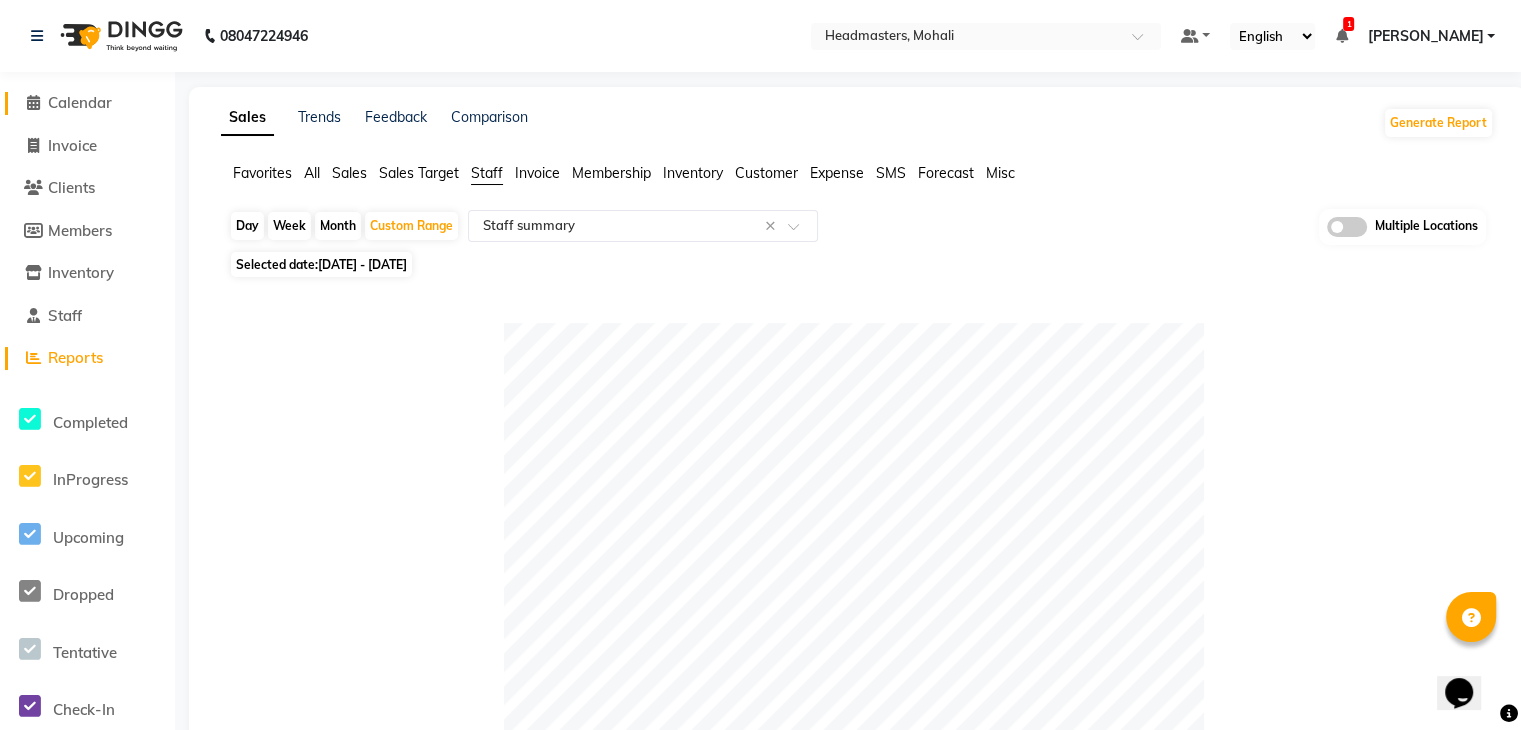 click on "Calendar" 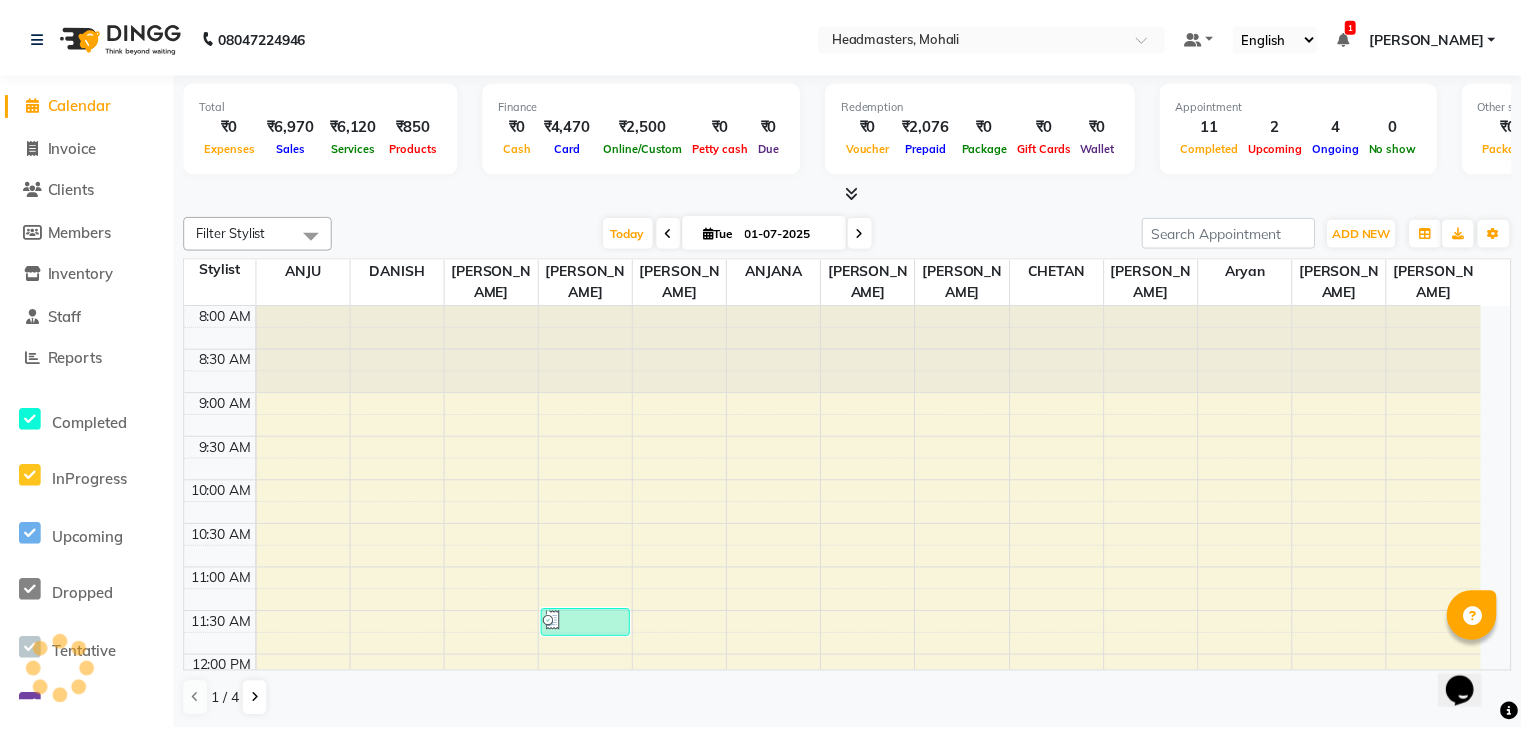 scroll, scrollTop: 524, scrollLeft: 0, axis: vertical 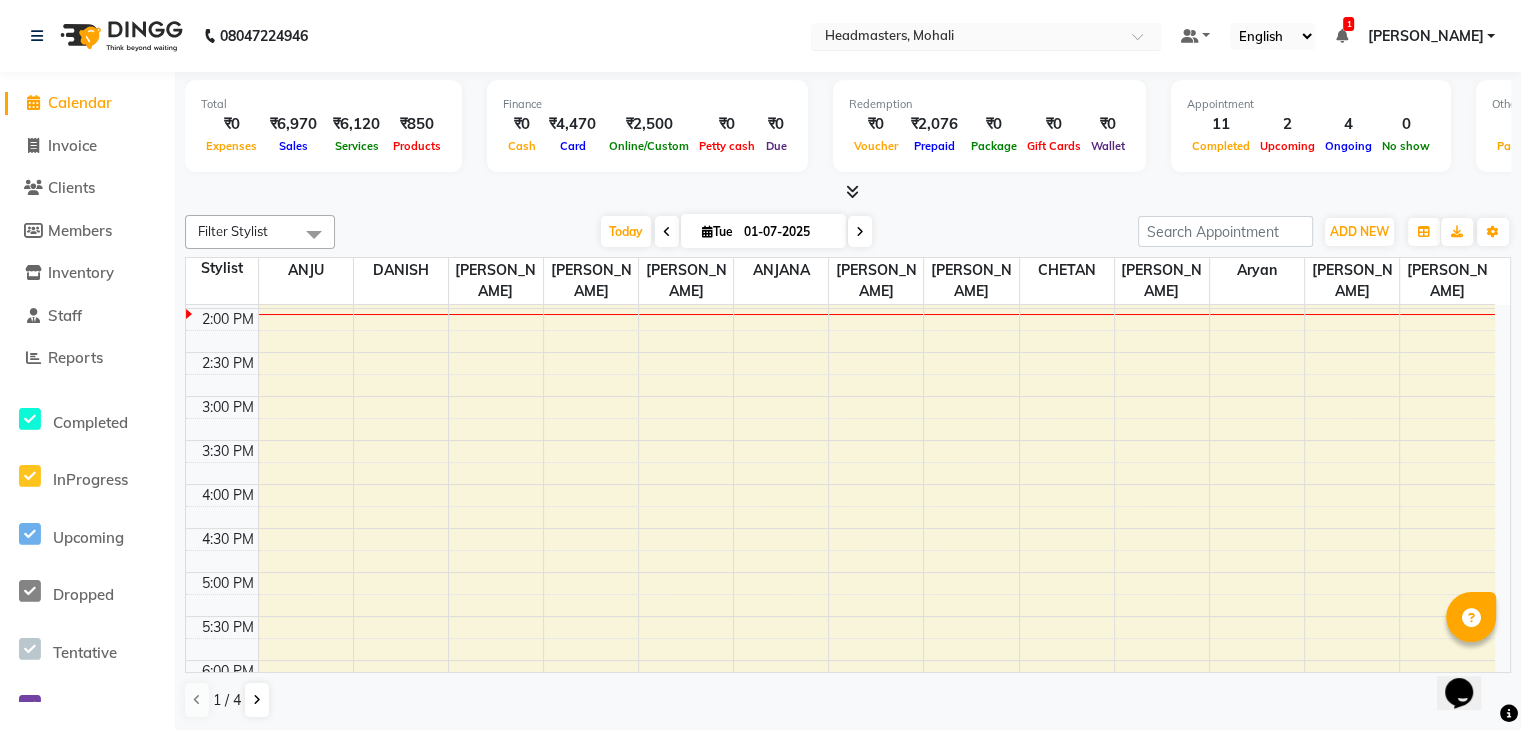 click on "08047224946 Select Location × Headmasters, Mohali Default Panel My Panel English ENGLISH Español العربية मराठी हिंदी ગુજરાતી தமிழ் 中文 1 Notifications nothing to show VISHAL KUMAR Manage Profile Change Password Sign out  Version:3.14.0" 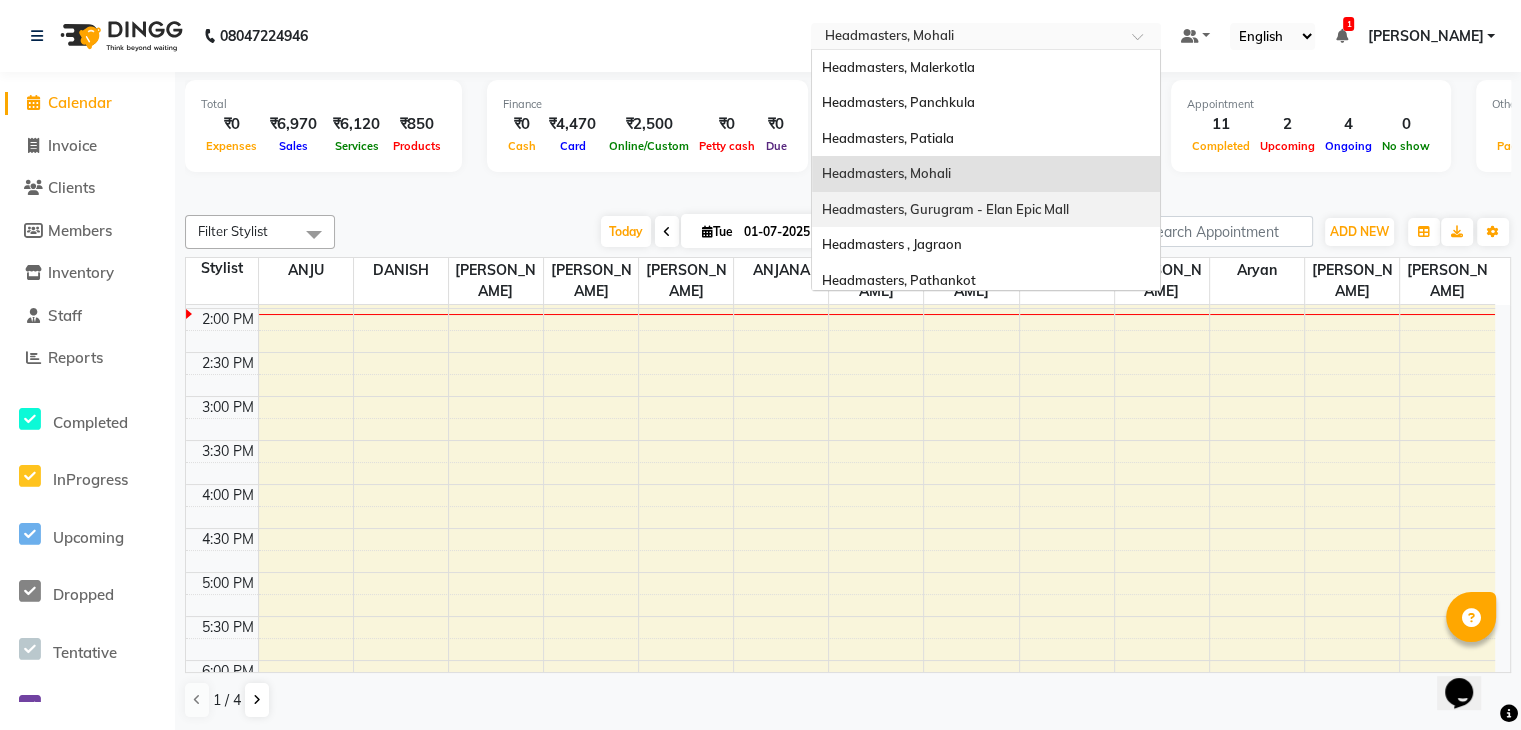 scroll, scrollTop: 292, scrollLeft: 0, axis: vertical 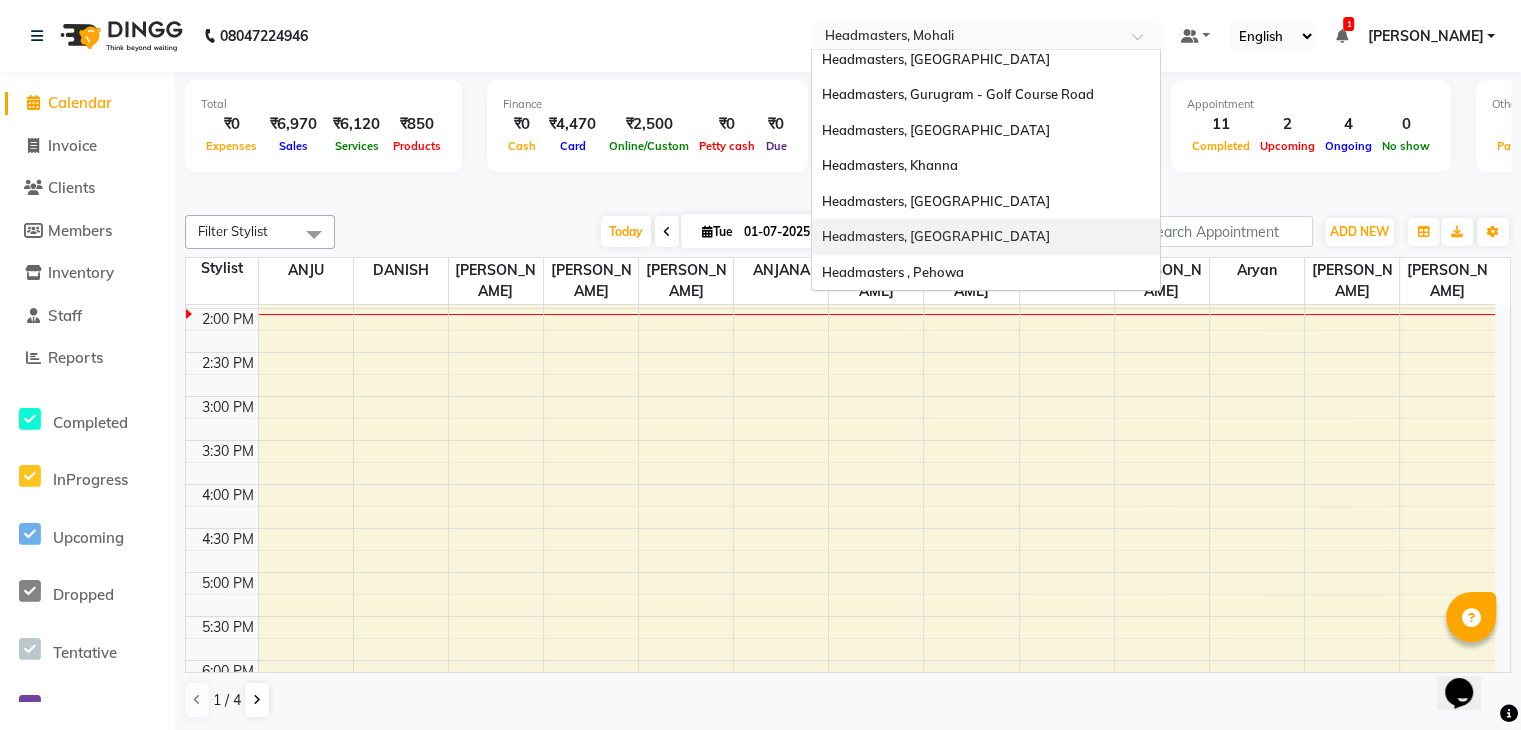 click on "Headmasters, [GEOGRAPHIC_DATA]" at bounding box center [936, 236] 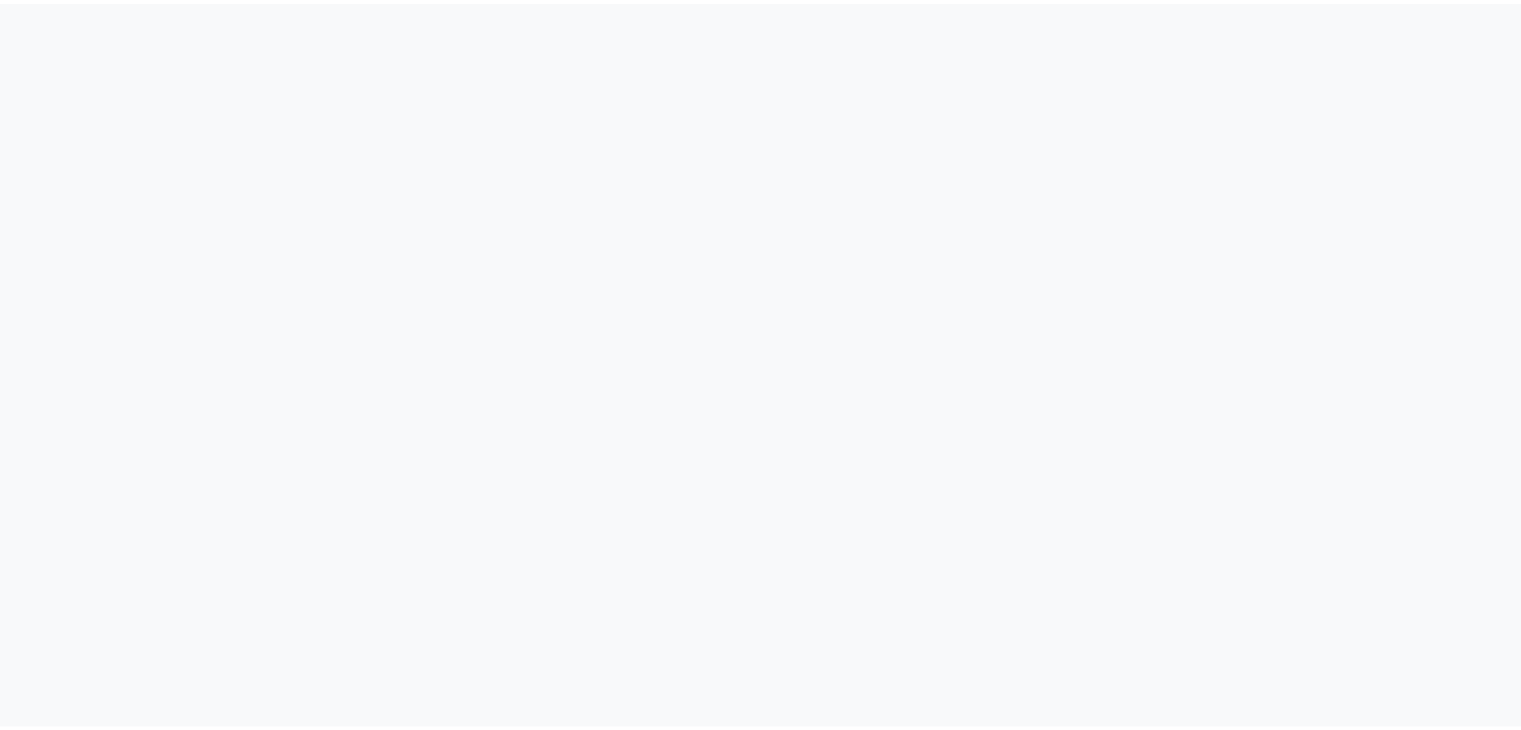 scroll, scrollTop: 0, scrollLeft: 0, axis: both 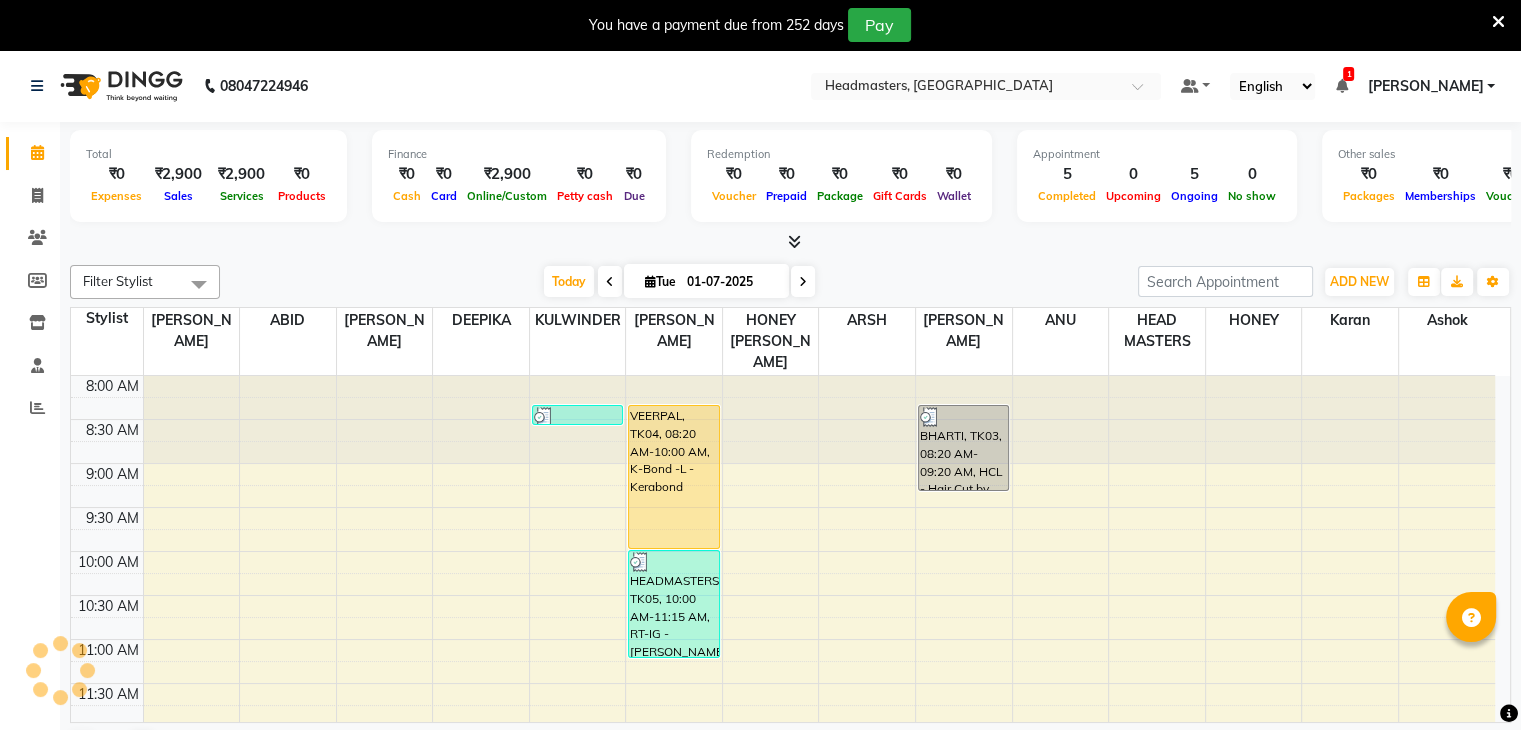 click at bounding box center (1498, 22) 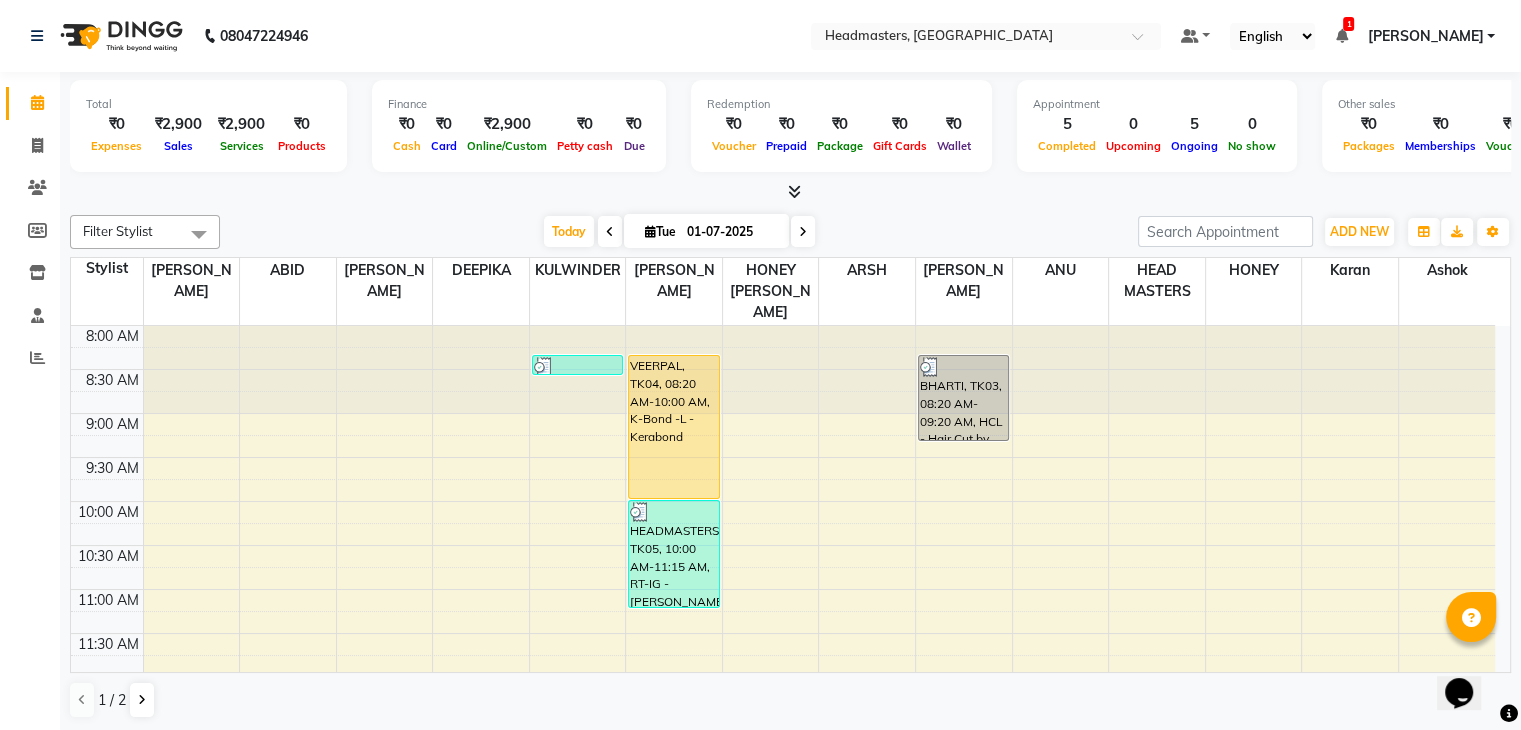 scroll, scrollTop: 0, scrollLeft: 0, axis: both 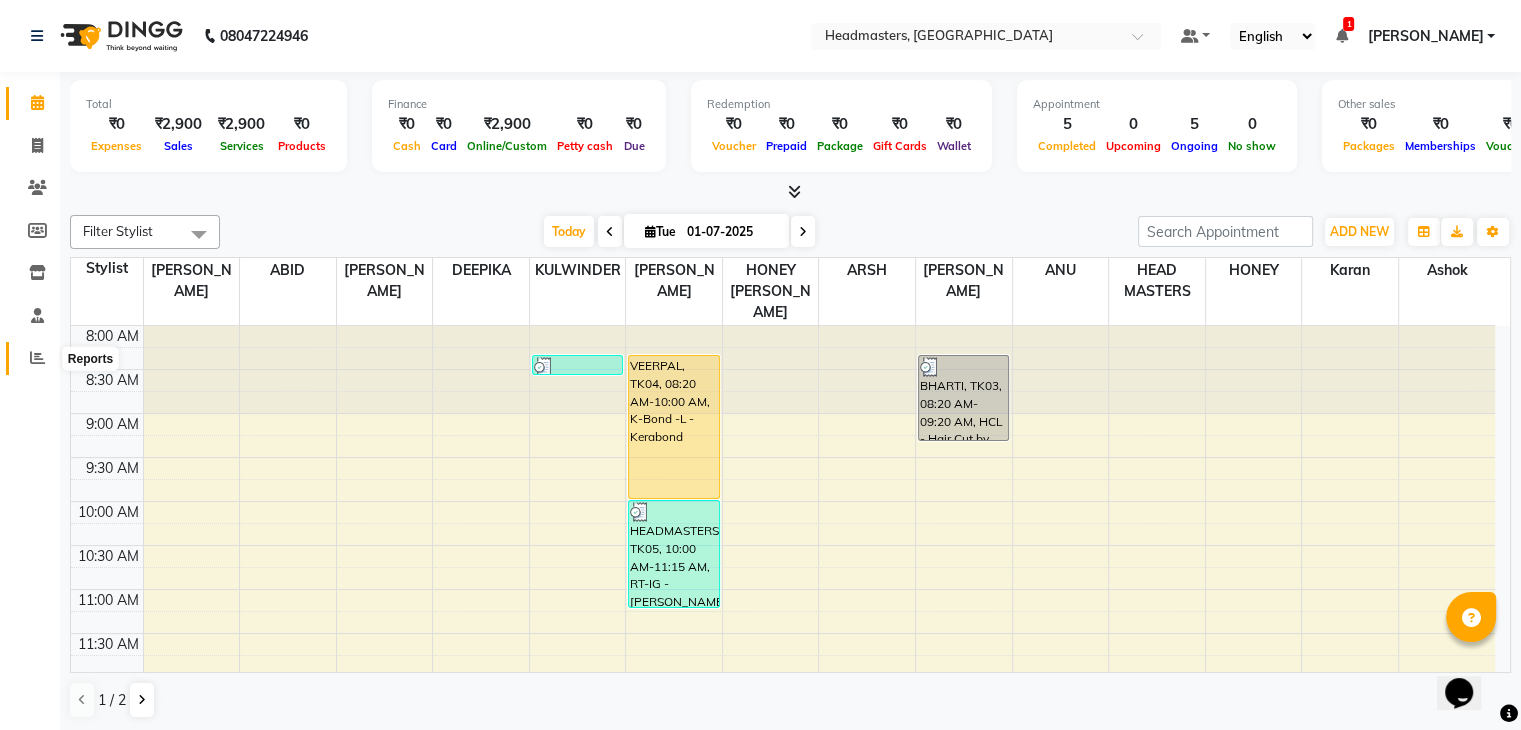 click 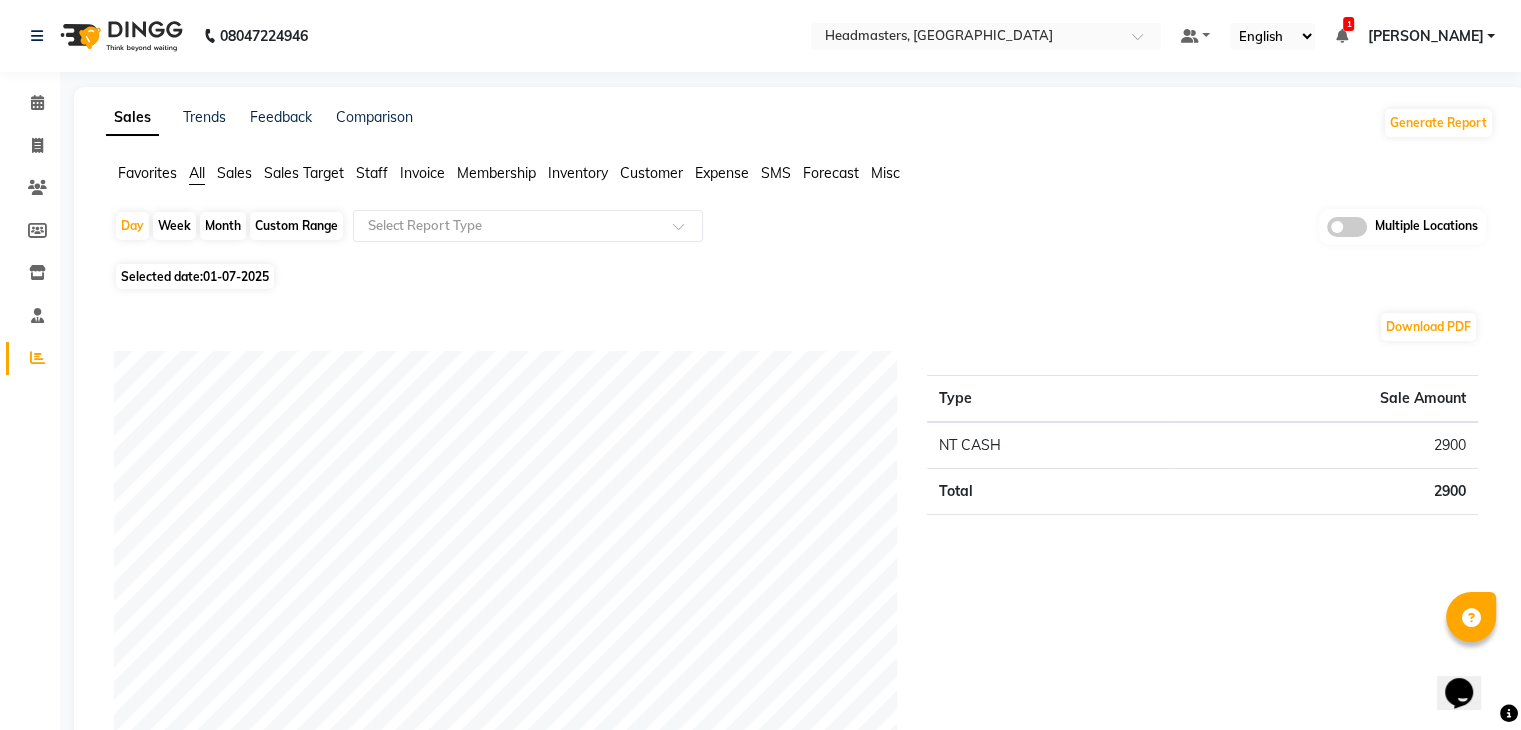 click on "Sales" 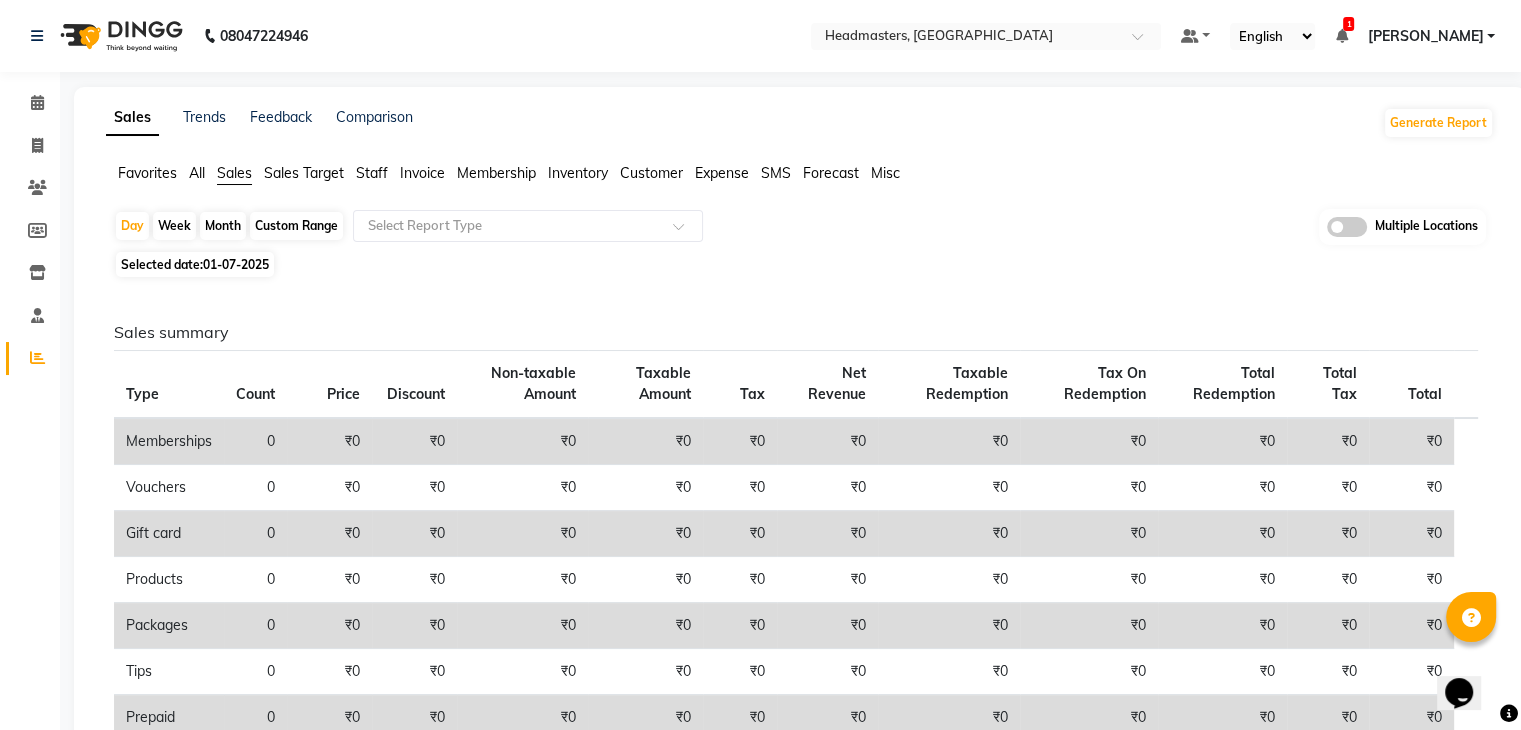 click on "01-07-2025" 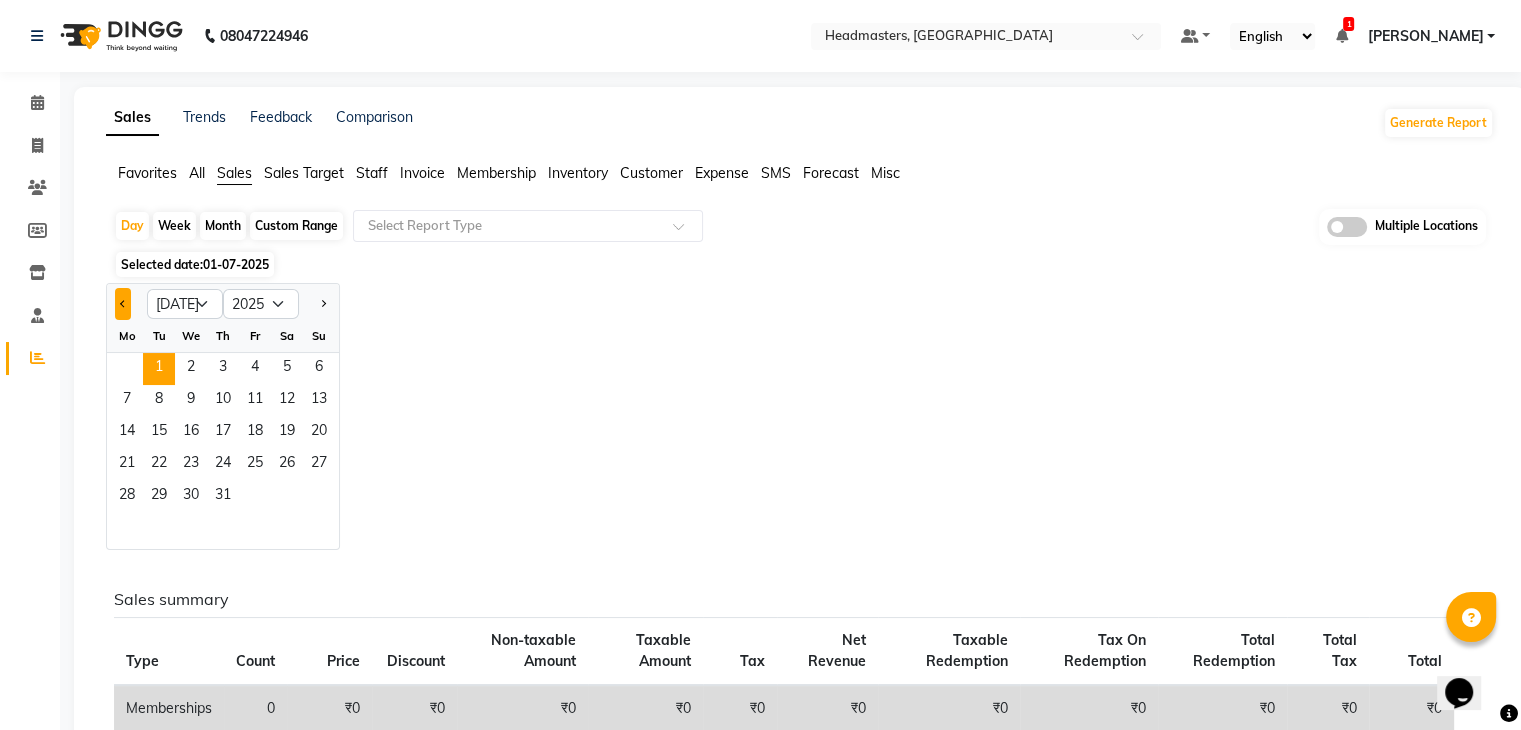 click 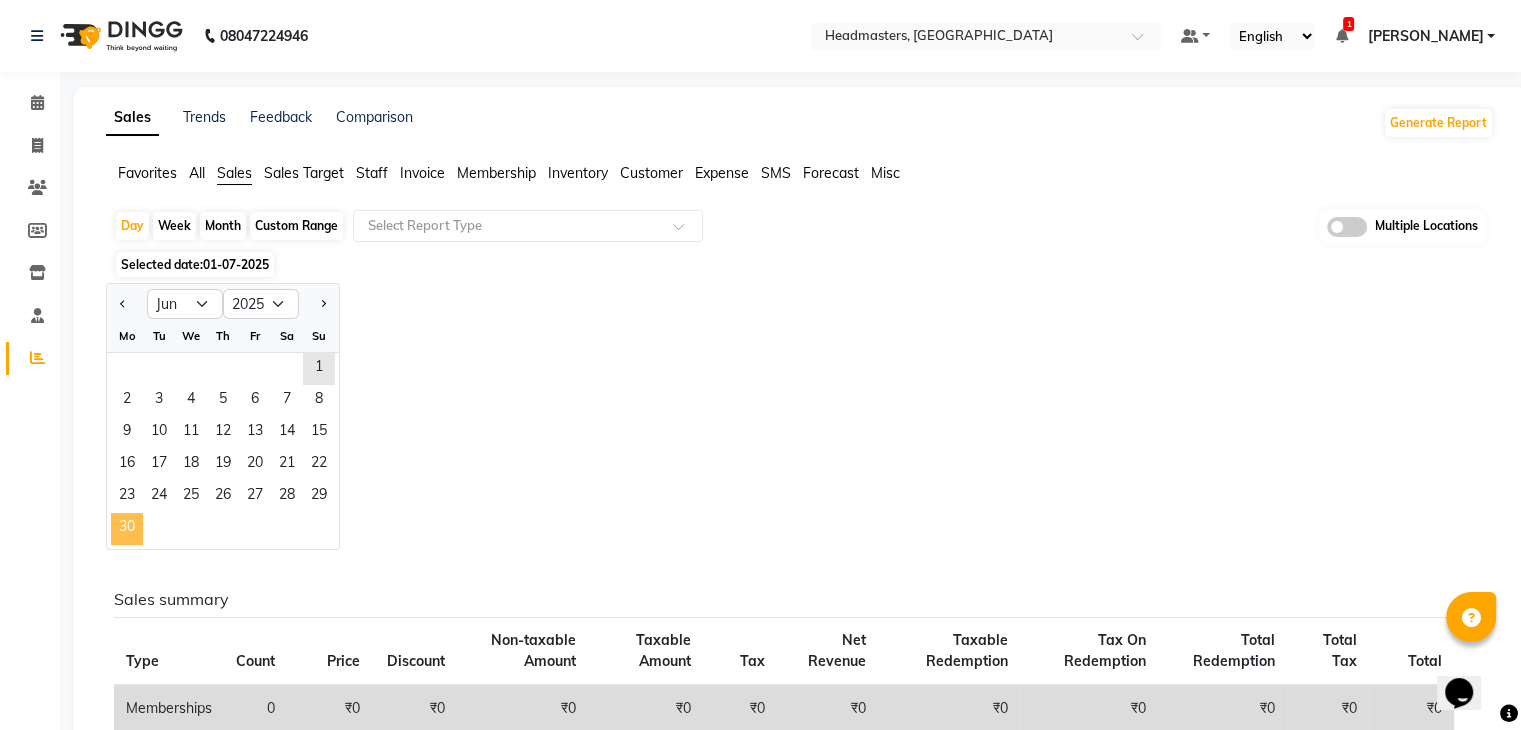 click on "30" 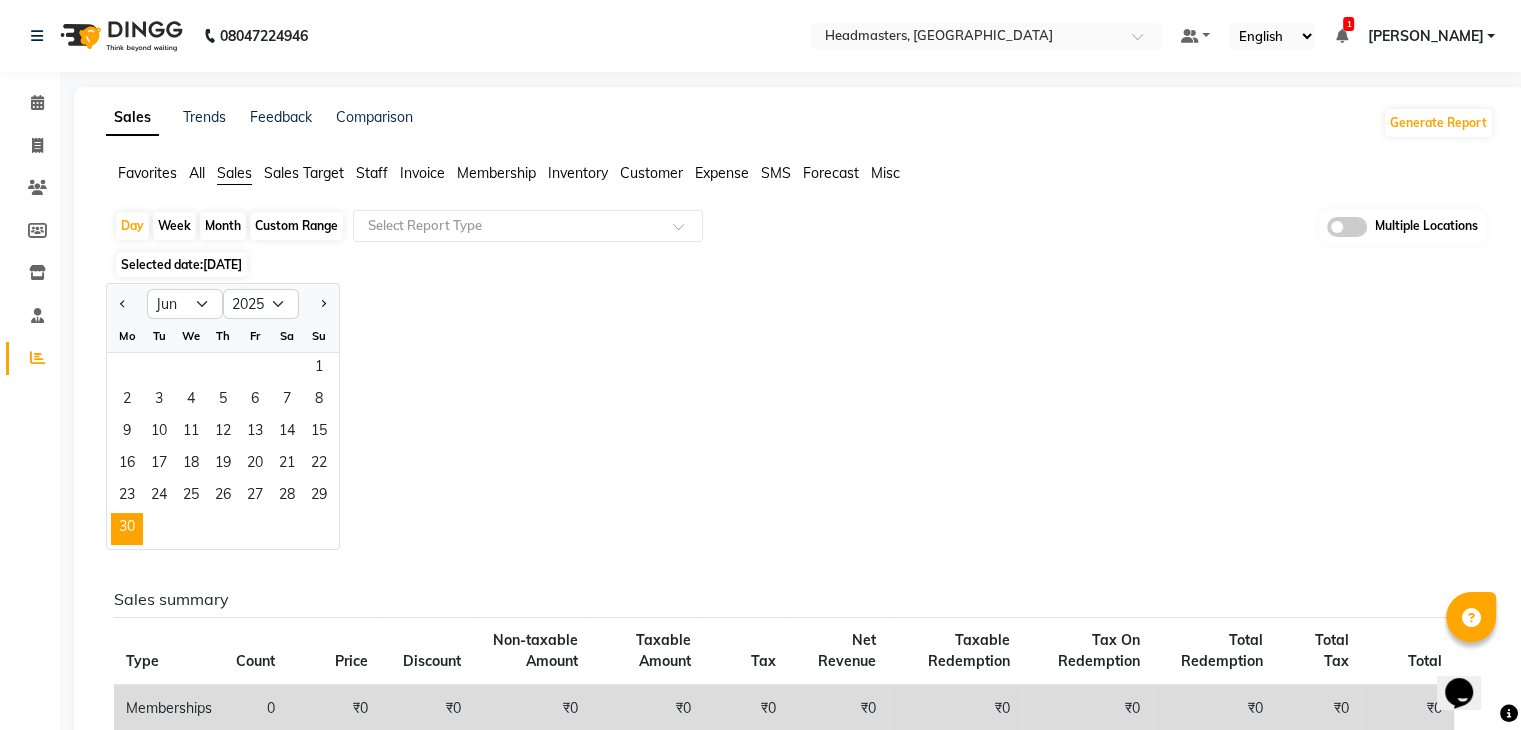 click on "Jan Feb Mar Apr May Jun Jul Aug Sep Oct Nov Dec 2015 2016 2017 2018 2019 2020 2021 2022 2023 2024 2025 2026 2027 2028 2029 2030 2031 2032 2033 2034 2035 Mo Tu We Th Fr Sa Su  1   2   3   4   5   6   7   8   9   10   11   12   13   14   15   16   17   18   19   20   21   22   23   24   25   26   27   28   29   30" 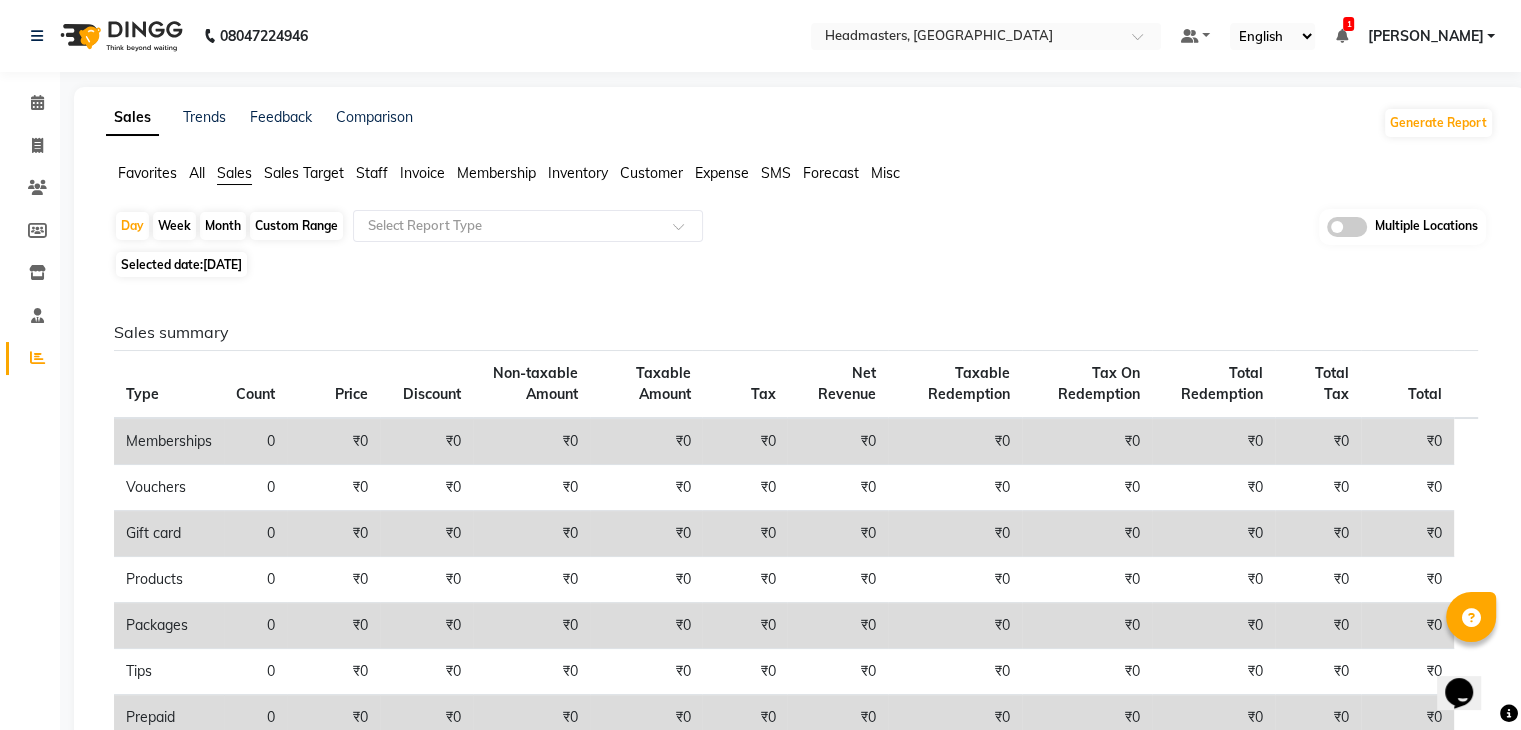click on "Day   Week   Month   Custom Range  Select Report Type Multiple Locations" 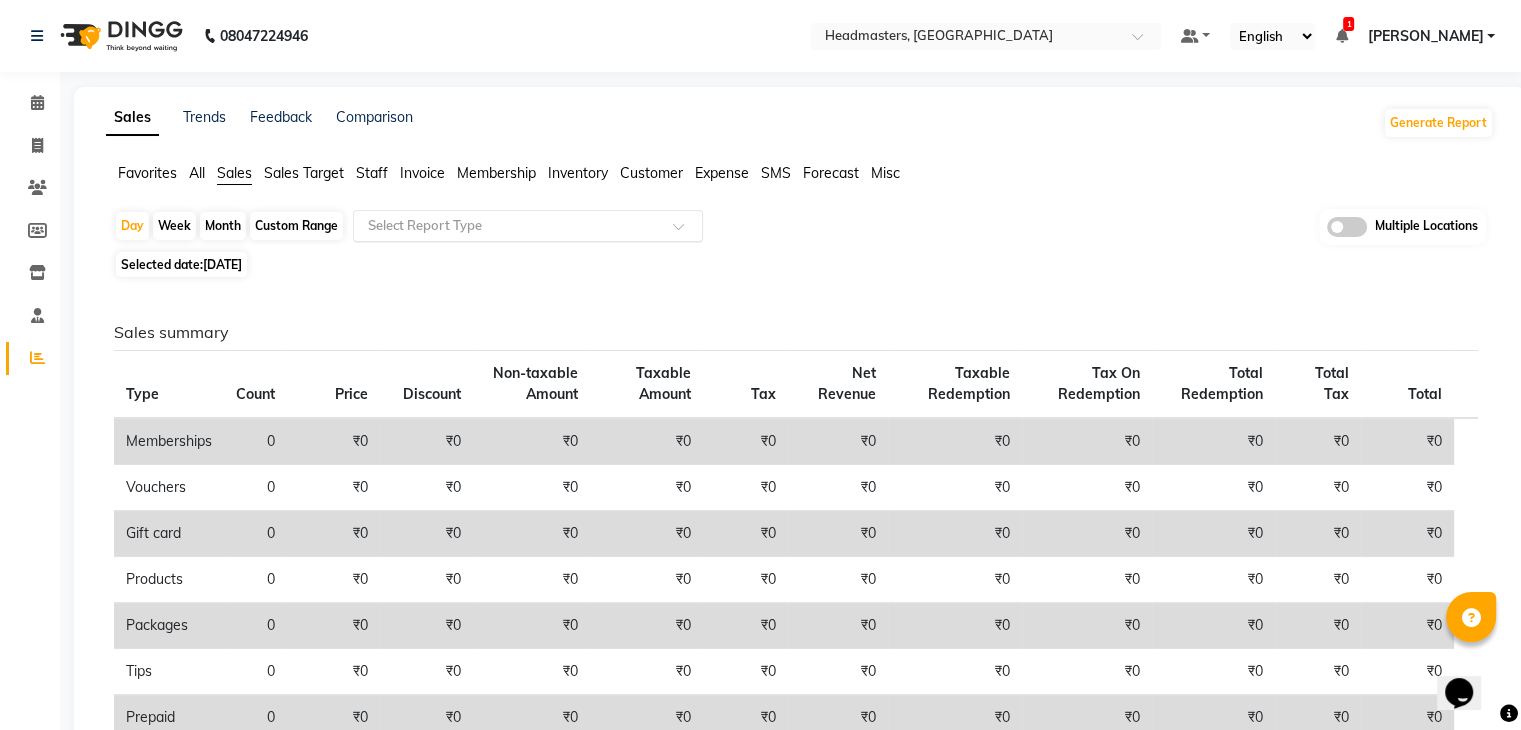 click 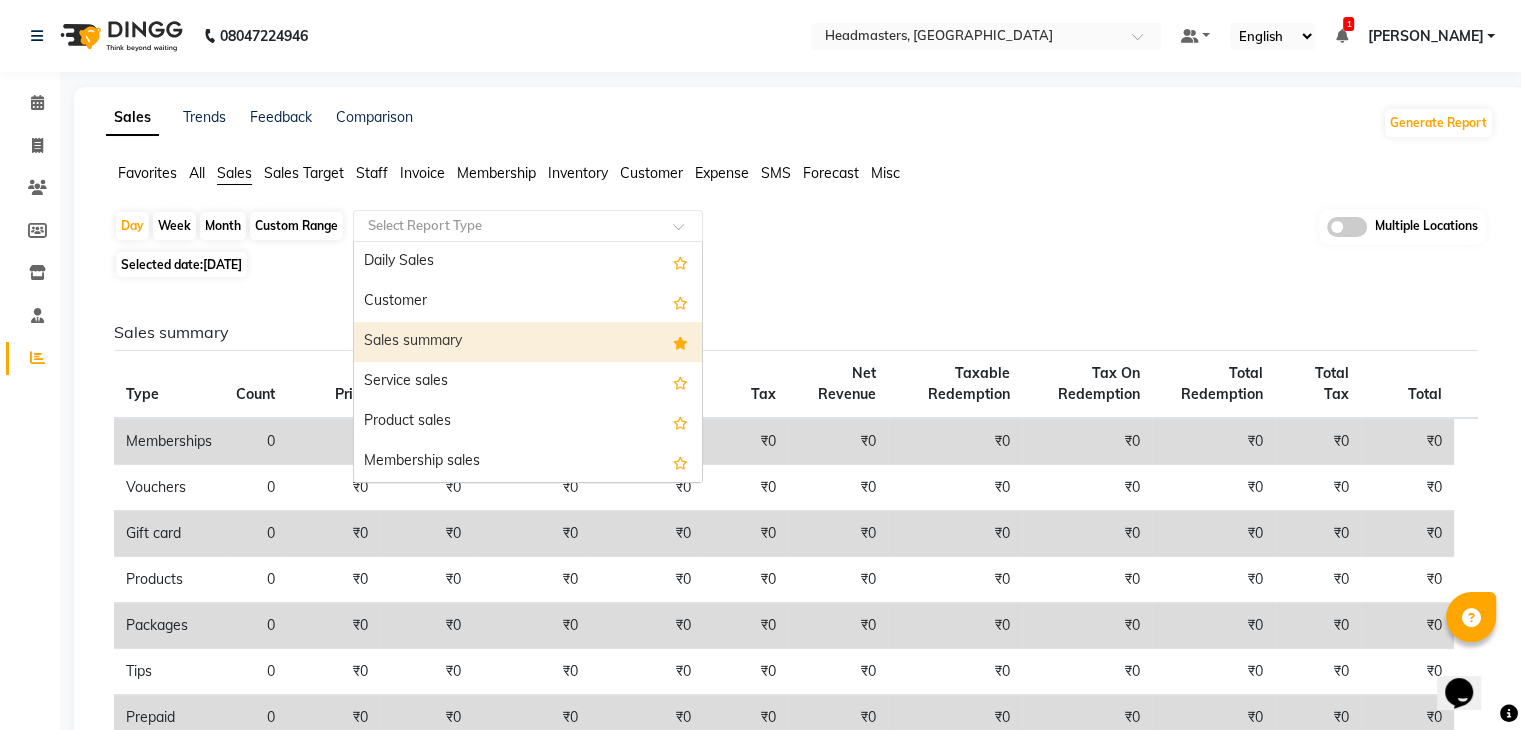 click on "Sales summary Type Count Price Discount Non-taxable Amount Taxable Amount Tax Net Revenue Taxable Redemption Tax On Redemption Total Redemption Total Tax Total  Memberships 0 ₹0 ₹0 ₹0 ₹0 ₹0 ₹0 ₹0 ₹0 ₹0 ₹0 ₹0  Vouchers 0 ₹0 ₹0 ₹0 ₹0 ₹0 ₹0 ₹0 ₹0 ₹0 ₹0 ₹0  Gift card 0 ₹0 ₹0 ₹0 ₹0 ₹0 ₹0 ₹0 ₹0 ₹0 ₹0 ₹0  Products 0 ₹0 ₹0 ₹0 ₹0 ₹0 ₹0 ₹0 ₹0 ₹0 ₹0 ₹0  Packages 0 ₹0 ₹0 ₹0 ₹0 ₹0 ₹0 ₹0 ₹0 ₹0 ₹0 ₹0  Tips 0 ₹0 ₹0 ₹0 ₹0 ₹0 ₹0 ₹0 ₹0 ₹0 ₹0 ₹0  Prepaid 0 ₹0 ₹0 ₹0 ₹0 ₹0 ₹0 ₹0 ₹0 ₹0 ₹0 ₹0  Services 38 ₹41,600.00 ₹13,600.00 ₹0 ₹23,728.68 ₹4,271.17 ₹28,000.00 ₹0 ₹0 ₹0 ₹4,271.17 ₹28,000.00  Fee 0 ₹0 ₹0 ₹0 ₹0 ₹0 ₹0 ₹0 ₹0 ₹0 ₹0 ₹0 Payment mode Payment Mode Count Total Redemption Tip Fee Advance Amount Invoice Amount  UPI 11 ₹13,400.00 ₹0 ₹0 ₹0 ₹0 ₹13,400.00  NT CASH 9 ₹11,500.00 ₹0 ₹0 ₹0 ₹0 ₹11,500.00  COMPLIMENTARY" 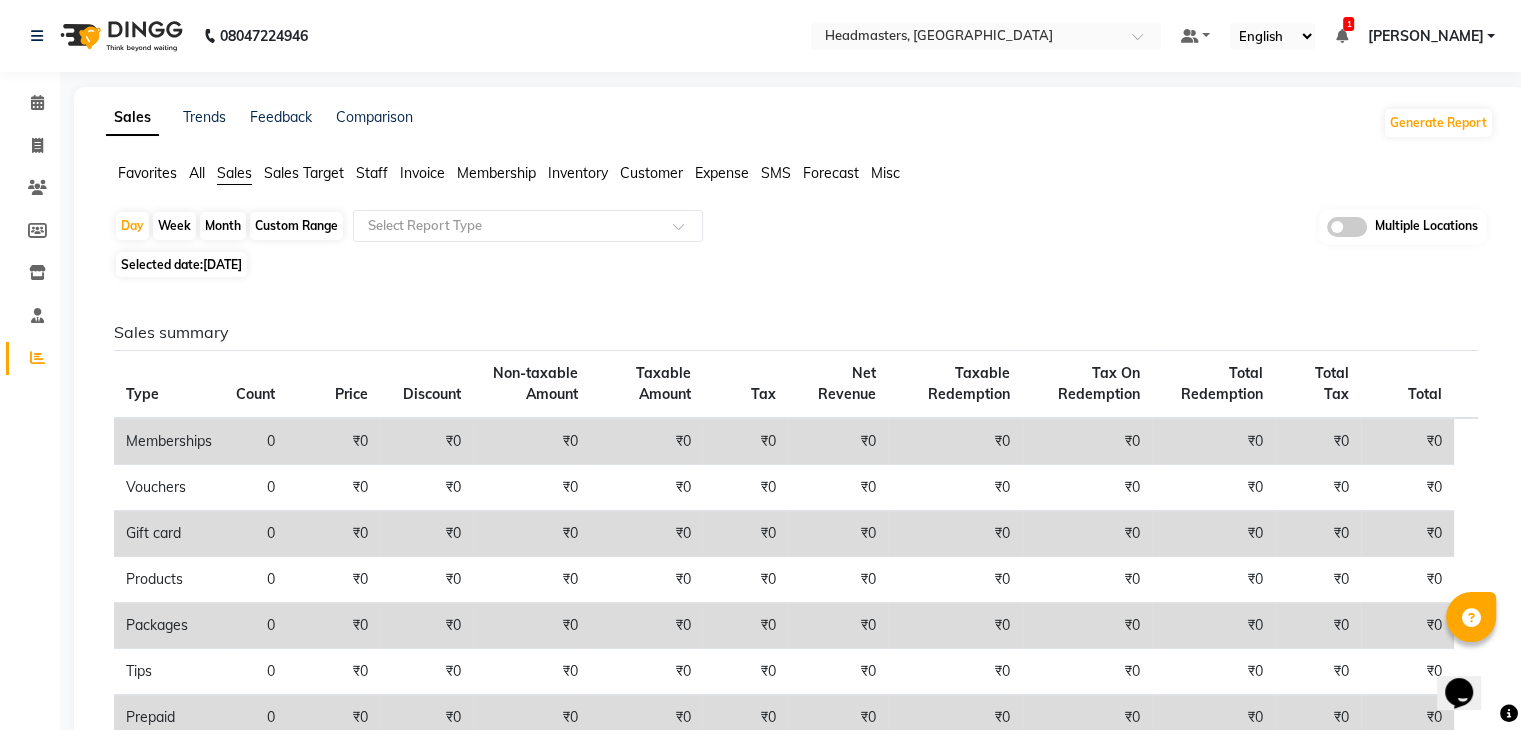 click on "Staff" 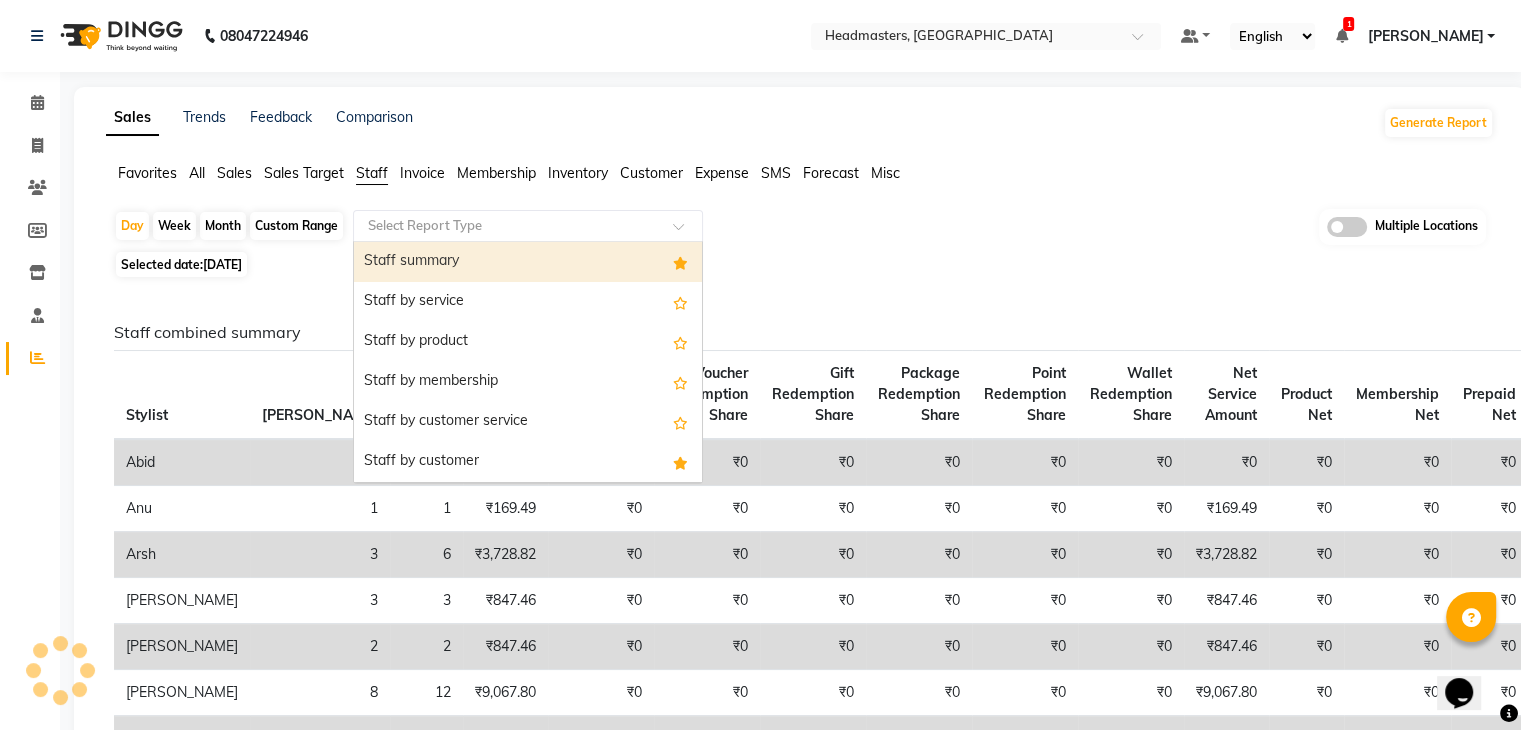 click 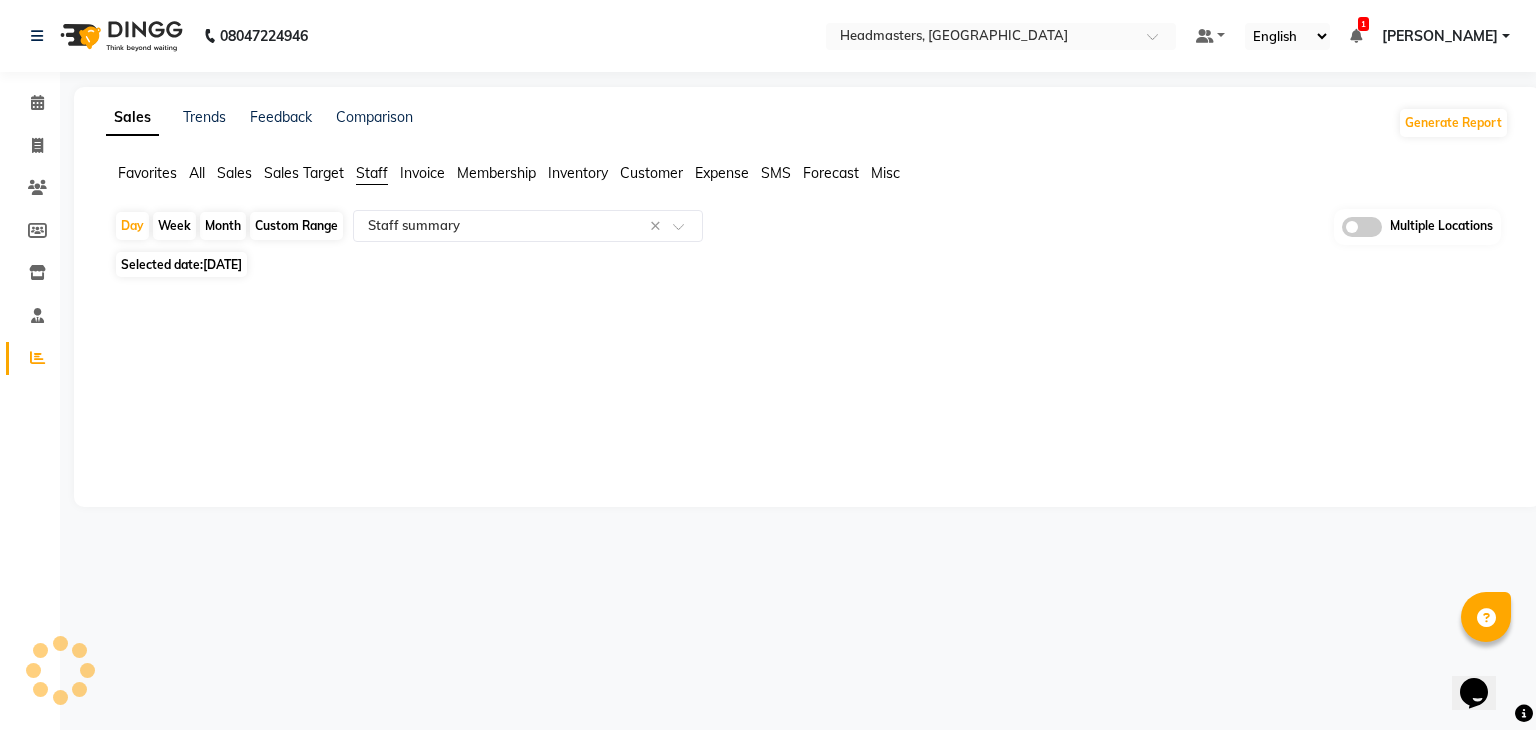 click 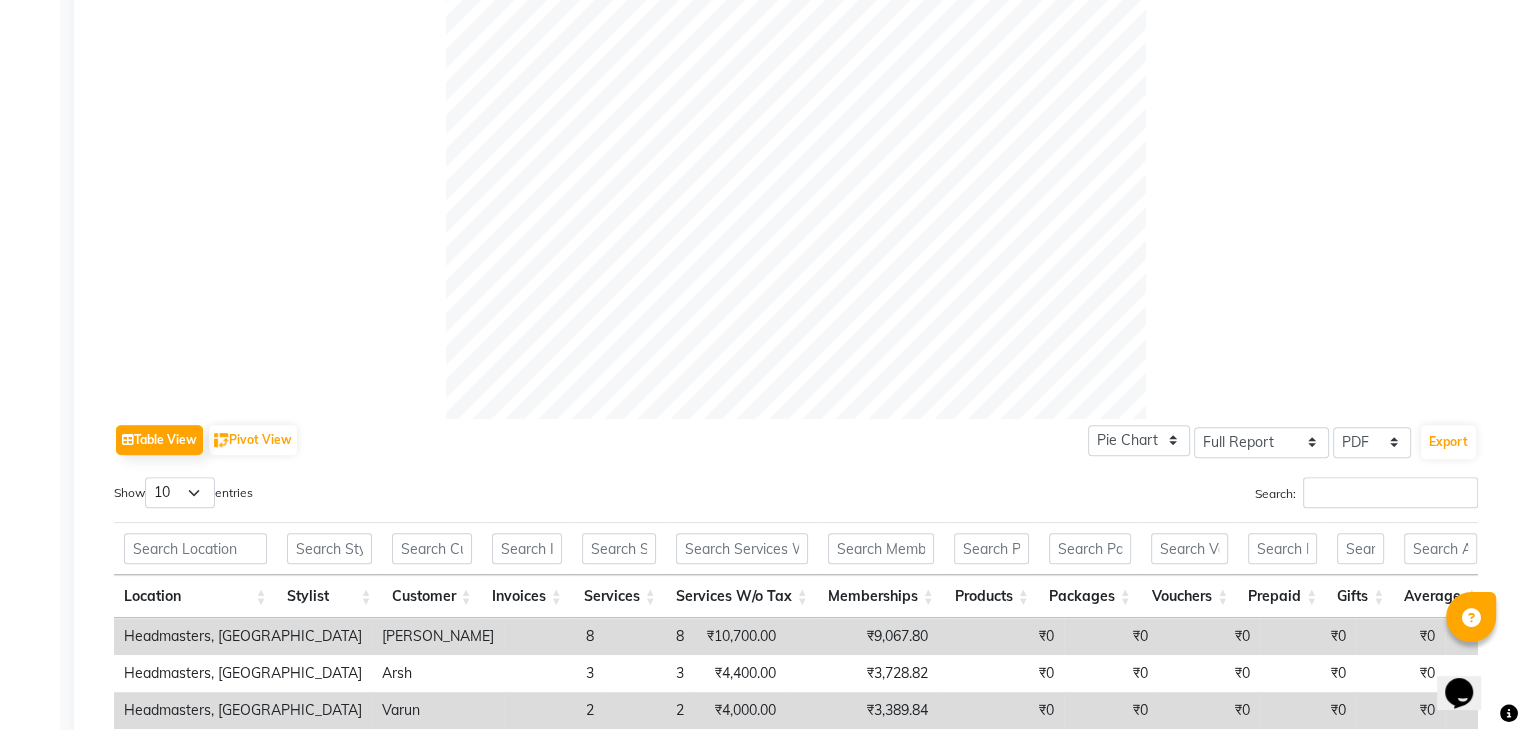 scroll, scrollTop: 1004, scrollLeft: 0, axis: vertical 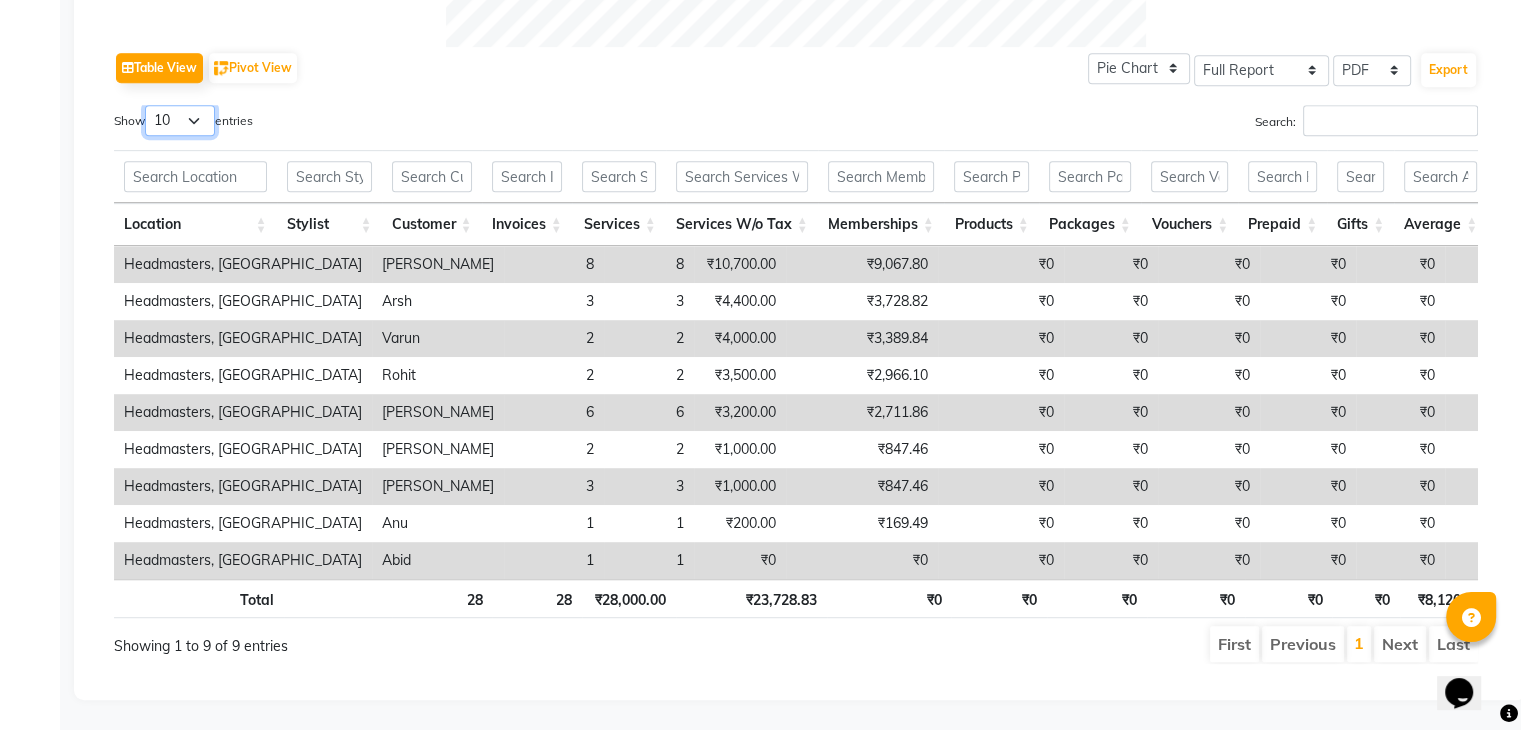 click on "10 25 50 100" at bounding box center (180, 120) 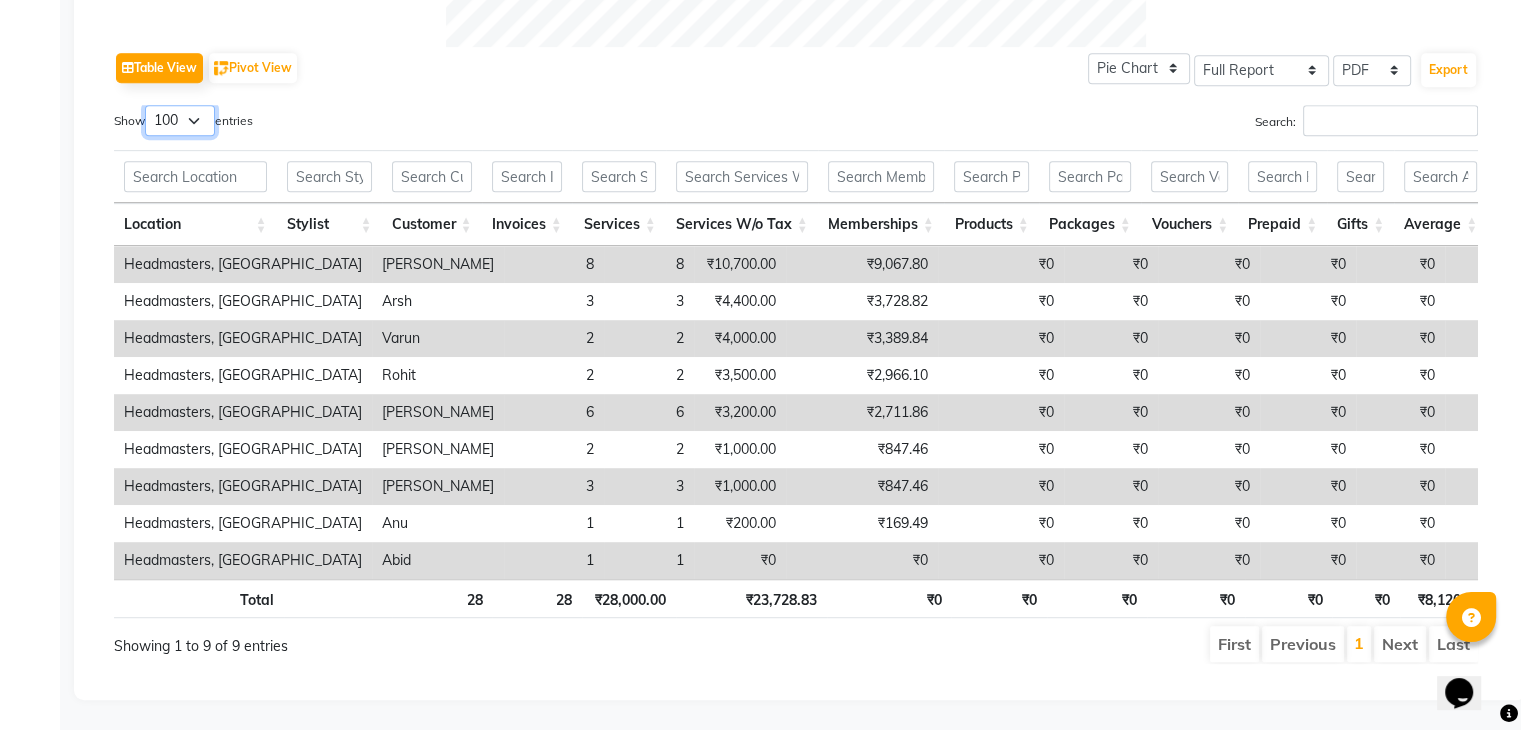 click on "10 25 50 100" at bounding box center (180, 120) 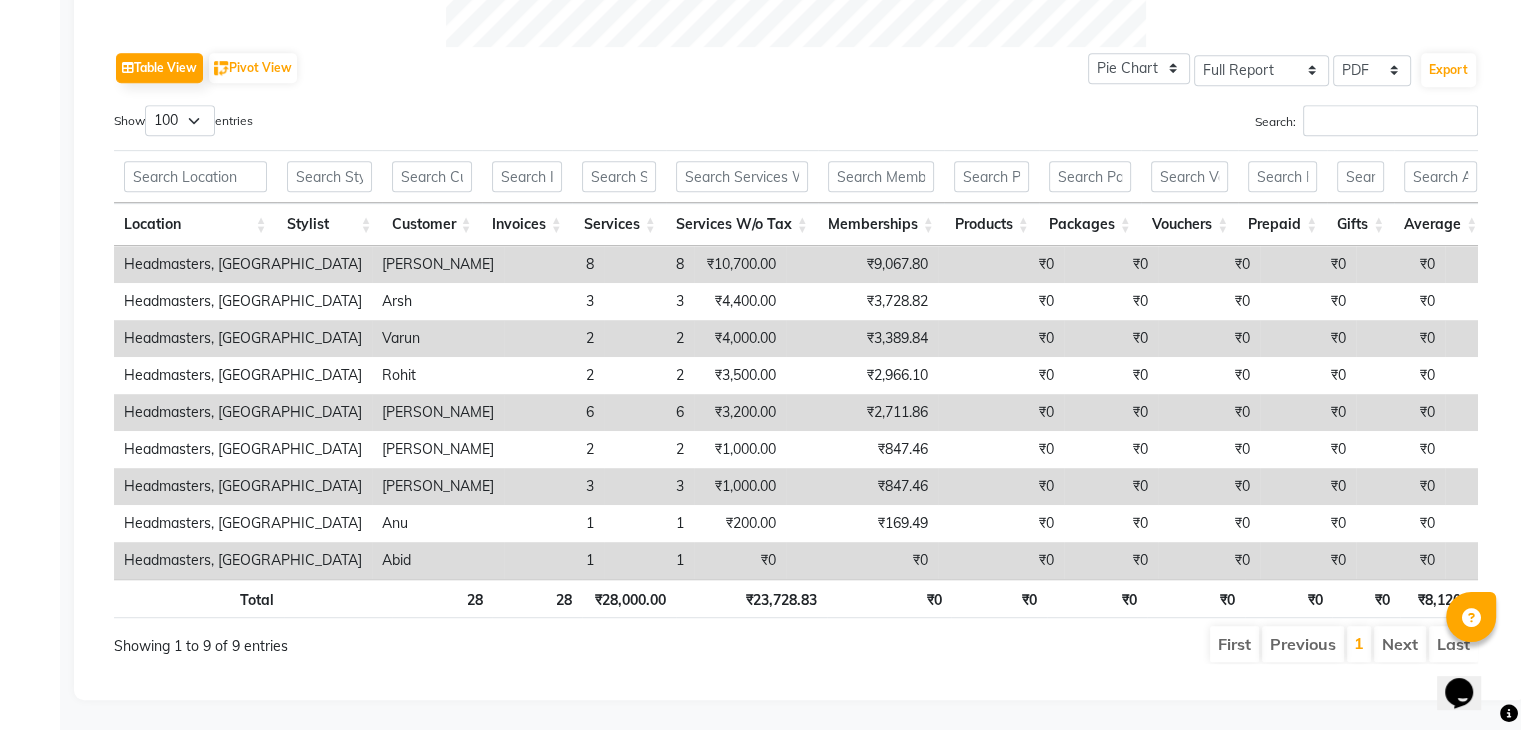 click on "Table View   Pivot View  Pie Chart Bar Chart Select Full Report Filtered Report Select CSV PDF  Export" 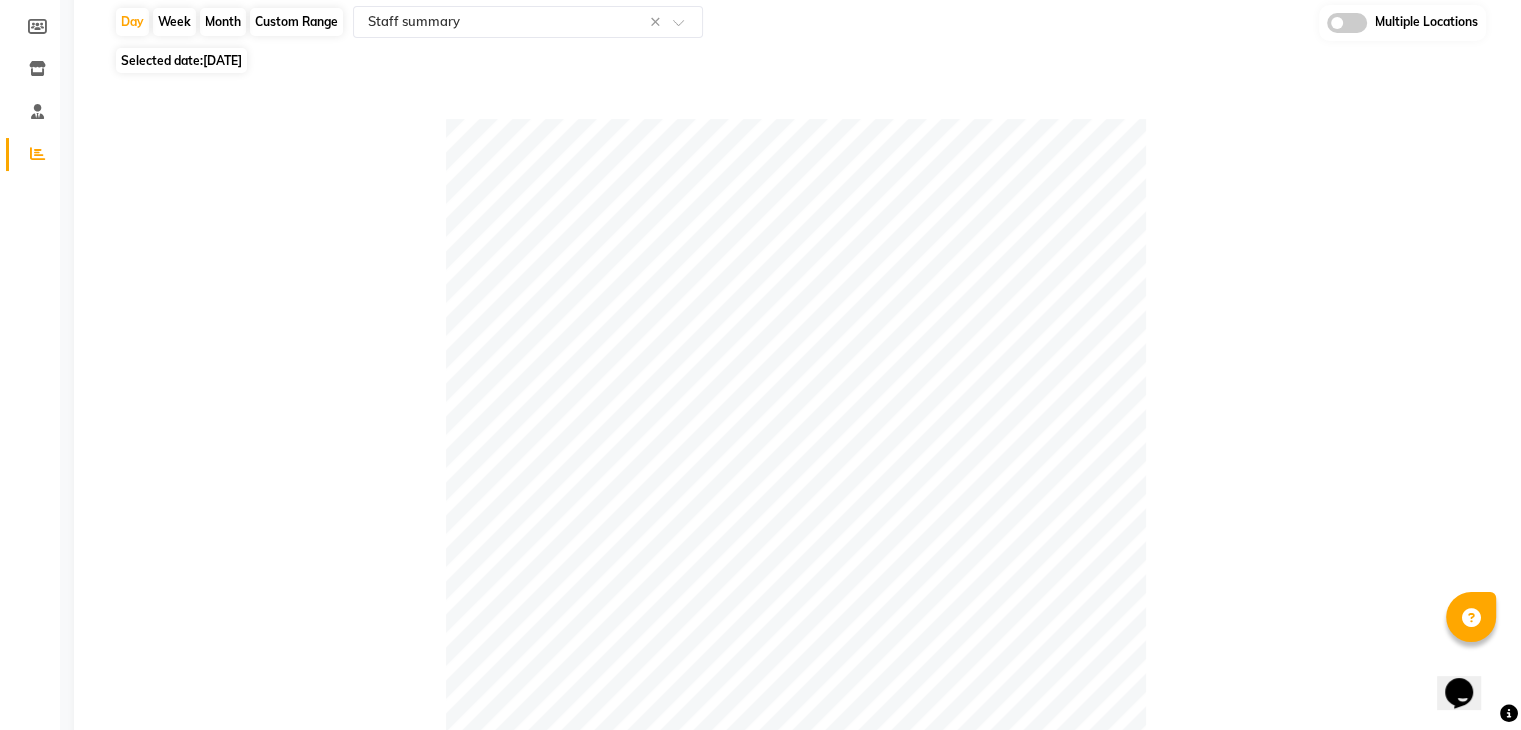scroll, scrollTop: 0, scrollLeft: 0, axis: both 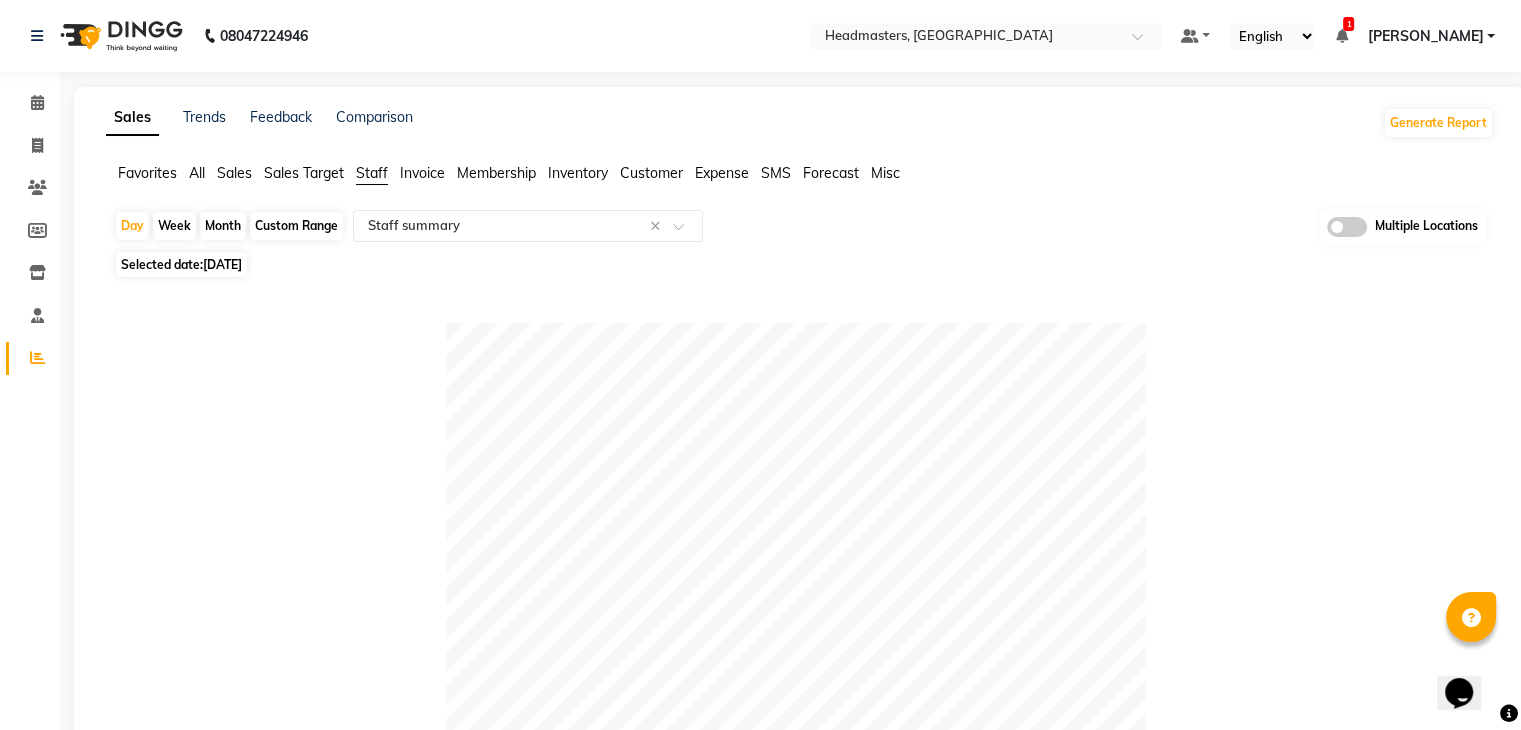 click 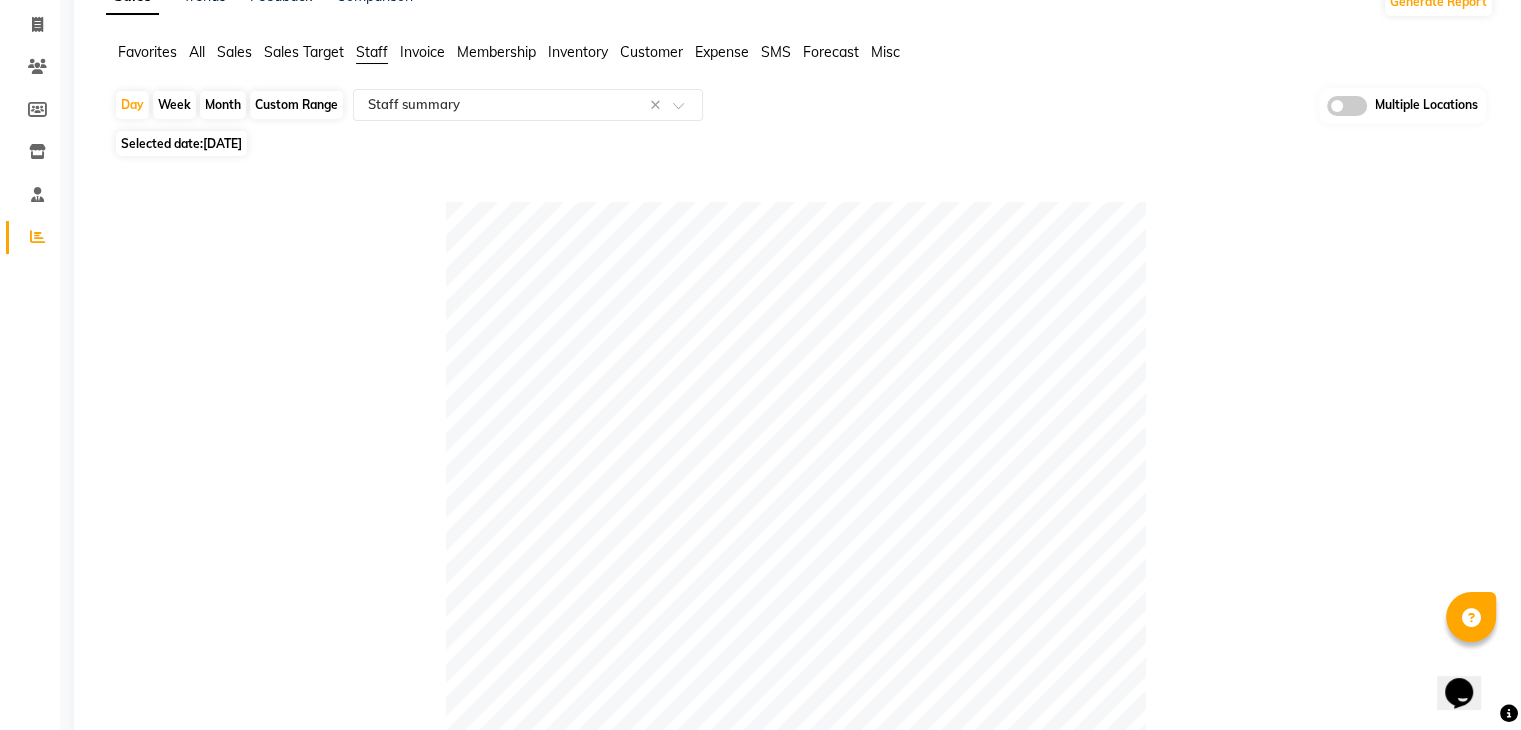 scroll, scrollTop: 200, scrollLeft: 0, axis: vertical 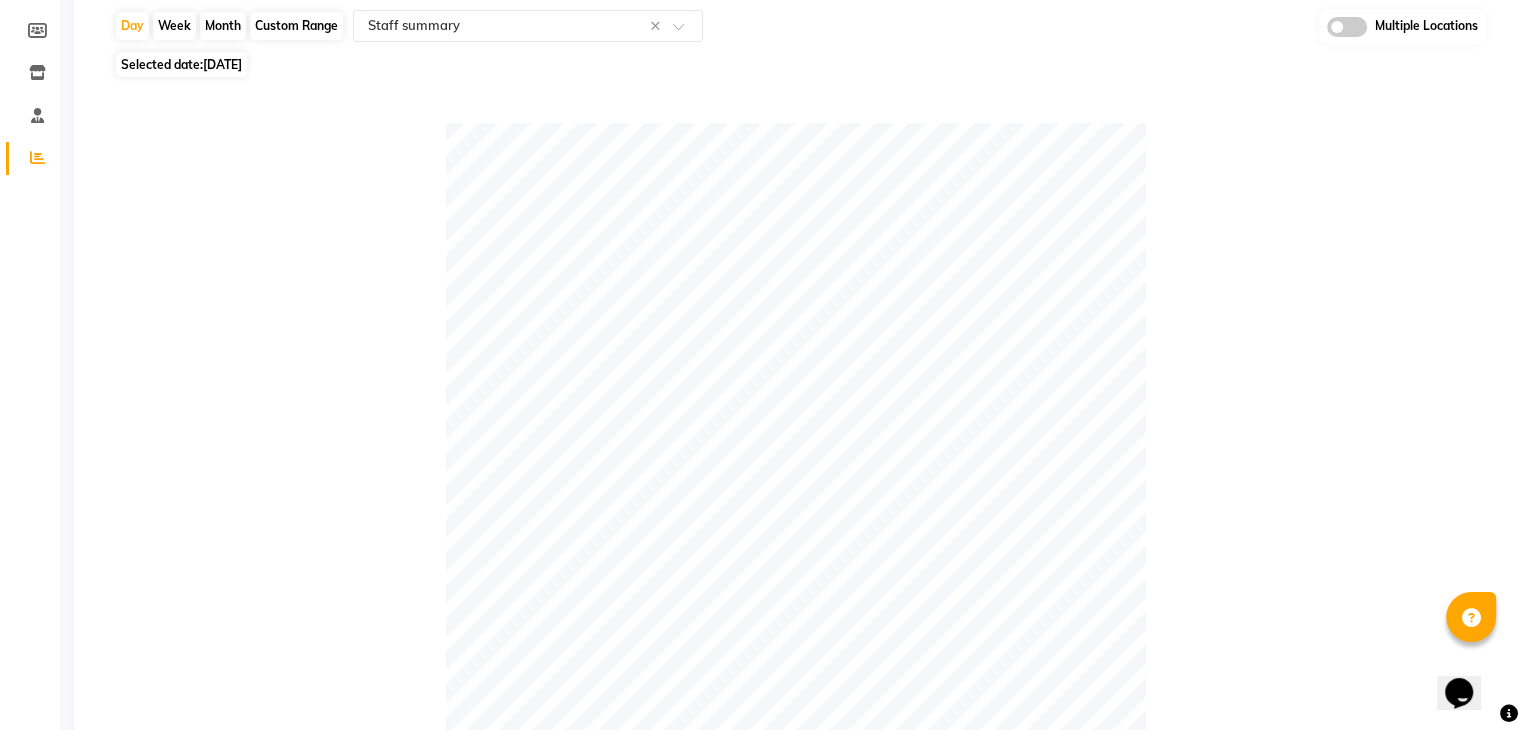 click 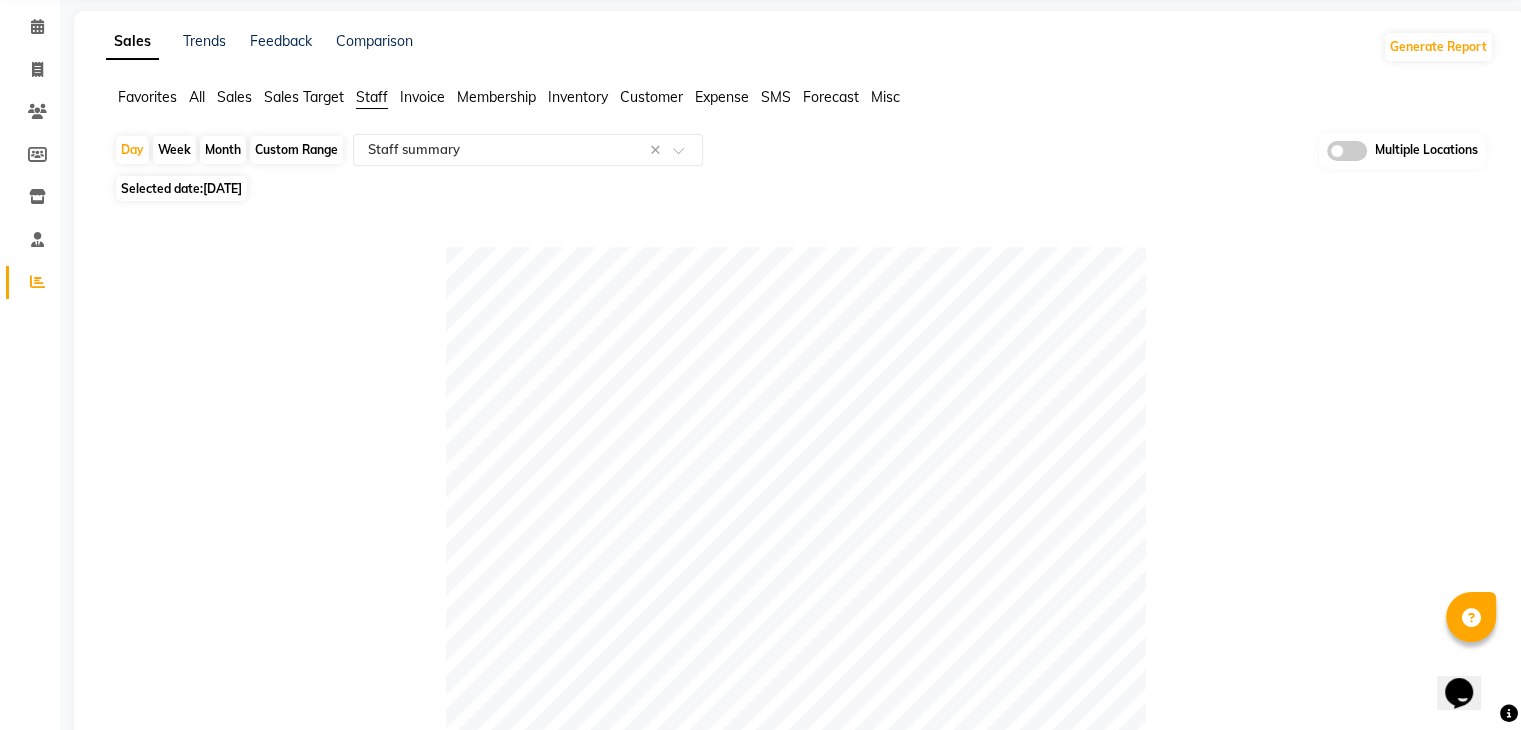 scroll, scrollTop: 0, scrollLeft: 0, axis: both 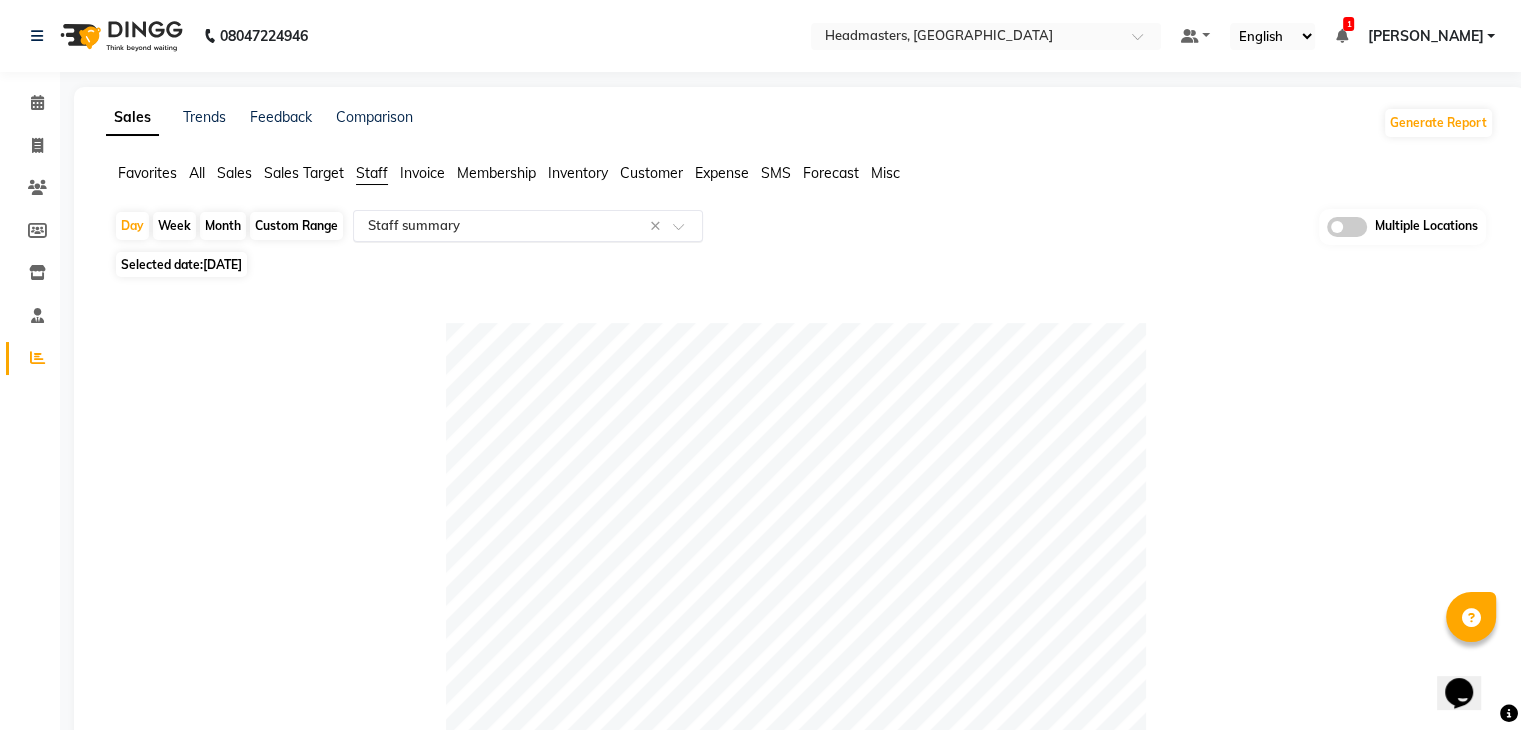 click 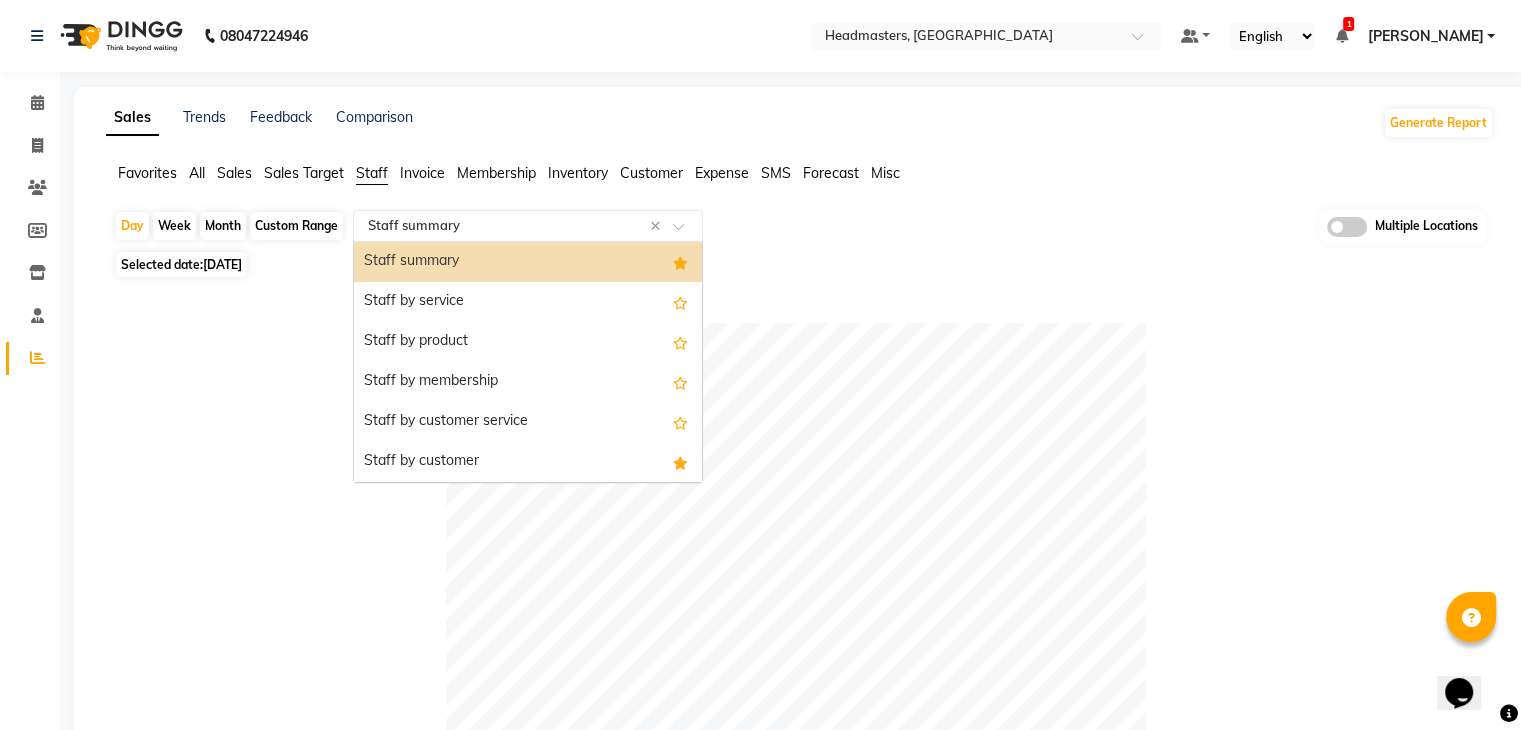 click on "Staff summary" at bounding box center (528, 262) 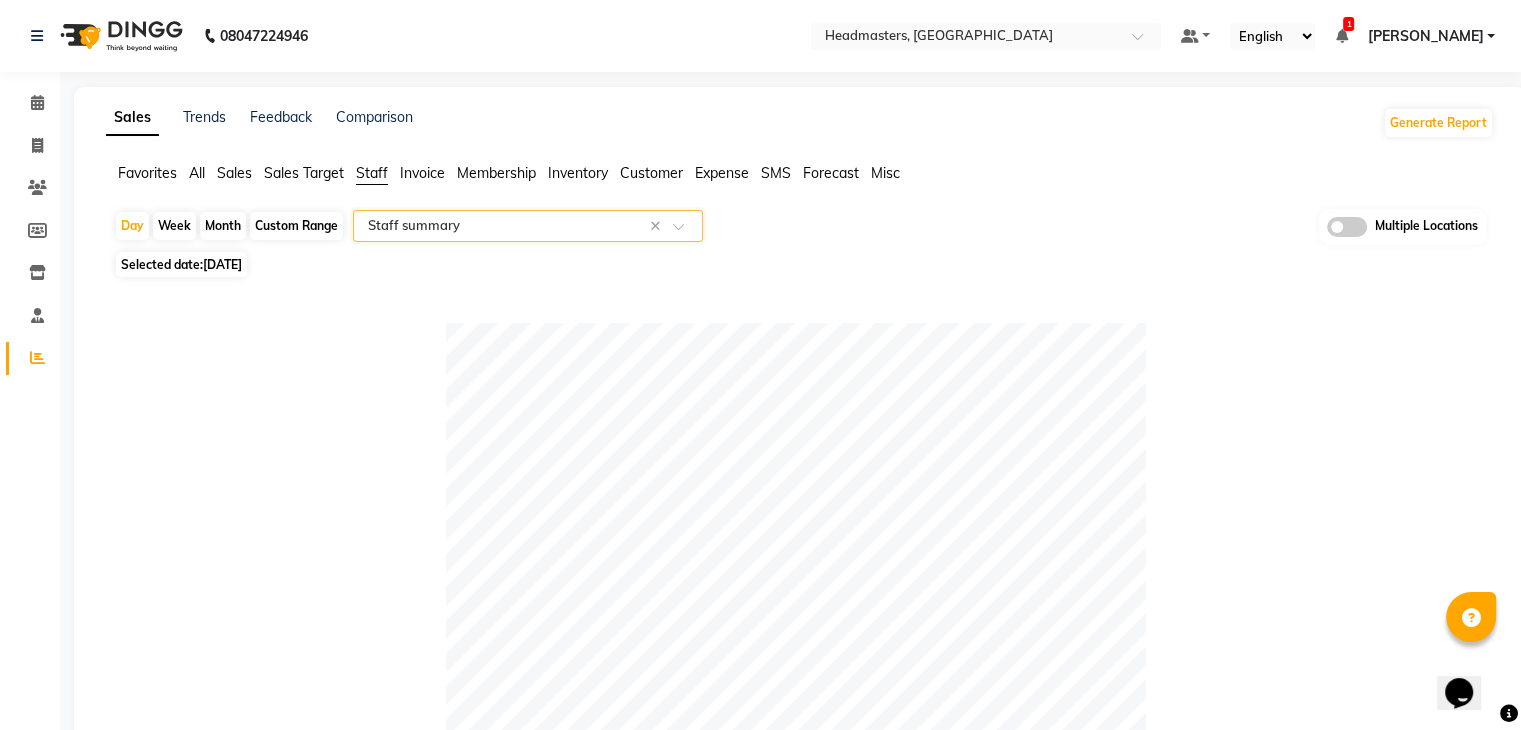 click on "Table View   Pivot View  Pie Chart Bar Chart Select Full Report Filtered Report Select CSV PDF  Export  Show  10 25 50 100  entries Search: Location Stylist Customer Invoices Services Services W/o Tax Memberships Products Packages Vouchers Prepaid Gifts Average Total Total W/o Tax Payment Redemption Redemption Share Emp Code Location Stylist Customer Invoices Services Services W/o Tax Memberships Products Packages Vouchers Prepaid Gifts Average Total Total W/o Tax Payment Redemption Redemption Share Emp Code Total 28 28 ₹28,000.00 ₹23,728.83 ₹0 ₹0 ₹0 ₹0 ₹0 ₹0 ₹8,120.83 ₹28,000.00 ₹23,728.83 ₹28,000.00 ₹0 ₹0 Headmasters, Amritsar Raghav 8 8 ₹10,700.00 ₹9,067.80 ₹0 ₹0 ₹0 ₹0 ₹0 ₹0 ₹1,337.50 ₹10,700.00 ₹9,067.80 ₹10,700.00 ₹0 ₹0 e3146-14 Headmasters, Amritsar Arsh 3 3 ₹4,400.00 ₹3,728.82 ₹0 ₹0 ₹0 ₹0 ₹0 ₹0 ₹1,466.67 ₹4,400.00 ₹3,728.82 ₹4,400.00 ₹0 ₹0 e3146-15 Headmasters, Amritsar Varun 2 2 ₹4,000.00 ₹3,389.84 ₹0 ₹0 2 2" 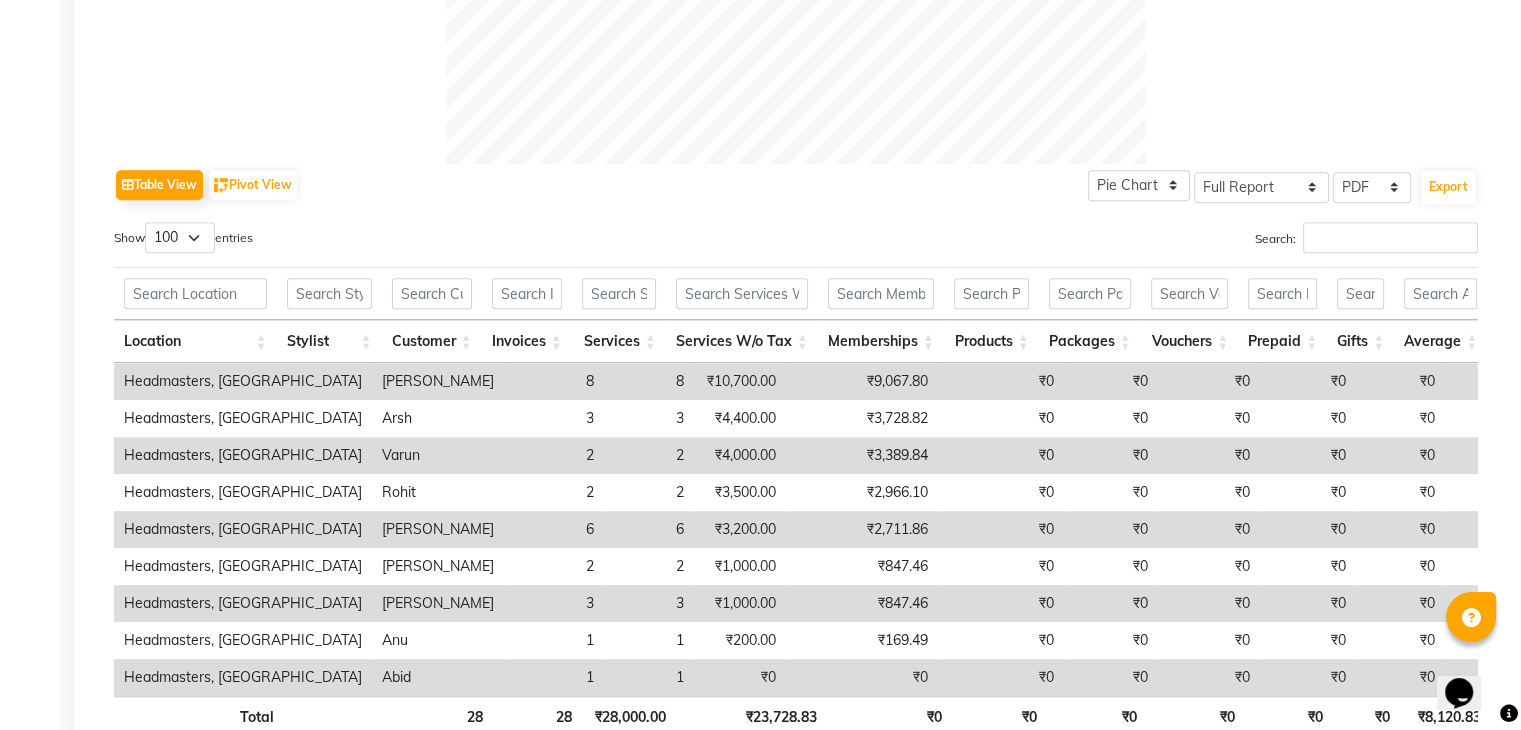 scroll, scrollTop: 1004, scrollLeft: 0, axis: vertical 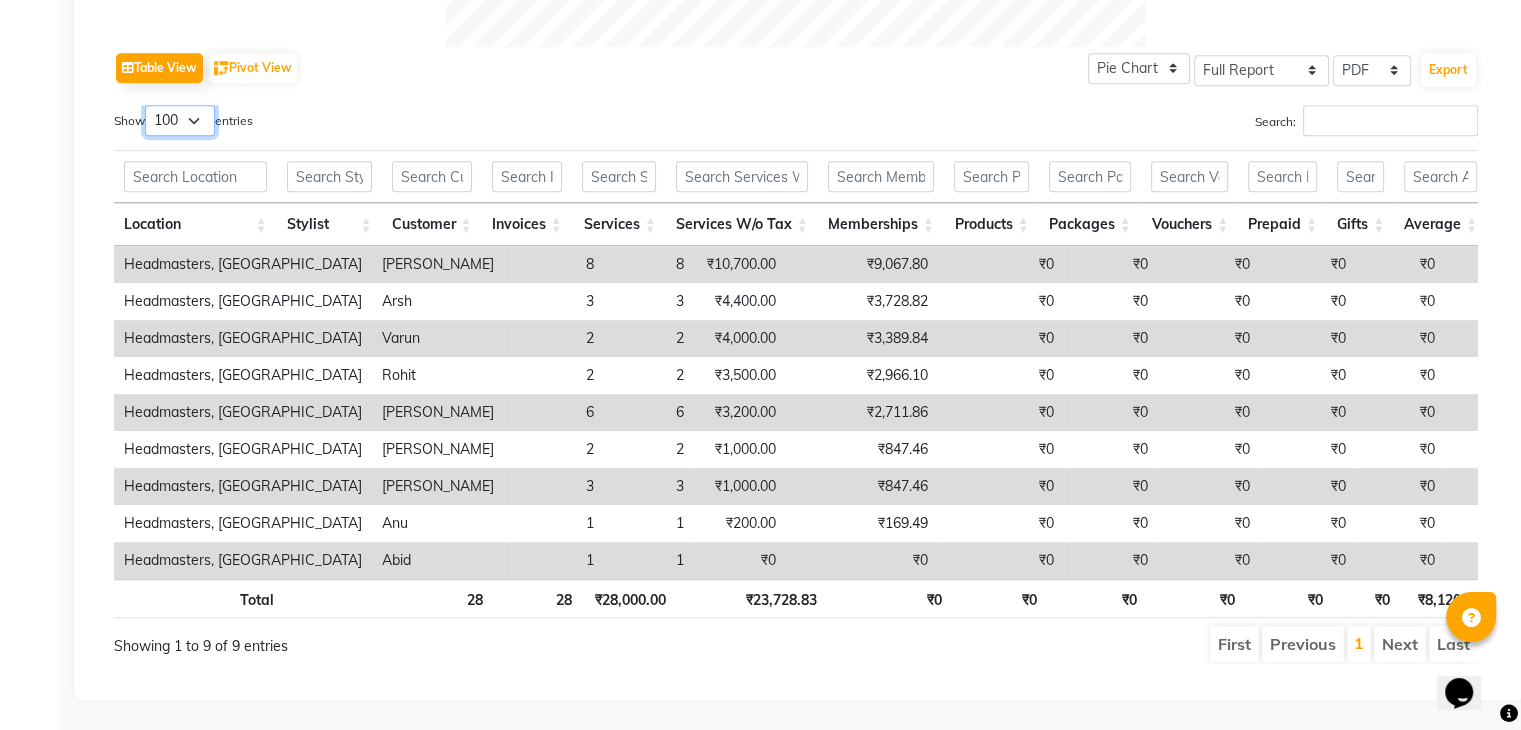 drag, startPoint x: 199, startPoint y: 88, endPoint x: 199, endPoint y: 102, distance: 14 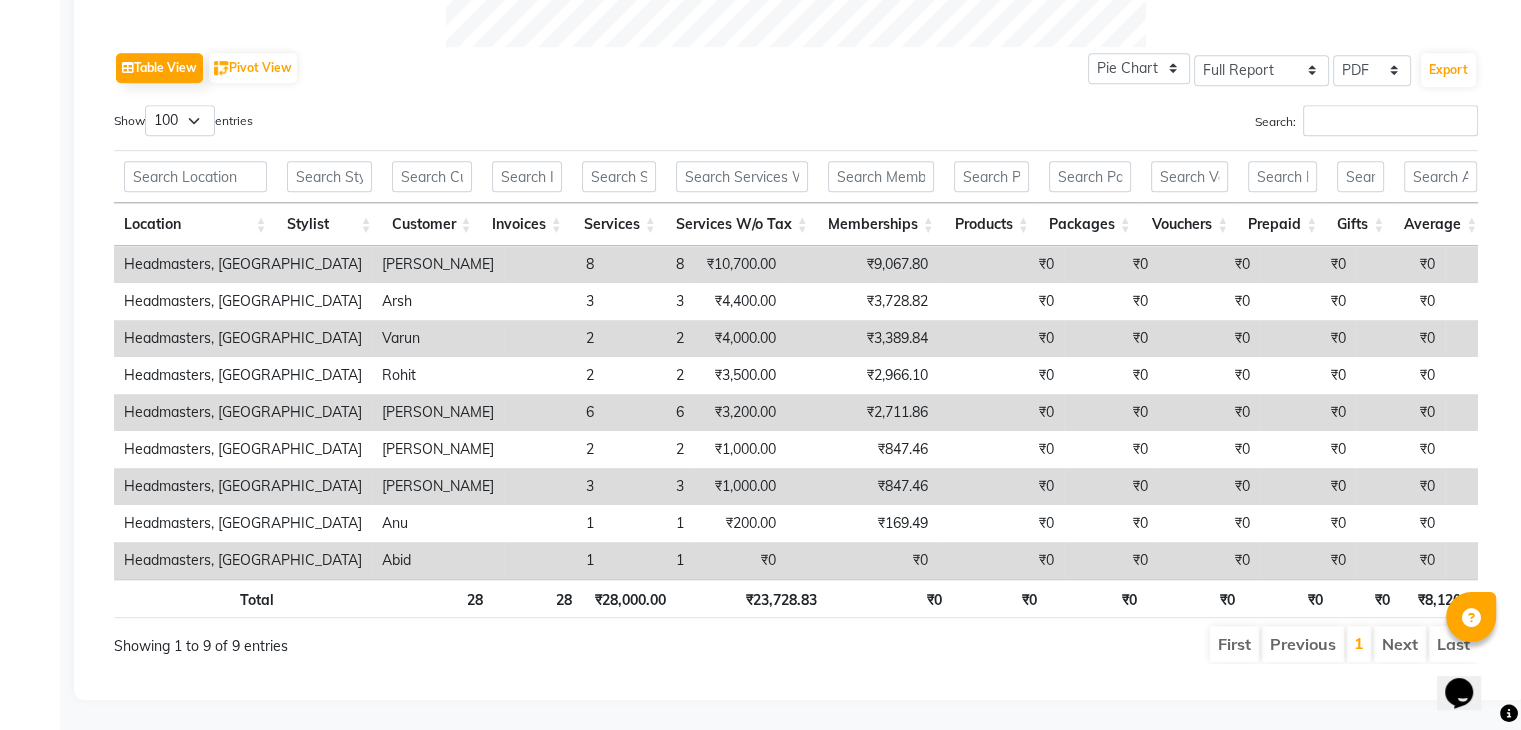 click on "Show  10 25 50 100  entries" at bounding box center [447, 124] 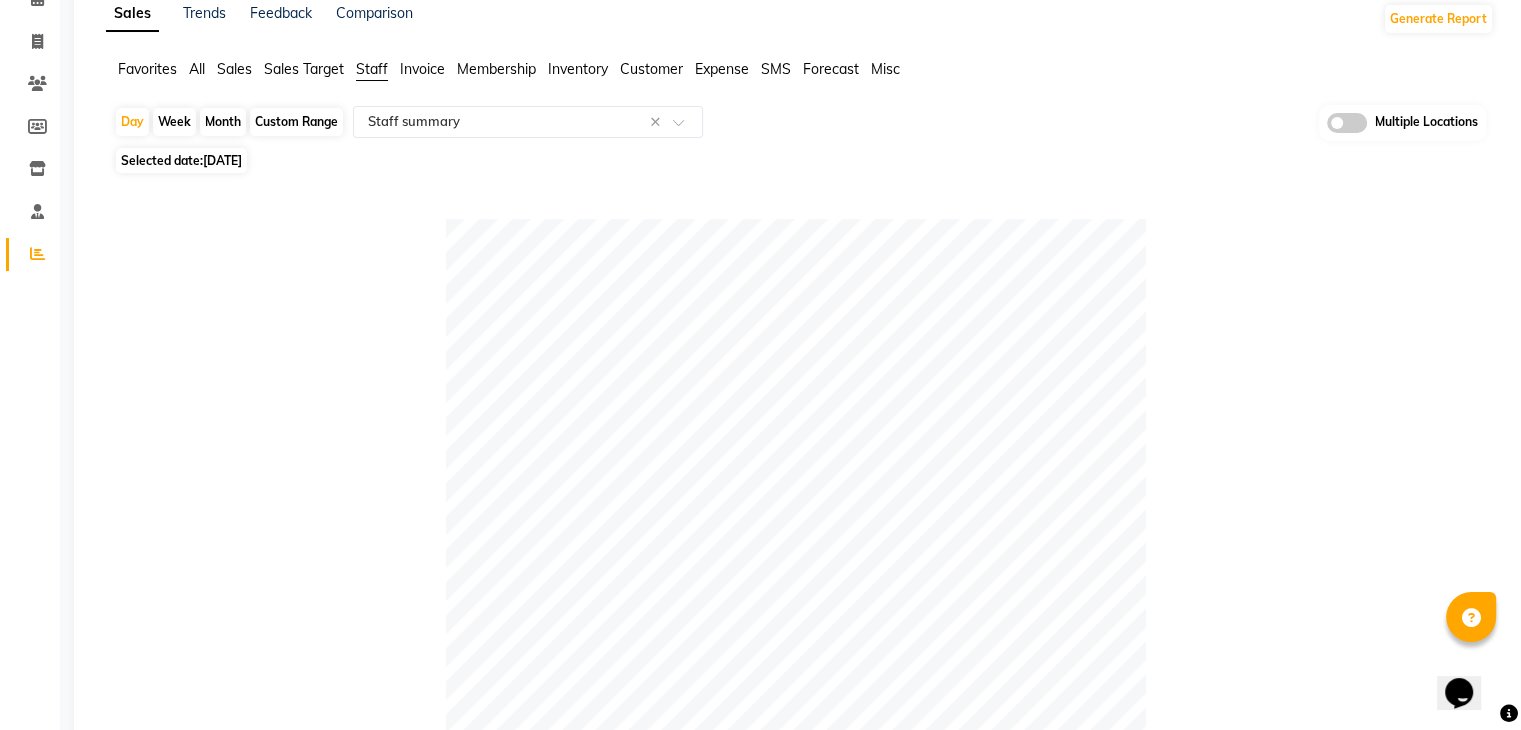 click 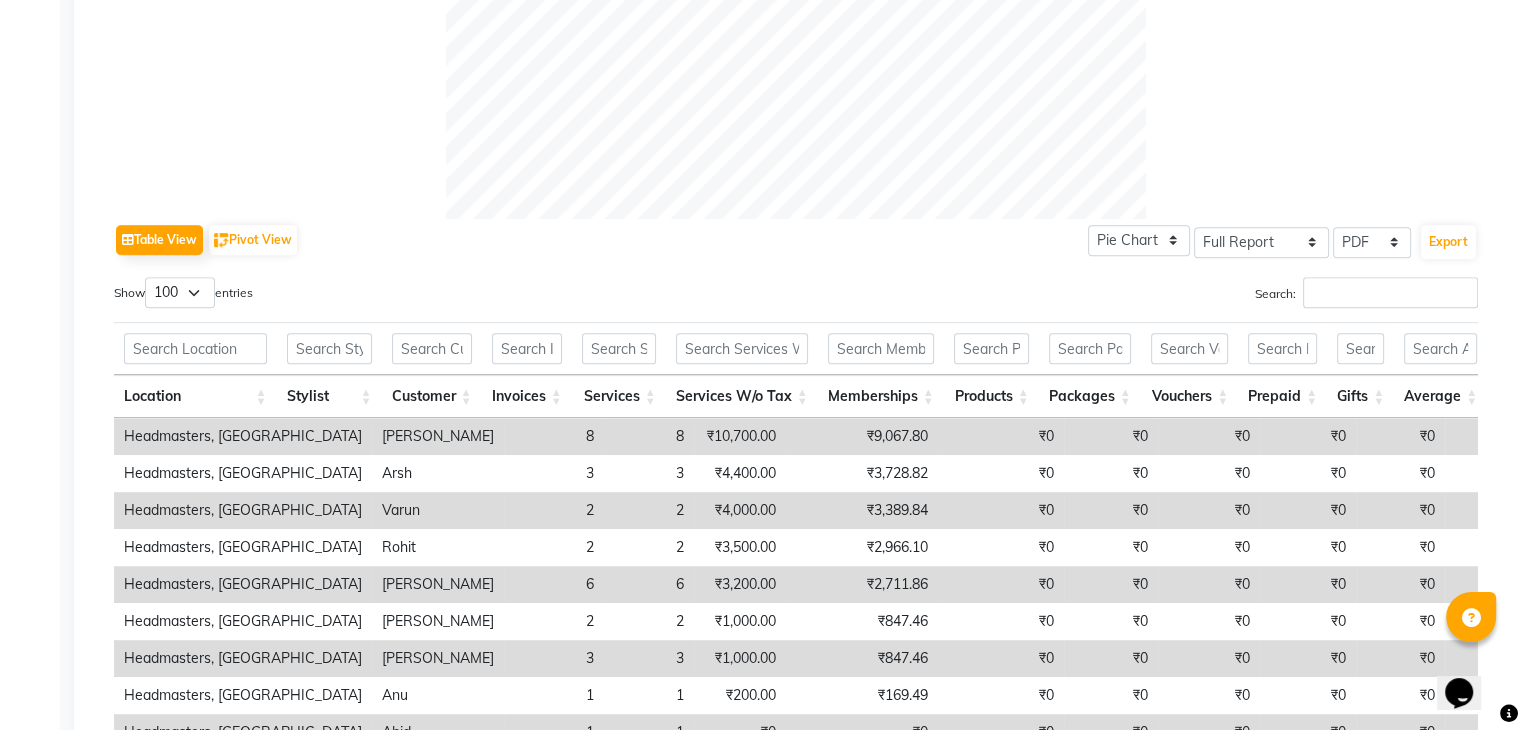 scroll, scrollTop: 904, scrollLeft: 0, axis: vertical 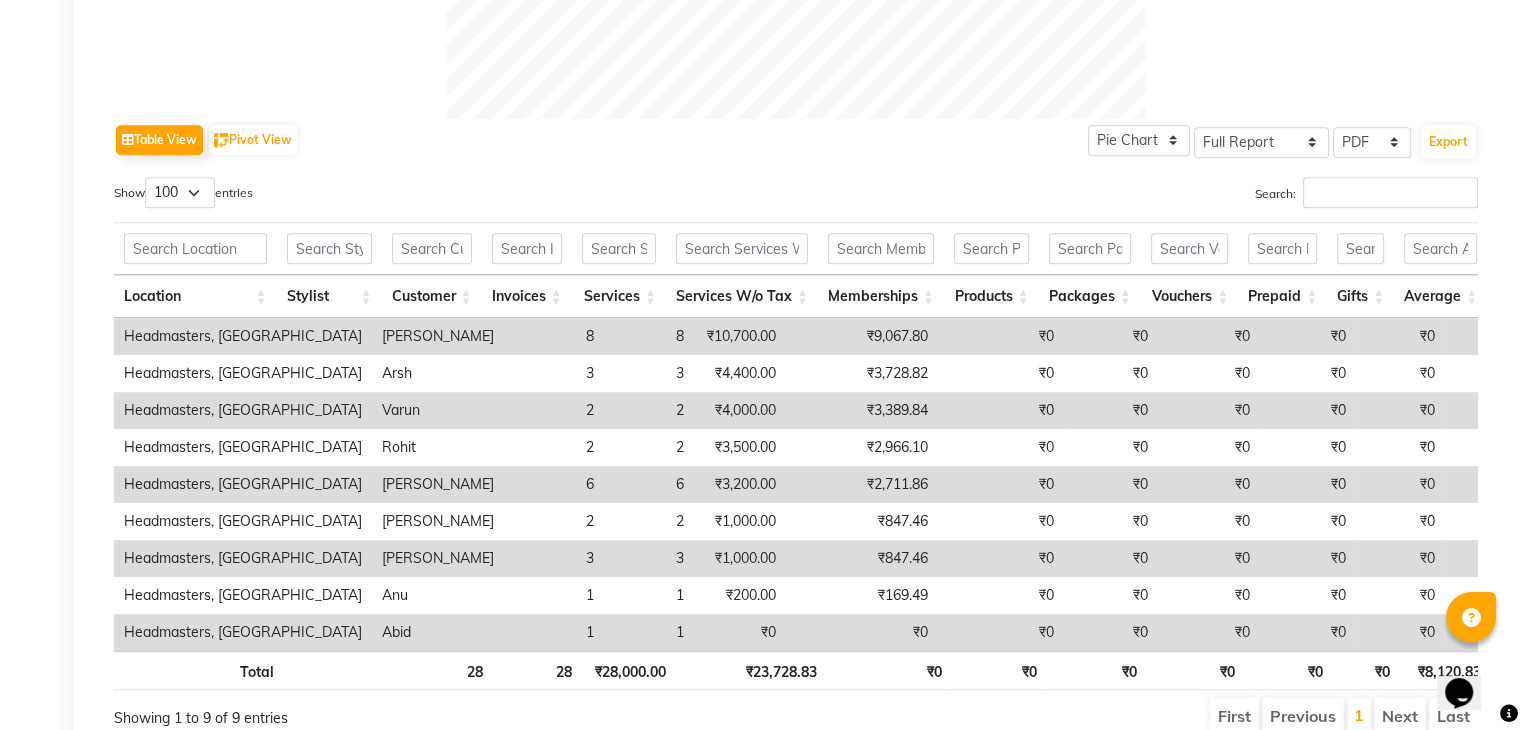 click on "Table View   Pivot View  Pie Chart Bar Chart Select Full Report Filtered Report Select CSV PDF  Export  Show  10 25 50 100  entries Search: Location Stylist Customer Invoices Services Services W/o Tax Memberships Products Packages Vouchers Prepaid Gifts Average Total Total W/o Tax Payment Redemption Redemption Share Emp Code Location Stylist Customer Invoices Services Services W/o Tax Memberships Products Packages Vouchers Prepaid Gifts Average Total Total W/o Tax Payment Redemption Redemption Share Emp Code Total 28 28 ₹28,000.00 ₹23,728.83 ₹0 ₹0 ₹0 ₹0 ₹0 ₹0 ₹8,120.83 ₹28,000.00 ₹23,728.83 ₹28,000.00 ₹0 ₹0 Headmasters, Amritsar Raghav 8 8 ₹10,700.00 ₹9,067.80 ₹0 ₹0 ₹0 ₹0 ₹0 ₹0 ₹1,337.50 ₹10,700.00 ₹9,067.80 ₹10,700.00 ₹0 ₹0 e3146-14 Headmasters, Amritsar Arsh 3 3 ₹4,400.00 ₹3,728.82 ₹0 ₹0 ₹0 ₹0 ₹0 ₹0 ₹1,466.67 ₹4,400.00 ₹3,728.82 ₹4,400.00 ₹0 ₹0 e3146-15 Headmasters, Amritsar Varun 2 2 ₹4,000.00 ₹3,389.84 ₹0 ₹0 2 2" 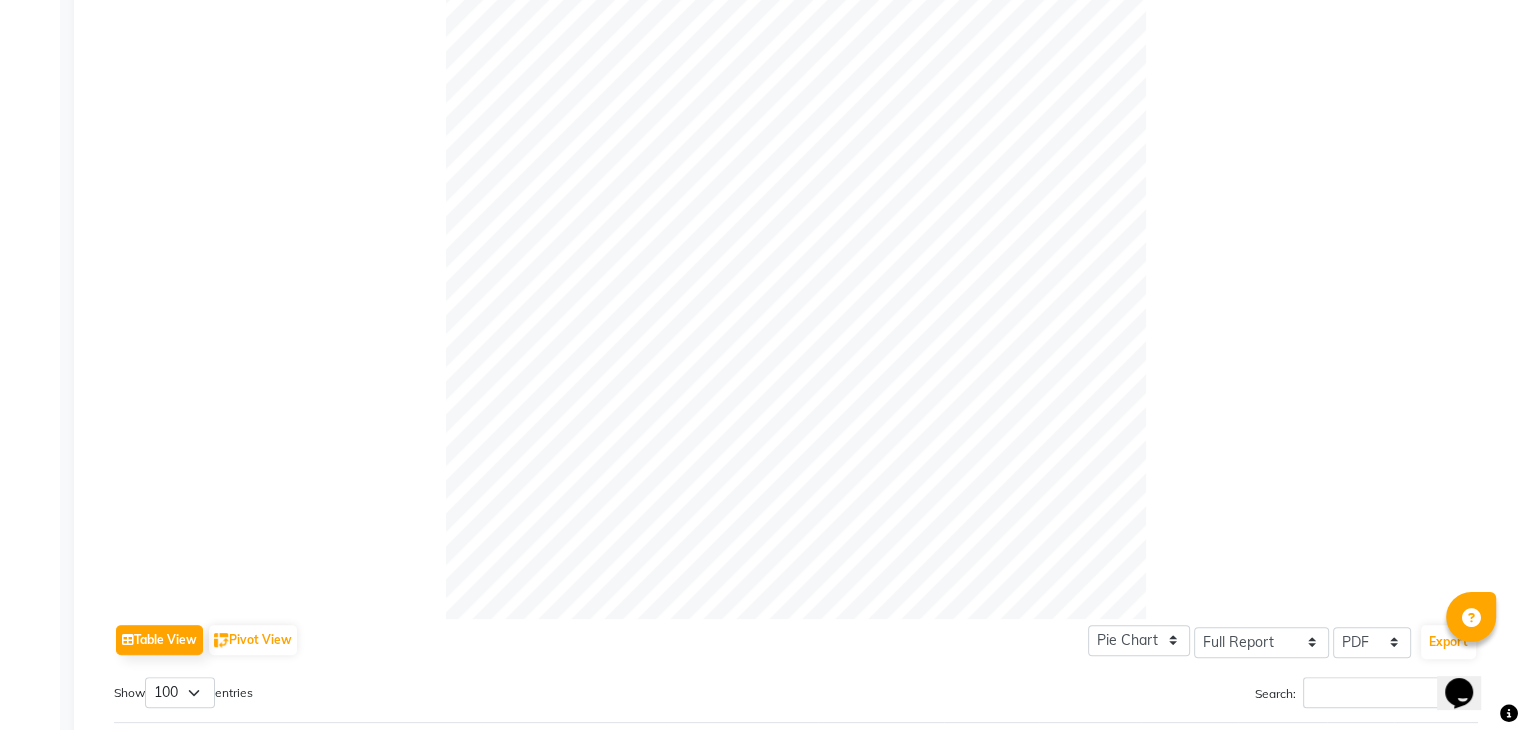 scroll, scrollTop: 804, scrollLeft: 0, axis: vertical 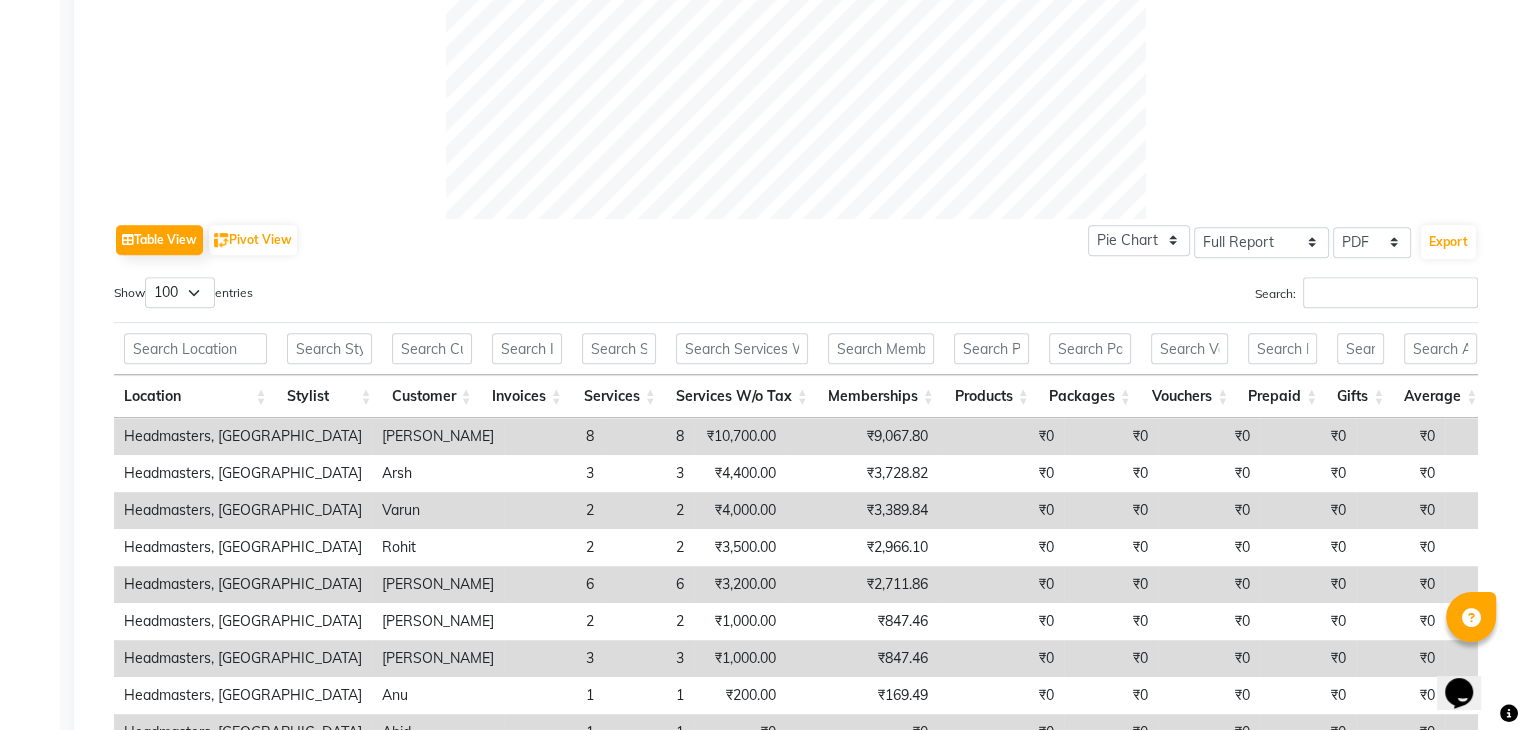 click on "Table View   Pivot View  Pie Chart Bar Chart Select Full Report Filtered Report Select CSV PDF  Export  Show  10 25 50 100  entries Search: Location Stylist Customer Invoices Services Services W/o Tax Memberships Products Packages Vouchers Prepaid Gifts Average Total Total W/o Tax Payment Redemption Redemption Share Emp Code Location Stylist Customer Invoices Services Services W/o Tax Memberships Products Packages Vouchers Prepaid Gifts Average Total Total W/o Tax Payment Redemption Redemption Share Emp Code Total 28 28 ₹28,000.00 ₹23,728.83 ₹0 ₹0 ₹0 ₹0 ₹0 ₹0 ₹8,120.83 ₹28,000.00 ₹23,728.83 ₹28,000.00 ₹0 ₹0 Headmasters, Amritsar Raghav 8 8 ₹10,700.00 ₹9,067.80 ₹0 ₹0 ₹0 ₹0 ₹0 ₹0 ₹1,337.50 ₹10,700.00 ₹9,067.80 ₹10,700.00 ₹0 ₹0 e3146-14 Headmasters, Amritsar Arsh 3 3 ₹4,400.00 ₹3,728.82 ₹0 ₹0 ₹0 ₹0 ₹0 ₹0 ₹1,466.67 ₹4,400.00 ₹3,728.82 ₹4,400.00 ₹0 ₹0 e3146-15 Headmasters, Amritsar Varun 2 2 ₹4,000.00 ₹3,389.84 ₹0 ₹0 2 2" 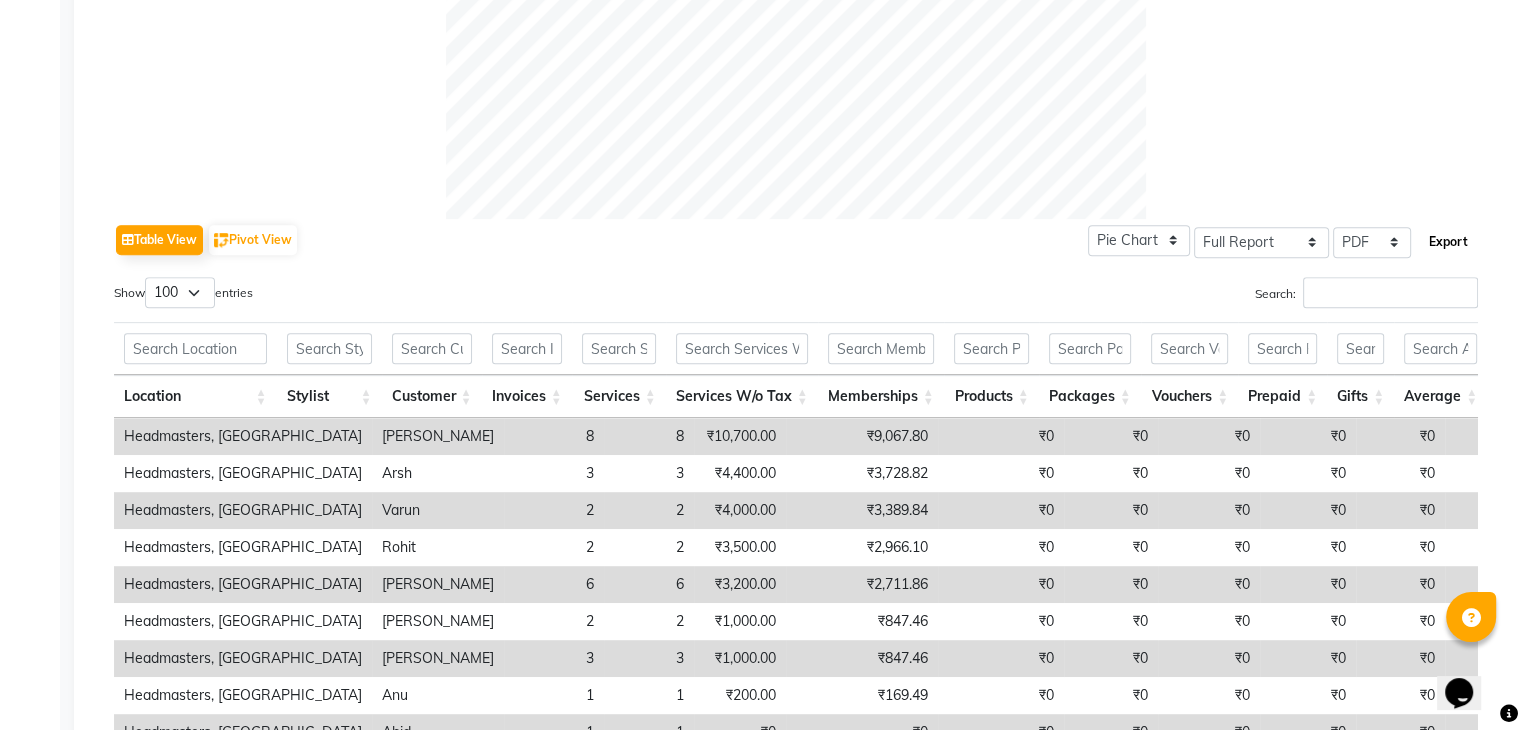 click on "Export" 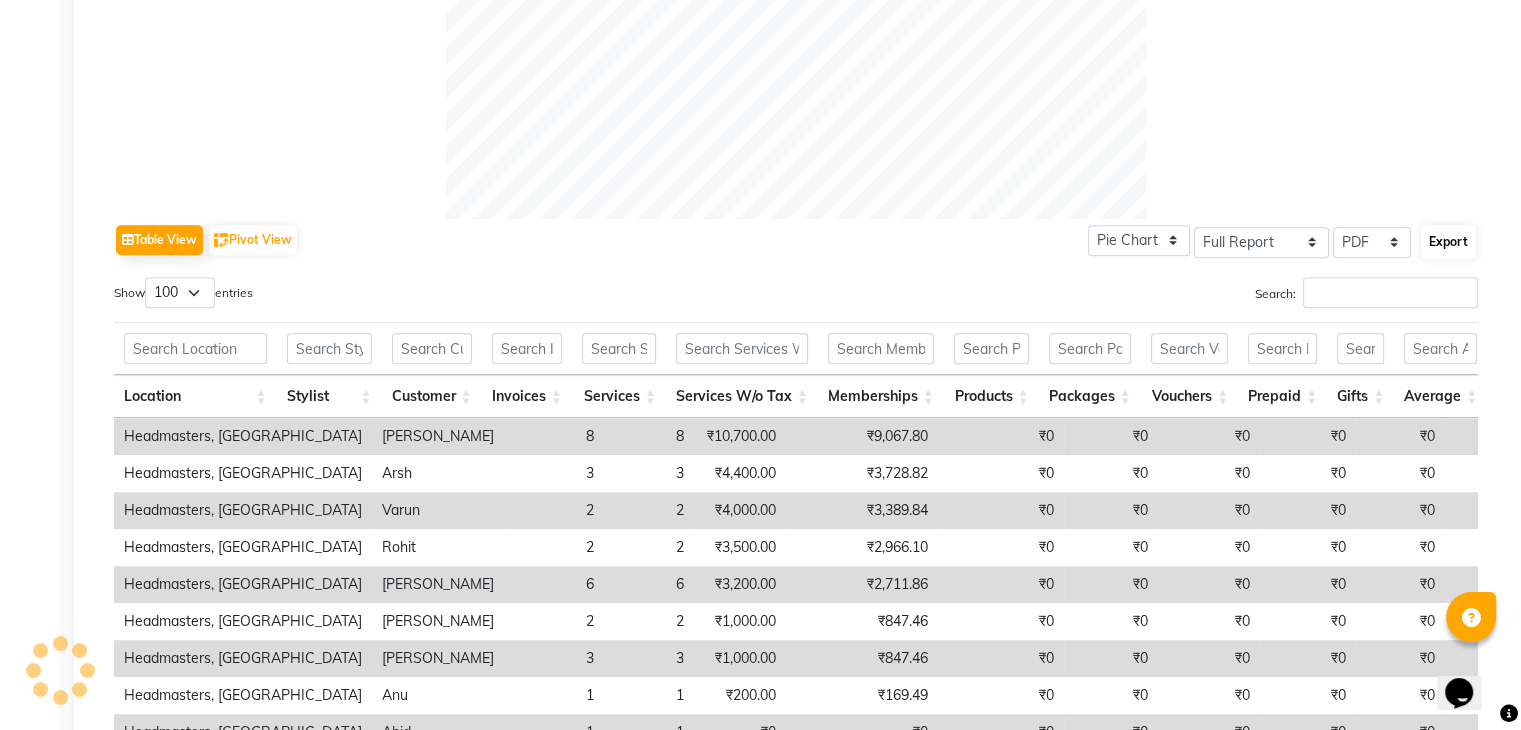 select on "sans-serif" 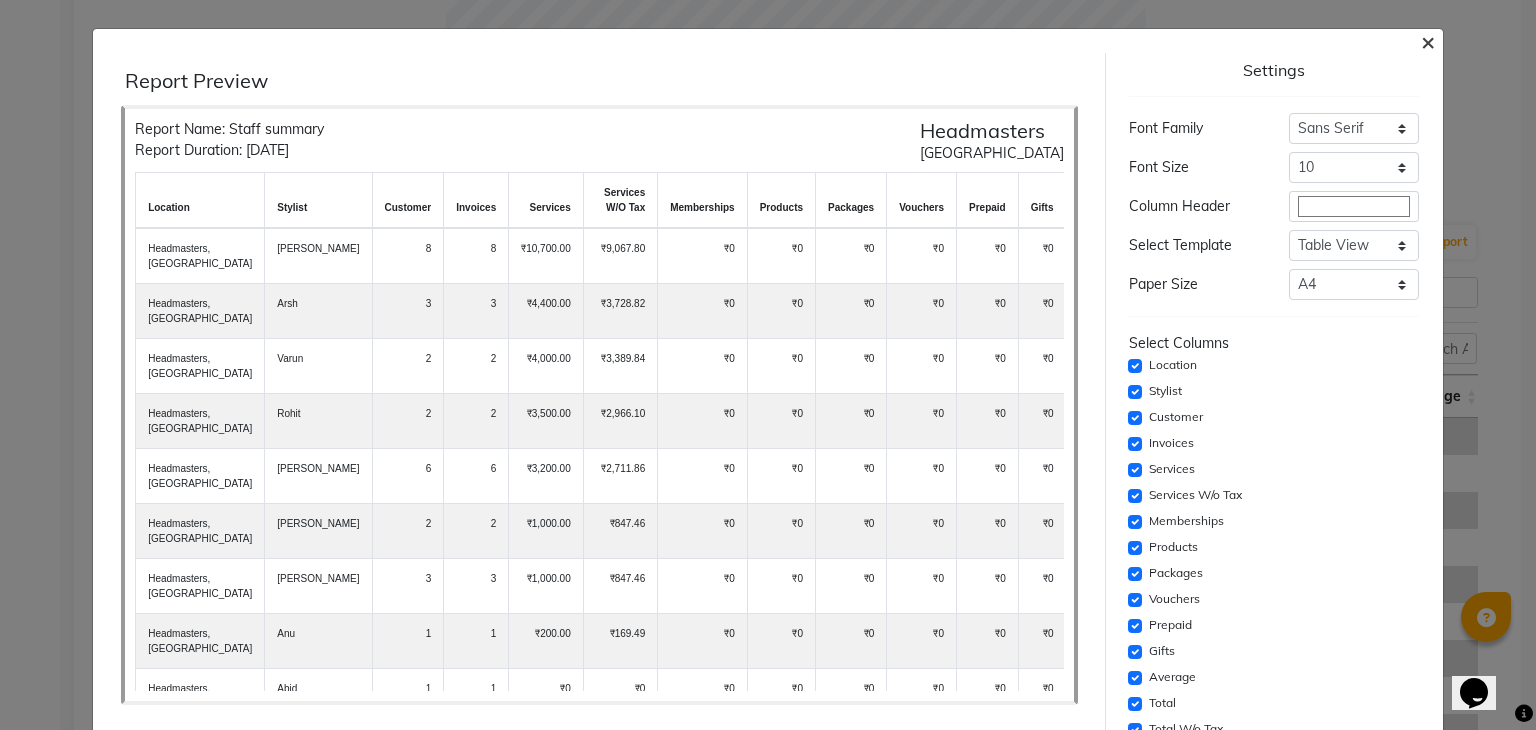 click on "×" 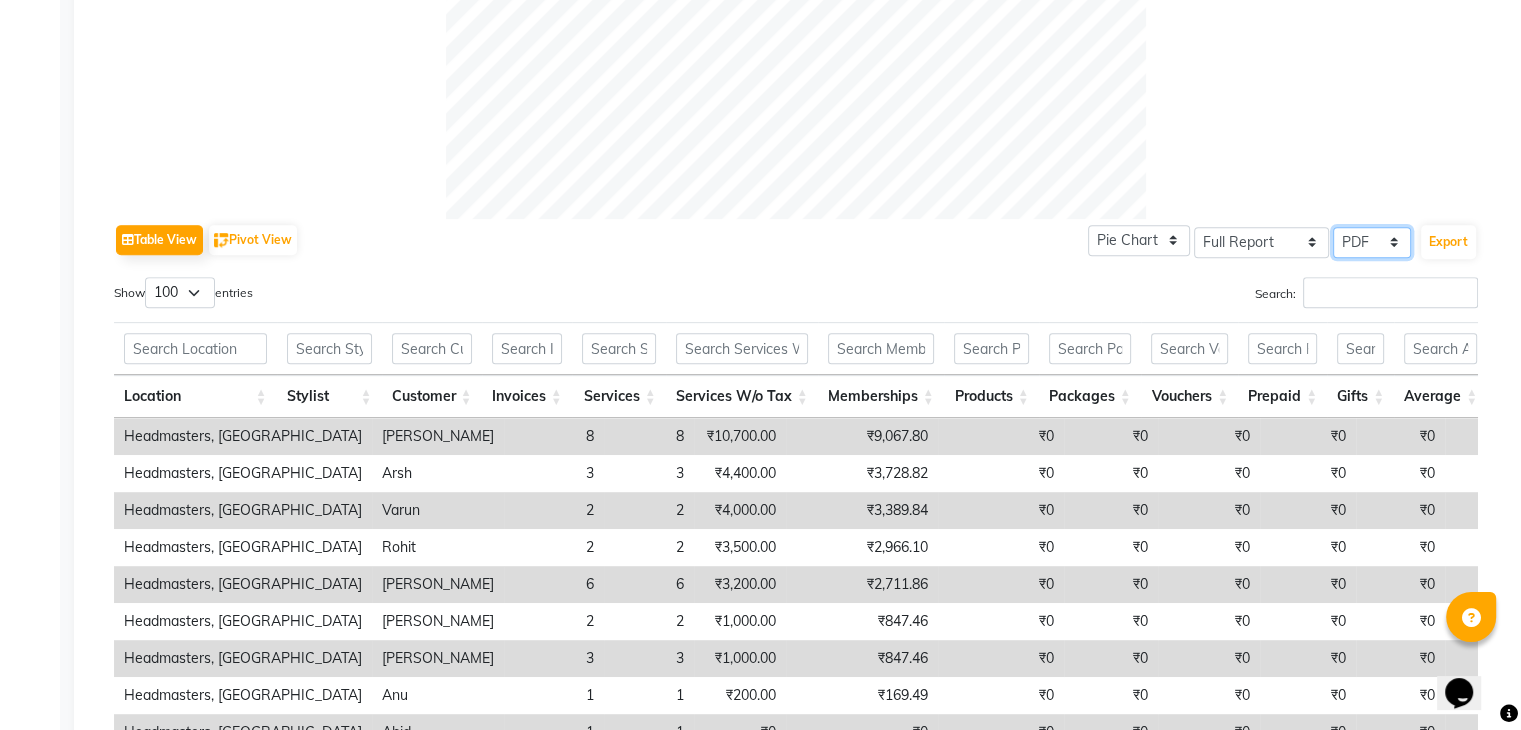 click on "Select CSV PDF" 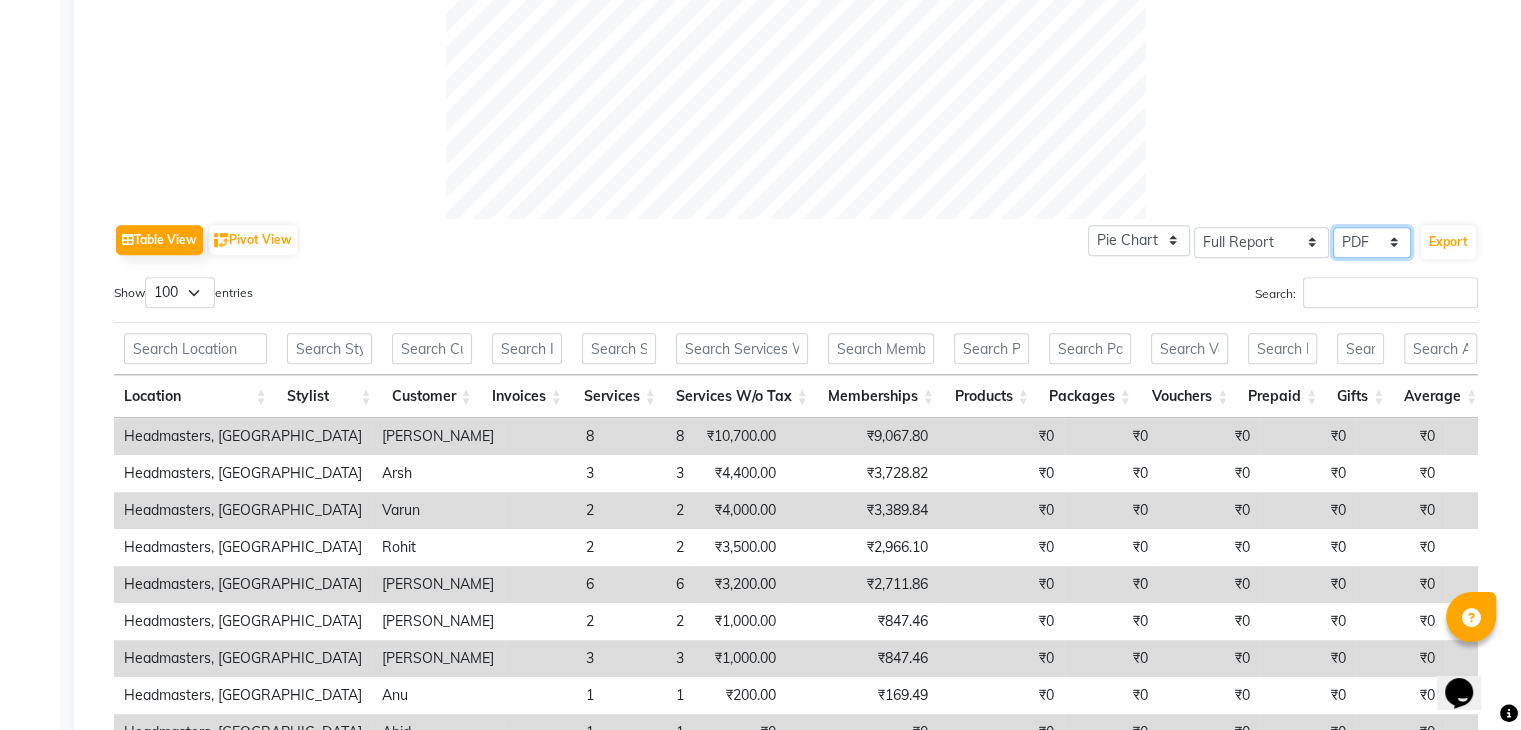 select on "csv" 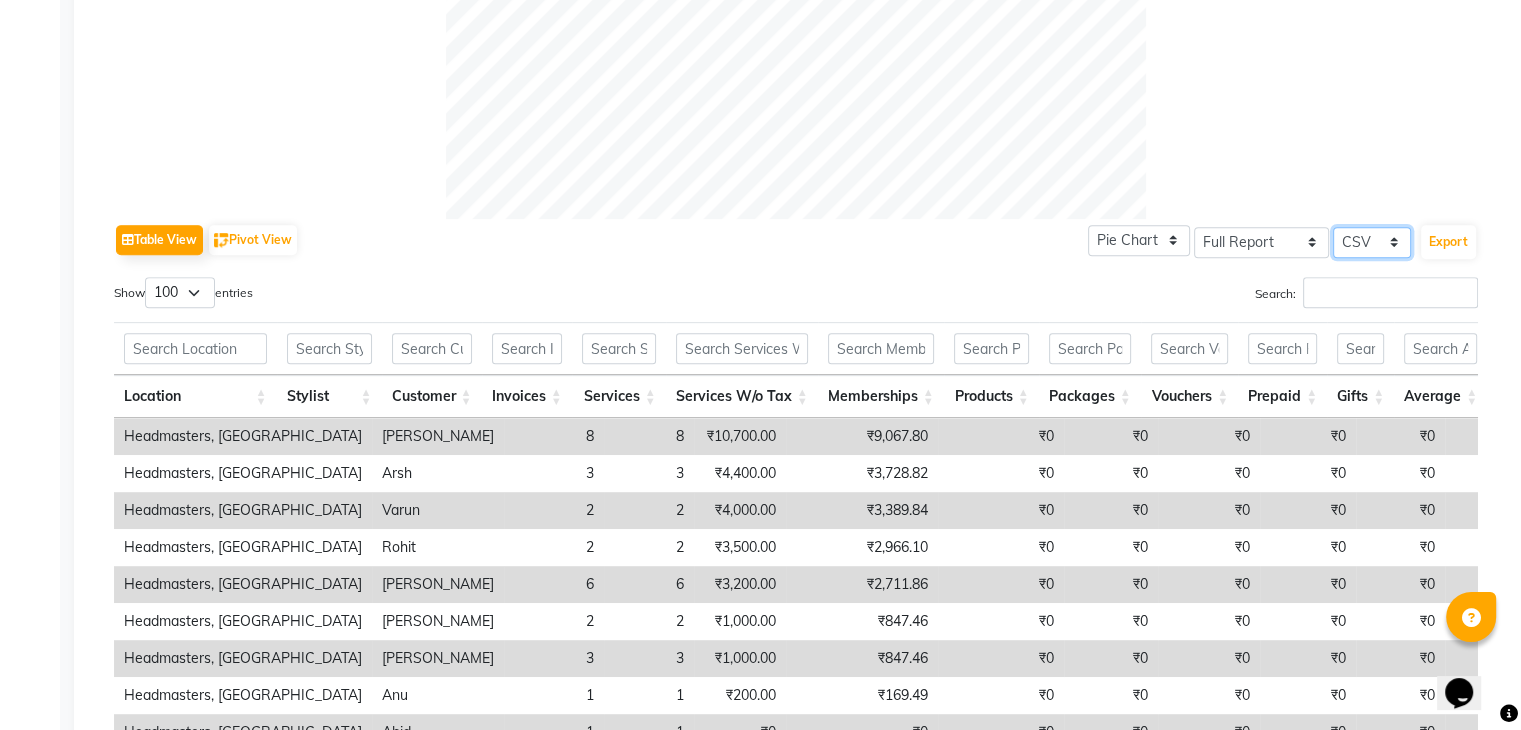 click on "Select CSV PDF" 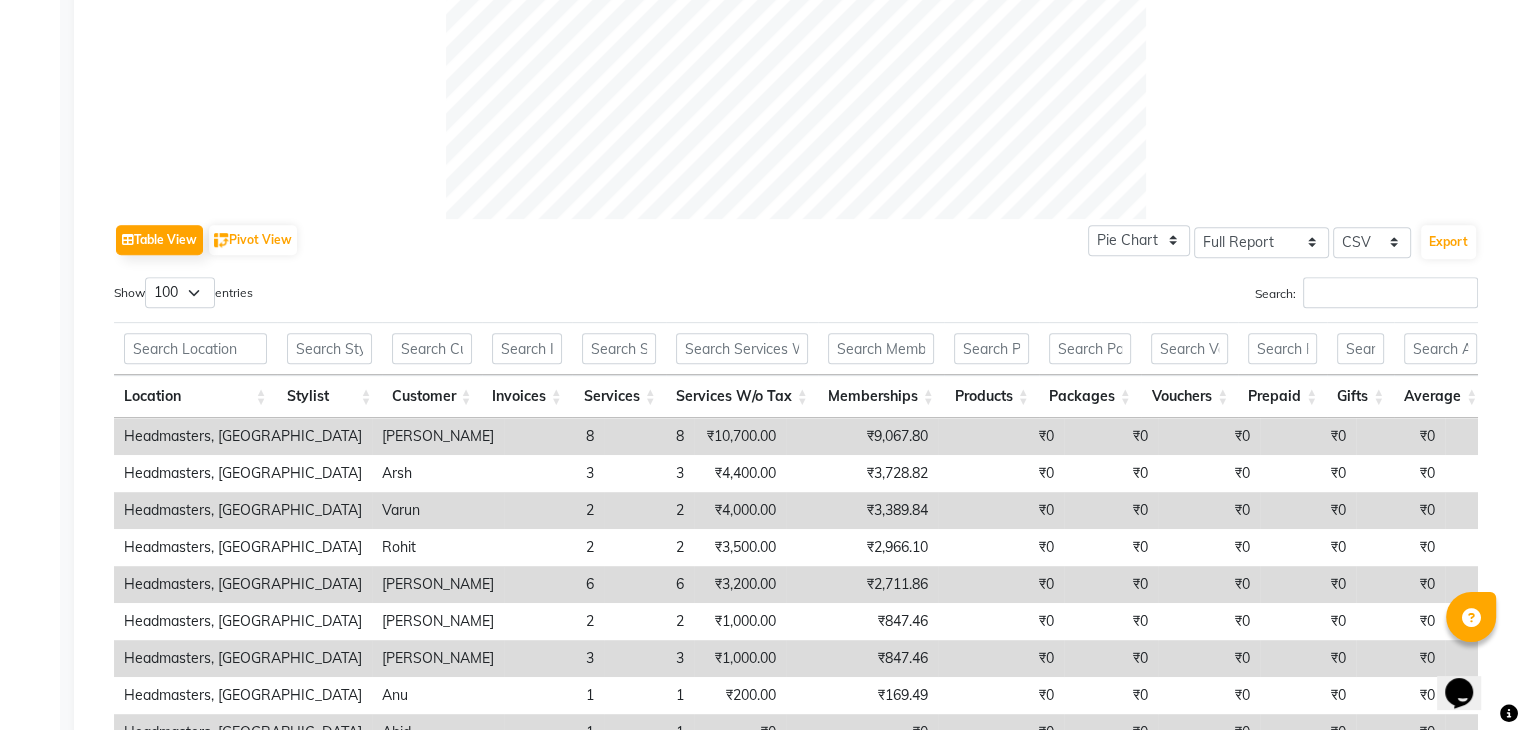 click on "Table View   Pivot View  Pie Chart Bar Chart Select Full Report Filtered Report Select CSV PDF  Export" 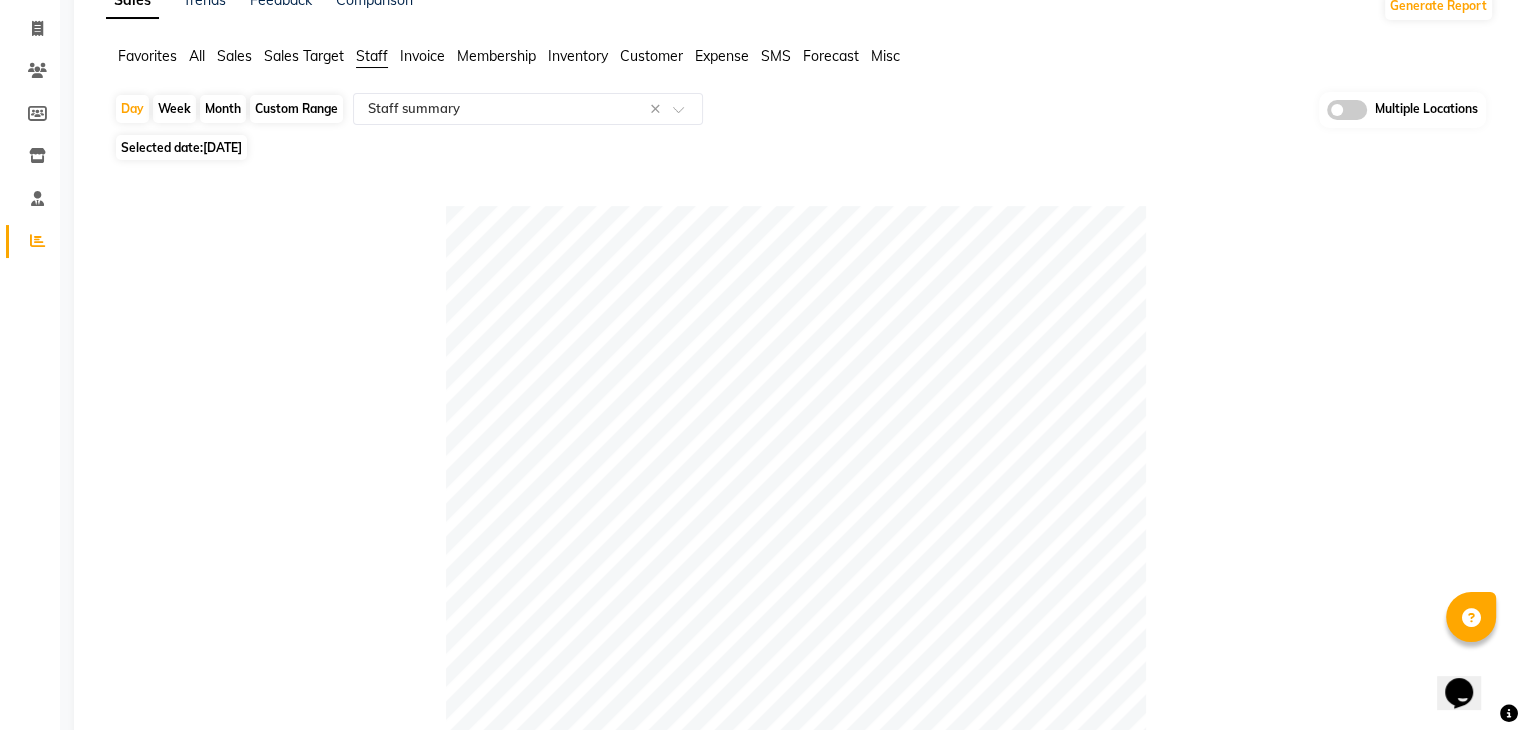scroll, scrollTop: 0, scrollLeft: 0, axis: both 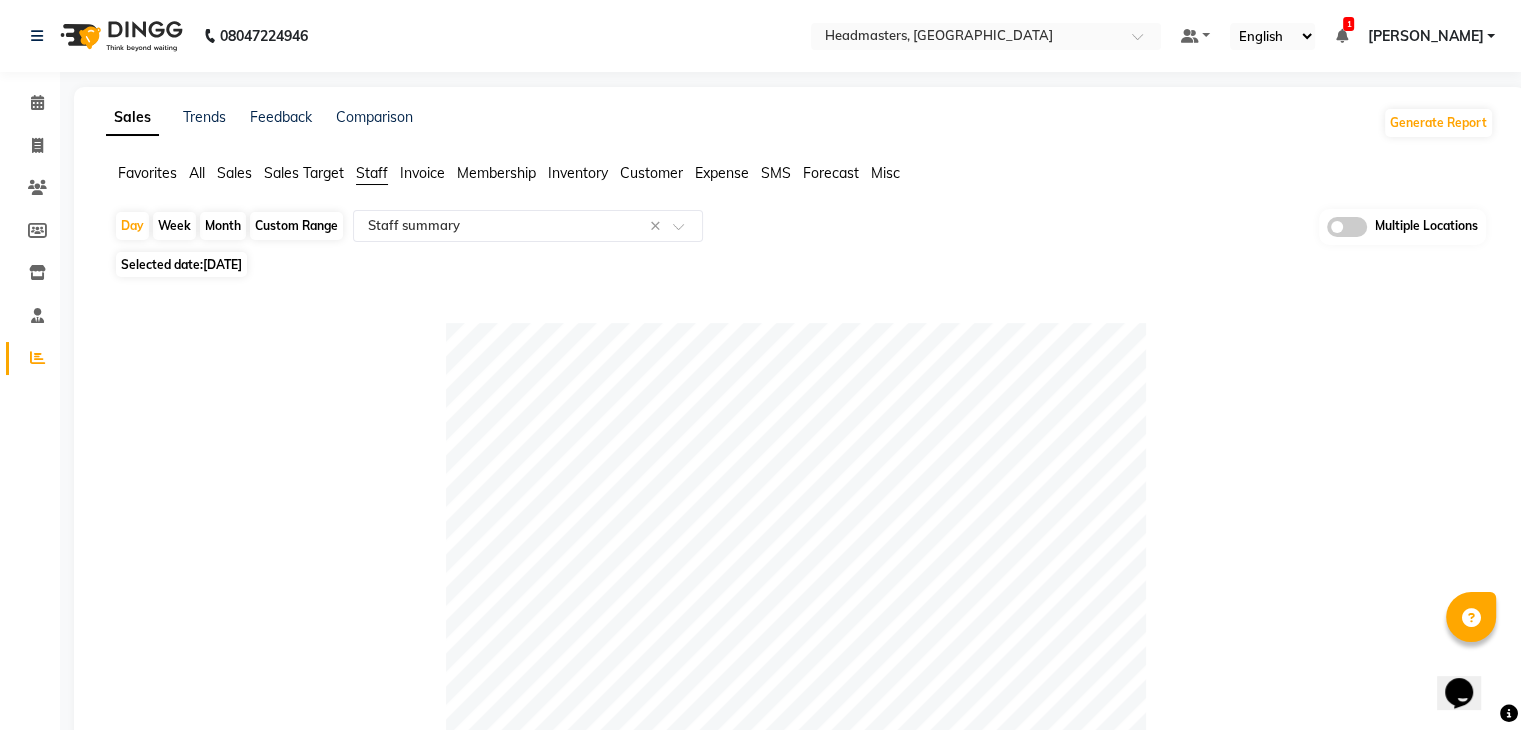 click on "Table View   Pivot View  Pie Chart Bar Chart Select Full Report Filtered Report Select CSV PDF  Export  Show  10 25 50 100  entries Search: Location Stylist Customer Invoices Services Services W/o Tax Memberships Products Packages Vouchers Prepaid Gifts Average Total Total W/o Tax Payment Redemption Redemption Share Emp Code Location Stylist Customer Invoices Services Services W/o Tax Memberships Products Packages Vouchers Prepaid Gifts Average Total Total W/o Tax Payment Redemption Redemption Share Emp Code Total 28 28 ₹28,000.00 ₹23,728.83 ₹0 ₹0 ₹0 ₹0 ₹0 ₹0 ₹8,120.83 ₹28,000.00 ₹23,728.83 ₹28,000.00 ₹0 ₹0 Headmasters, Amritsar Raghav 8 8 ₹10,700.00 ₹9,067.80 ₹0 ₹0 ₹0 ₹0 ₹0 ₹0 ₹1,337.50 ₹10,700.00 ₹9,067.80 ₹10,700.00 ₹0 ₹0 e3146-14 Headmasters, Amritsar Arsh 3 3 ₹4,400.00 ₹3,728.82 ₹0 ₹0 ₹0 ₹0 ₹0 ₹0 ₹1,466.67 ₹4,400.00 ₹3,728.82 ₹4,400.00 ₹0 ₹0 e3146-15 Headmasters, Amritsar Varun 2 2 ₹4,000.00 ₹3,389.84 ₹0 ₹0 2 2" 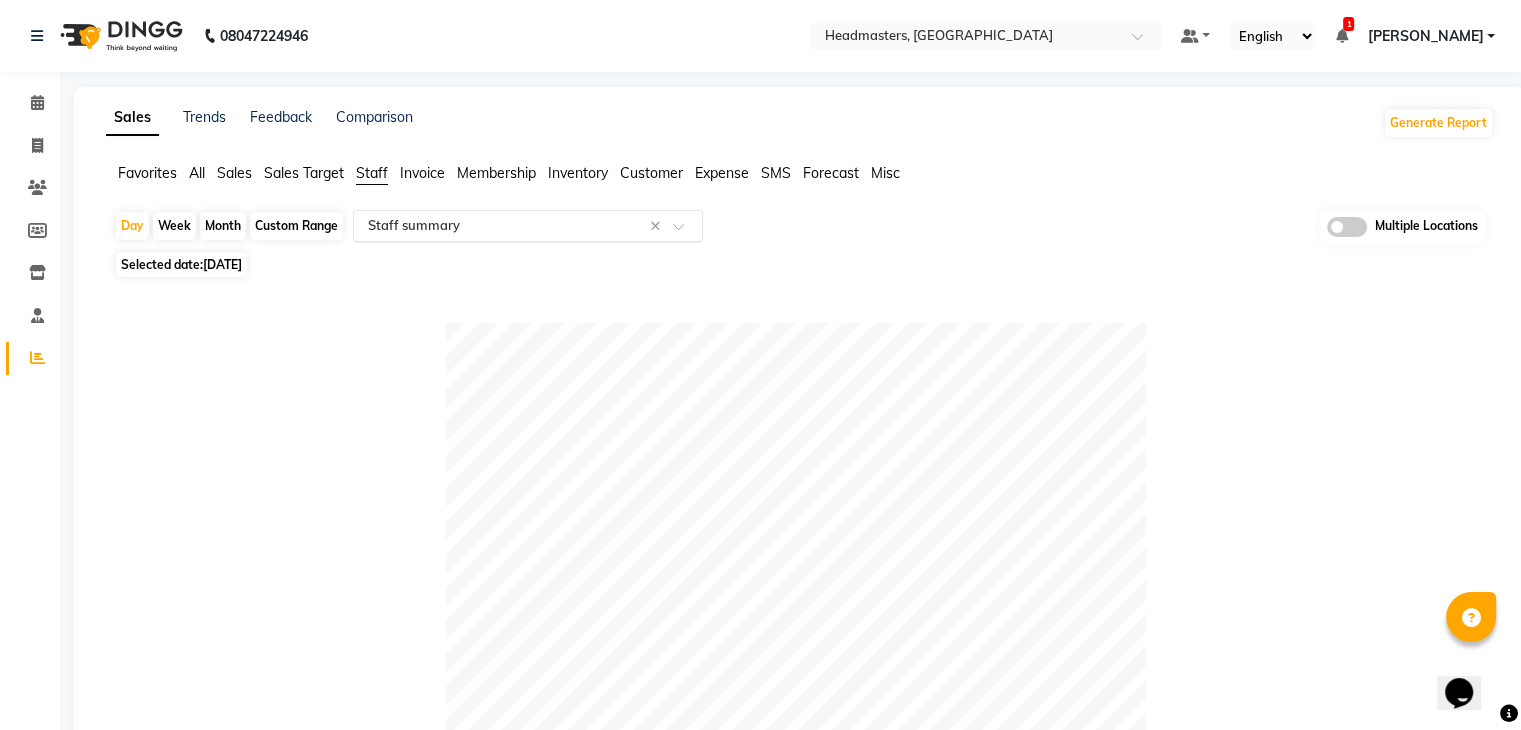 click on "Select Report Type × Staff summary ×" 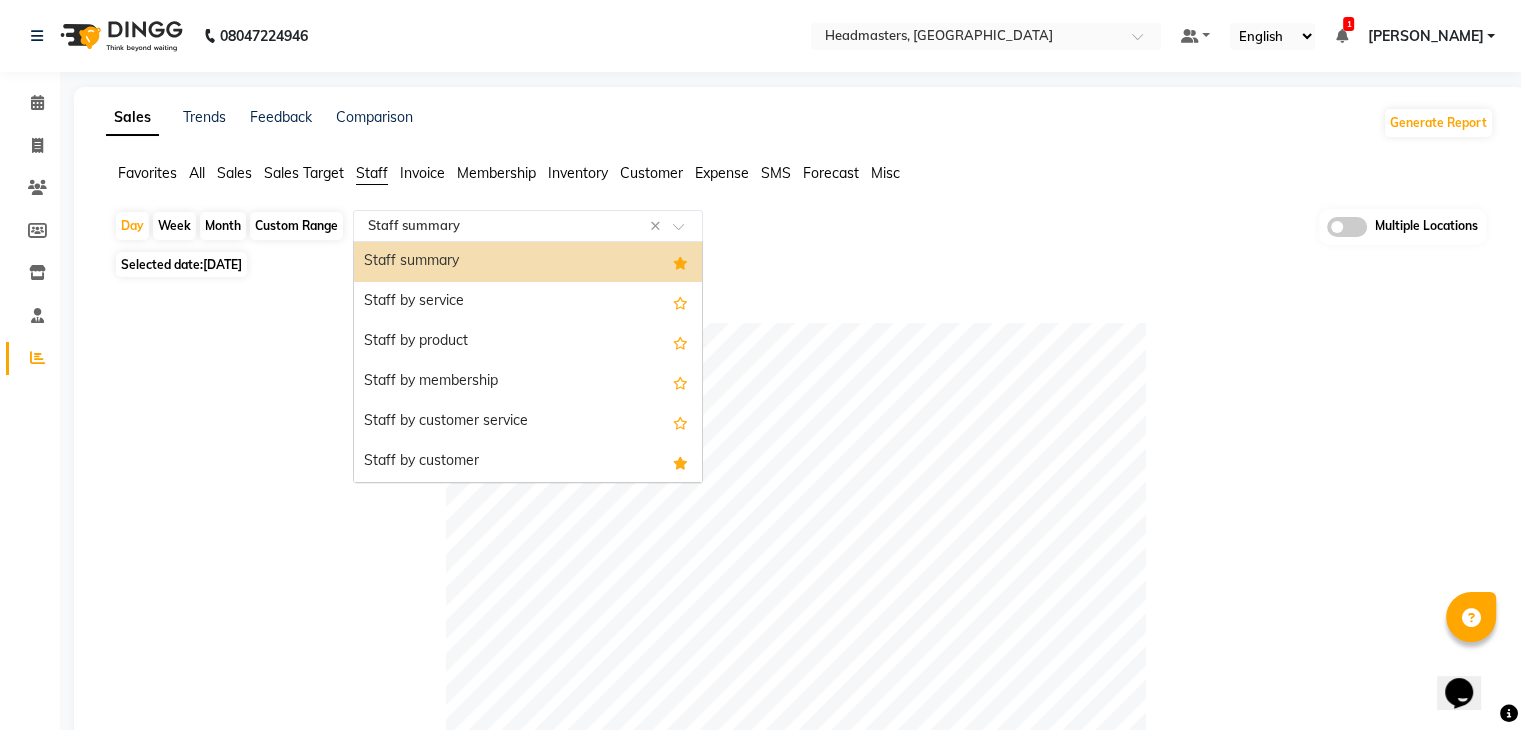 click on "Staff summary" at bounding box center [528, 262] 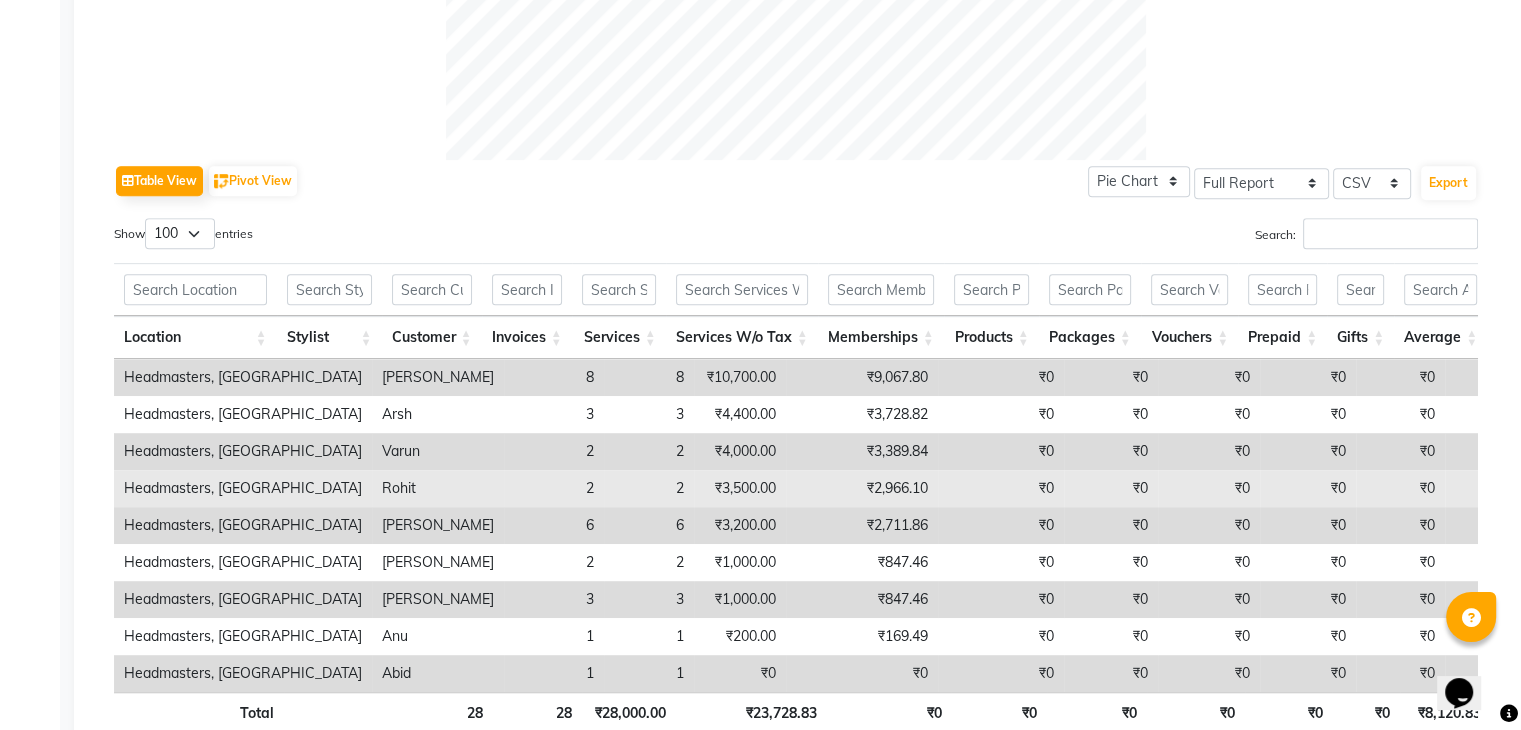scroll, scrollTop: 1000, scrollLeft: 0, axis: vertical 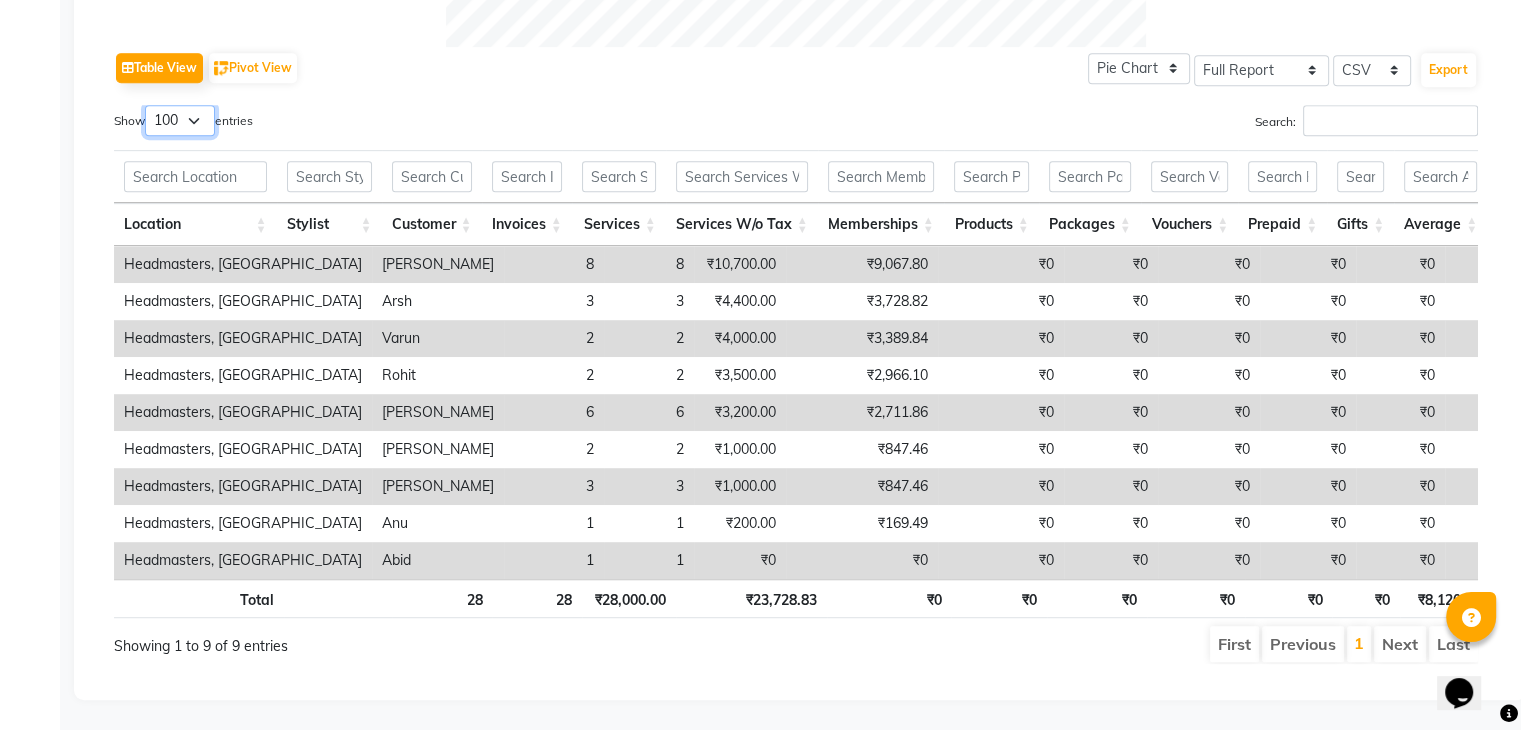 click on "10 25 50 100" at bounding box center (180, 120) 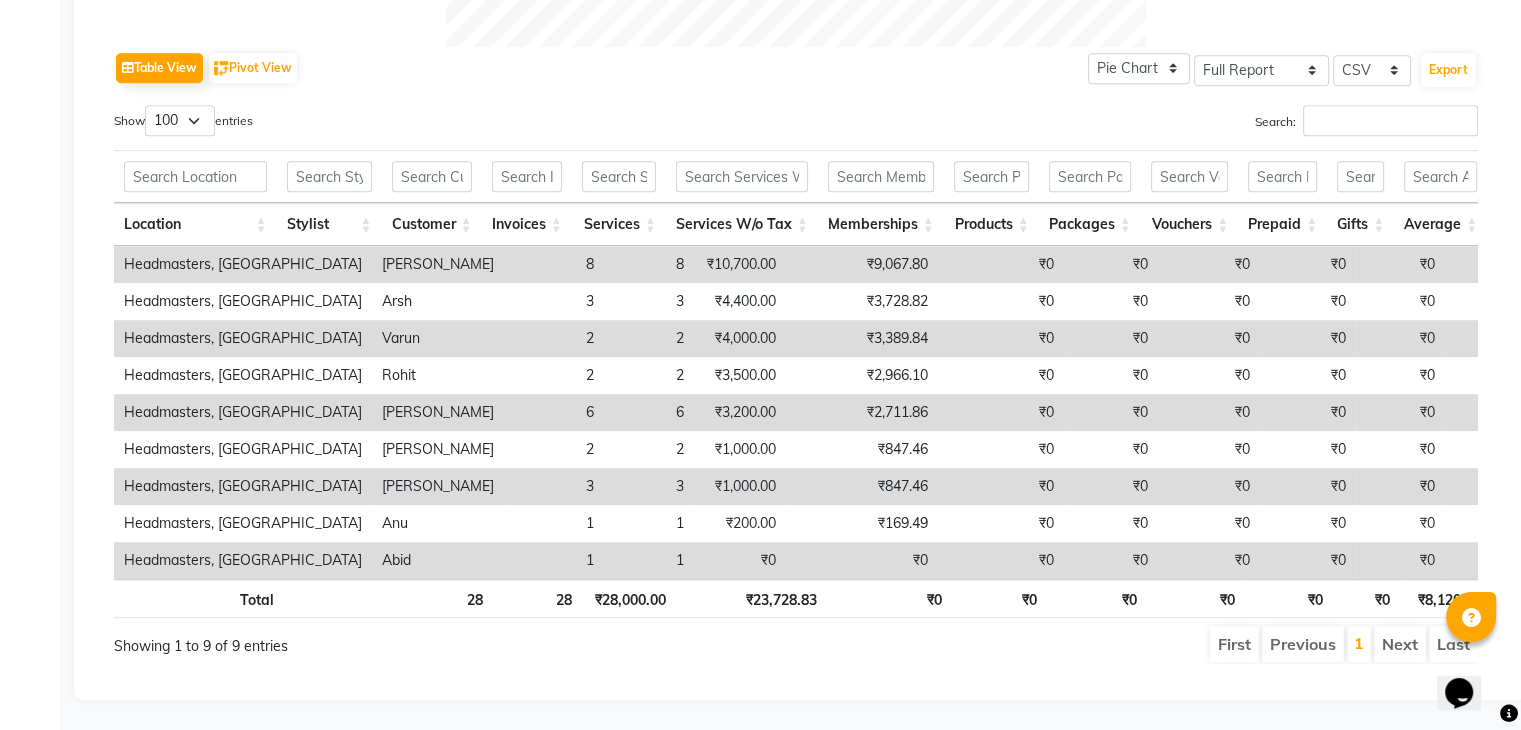 click on "Table View   Pivot View  Pie Chart Bar Chart Select Full Report Filtered Report Select CSV PDF  Export" 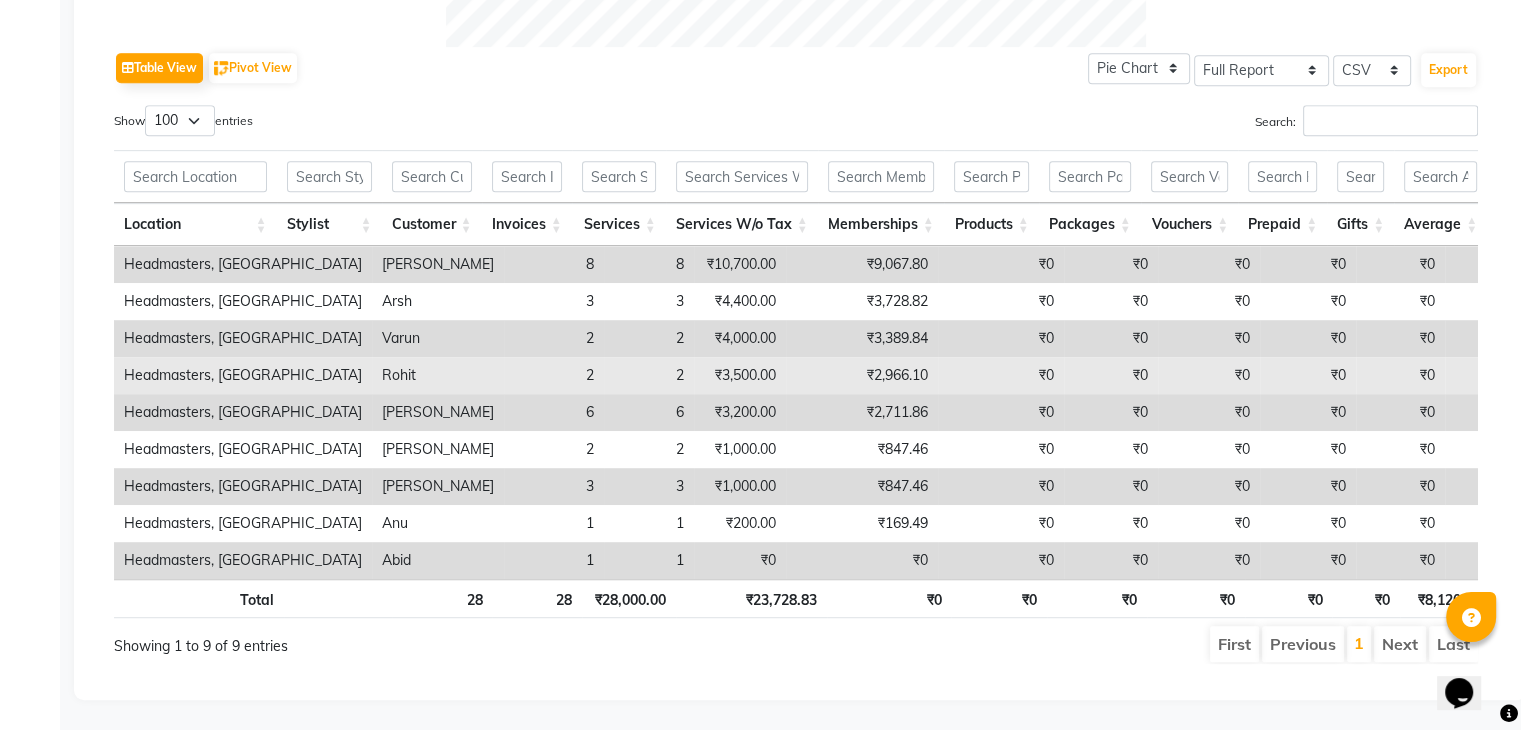 scroll, scrollTop: 904, scrollLeft: 0, axis: vertical 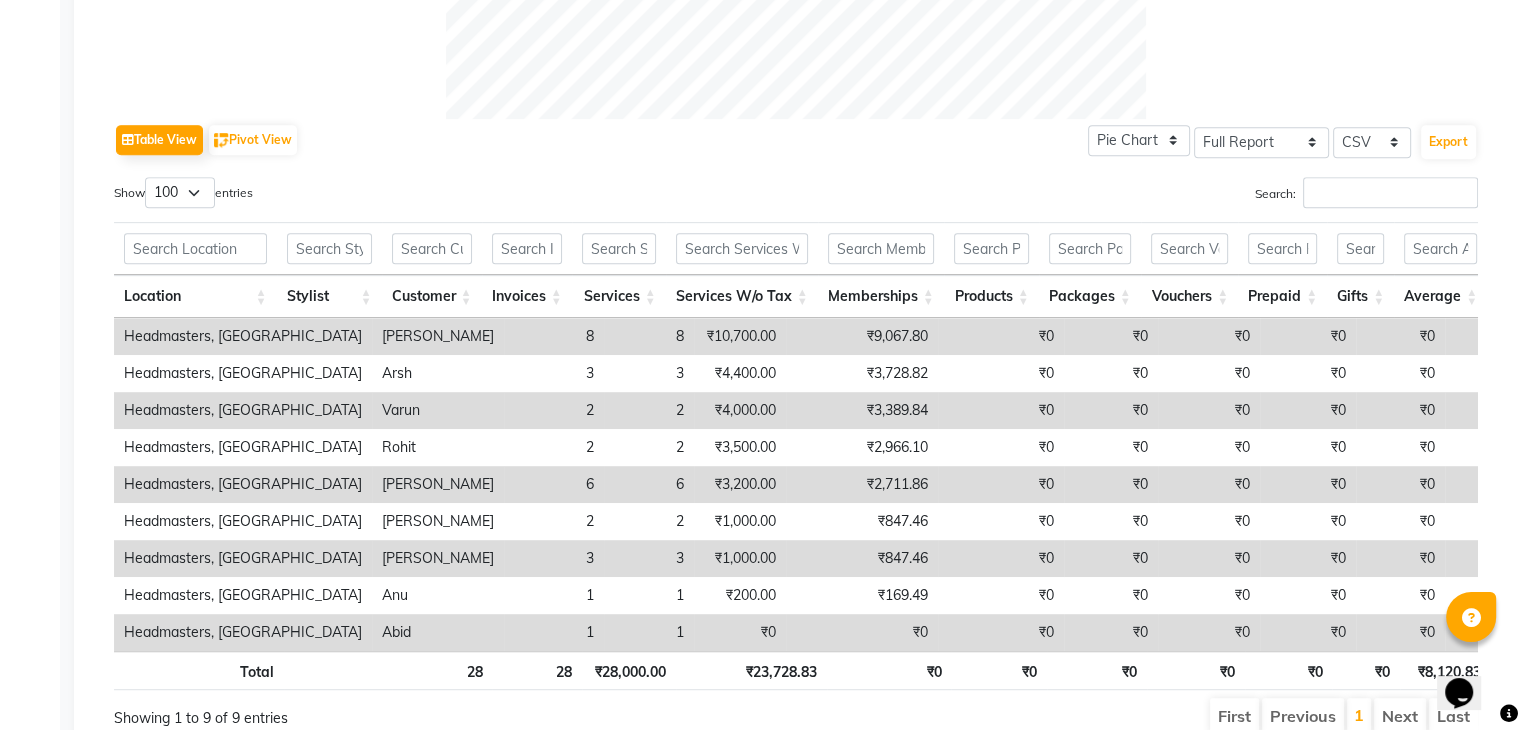 click on "Table View   Pivot View  Pie Chart Bar Chart Select Full Report Filtered Report Select CSV PDF  Export" 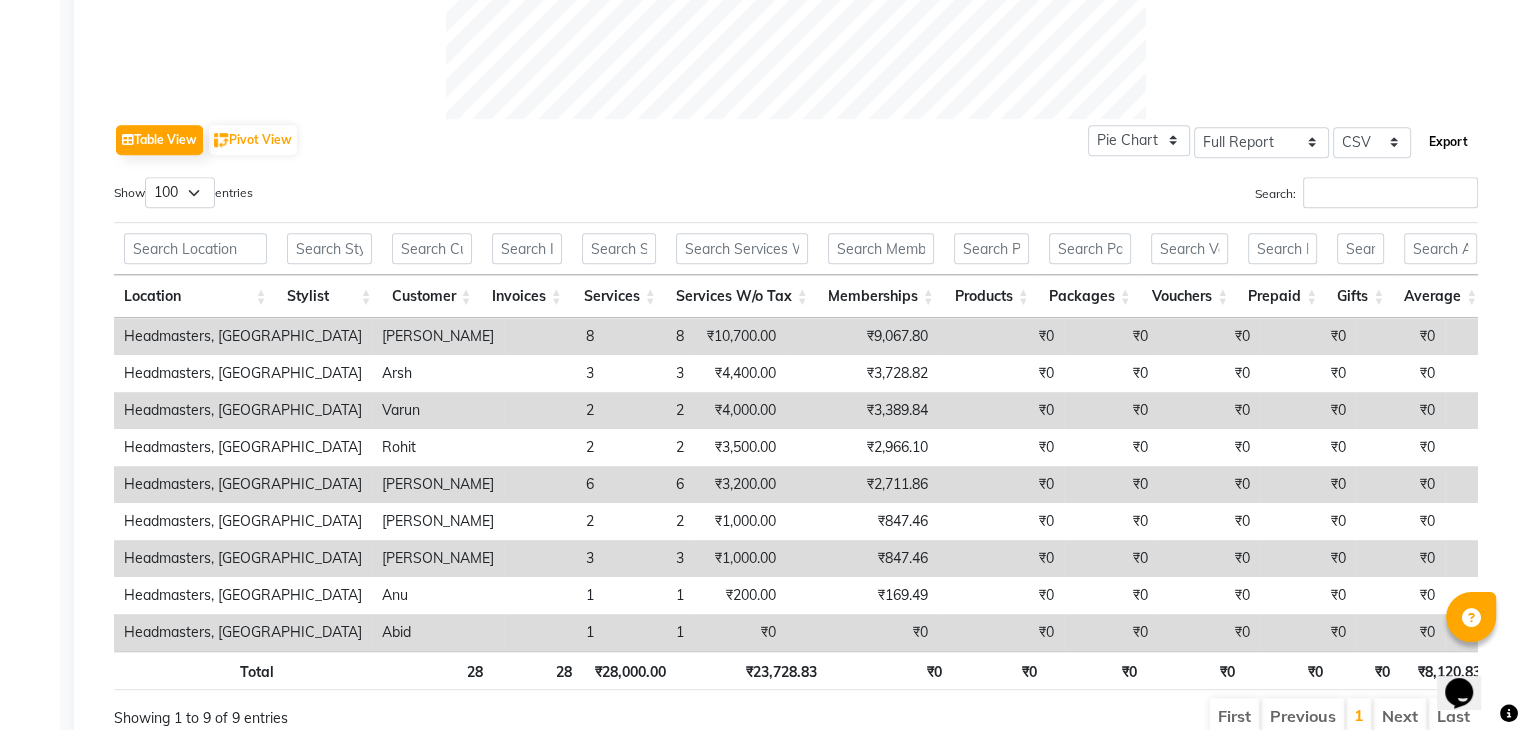 click on "Export" 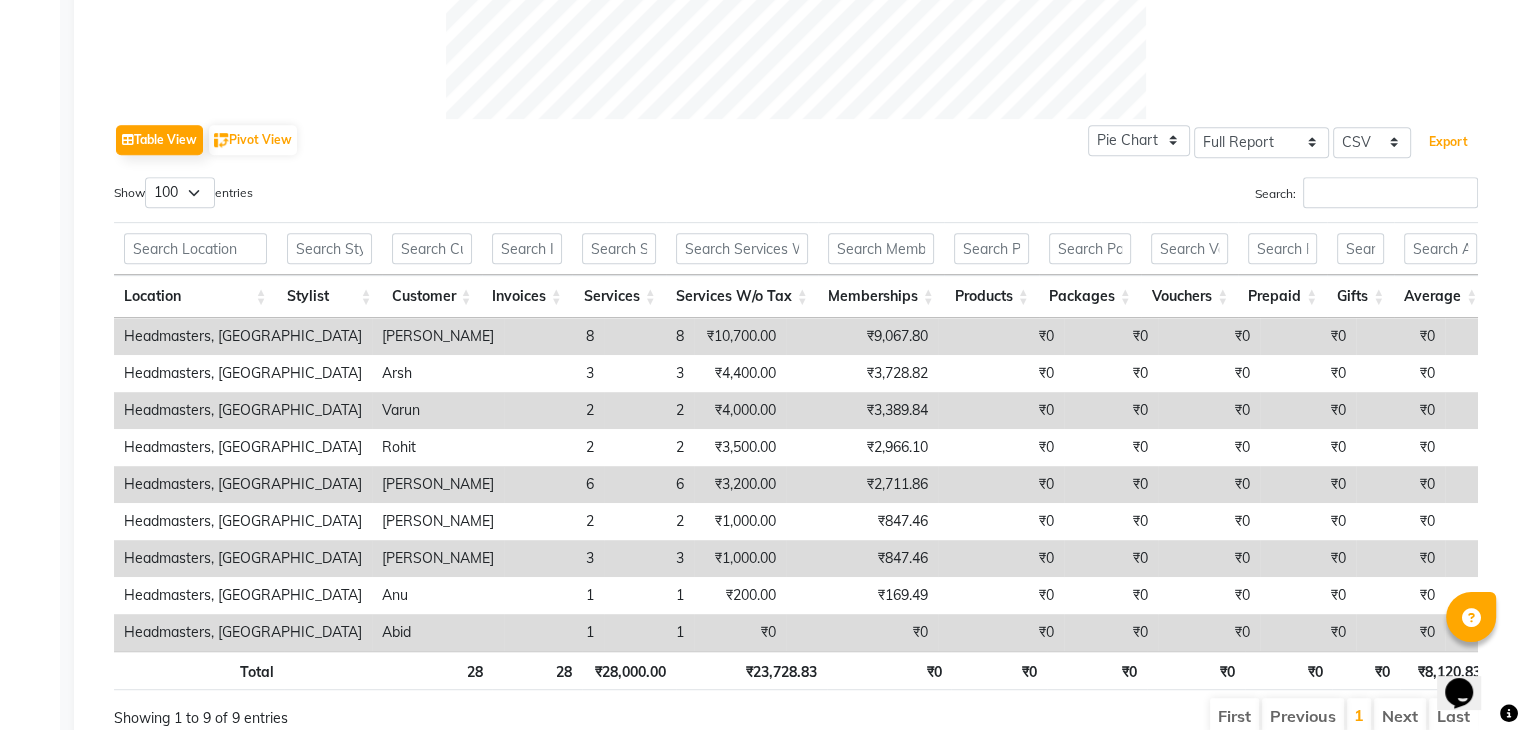 type 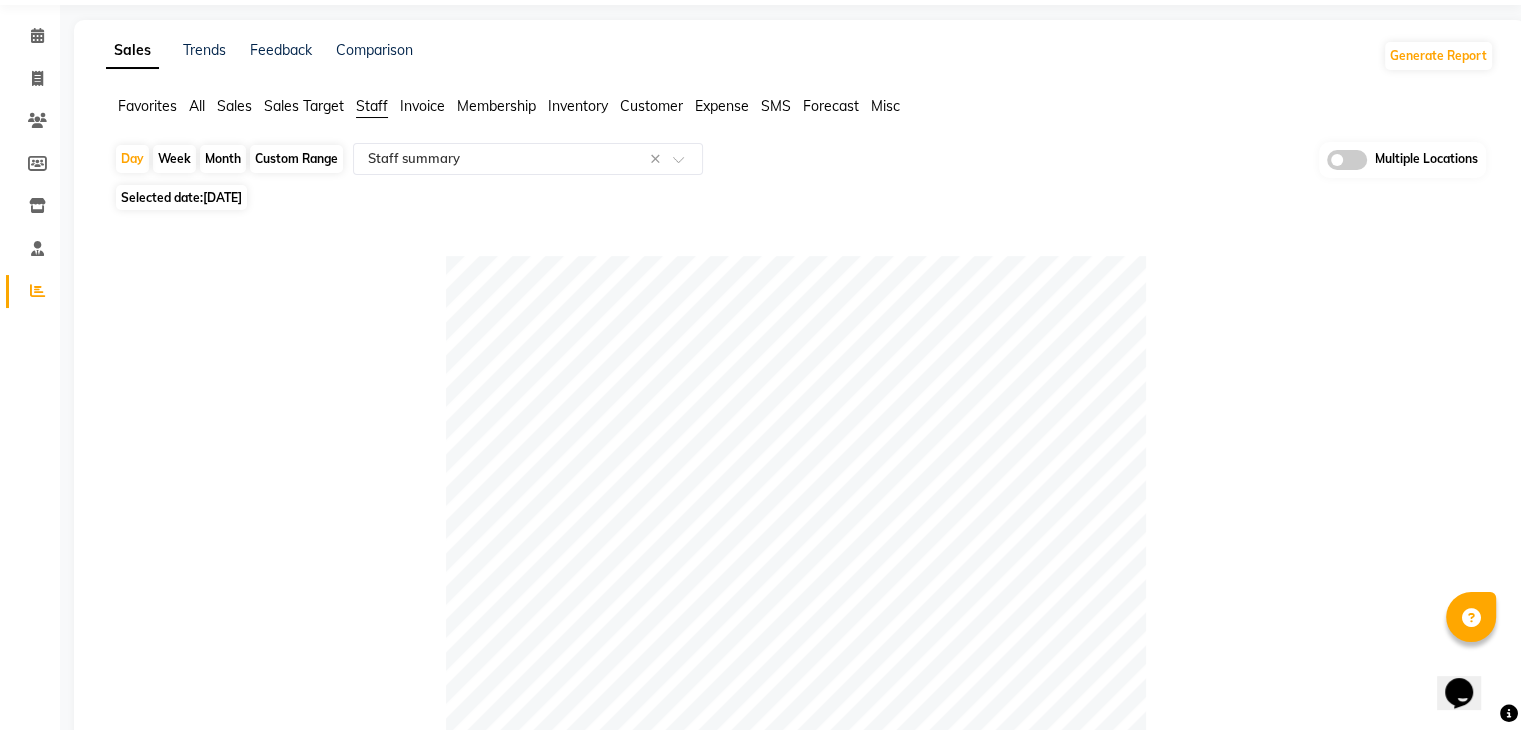 scroll, scrollTop: 100, scrollLeft: 0, axis: vertical 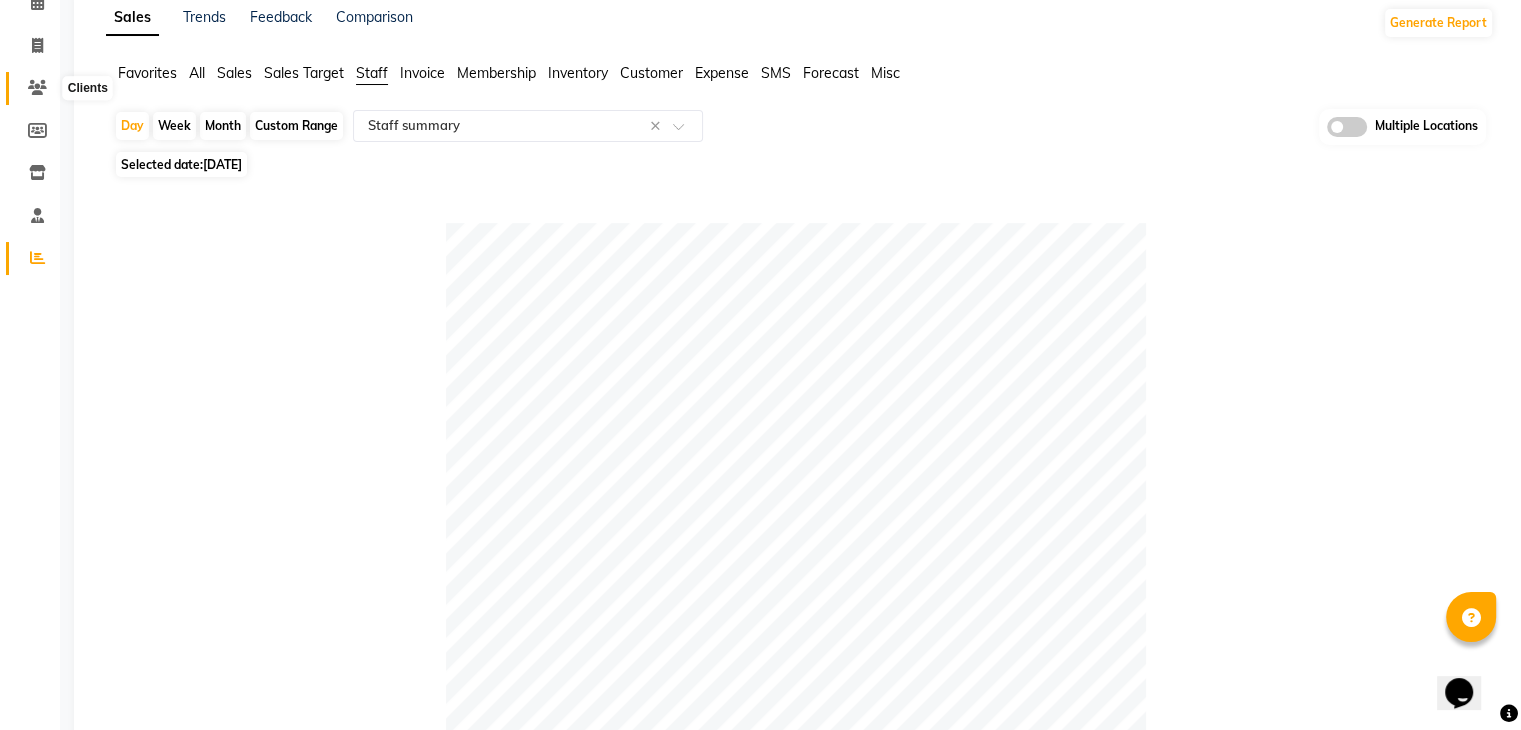 click 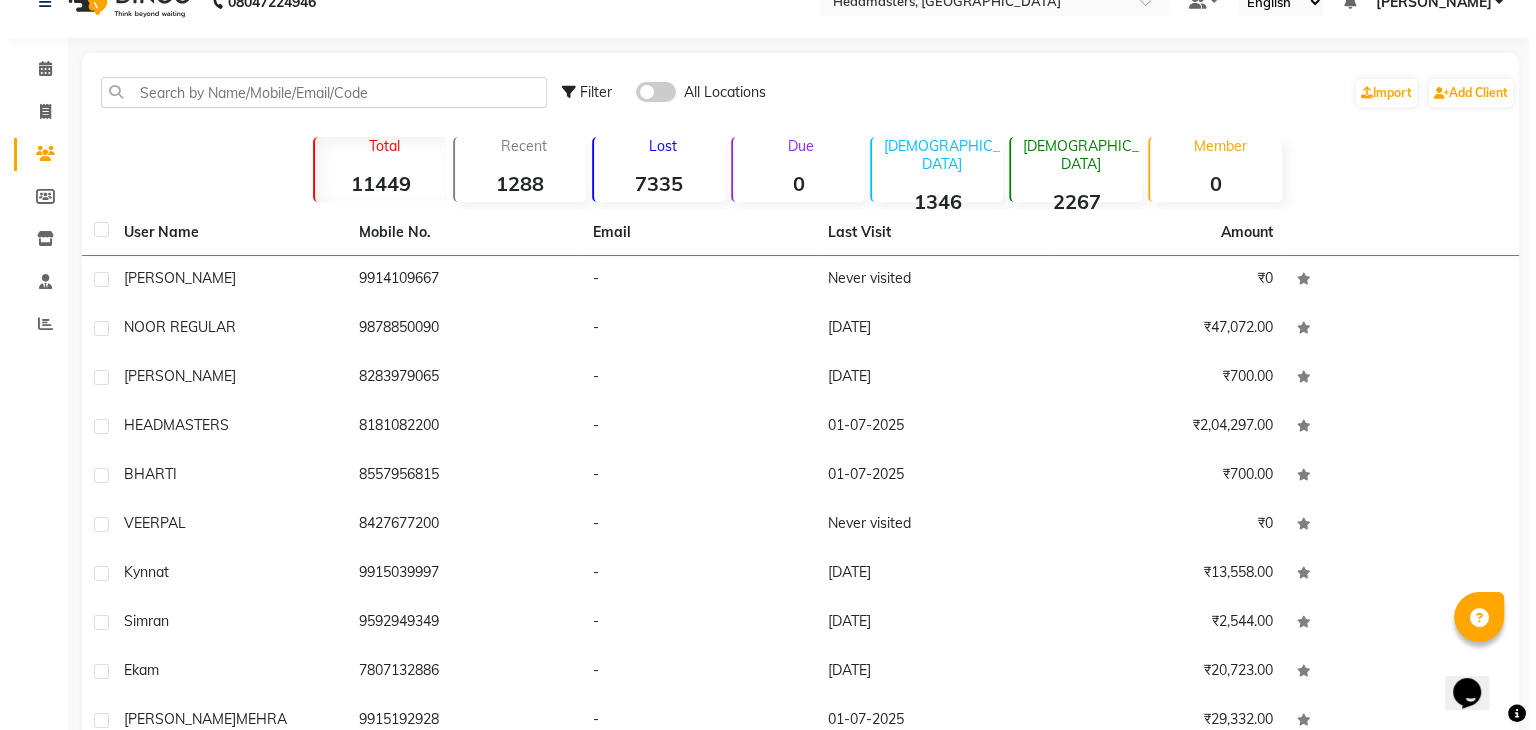scroll, scrollTop: 0, scrollLeft: 0, axis: both 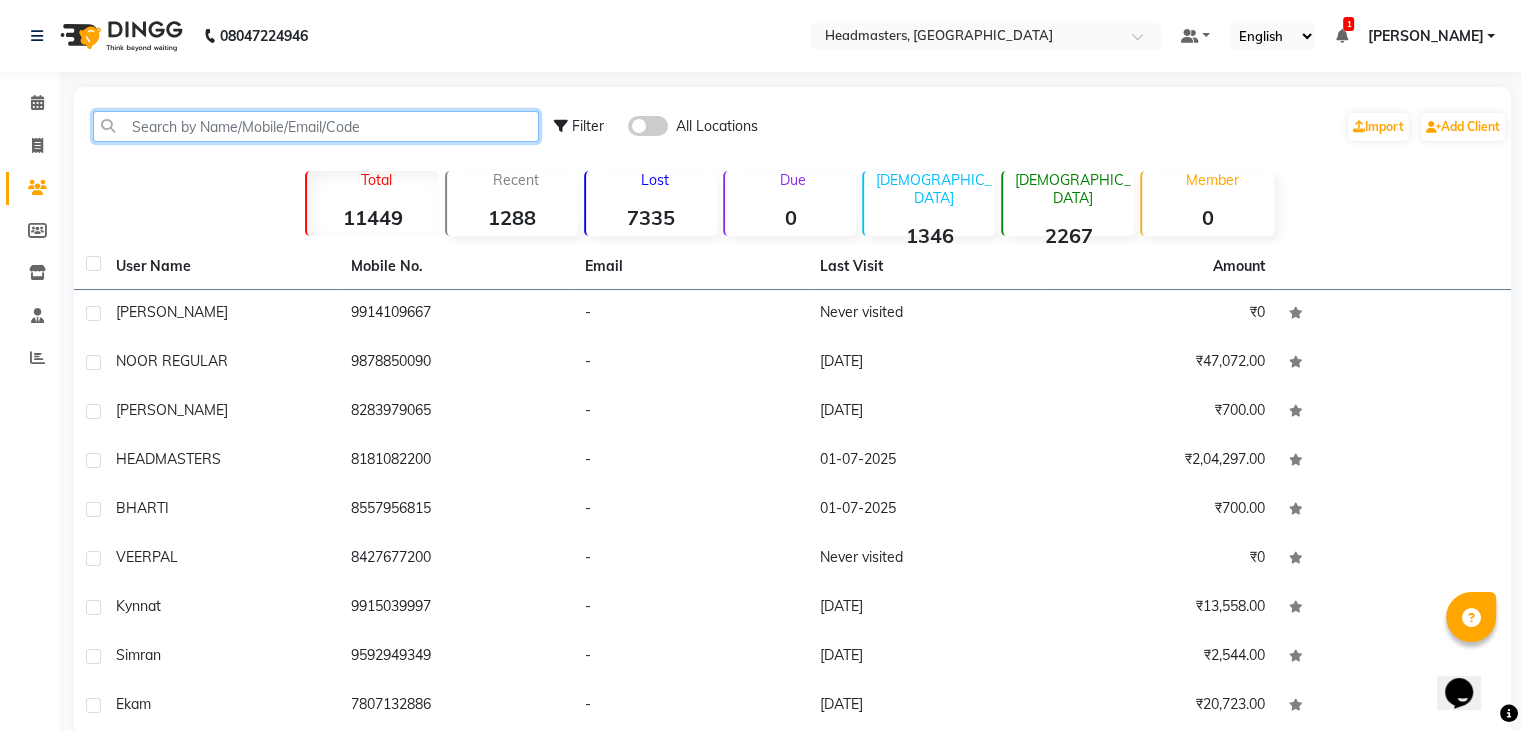click 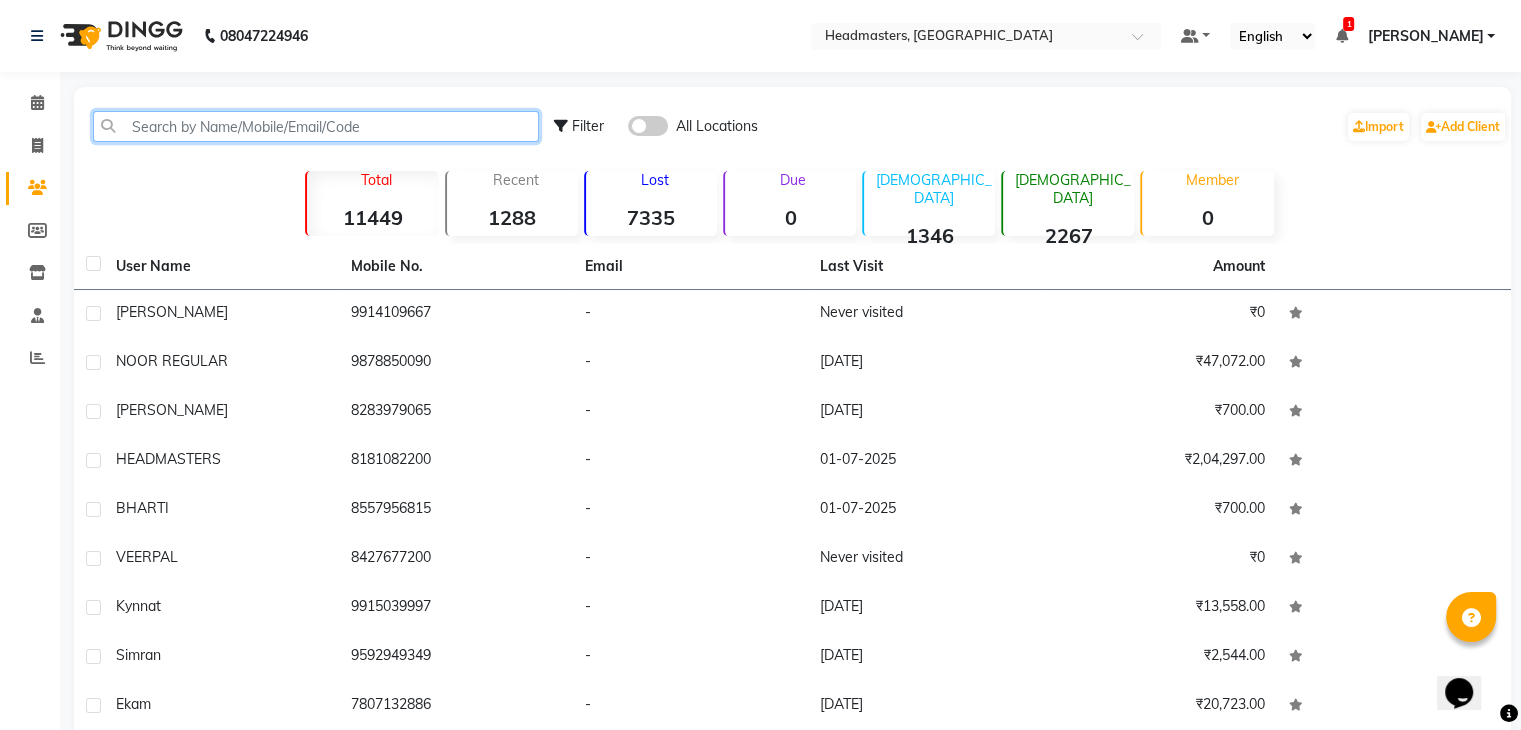 paste on "7696649129" 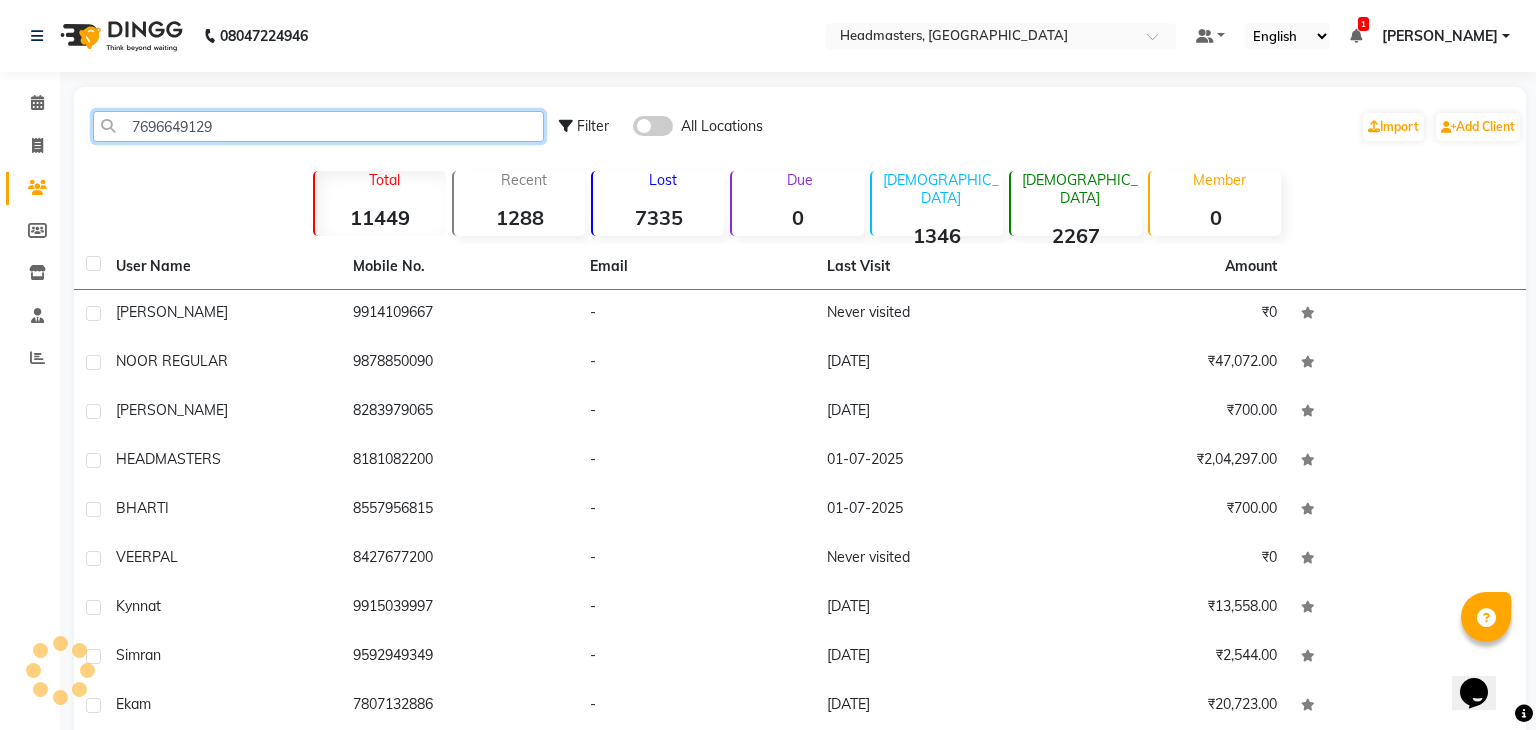 type on "7696649129" 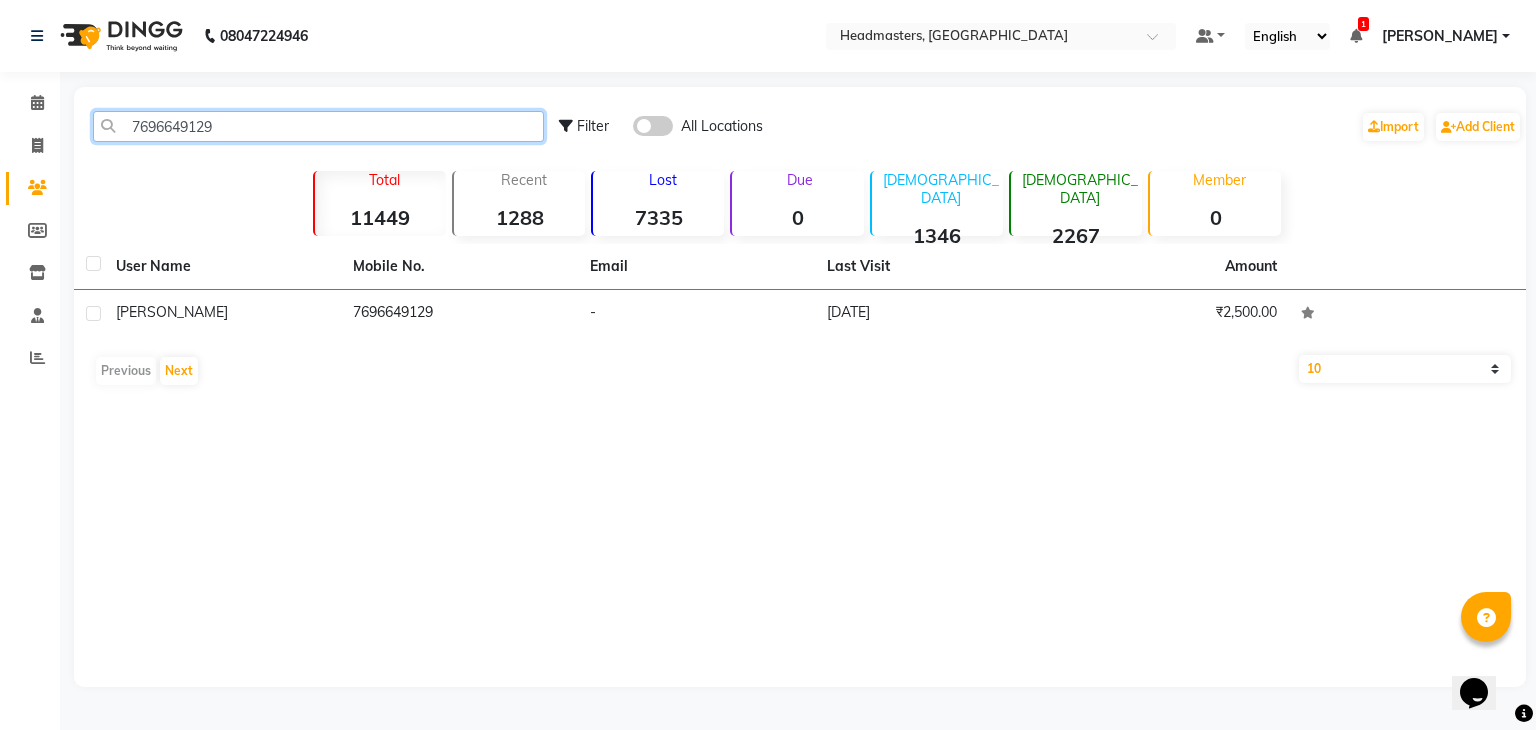 click on "7696649129" 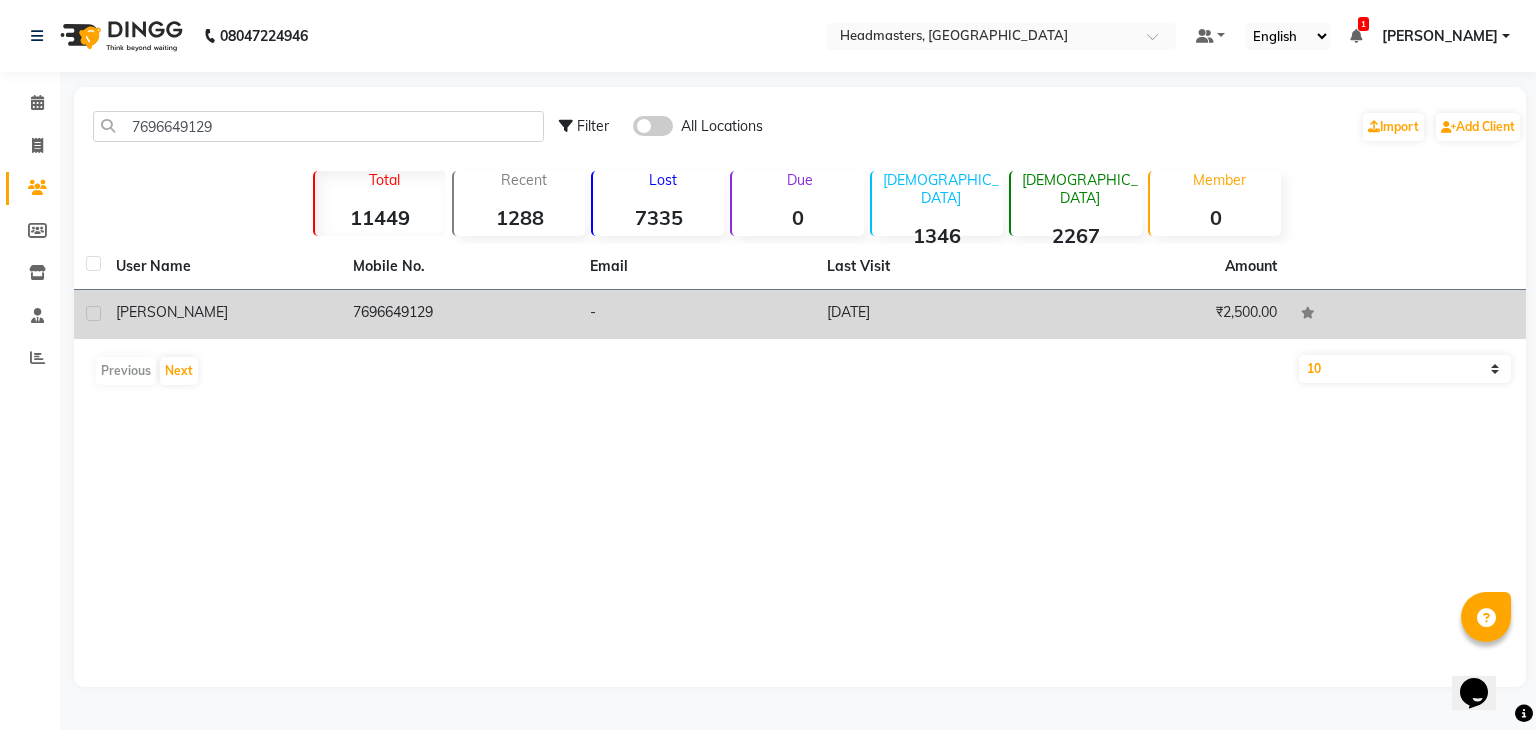 click on "7696649129" 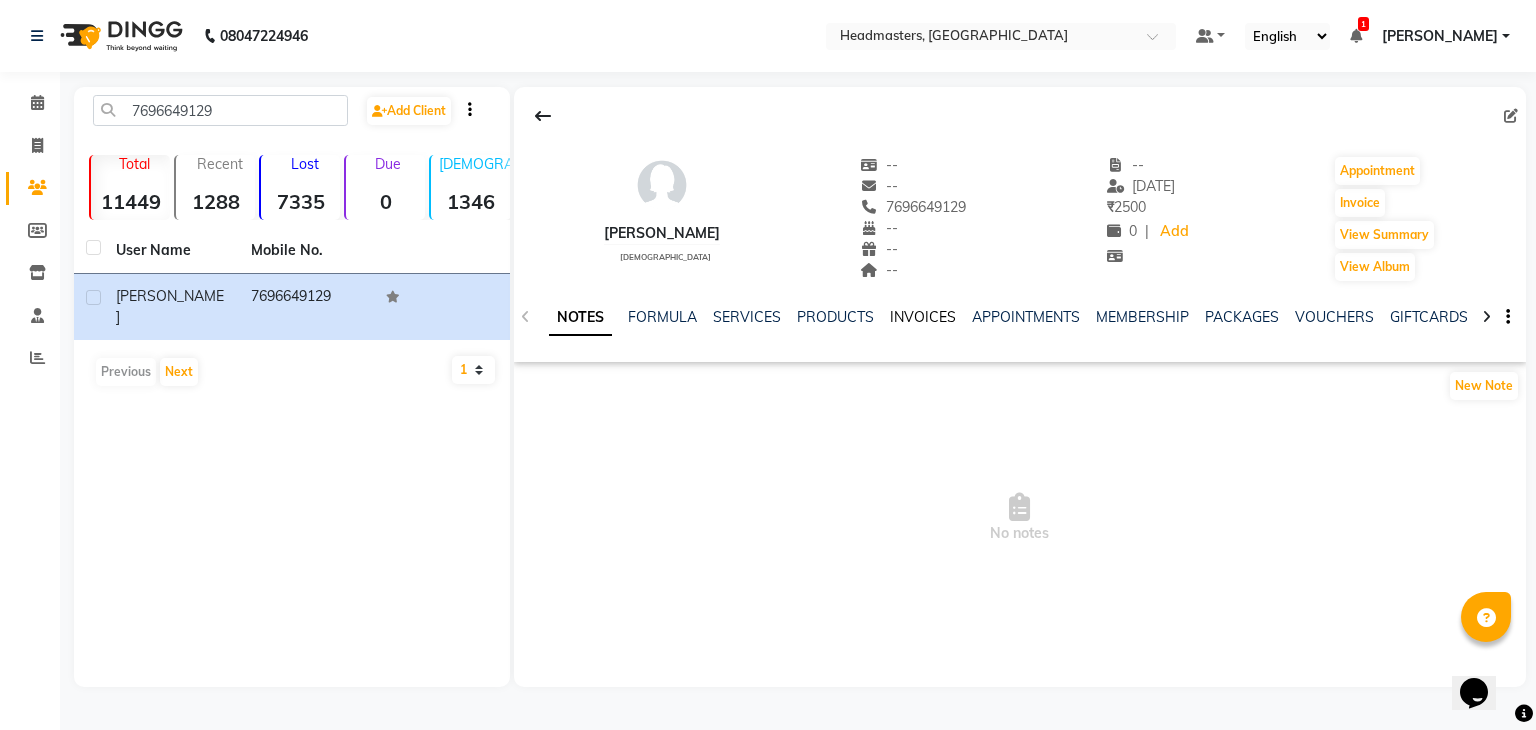 click on "INVOICES" 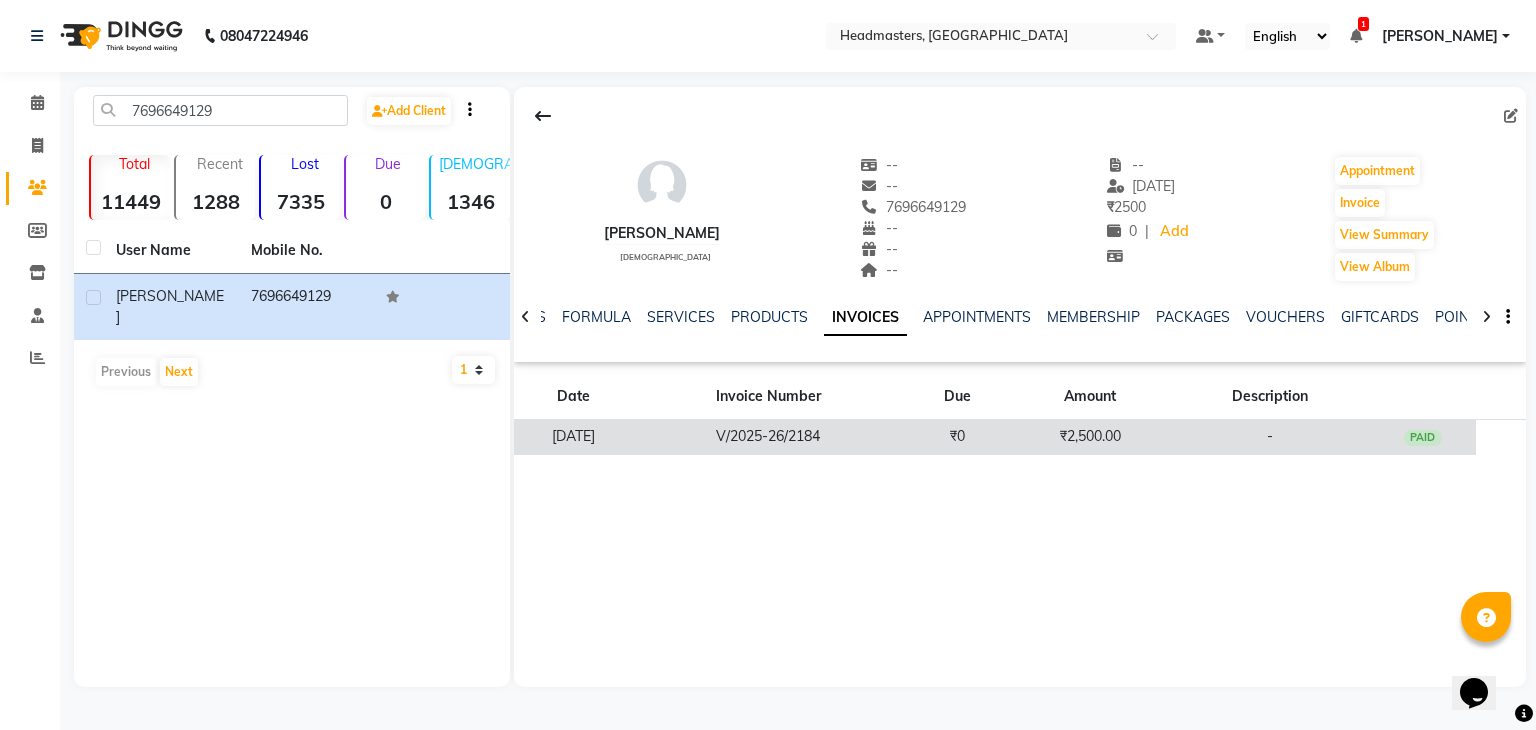 click on "V/2025-26/2184" 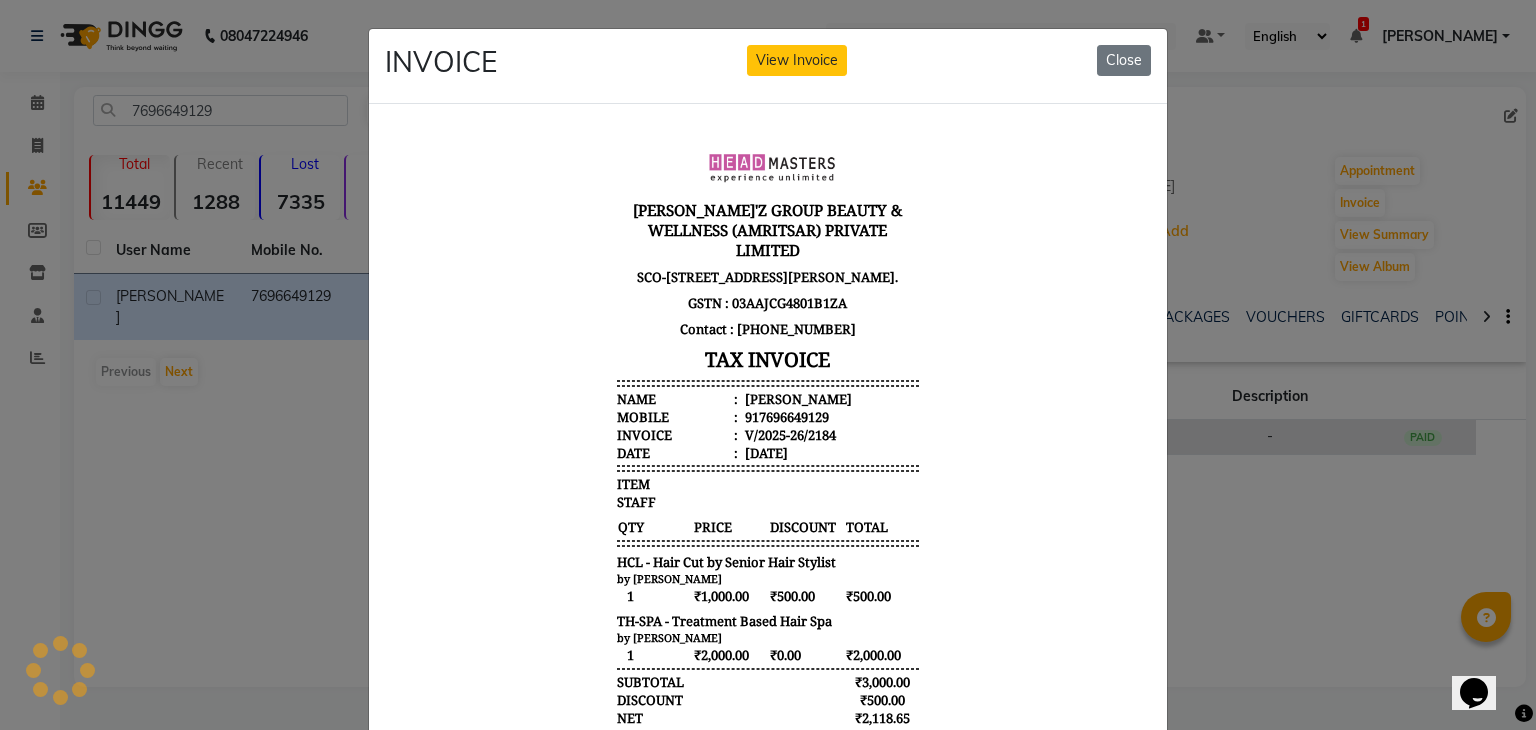 scroll, scrollTop: 0, scrollLeft: 0, axis: both 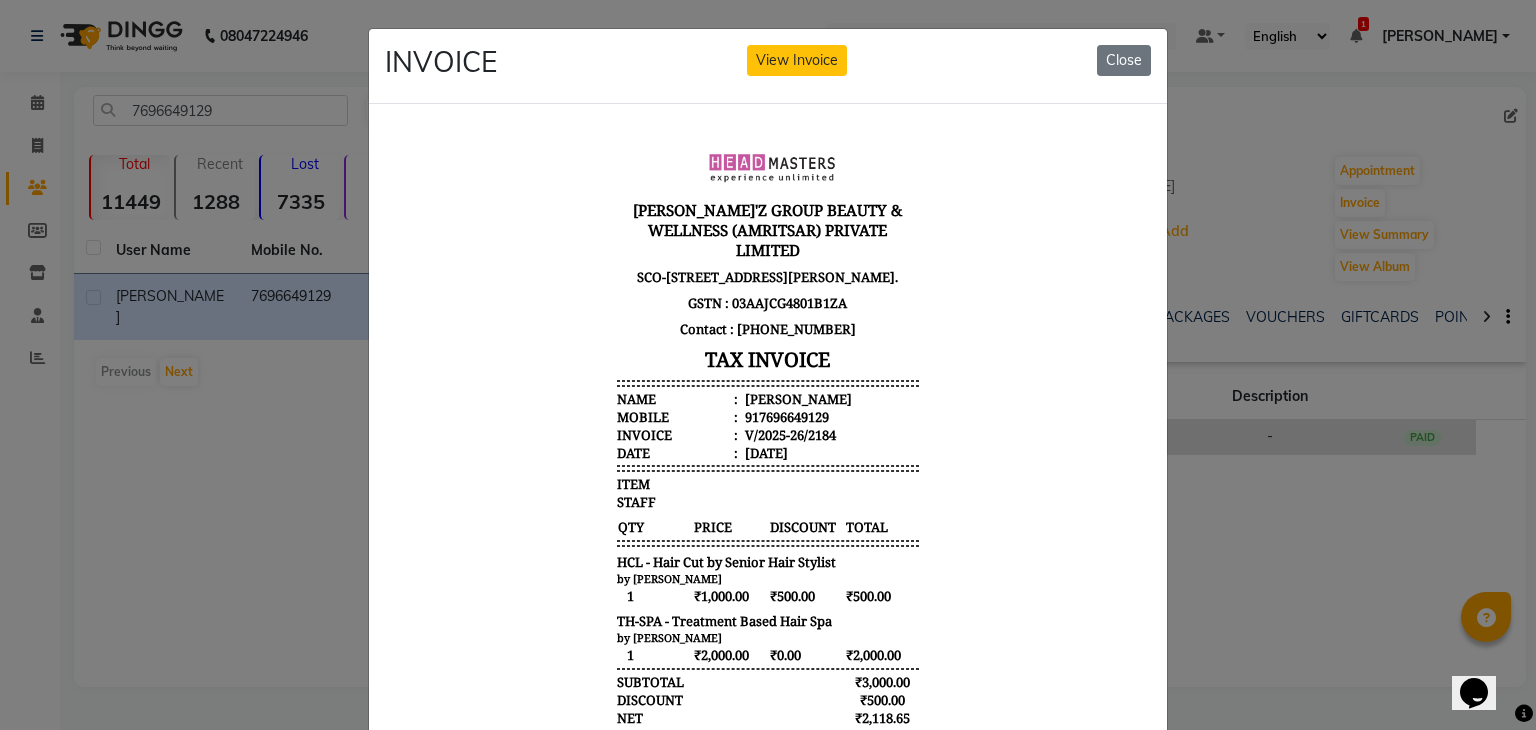 type 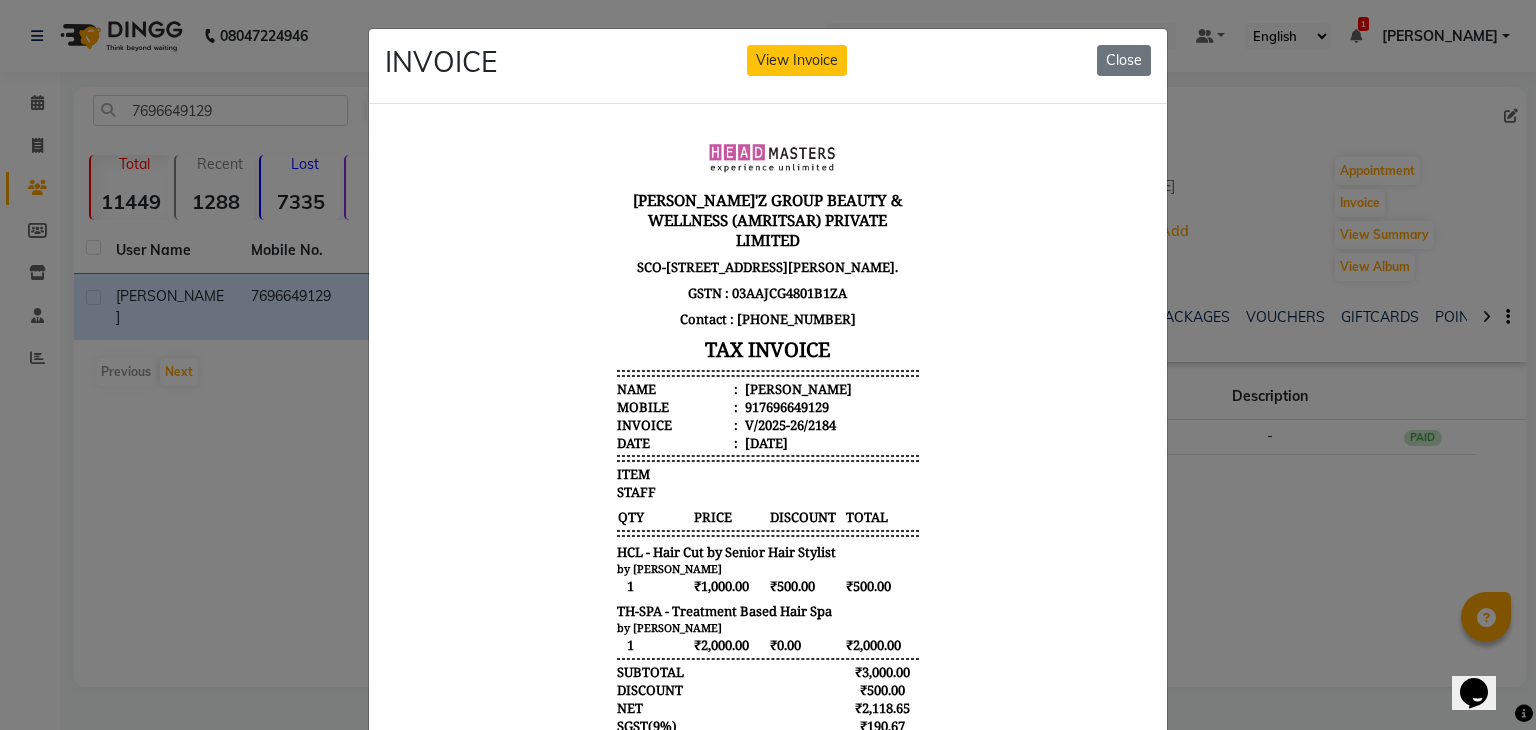 scroll, scrollTop: 16, scrollLeft: 0, axis: vertical 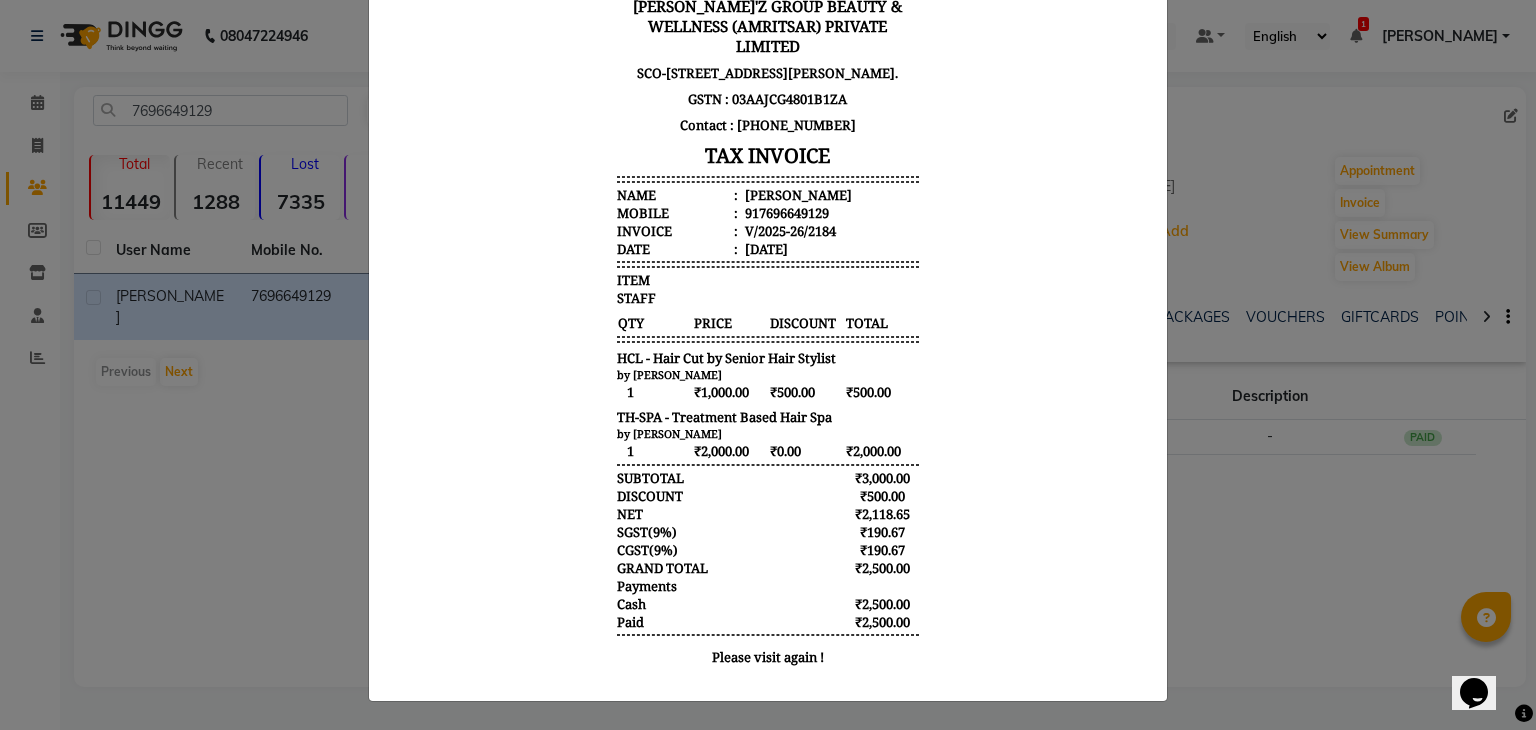 click on "INVOICE View Invoice Close" 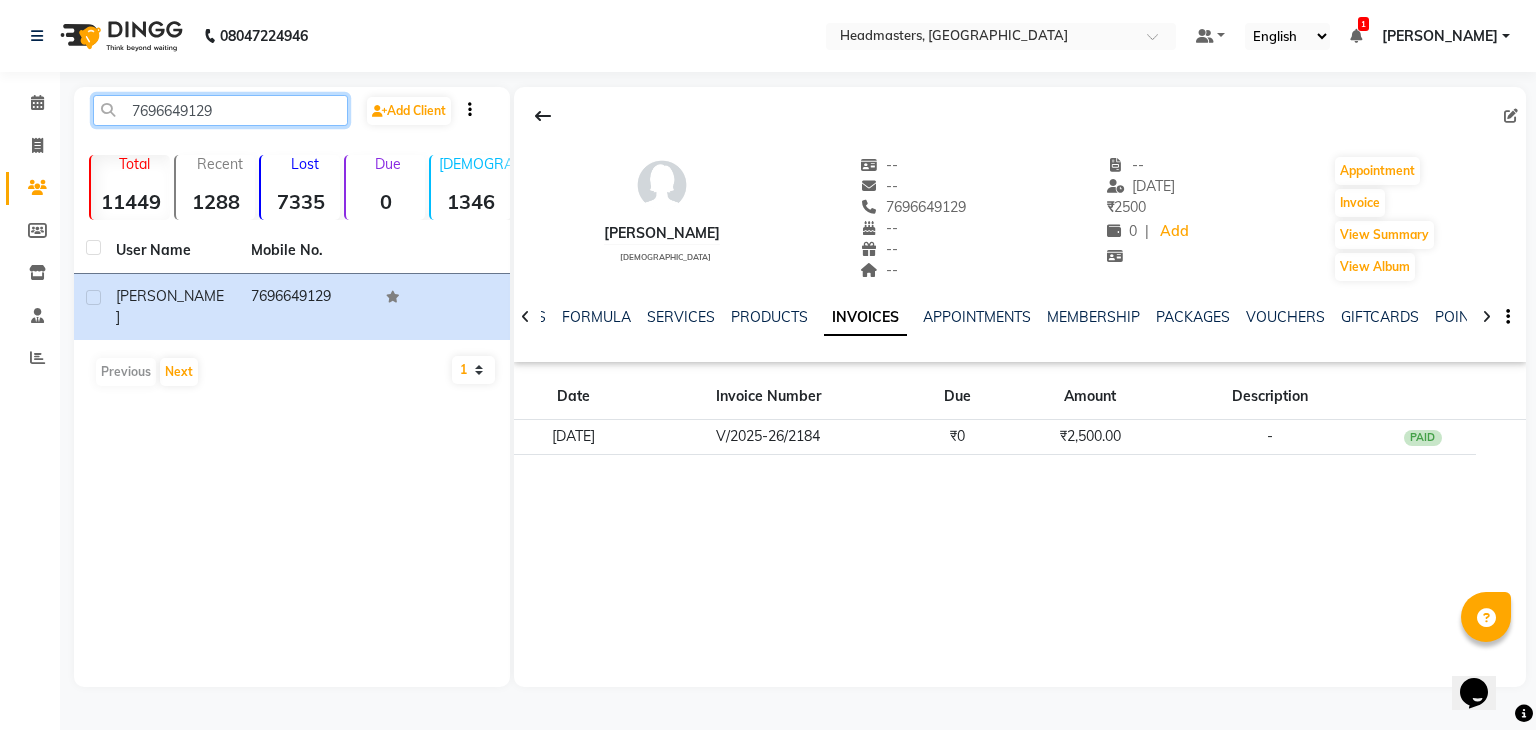 click on "7696649129" 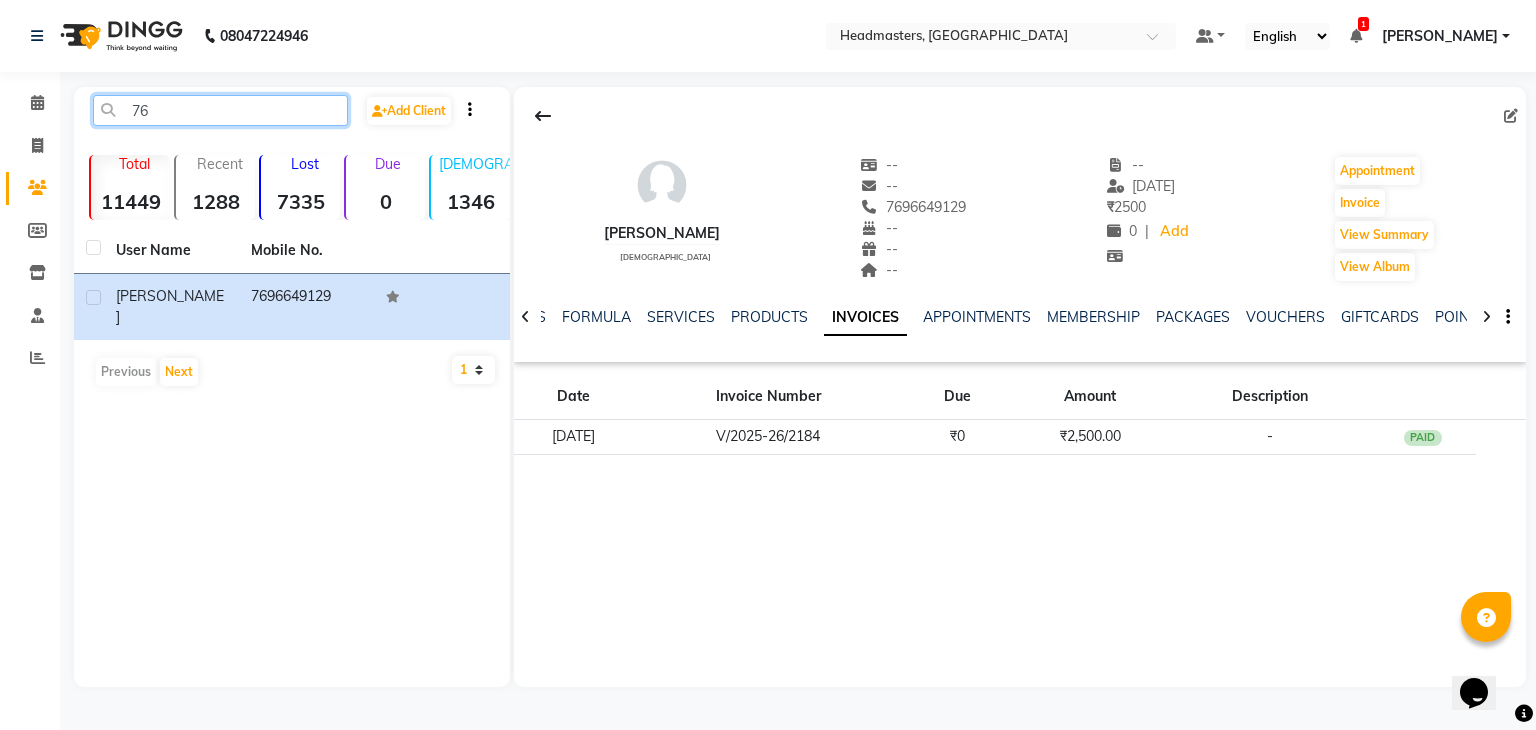 type on "7" 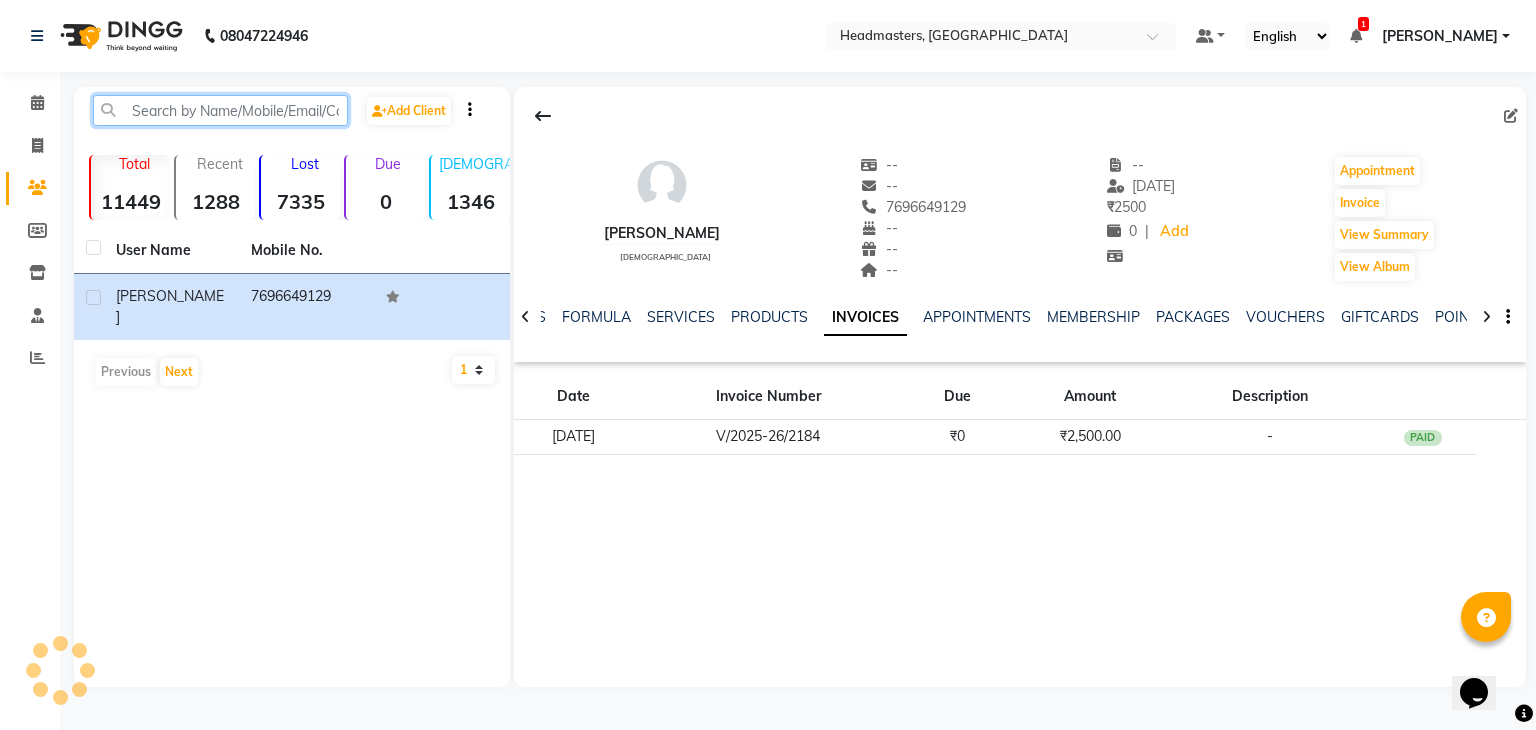 paste on "9915201707" 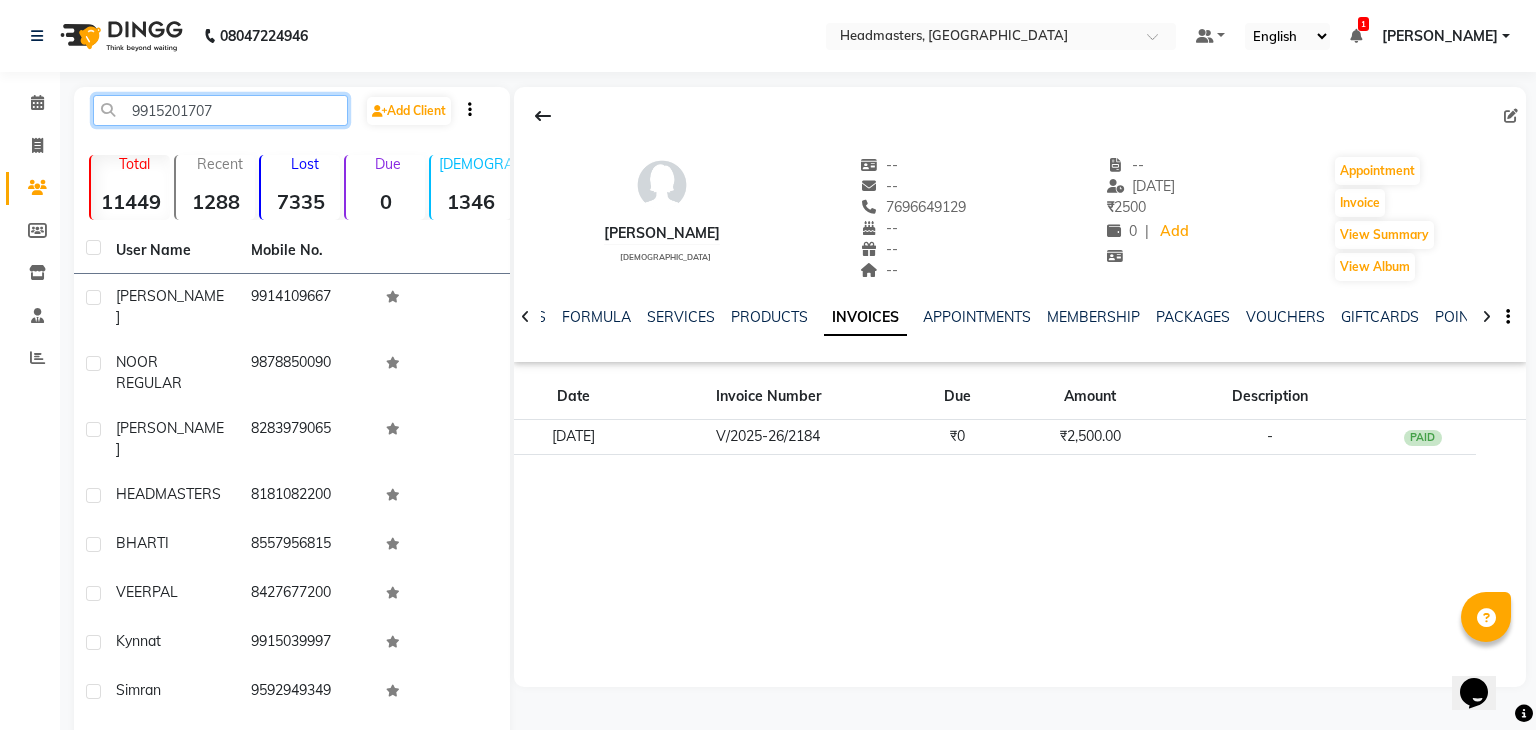 type on "9915201707" 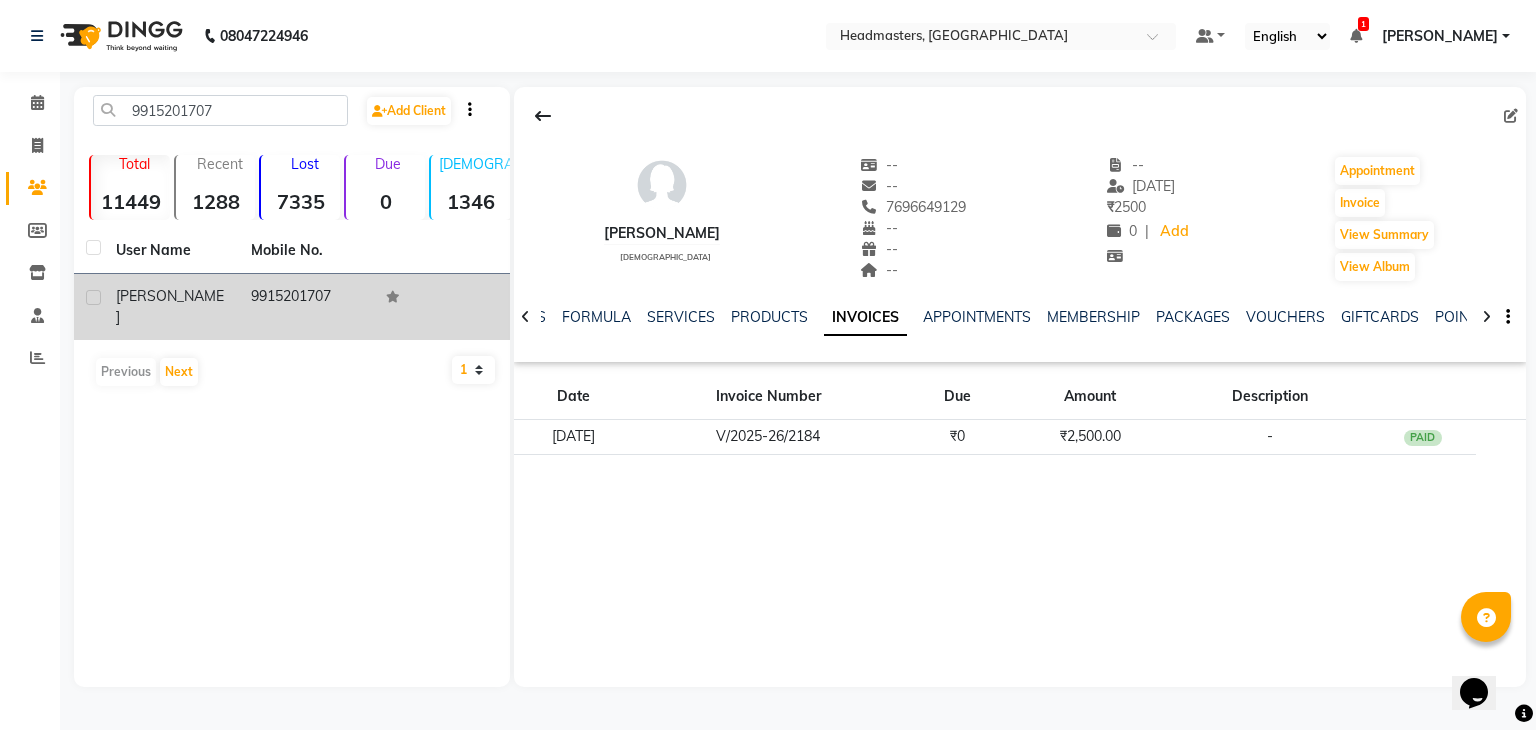 click on "9915201707" 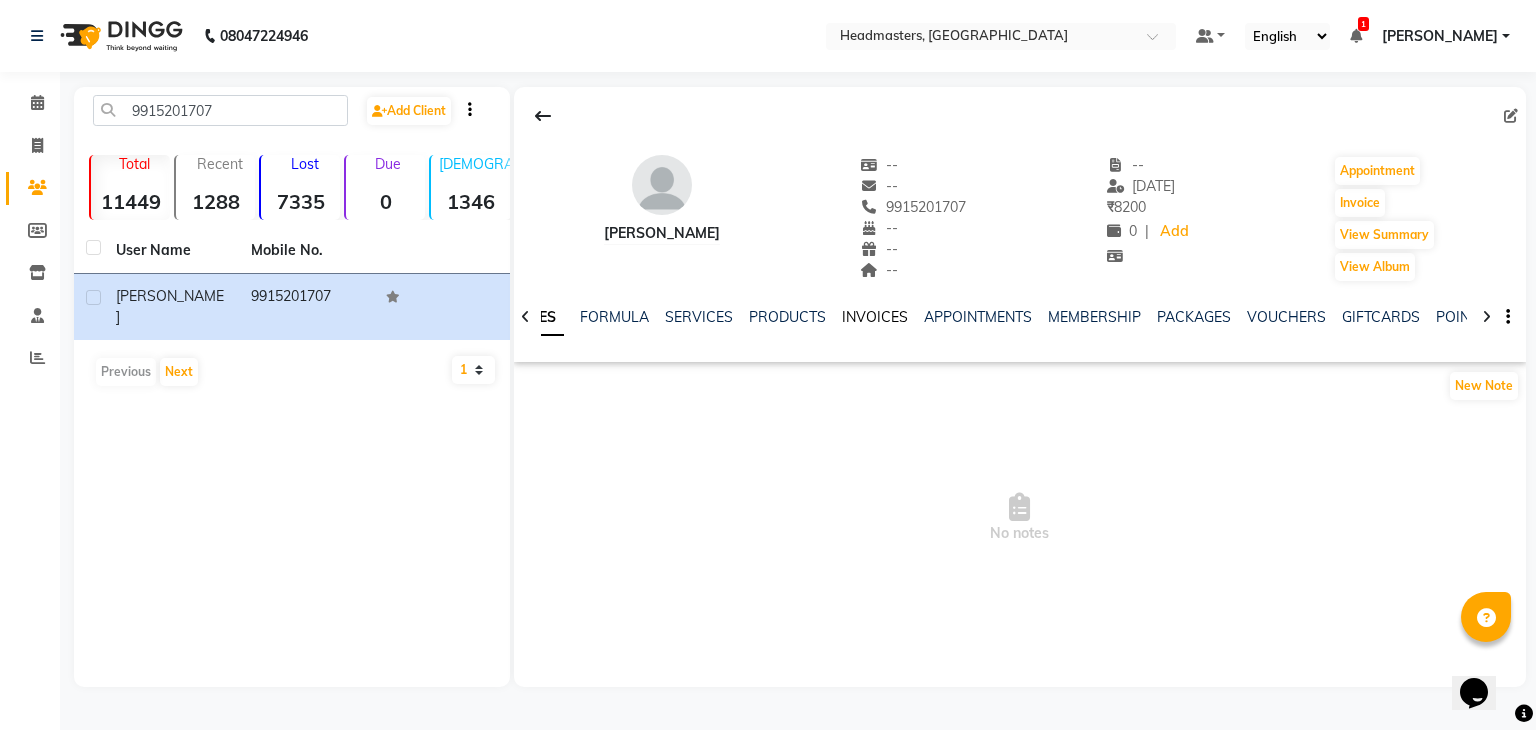 click on "INVOICES" 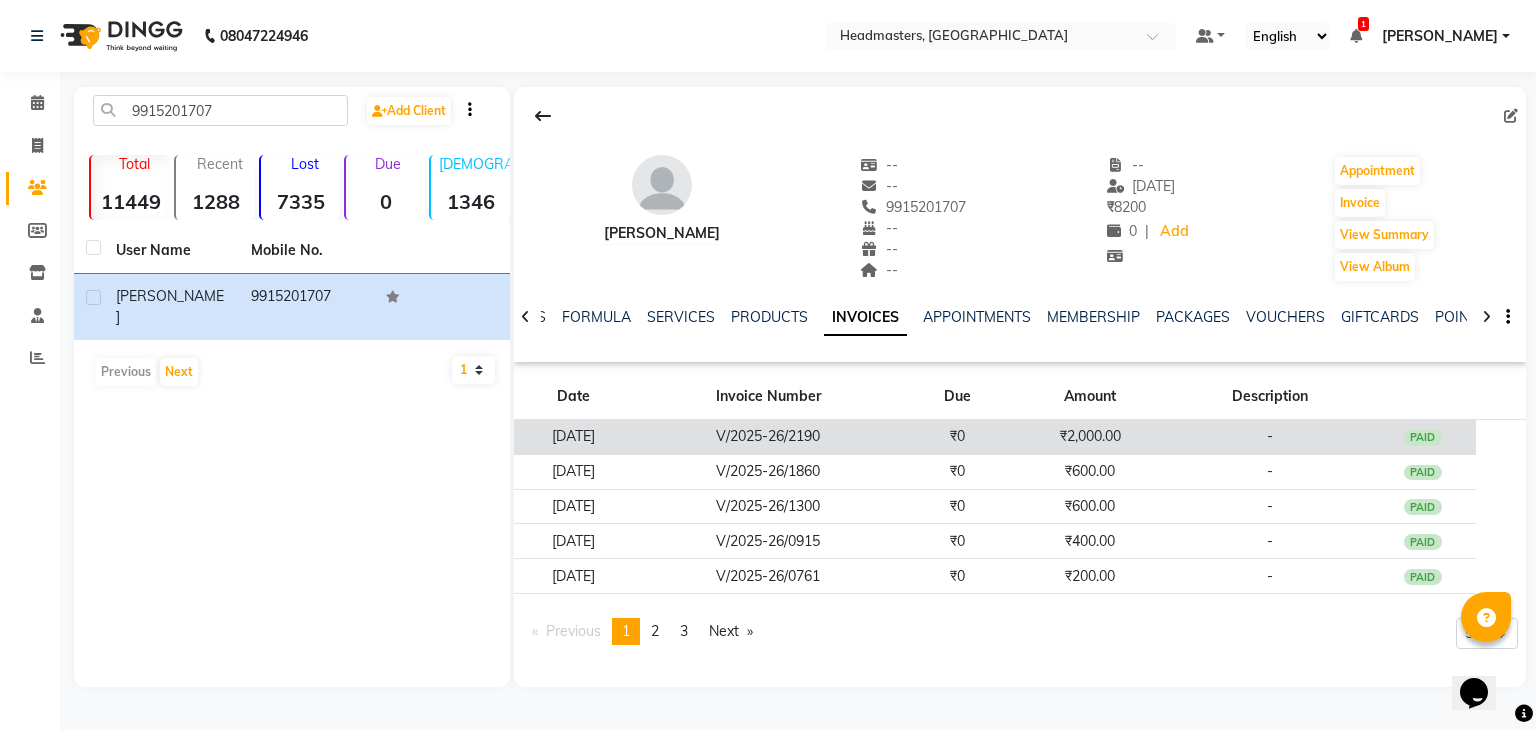 click on "V/2025-26/2190" 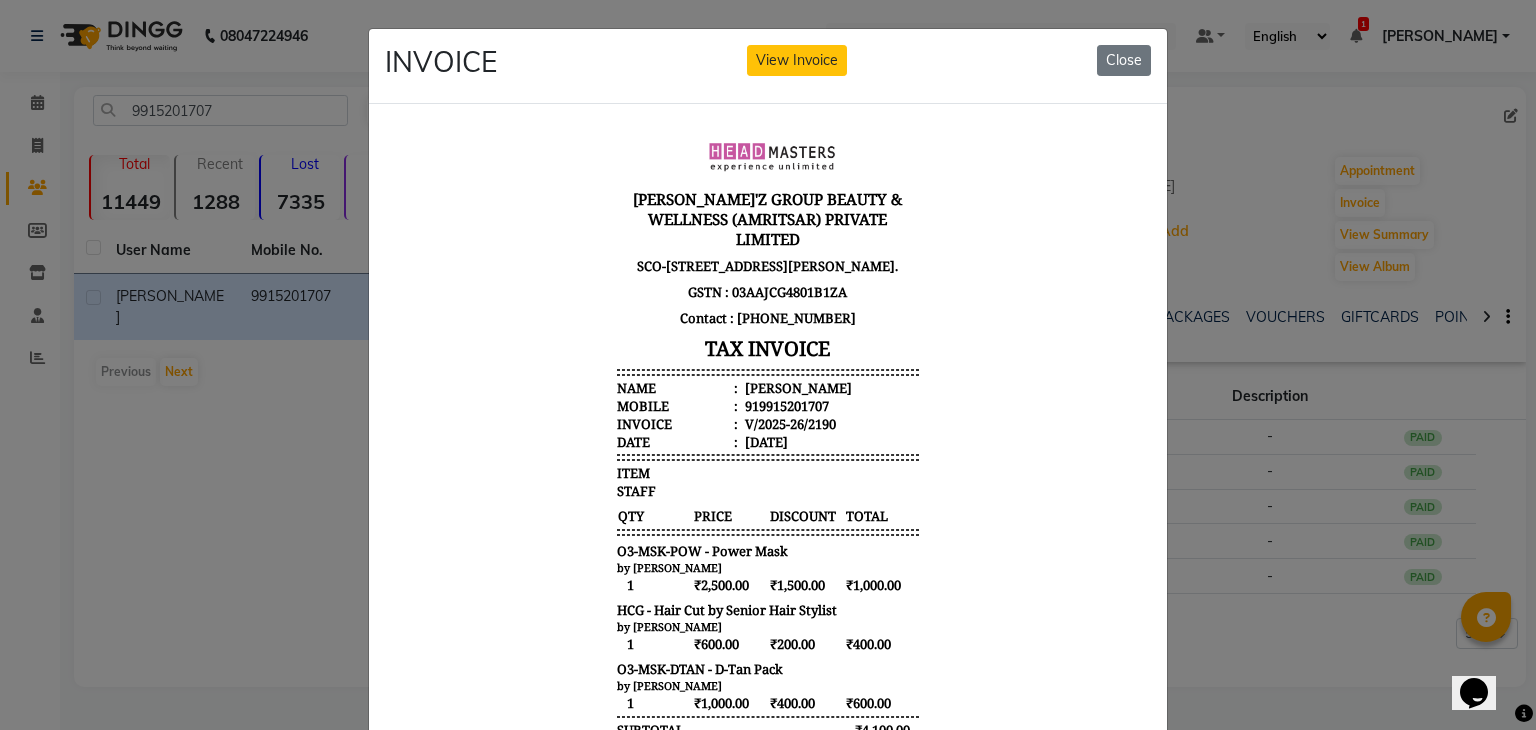 scroll, scrollTop: 16, scrollLeft: 0, axis: vertical 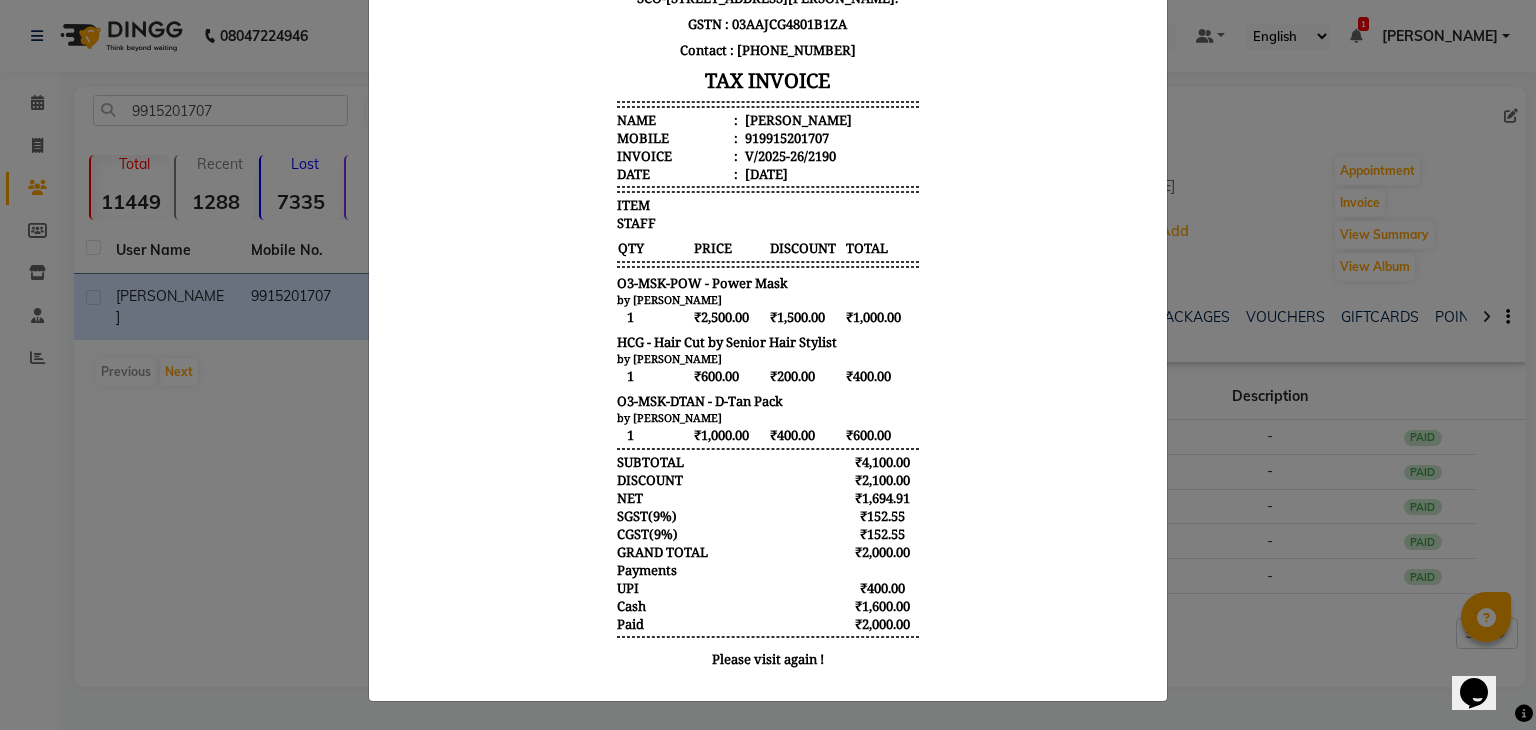 type 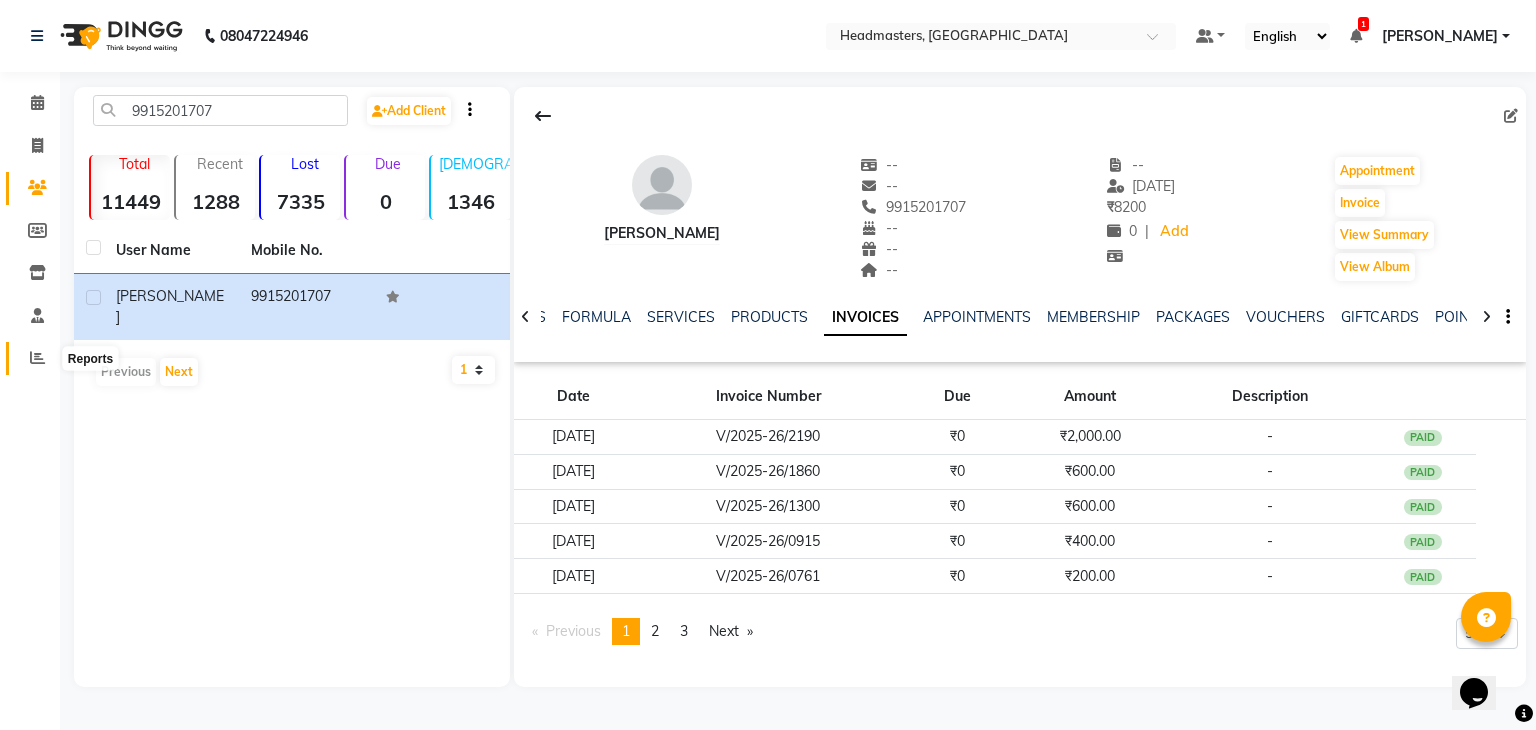 click 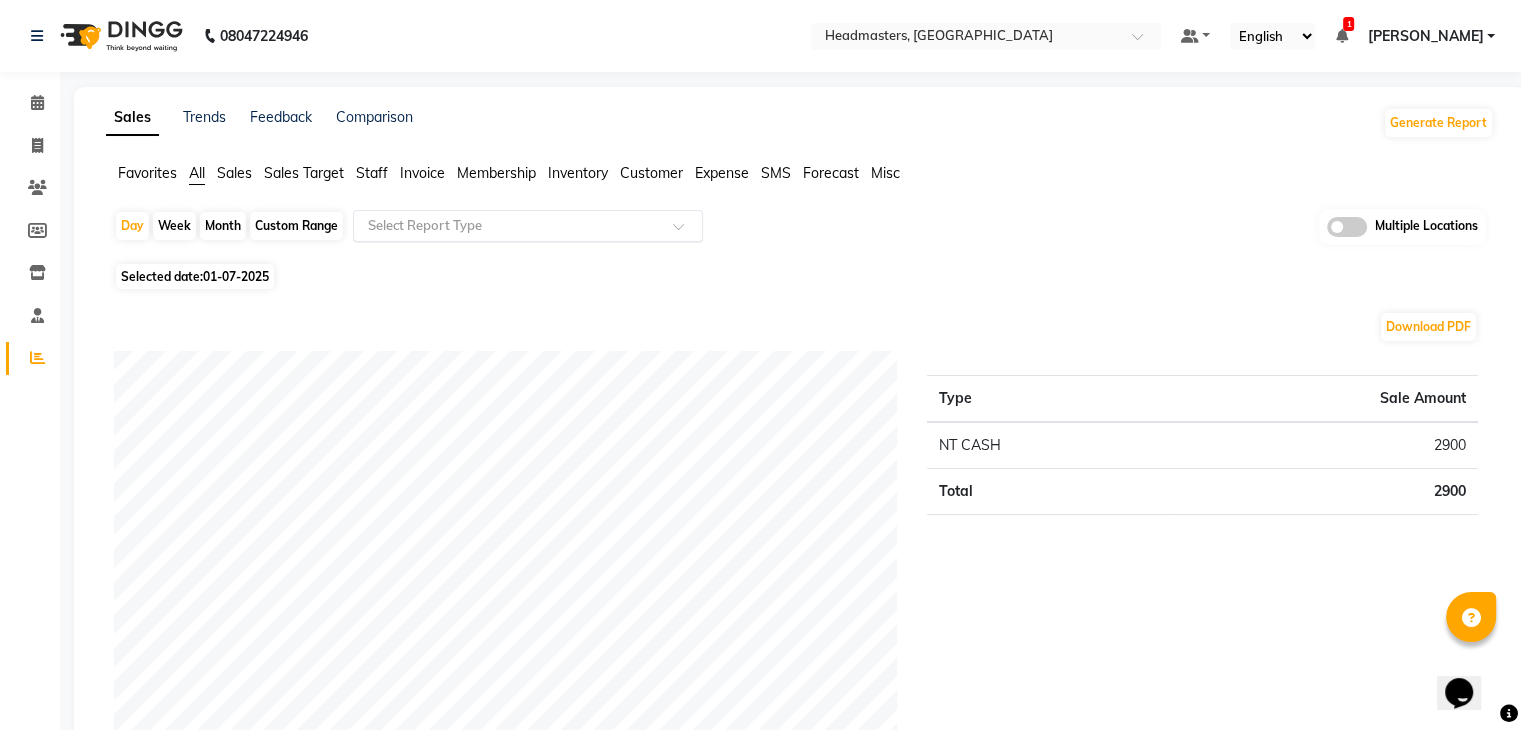 click 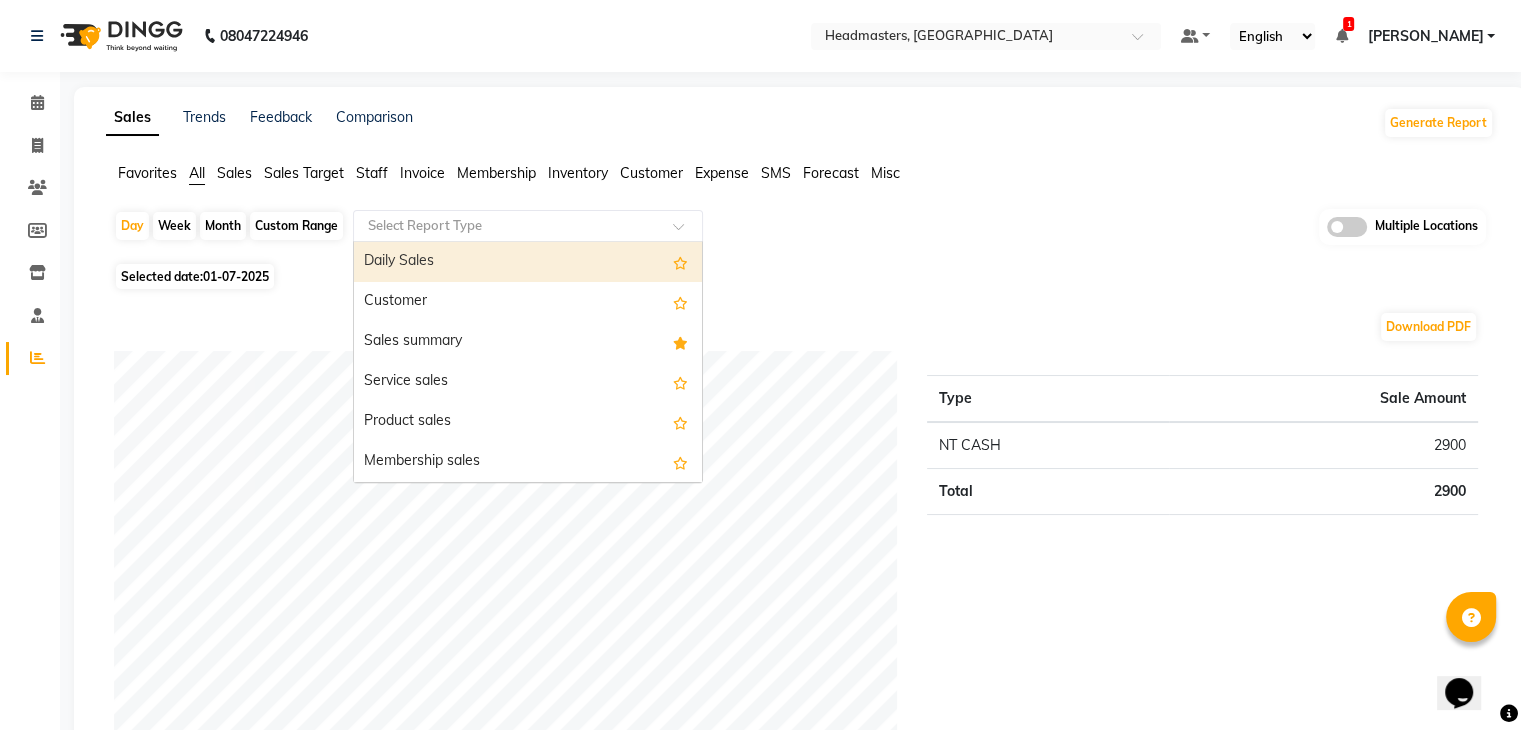 click on "Download PDF" 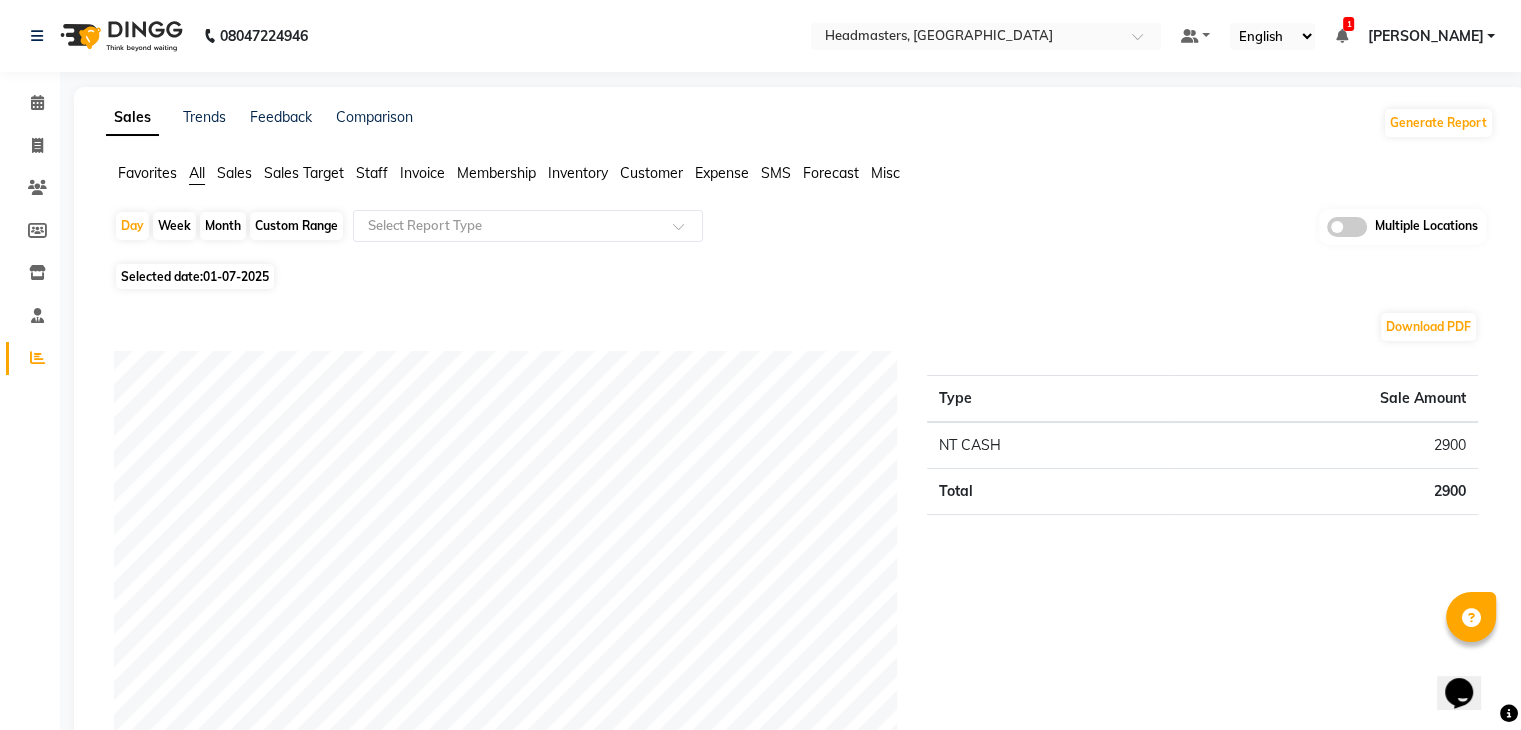 click on "01-07-2025" 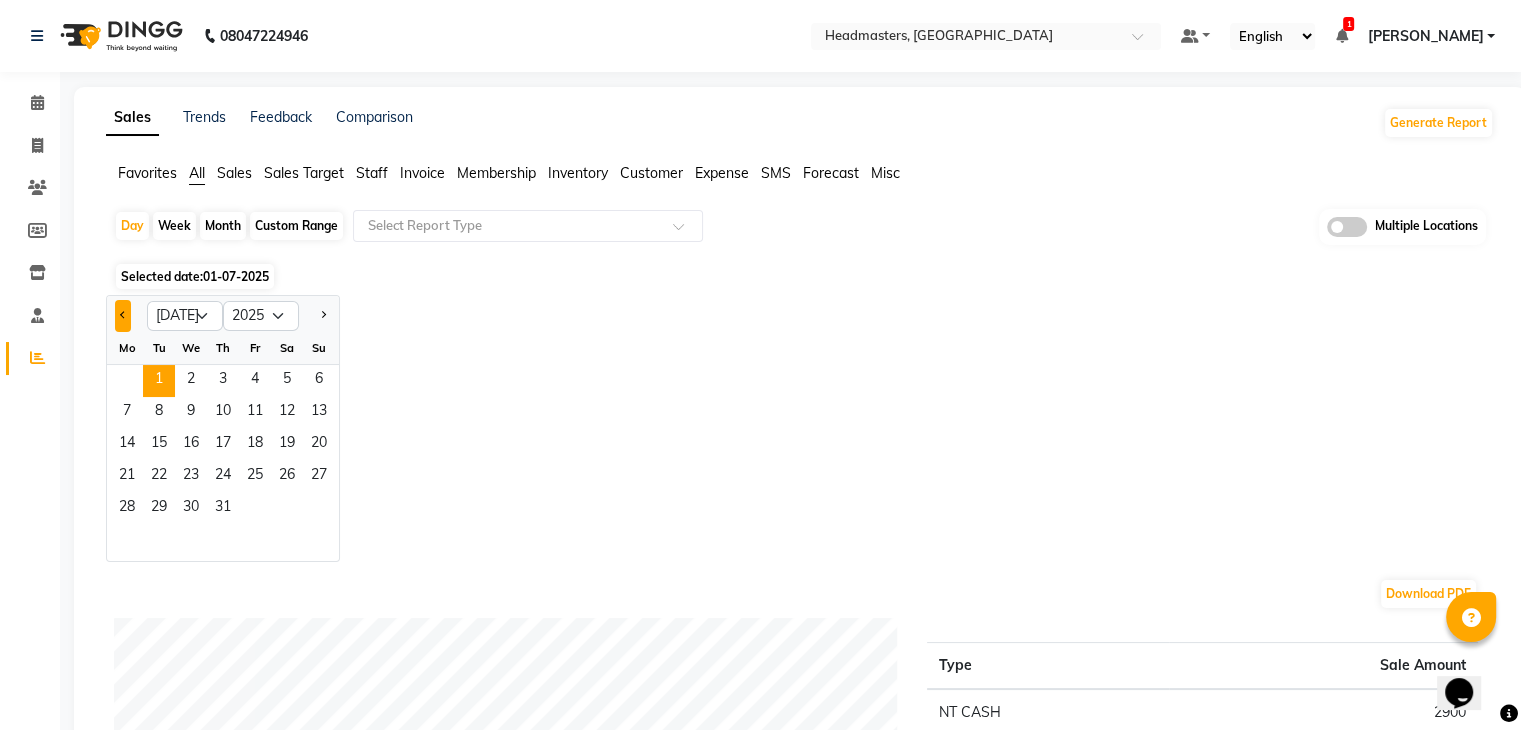 click 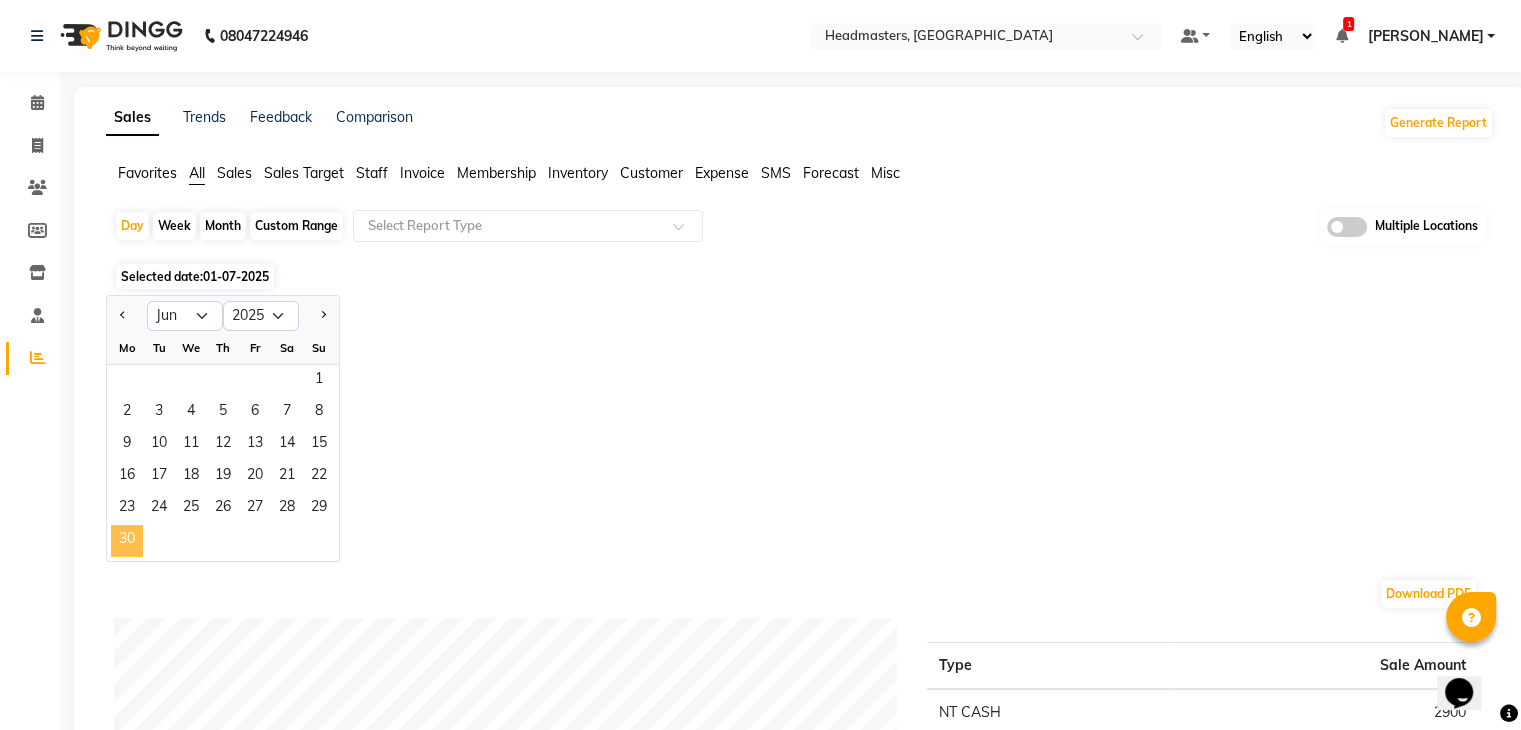 click on "30" 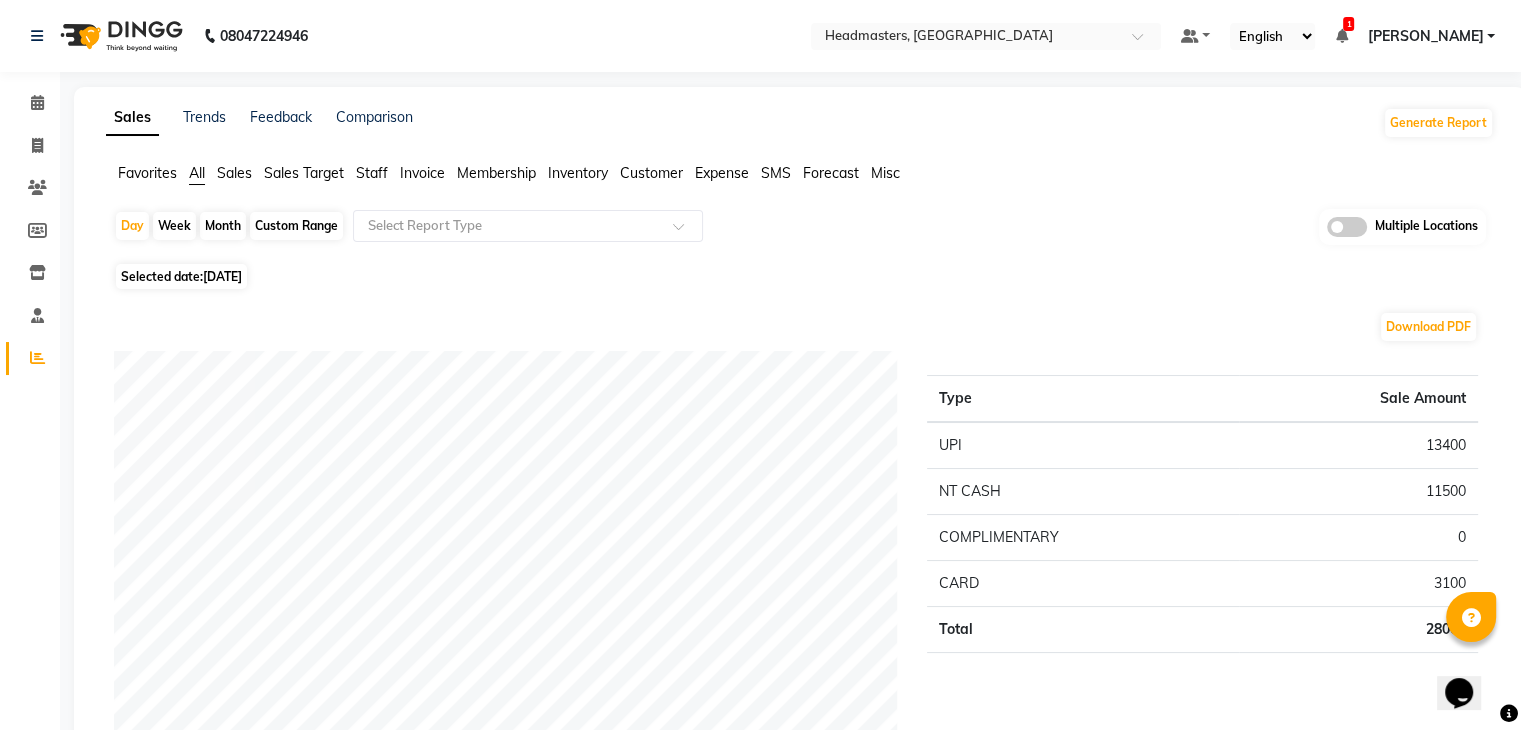 click on "Invoice" 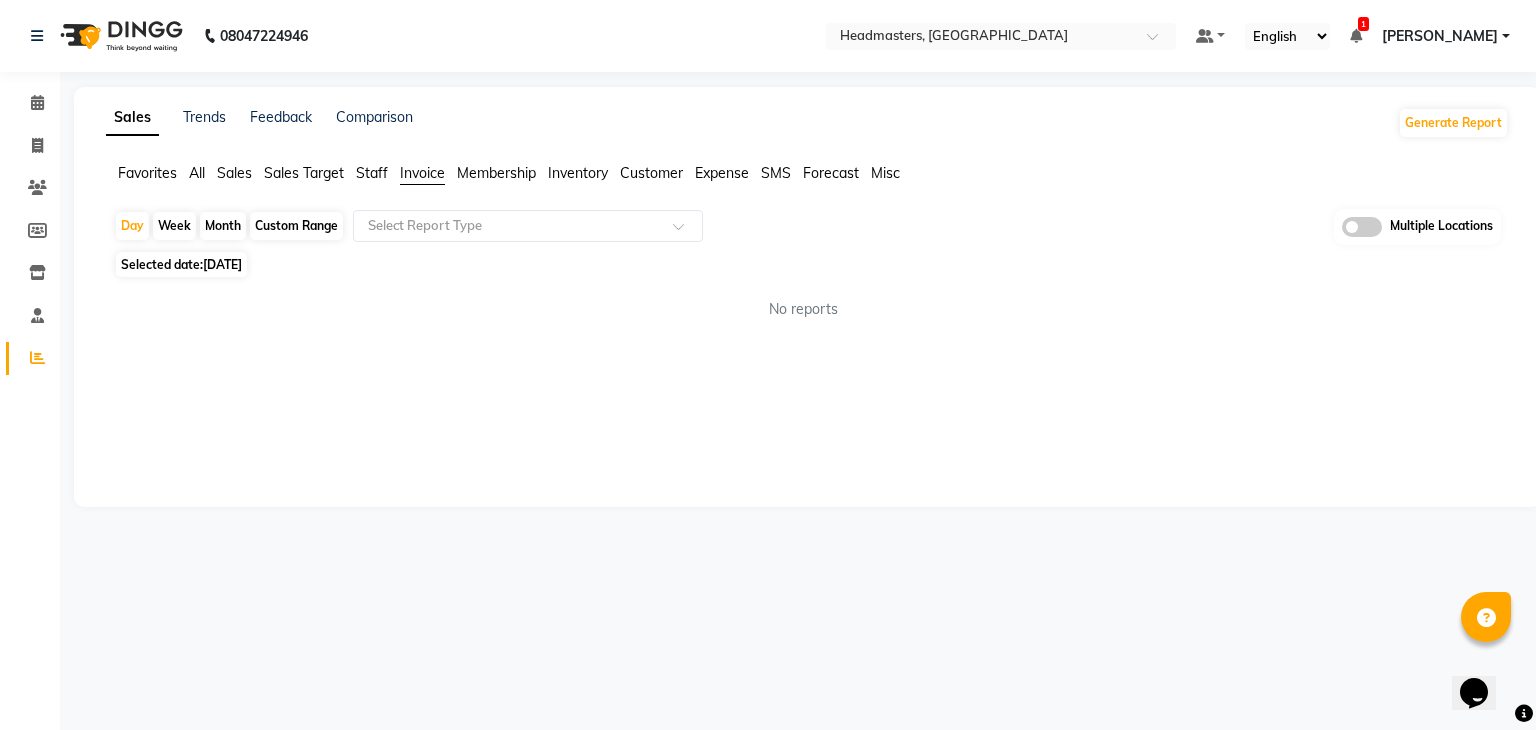 click on "Staff" 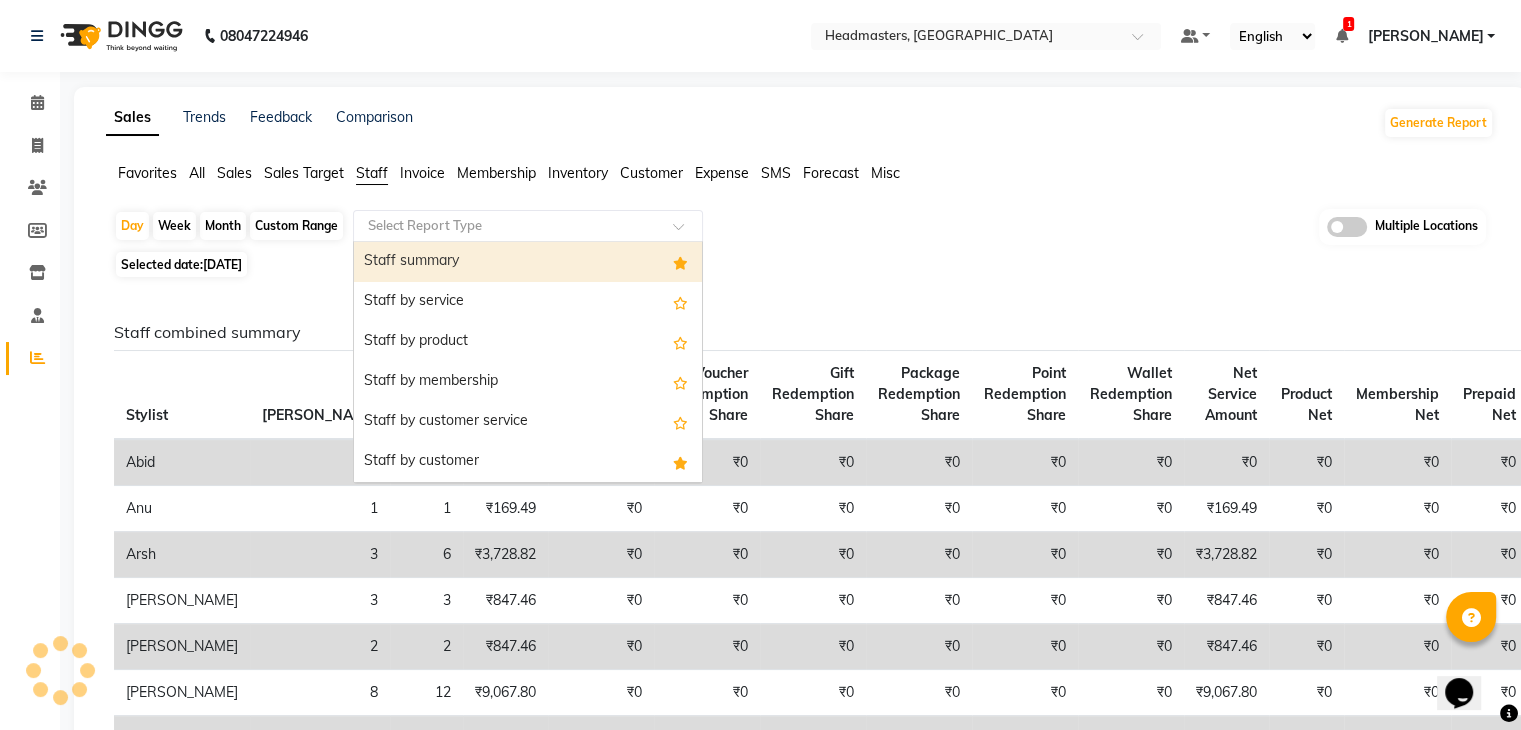 click 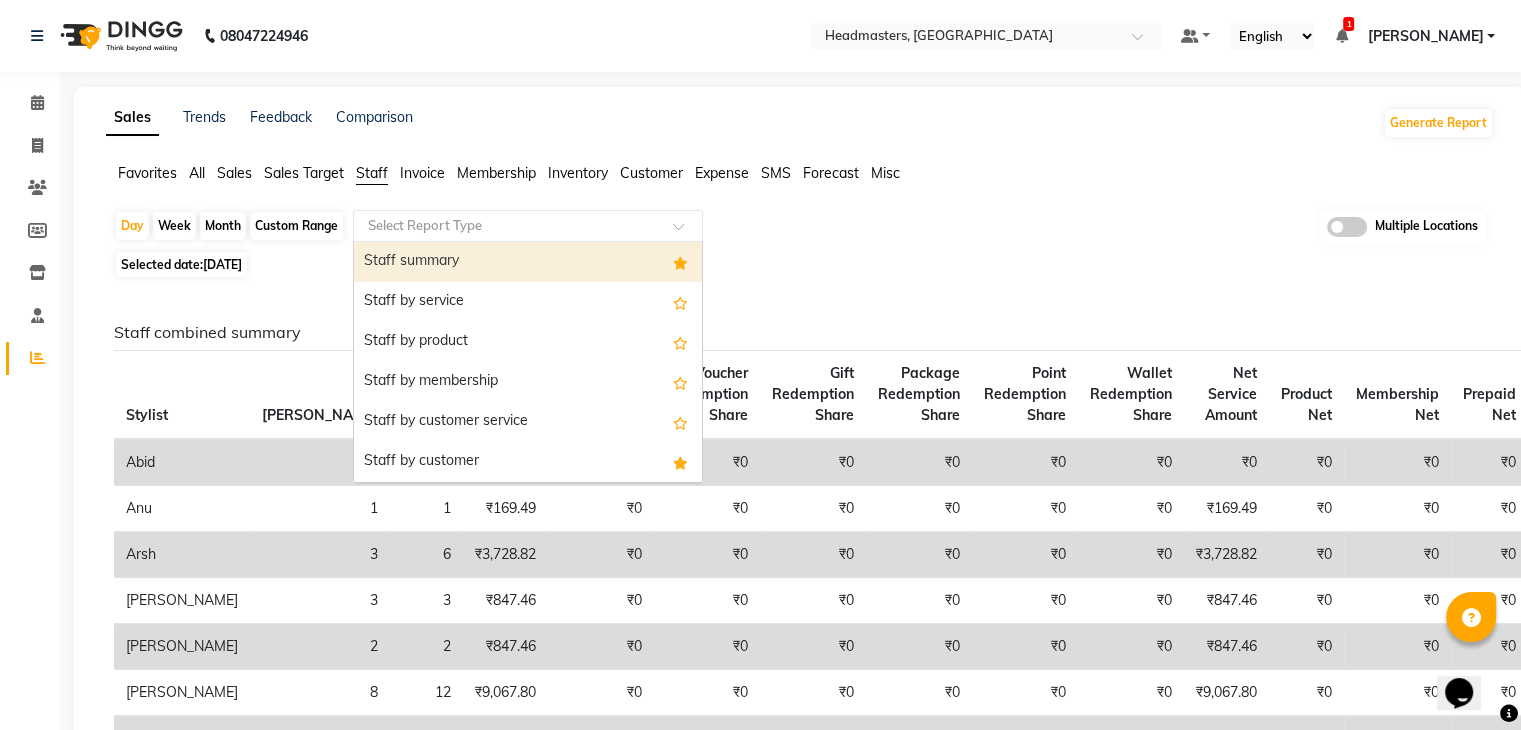 click on "Staff summary" at bounding box center (528, 262) 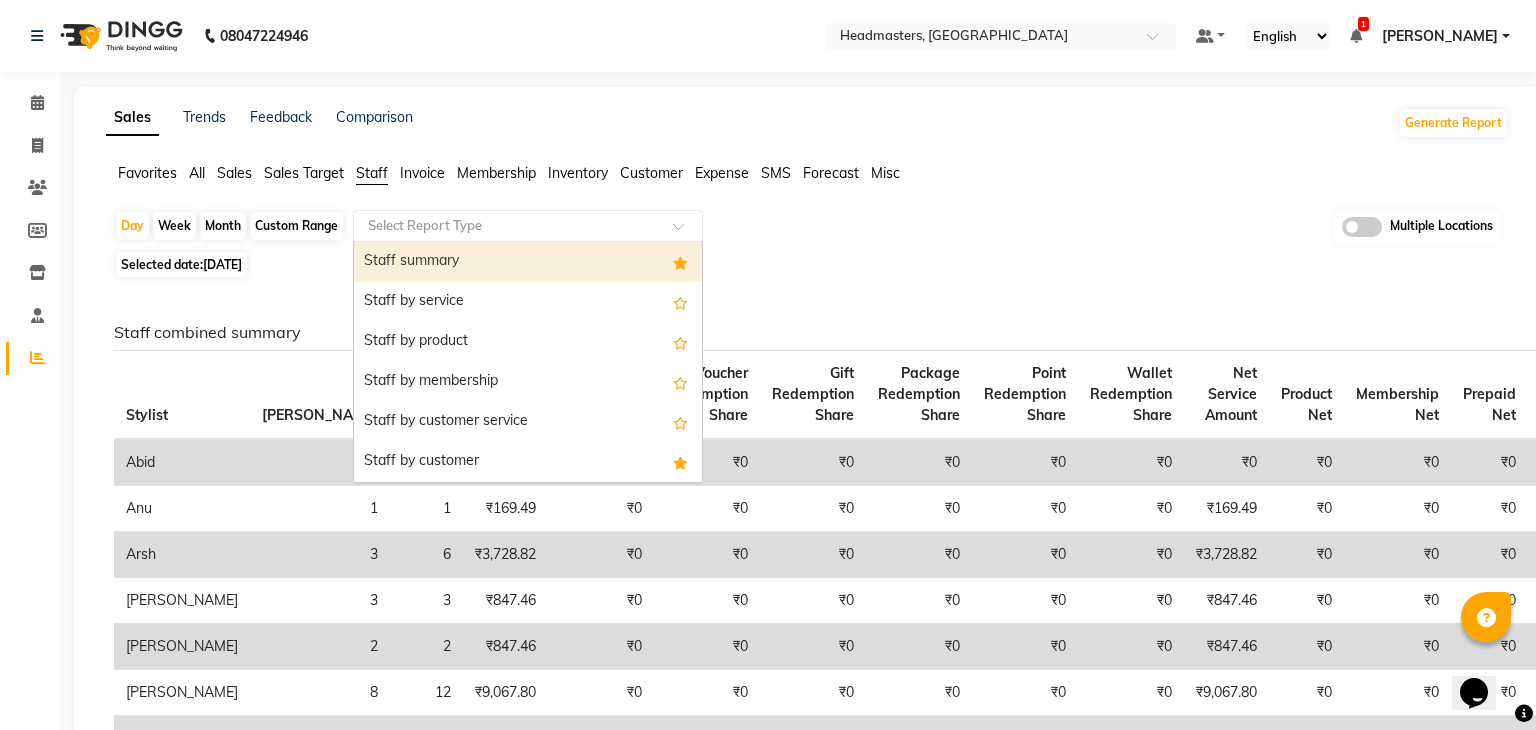 select on "full_report" 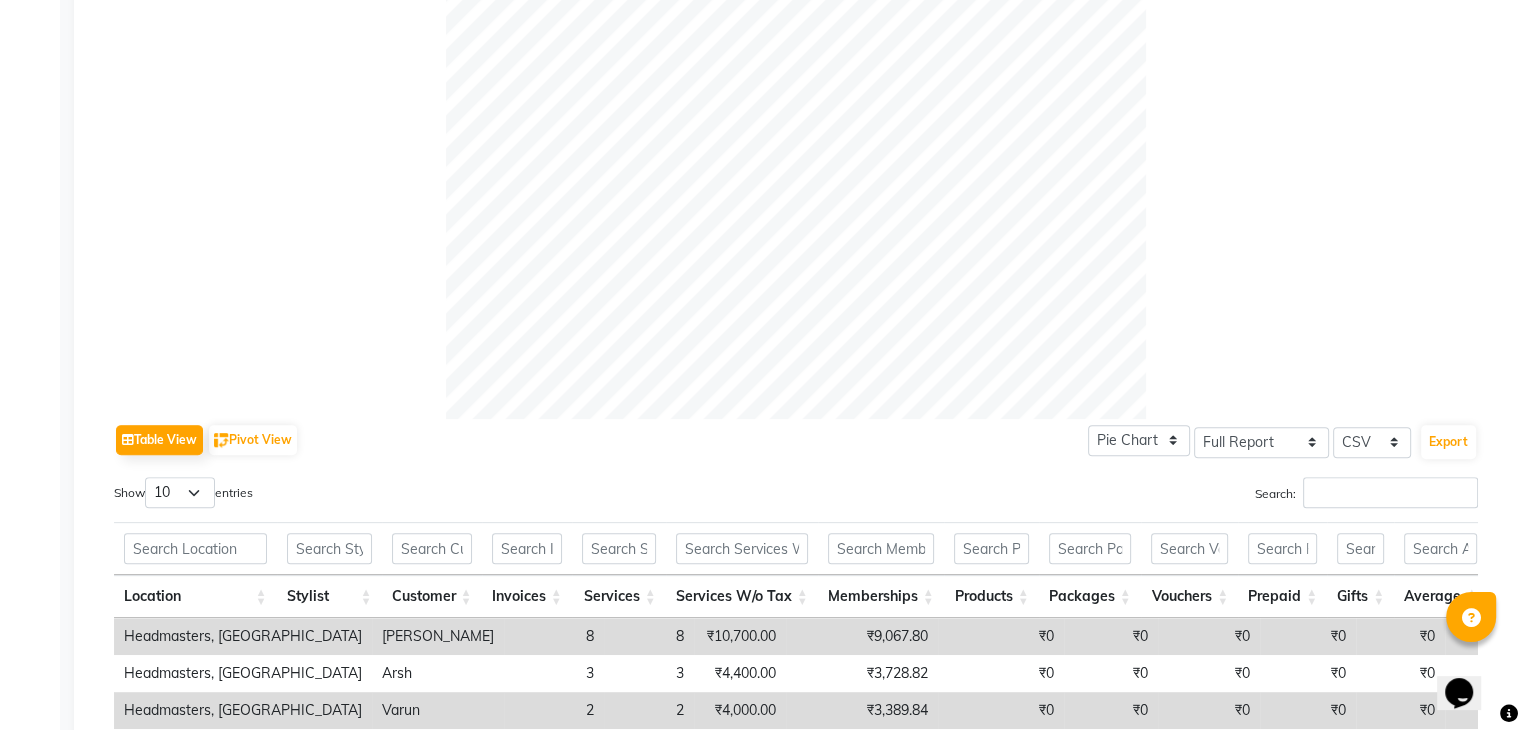 scroll, scrollTop: 1004, scrollLeft: 0, axis: vertical 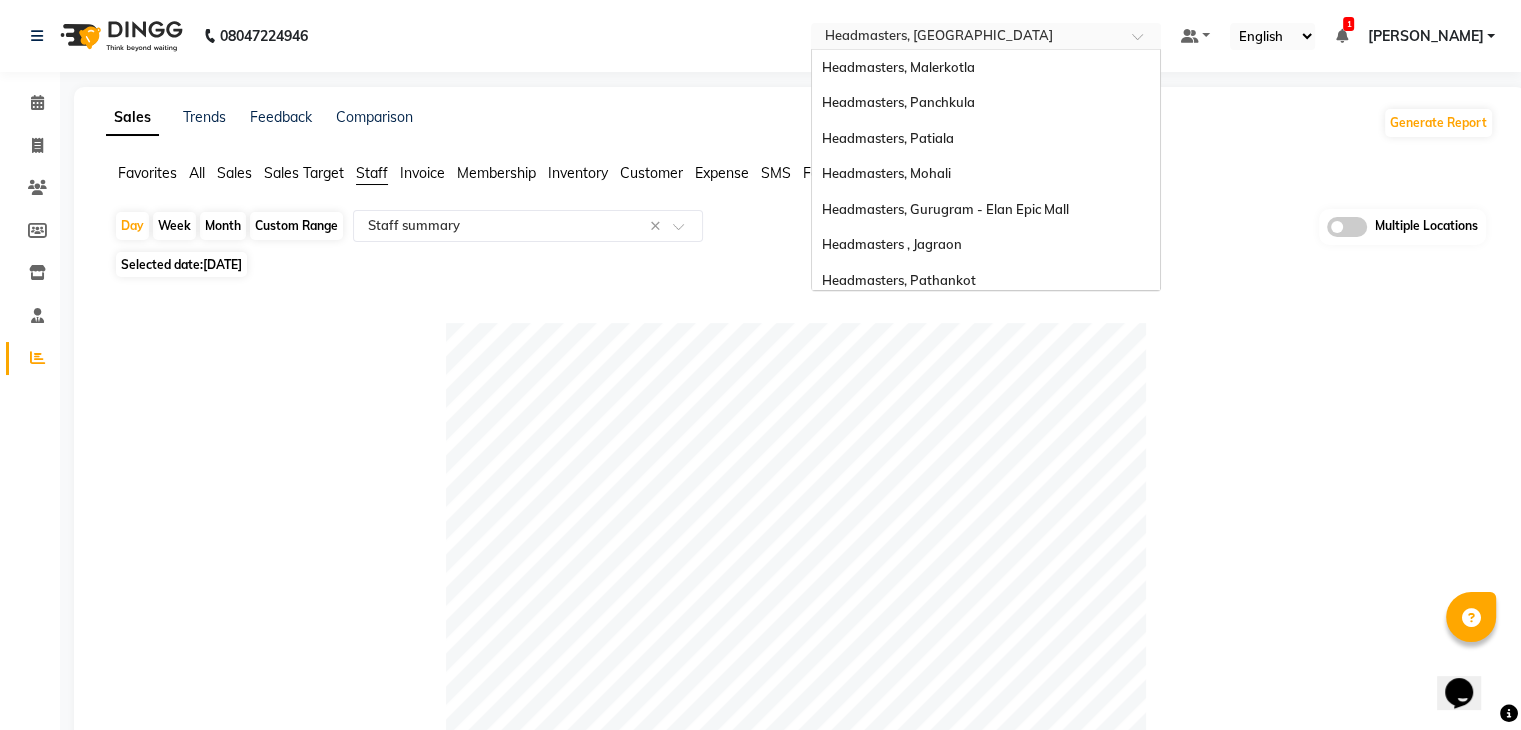 click at bounding box center (966, 38) 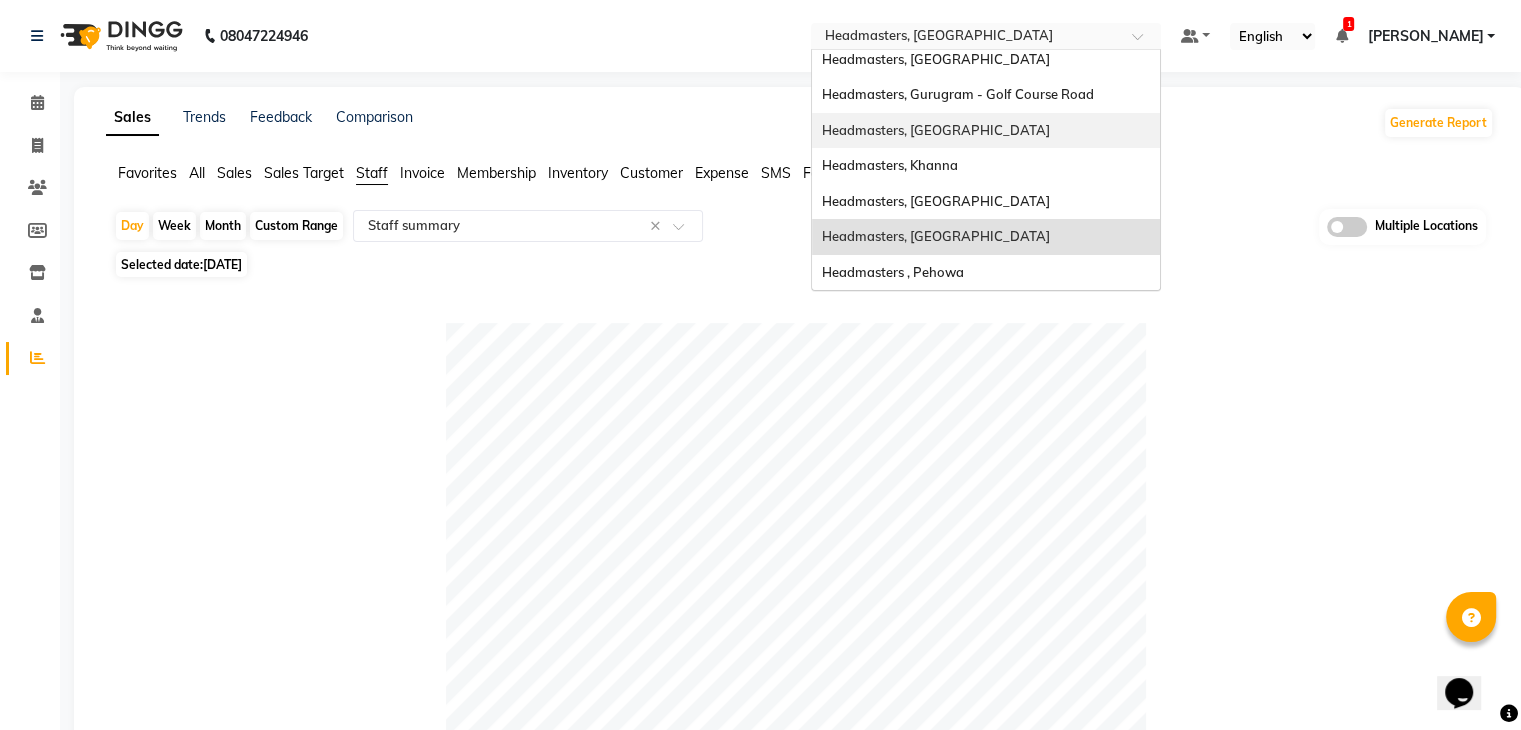 click on "Headmasters, Batala" at bounding box center [986, 131] 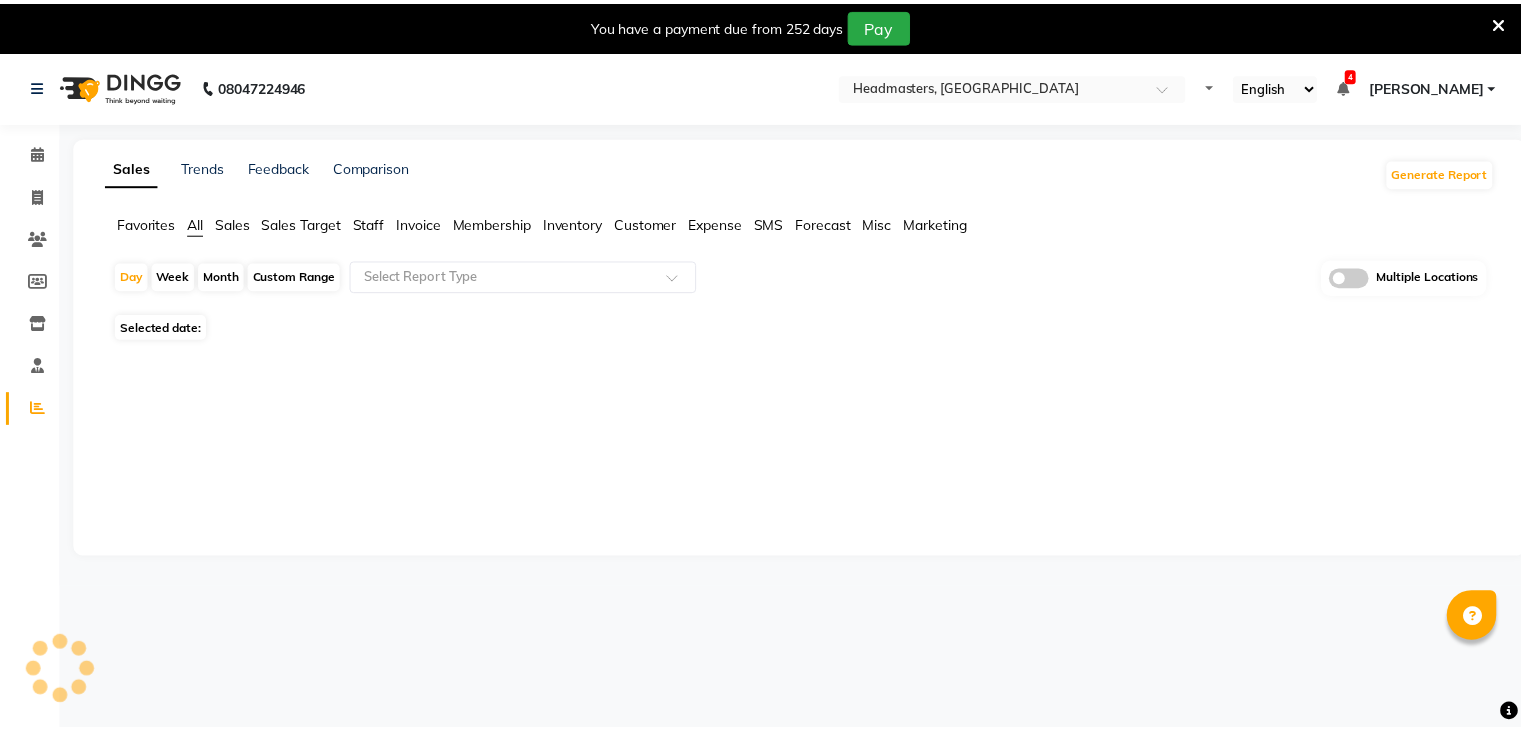 scroll, scrollTop: 0, scrollLeft: 0, axis: both 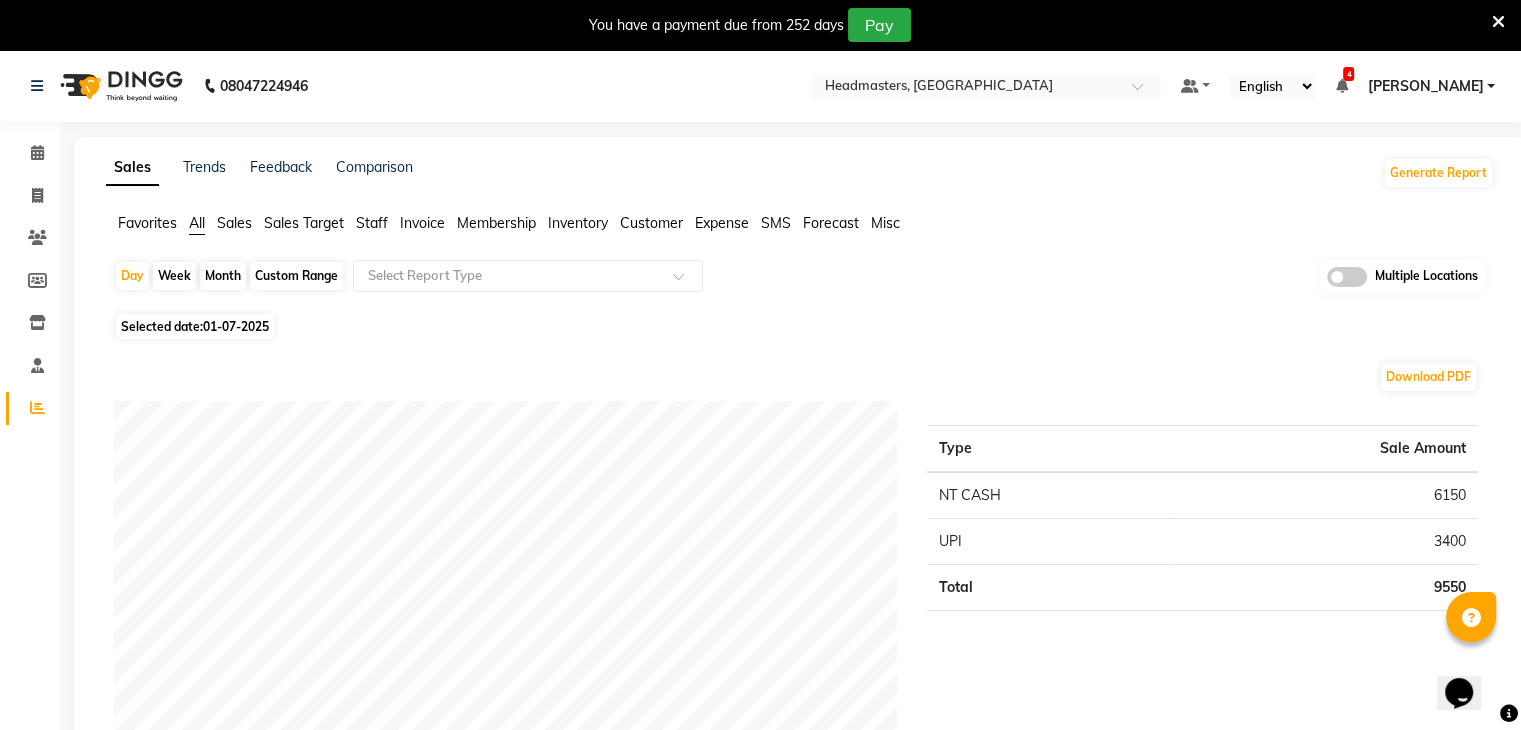 click at bounding box center [1498, 22] 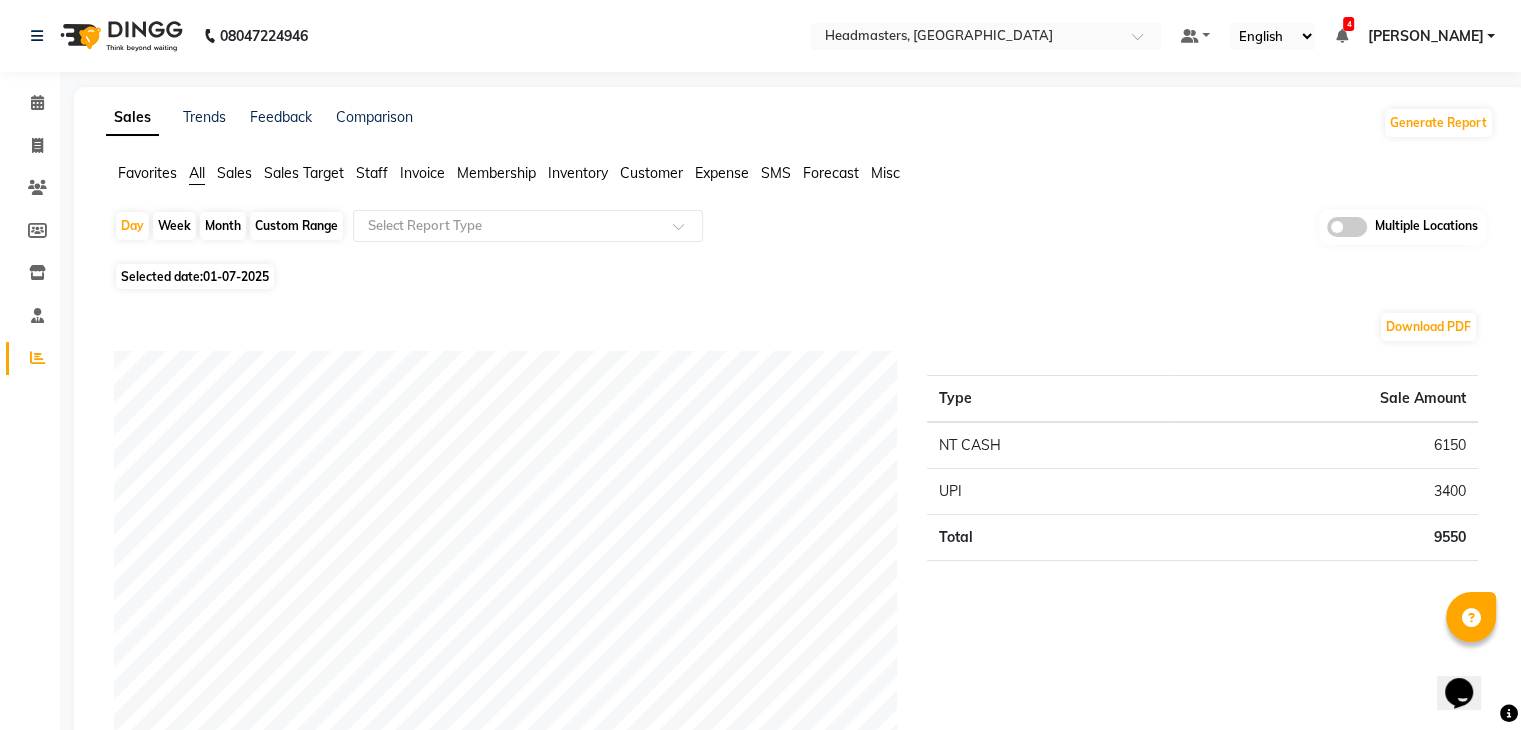 click on "Sales" 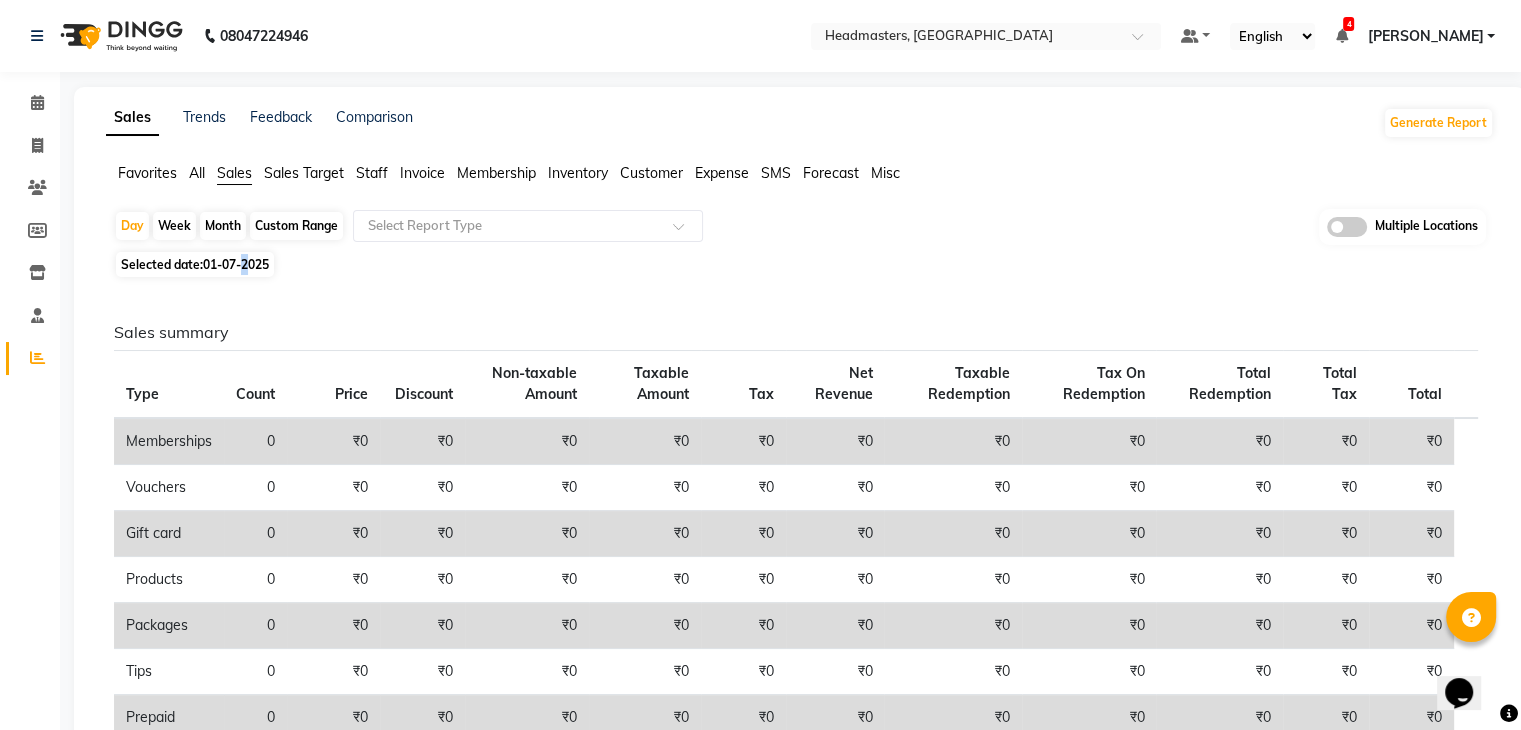 click on "01-07-2025" 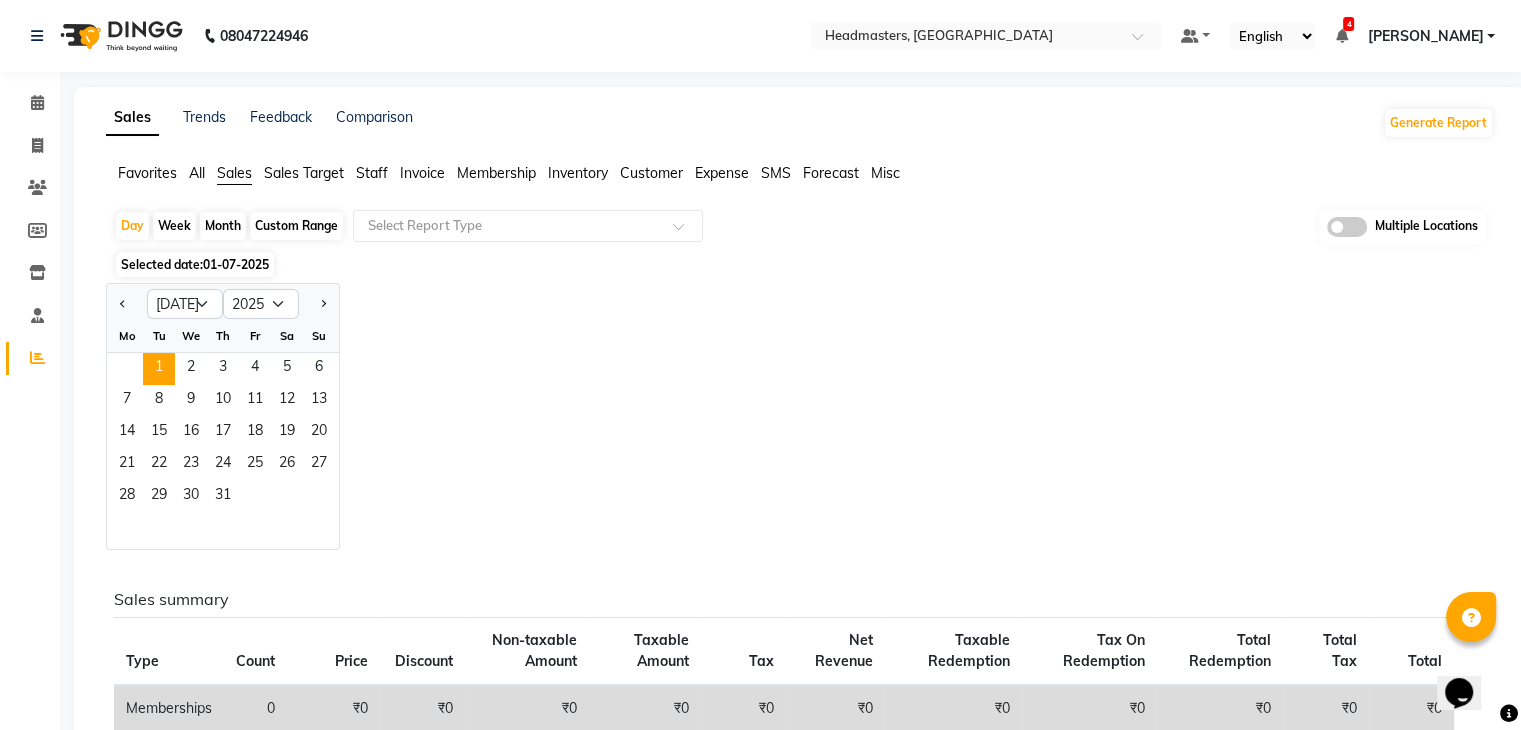 click 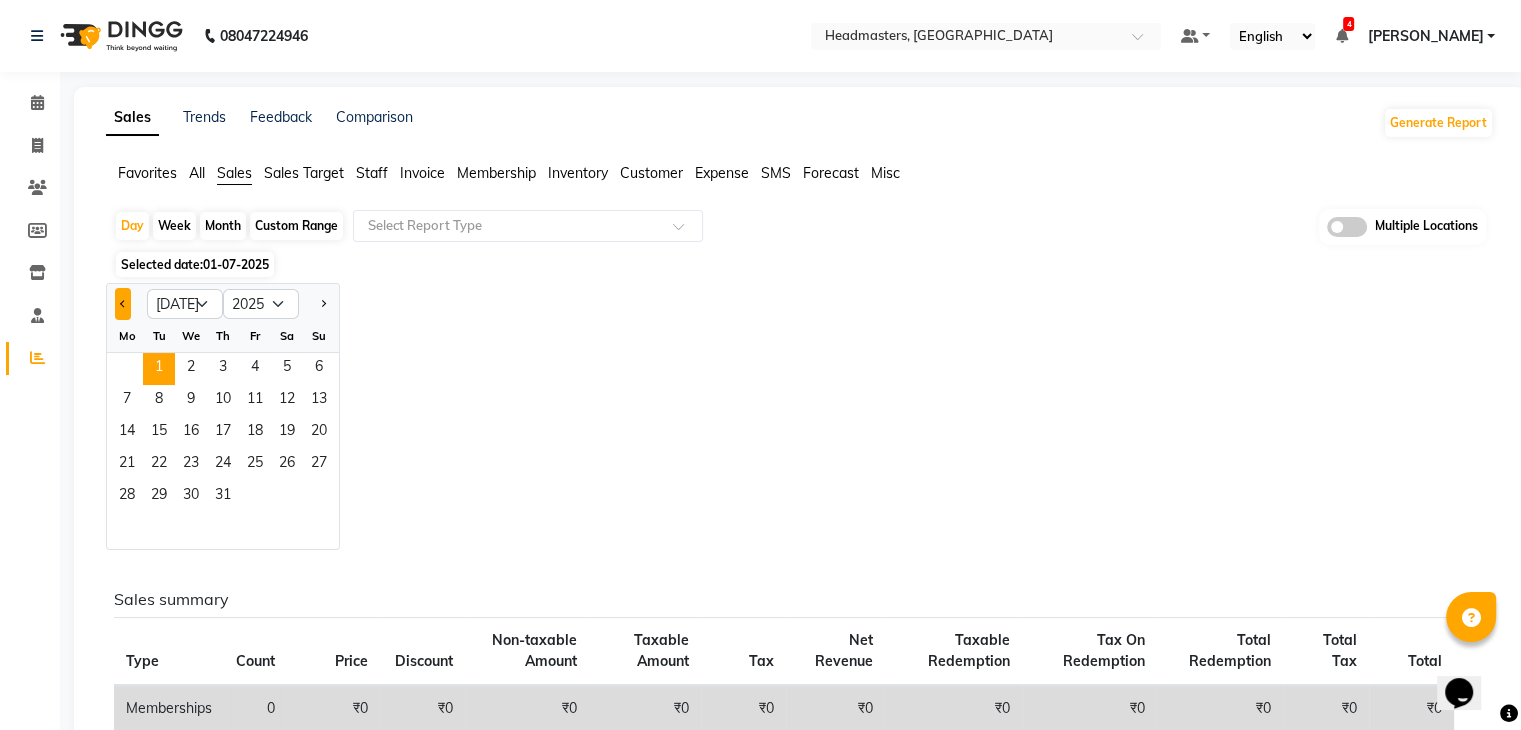 click 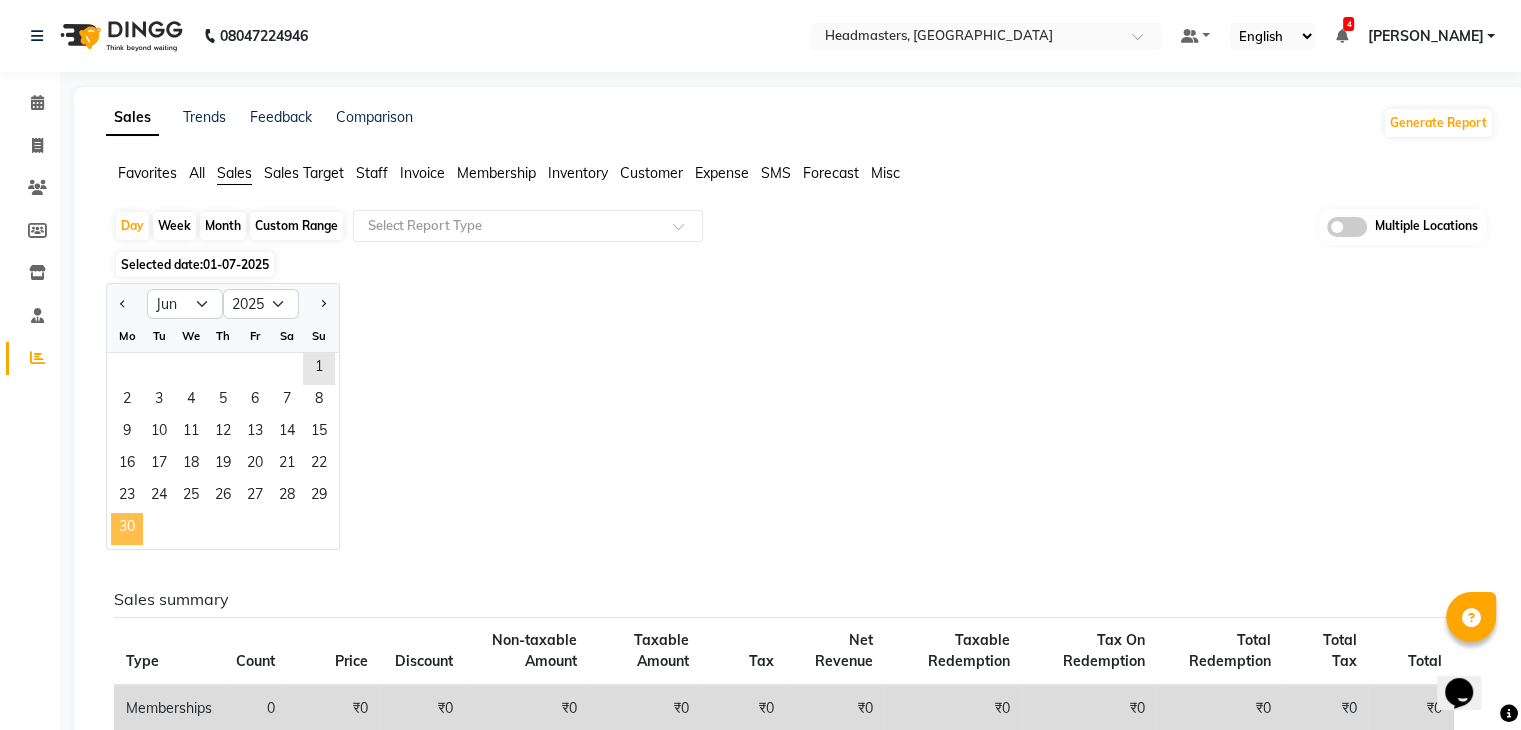 click on "30" 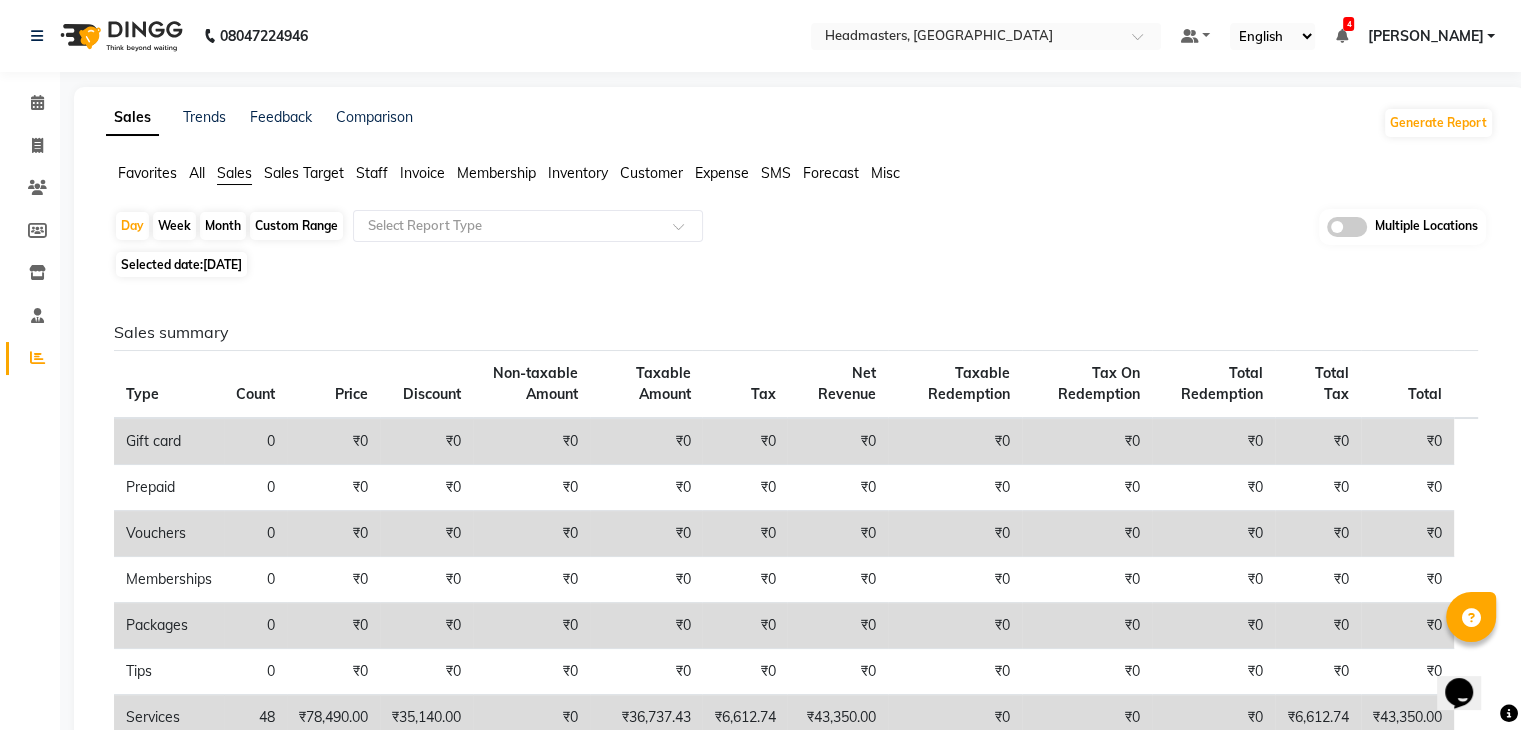 click on "Sales summary Type Count Price Discount Non-taxable Amount Taxable Amount Tax Net Revenue Taxable Redemption Tax On Redemption Total Redemption Total Tax Total  Gift card 0 ₹0 ₹0 ₹0 ₹0 ₹0 ₹0 ₹0 ₹0 ₹0 ₹0 ₹0  Prepaid 0 ₹0 ₹0 ₹0 ₹0 ₹0 ₹0 ₹0 ₹0 ₹0 ₹0 ₹0  Vouchers 0 ₹0 ₹0 ₹0 ₹0 ₹0 ₹0 ₹0 ₹0 ₹0 ₹0 ₹0  Memberships 0 ₹0 ₹0 ₹0 ₹0 ₹0 ₹0 ₹0 ₹0 ₹0 ₹0 ₹0  Packages 0 ₹0 ₹0 ₹0 ₹0 ₹0 ₹0 ₹0 ₹0 ₹0 ₹0 ₹0  Tips 0 ₹0 ₹0 ₹0 ₹0 ₹0 ₹0 ₹0 ₹0 ₹0 ₹0 ₹0  Services 48 ₹78,490.00 ₹35,140.00 ₹0 ₹36,737.43 ₹6,612.74 ₹43,350.00 ₹0 ₹0 ₹0 ₹6,612.74 ₹43,350.00  Products 3 ₹3,800.00 ₹450.00 ₹0 ₹2,838.99 ₹511.01 ₹3,350.00 ₹0 ₹0 ₹0 ₹511.01 ₹3,350.00  Fee 0 ₹0 ₹0 ₹0 ₹0 ₹0 ₹0 ₹0 ₹0 ₹0 ₹0 ₹0 Payment mode Payment Mode Count Total Redemption Tip Fee Advance Amount Invoice Amount  NT CASH 9 ₹33,850.00 ₹0 ₹0 ₹0 ₹0 ₹33,850.00  UPI 7 ₹12,850.00 ₹0" 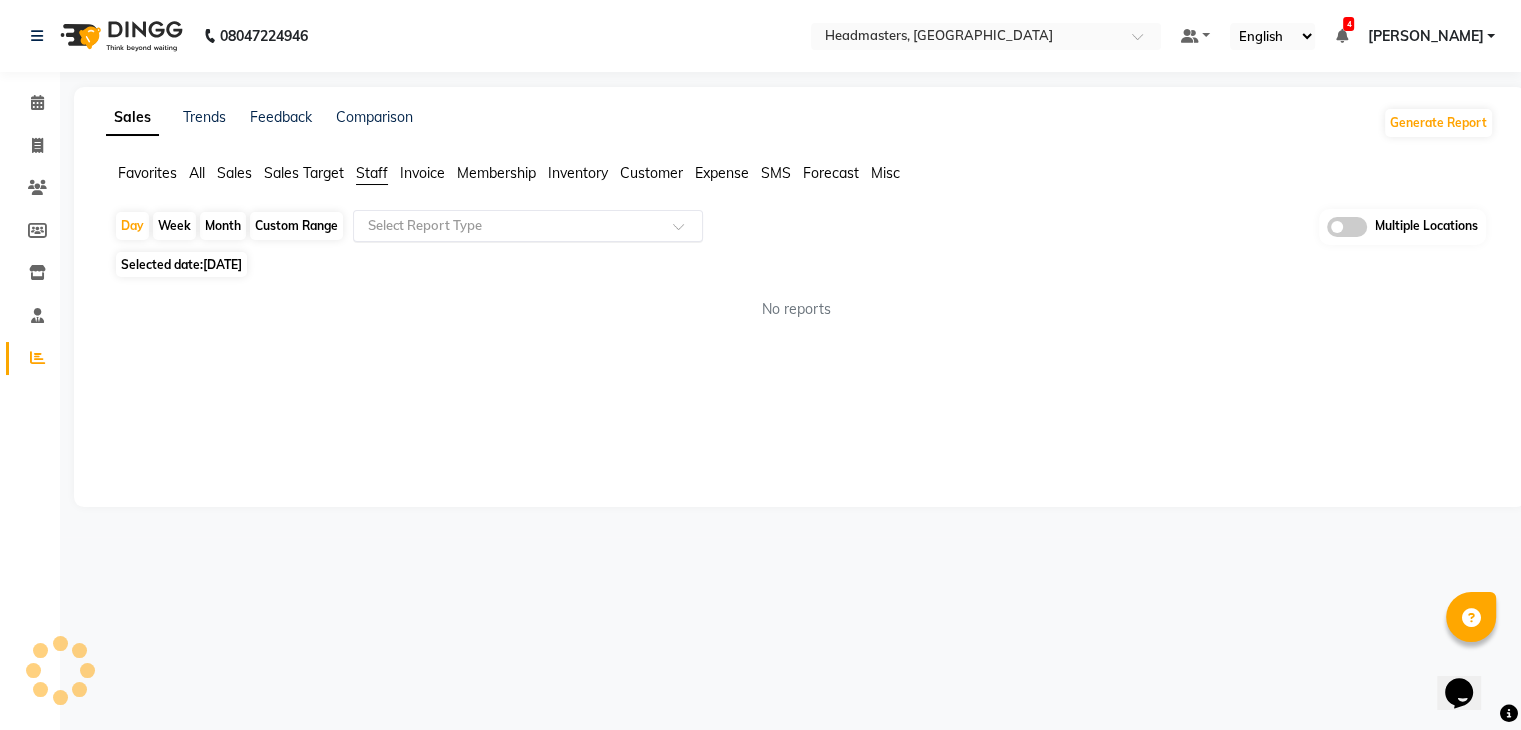 click 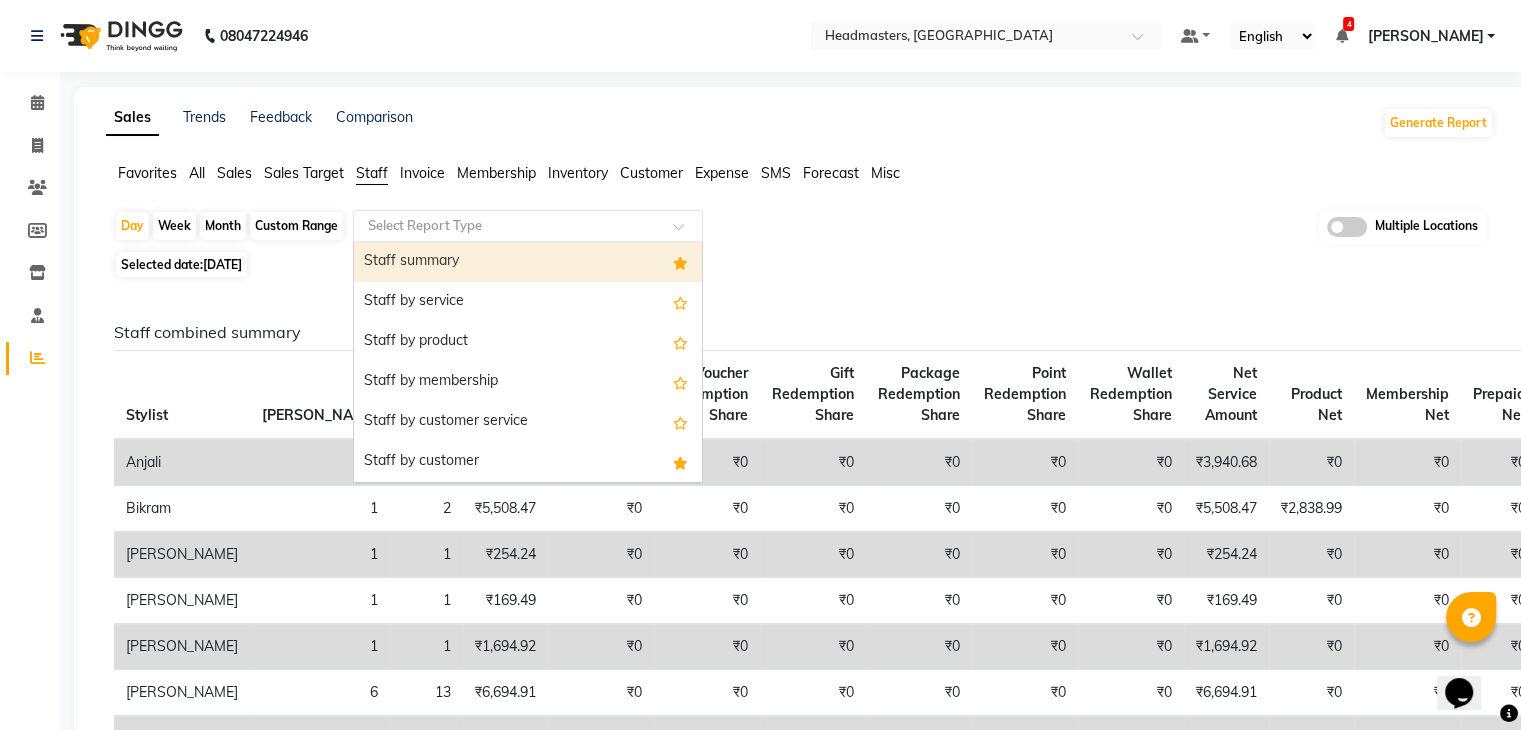 click on "Staff summary" at bounding box center [528, 262] 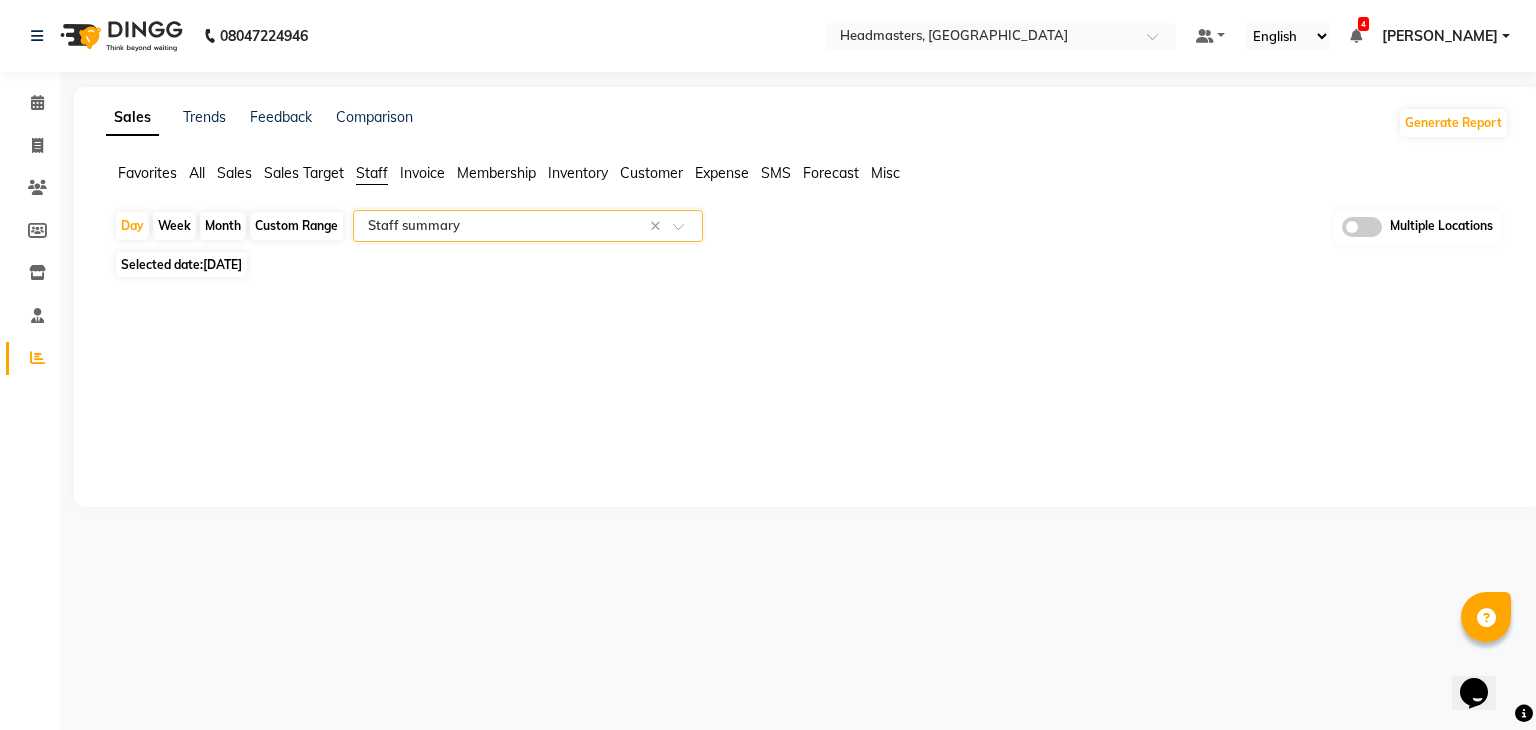 select on "full_report" 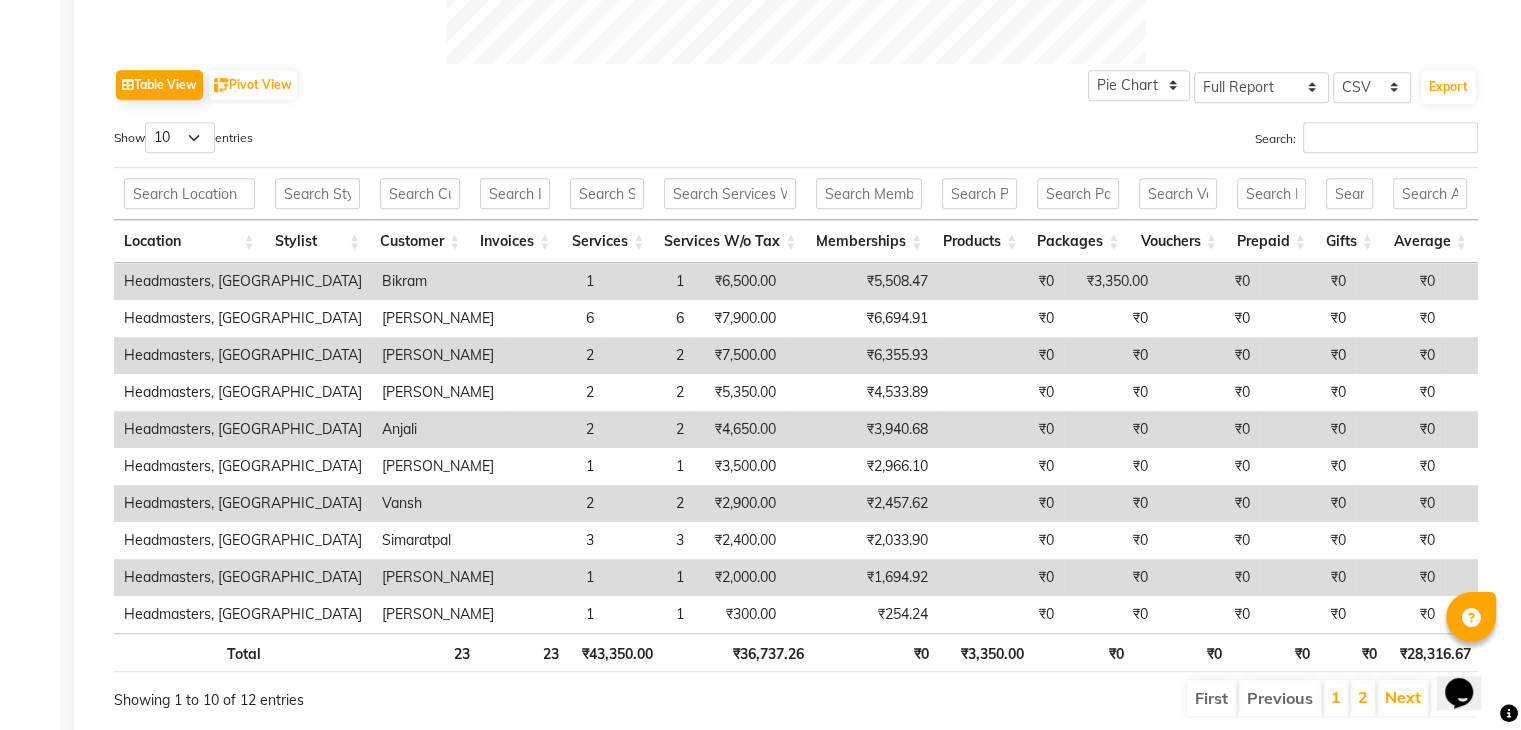 scroll, scrollTop: 1041, scrollLeft: 0, axis: vertical 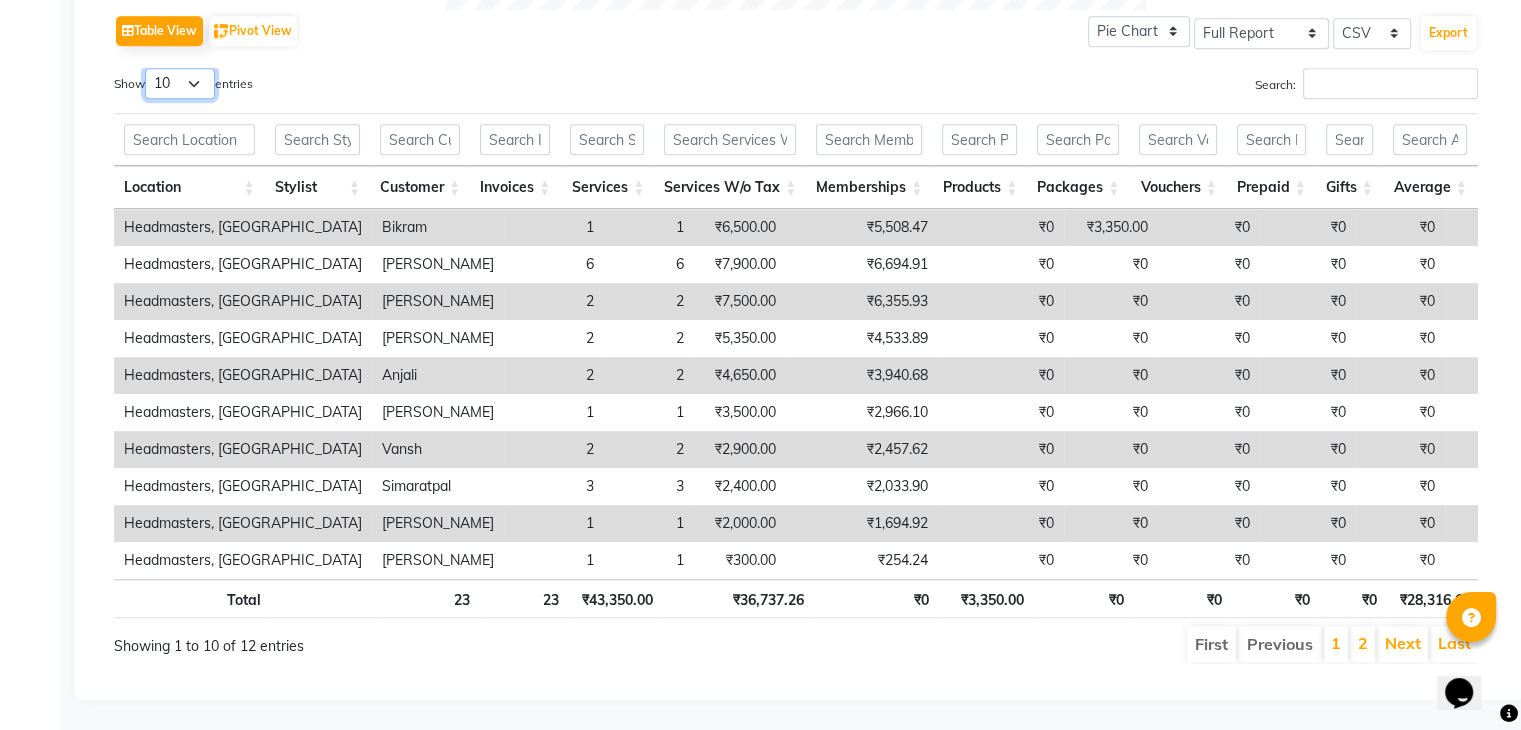 click on "10 25 50 100" at bounding box center (180, 83) 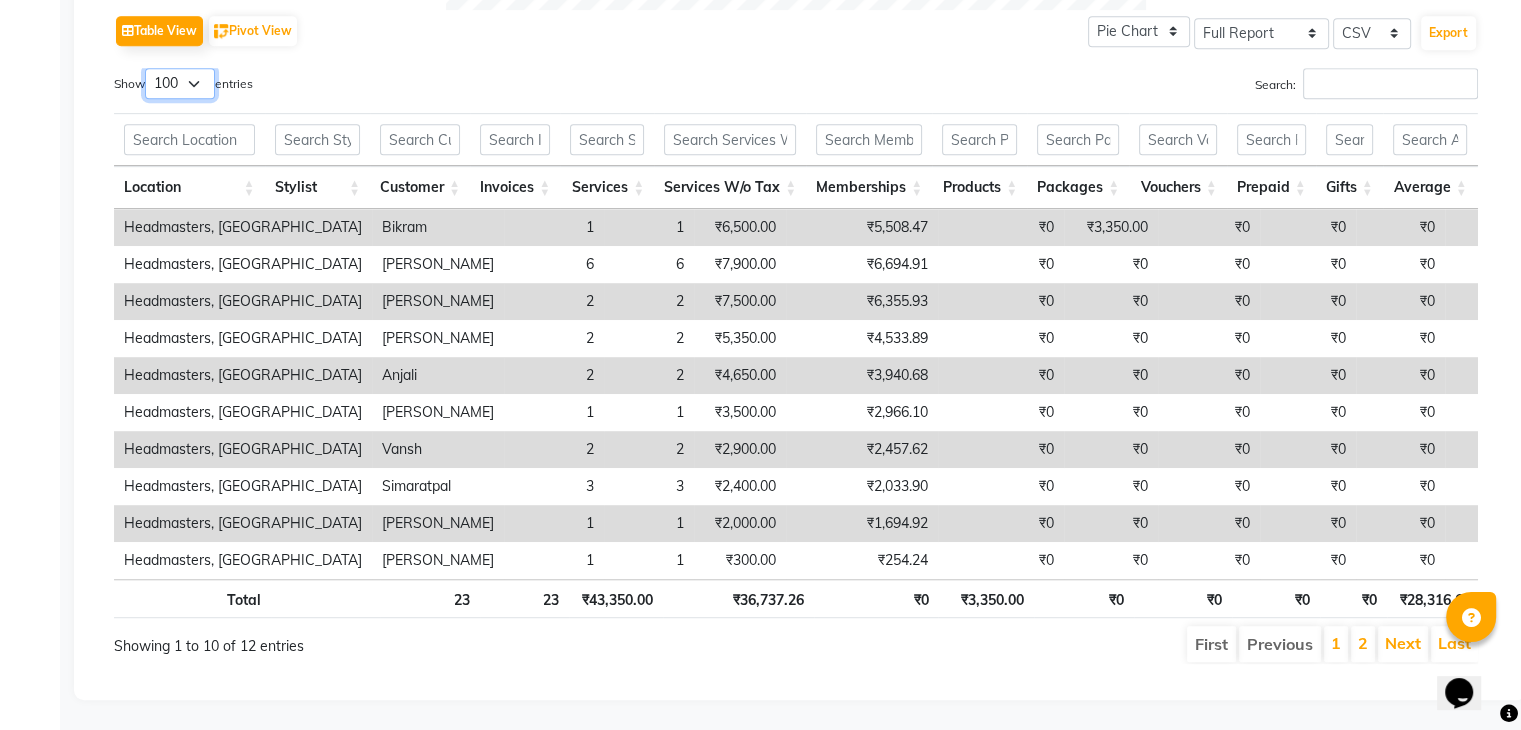 click on "10 25 50 100" at bounding box center [180, 83] 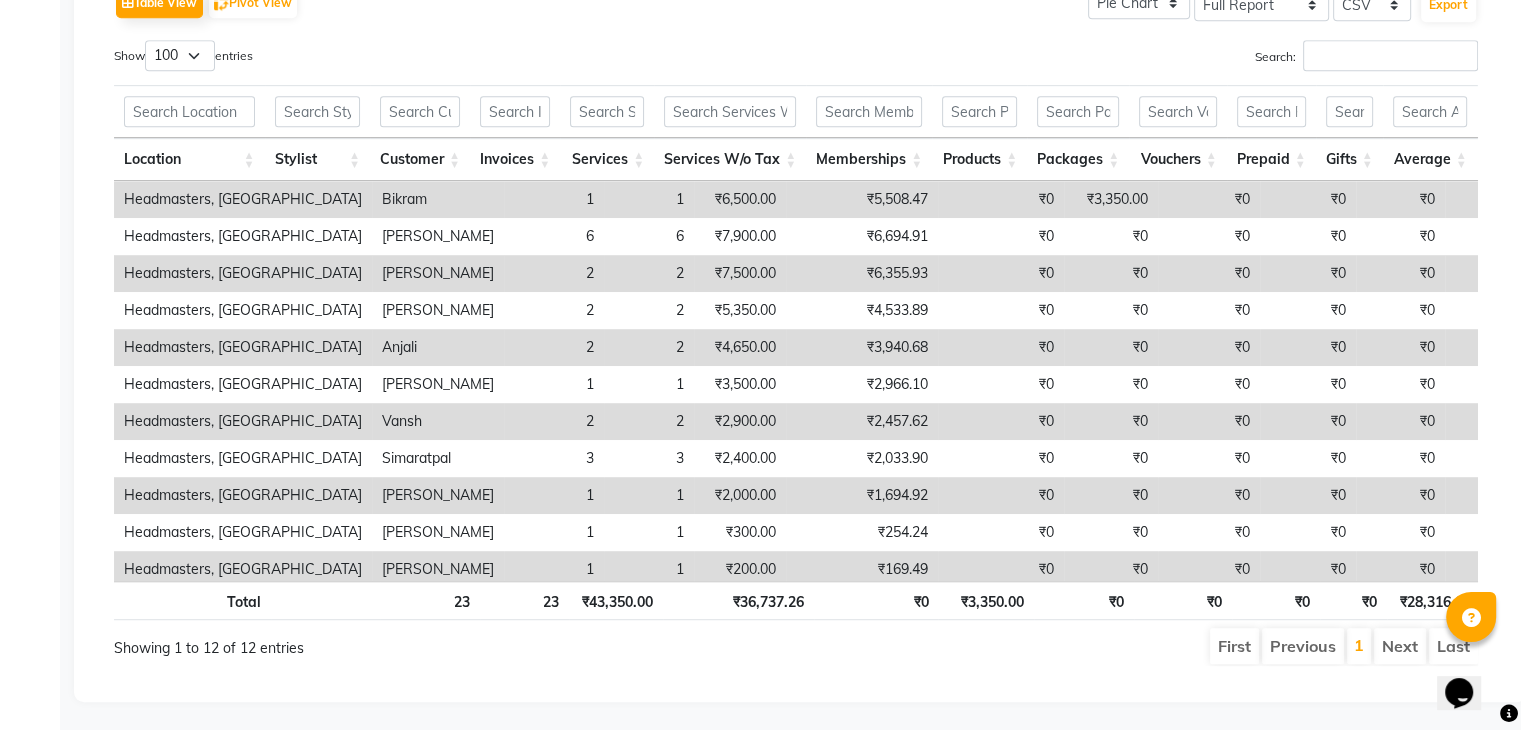 click on "Show  10 25 50 100  entries" at bounding box center [447, 59] 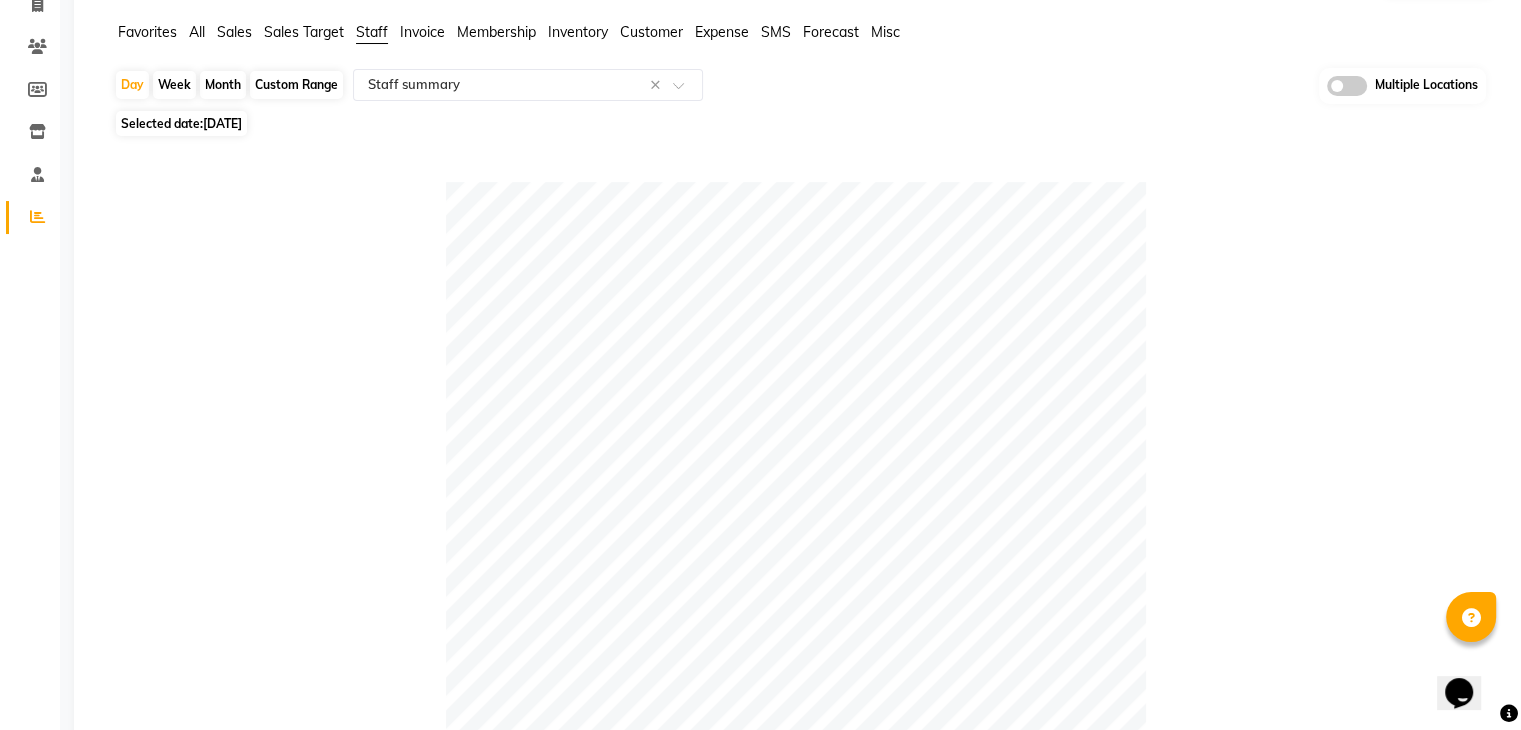 click 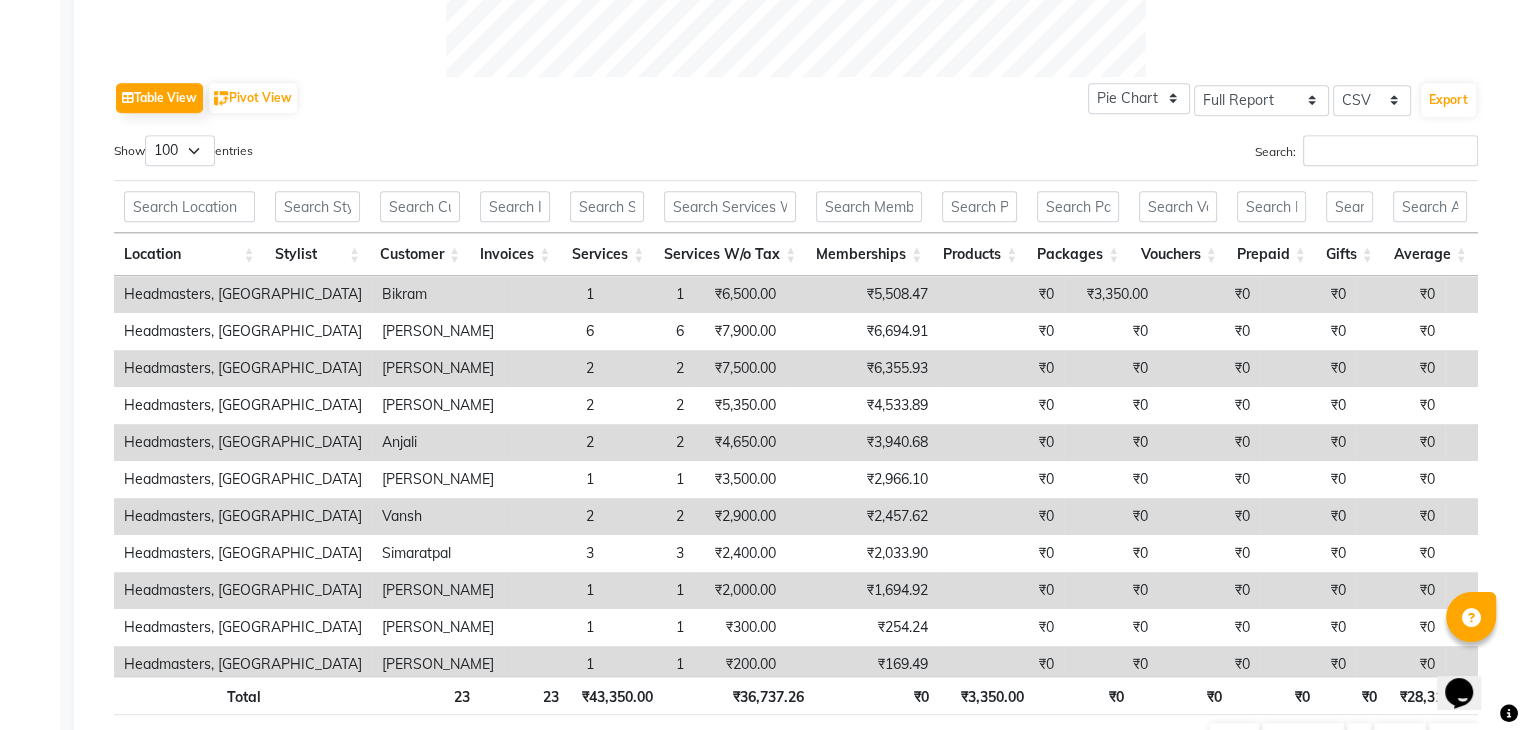 scroll, scrollTop: 1056, scrollLeft: 0, axis: vertical 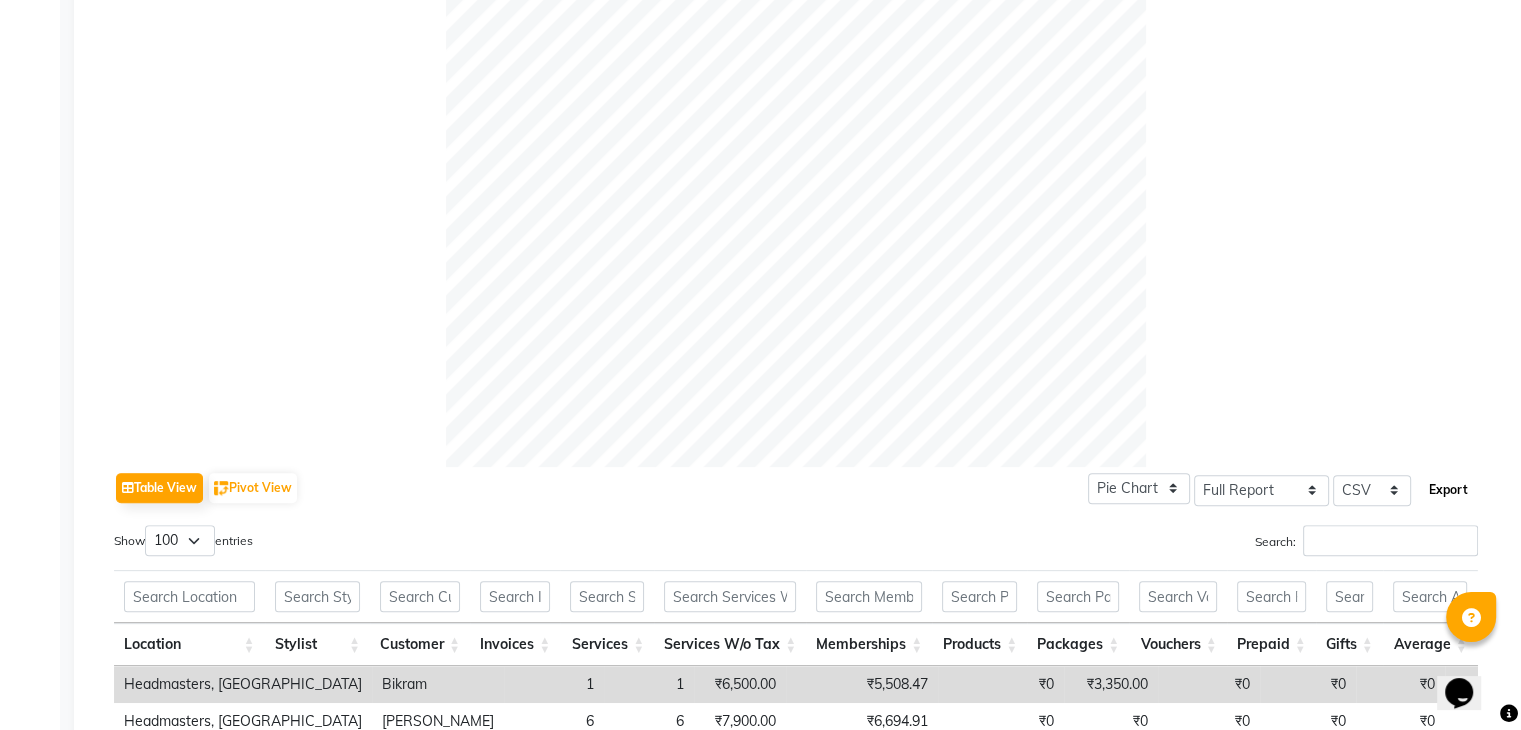click on "Export" 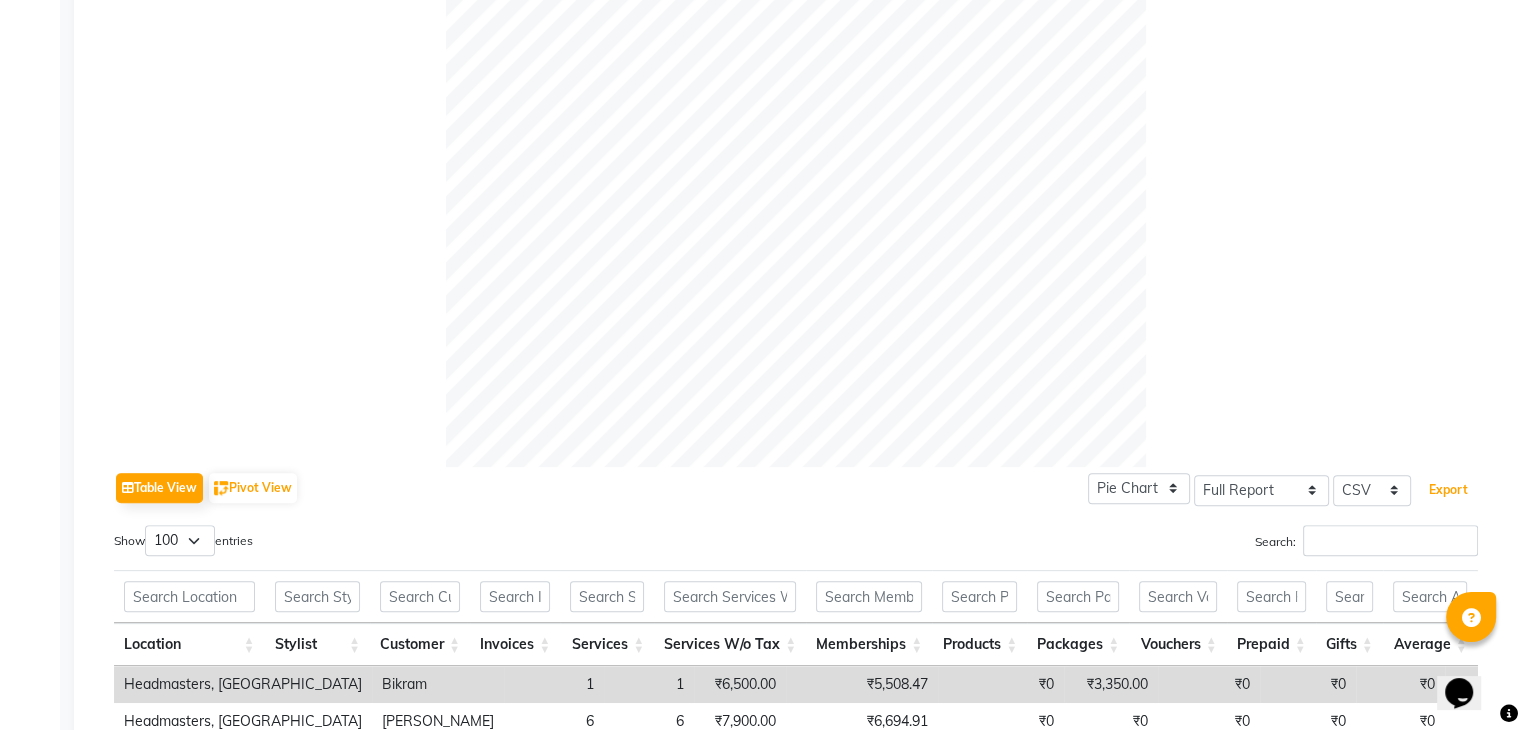 scroll, scrollTop: 800, scrollLeft: 0, axis: vertical 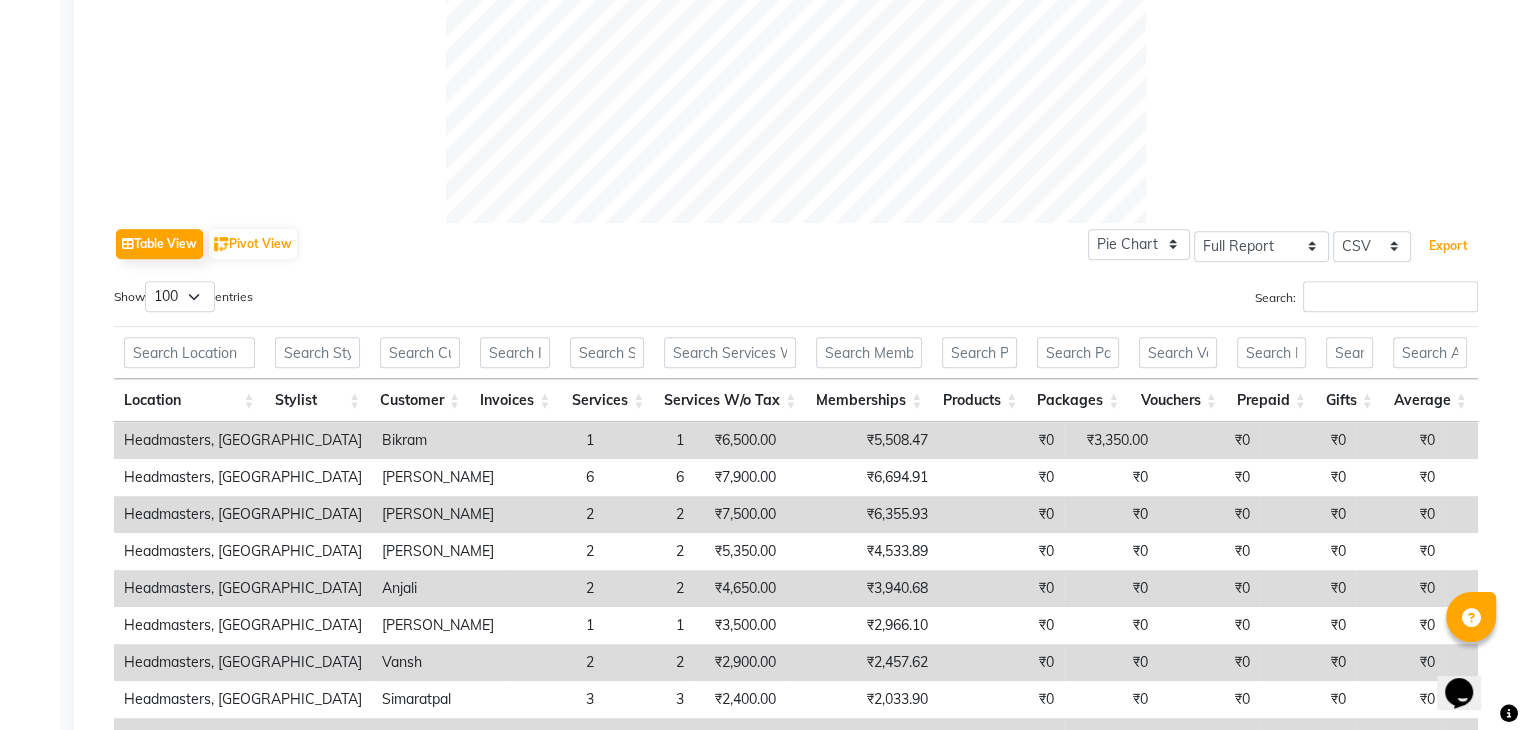 type 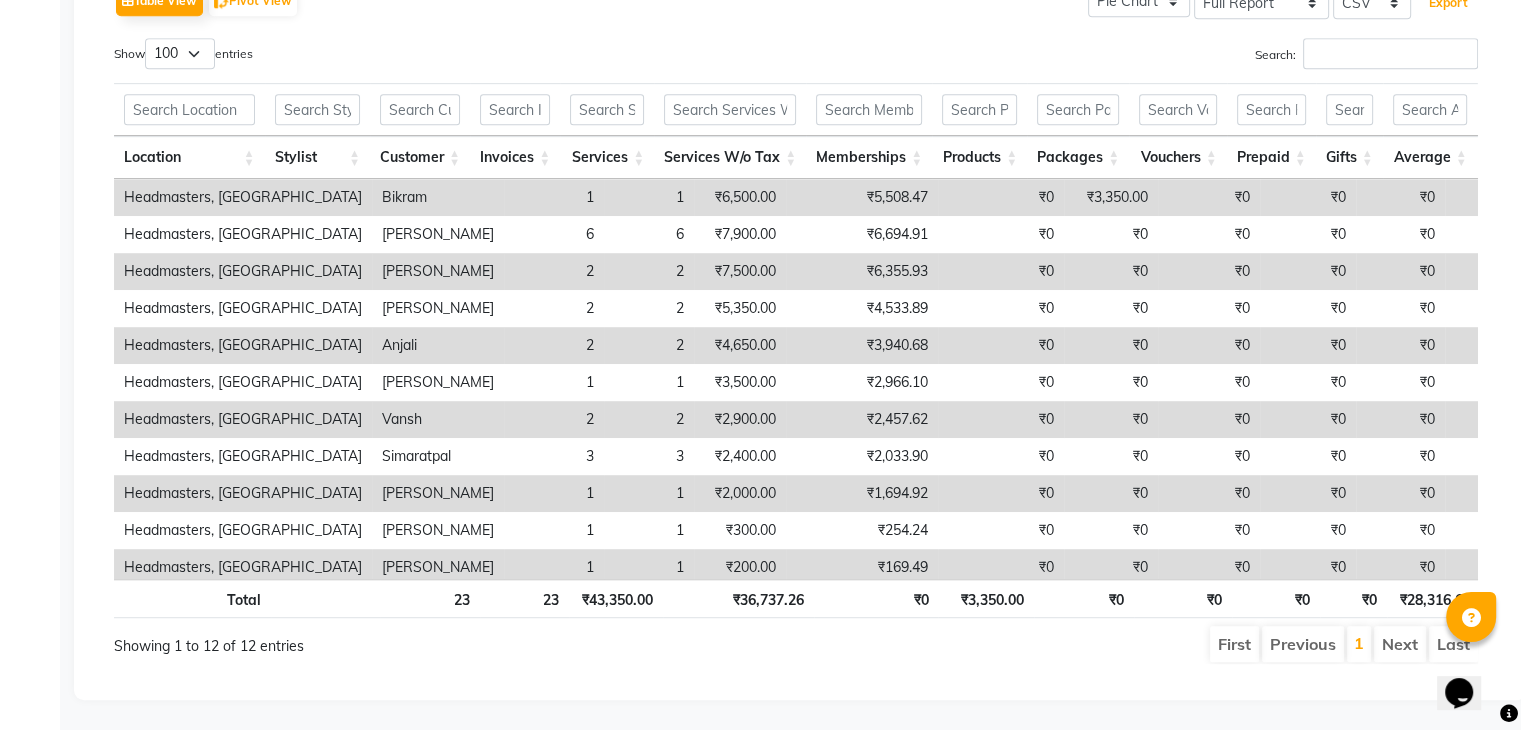 scroll, scrollTop: 856, scrollLeft: 0, axis: vertical 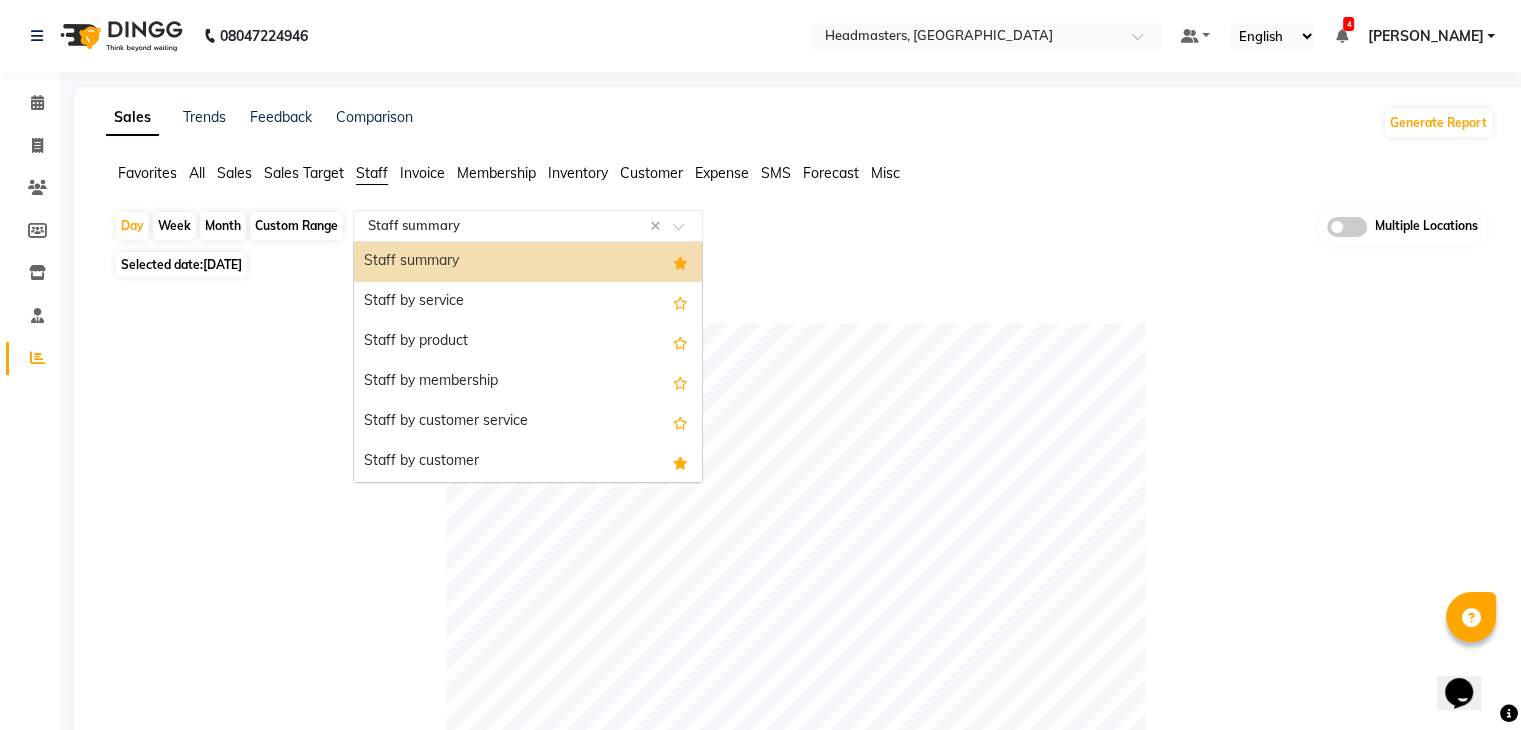 click 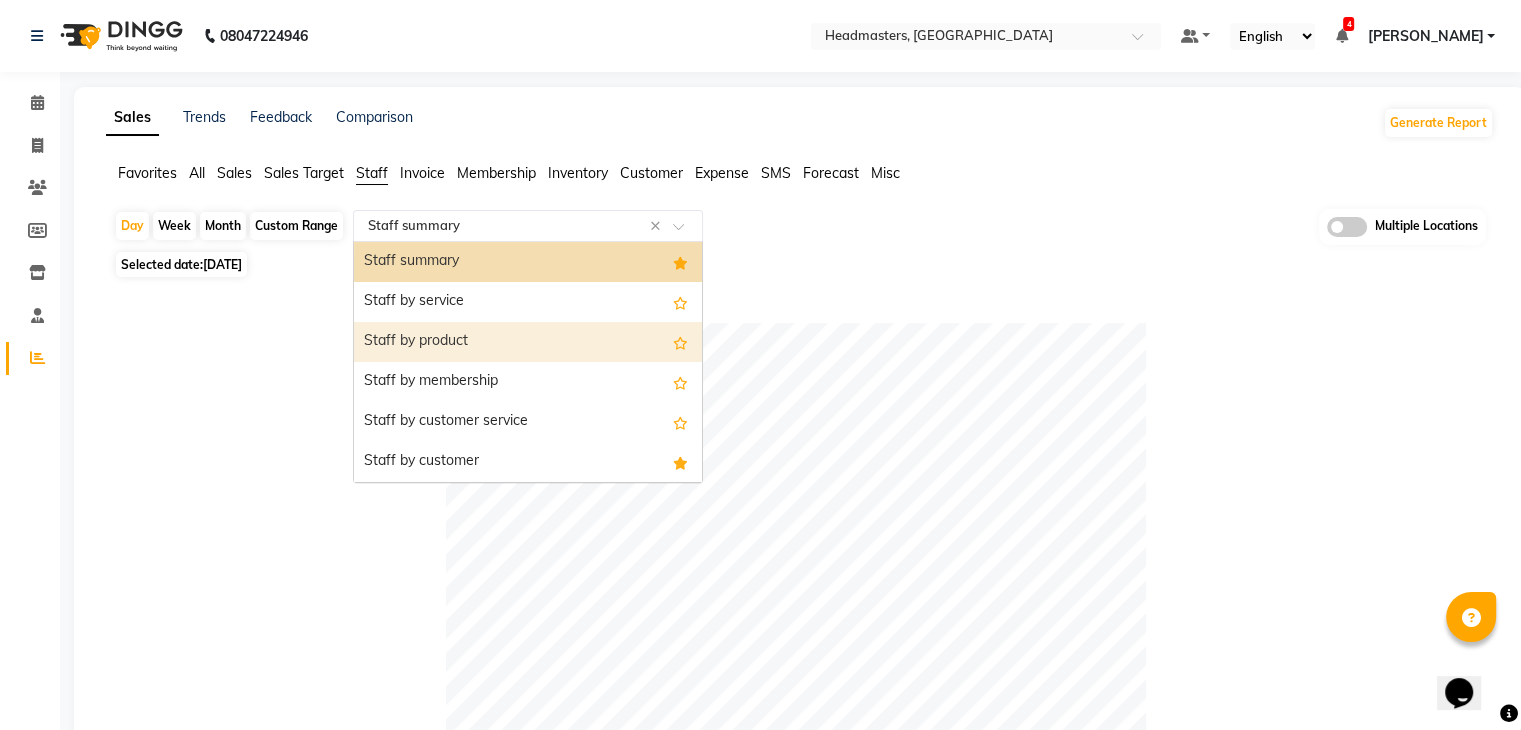 click on "Staff by product" at bounding box center [528, 342] 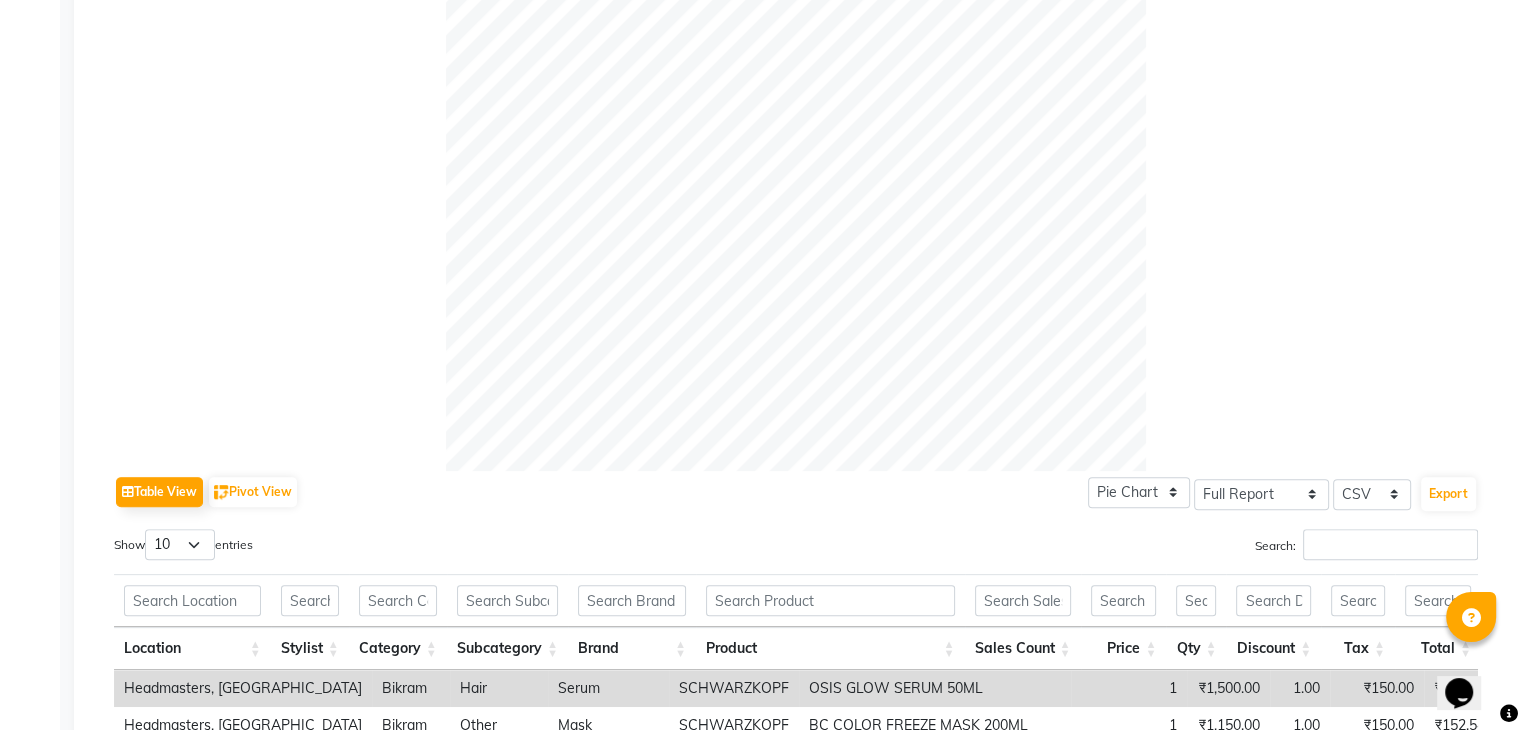 scroll, scrollTop: 782, scrollLeft: 0, axis: vertical 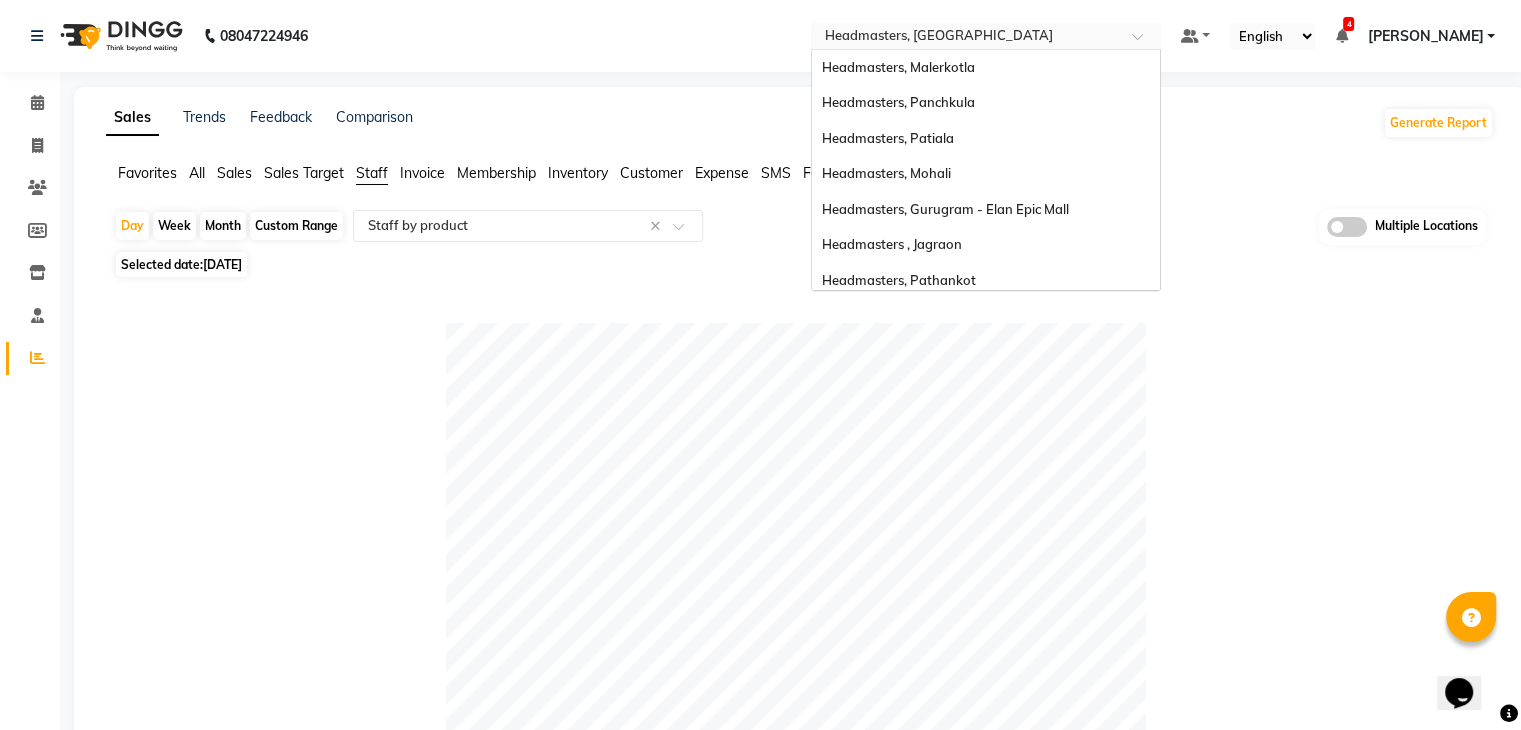 click at bounding box center [966, 38] 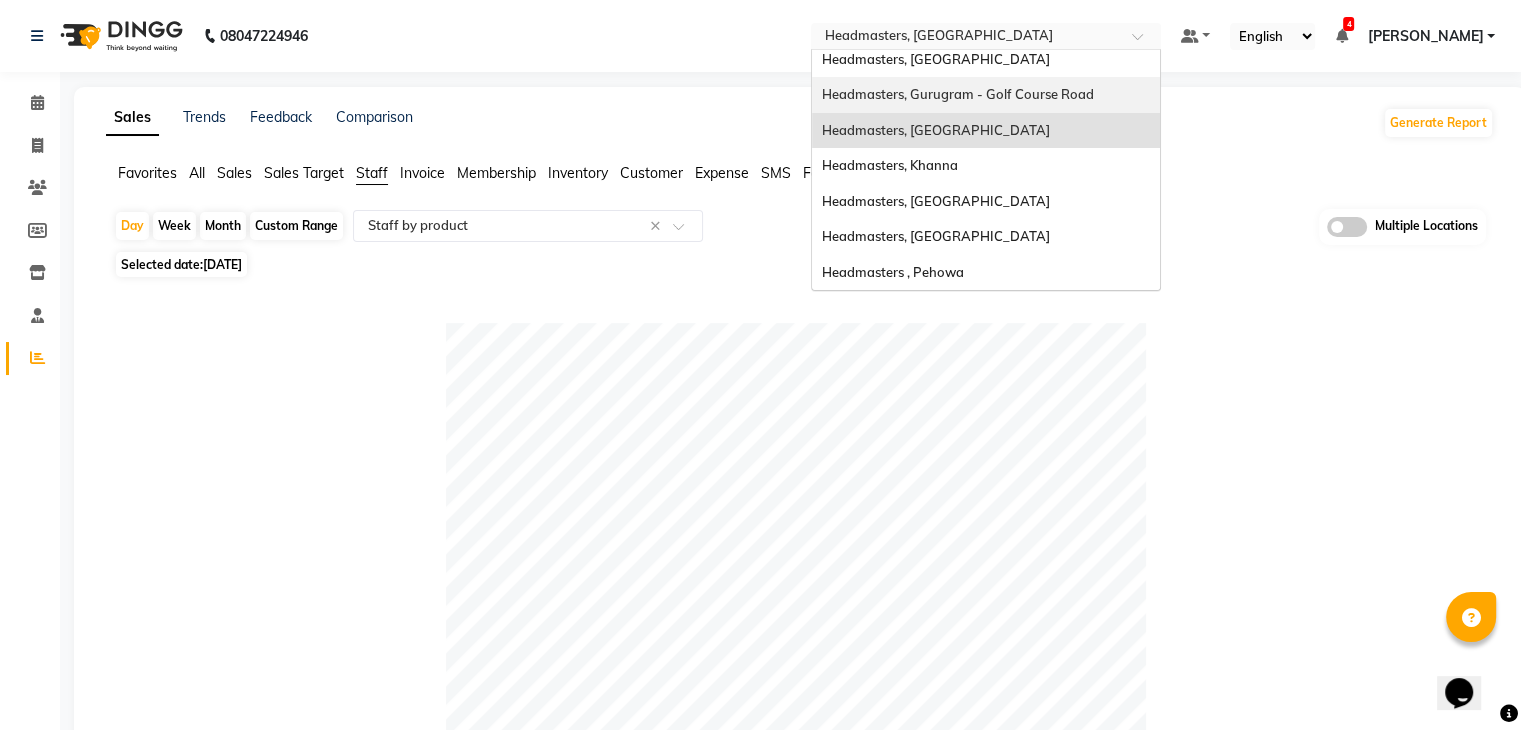 click on "Headmasters, Gurugram - Golf Course Road" at bounding box center (958, 94) 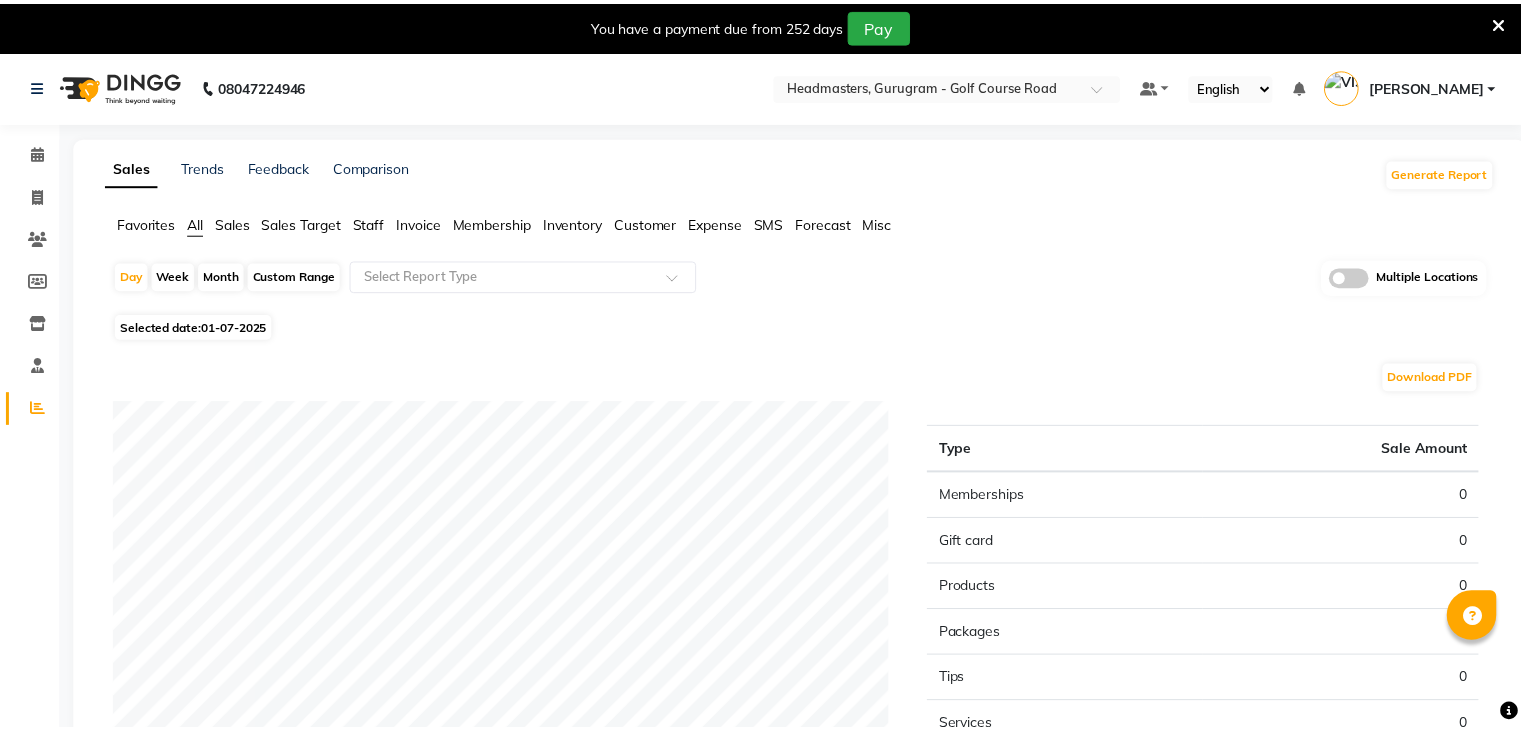 scroll, scrollTop: 0, scrollLeft: 0, axis: both 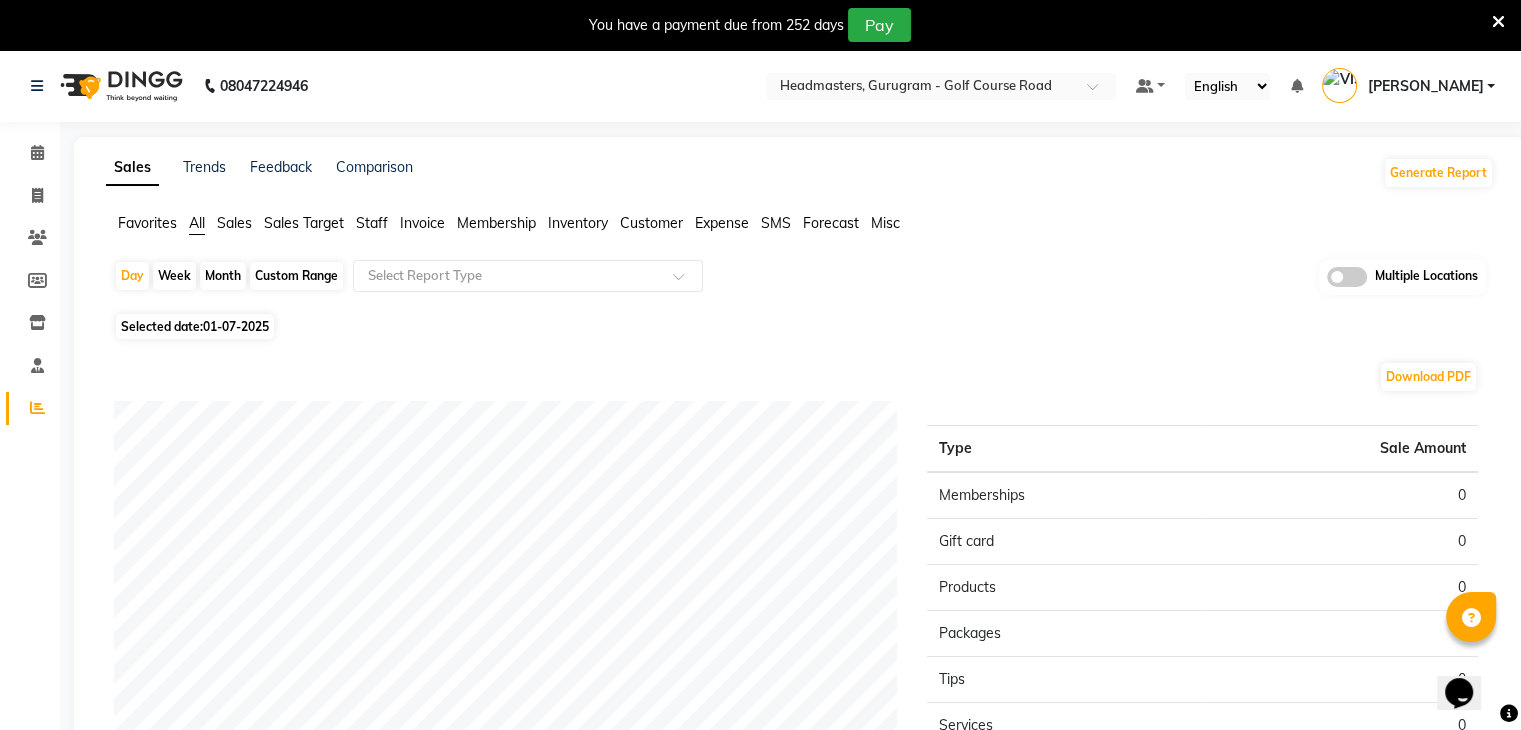 click at bounding box center [1498, 22] 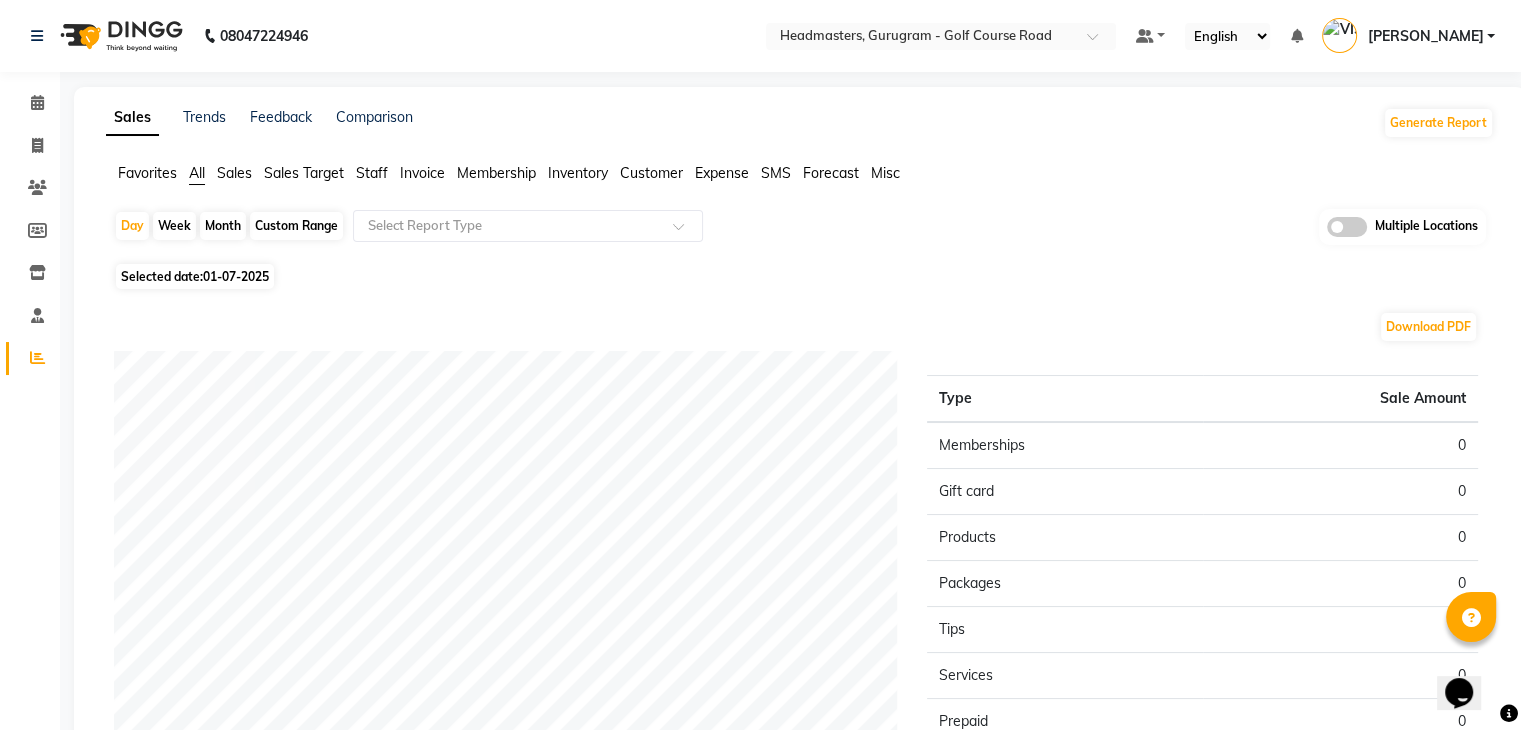 click on "01-07-2025" 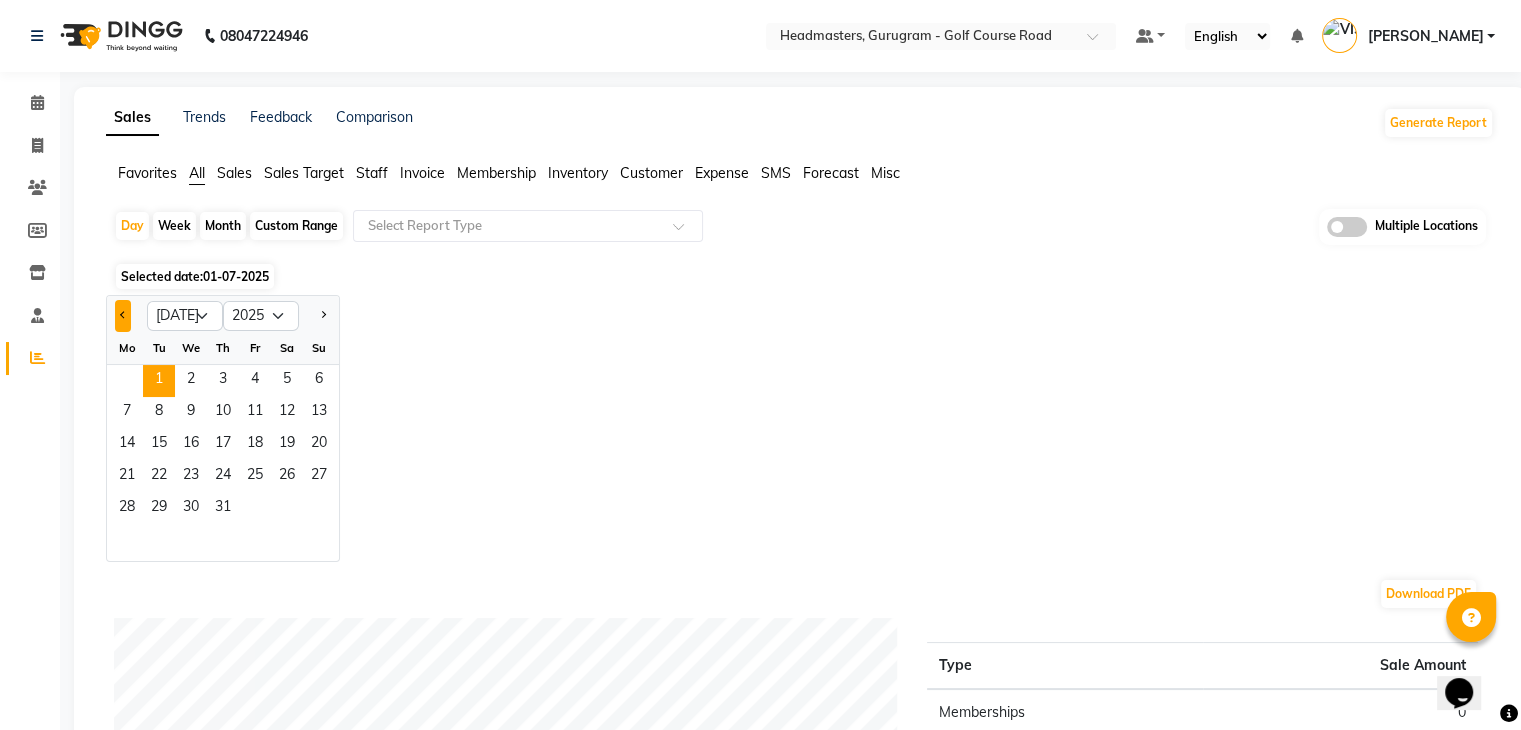 click 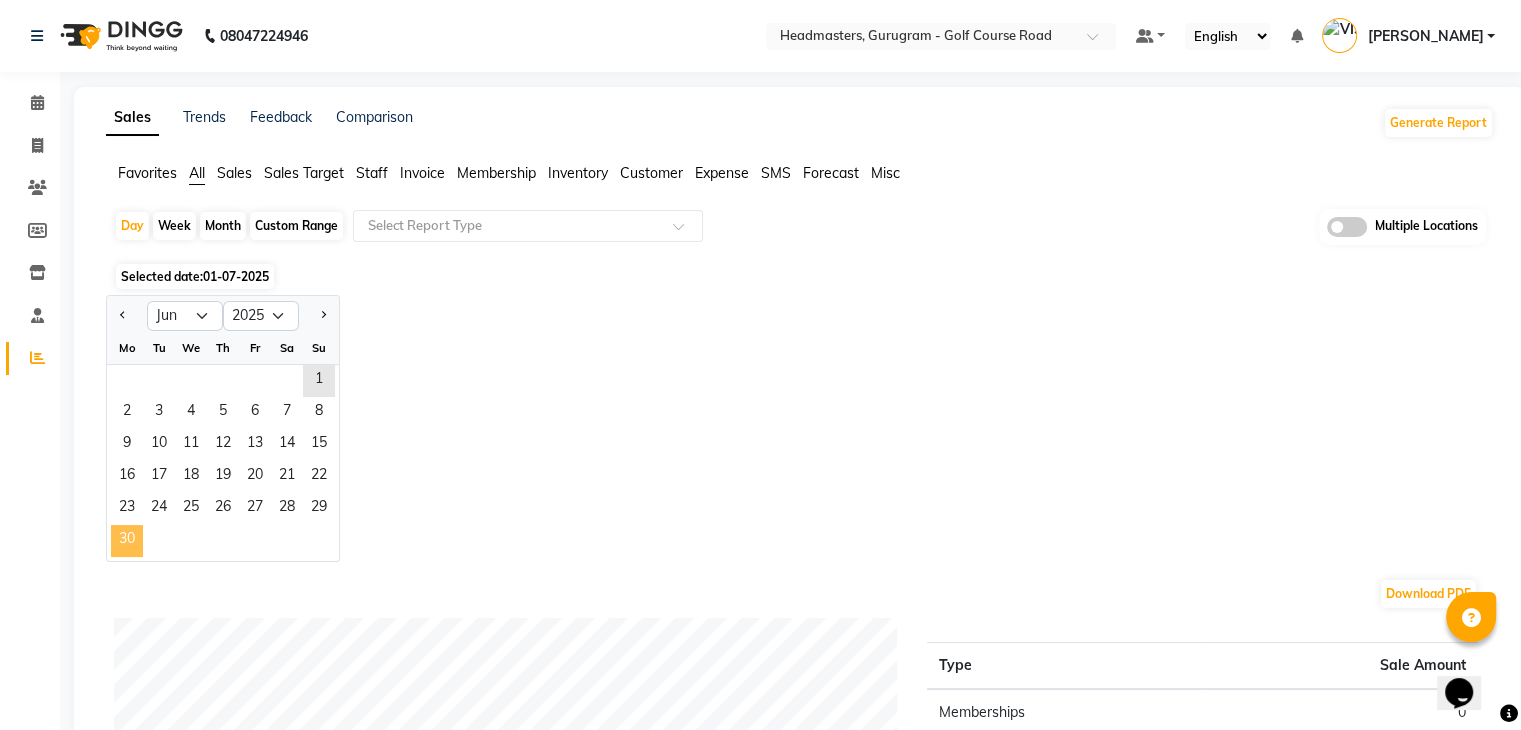 click on "30" 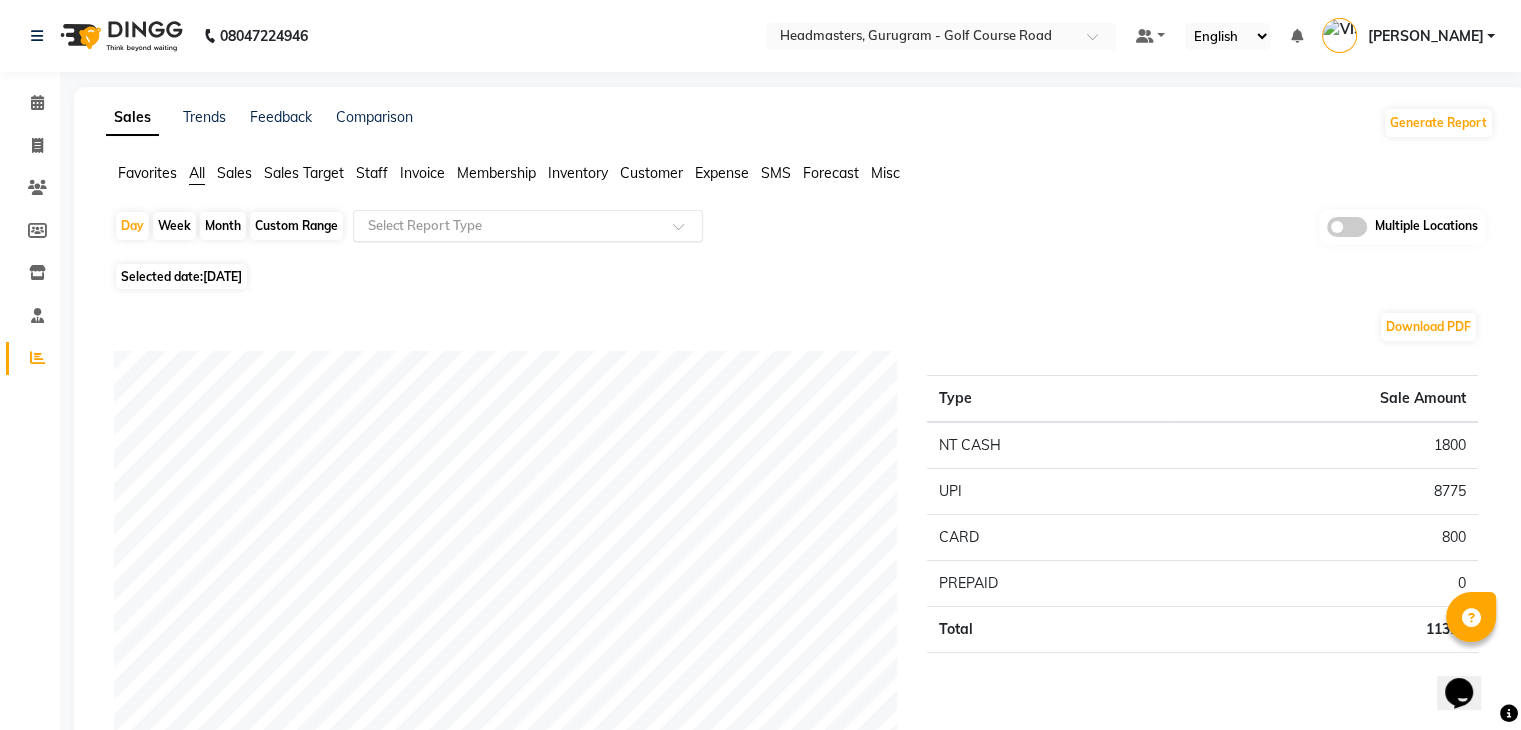 click 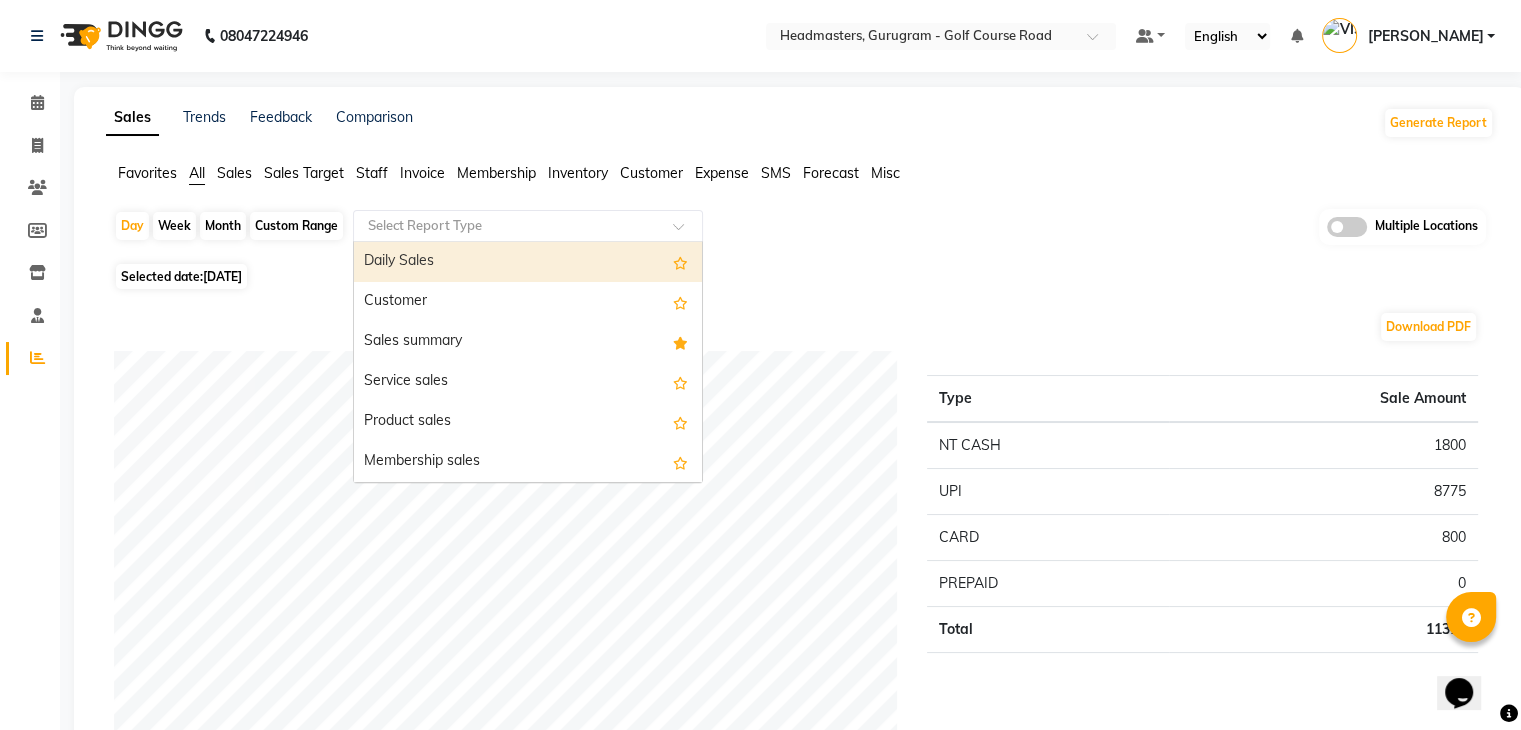 click on "Staff" 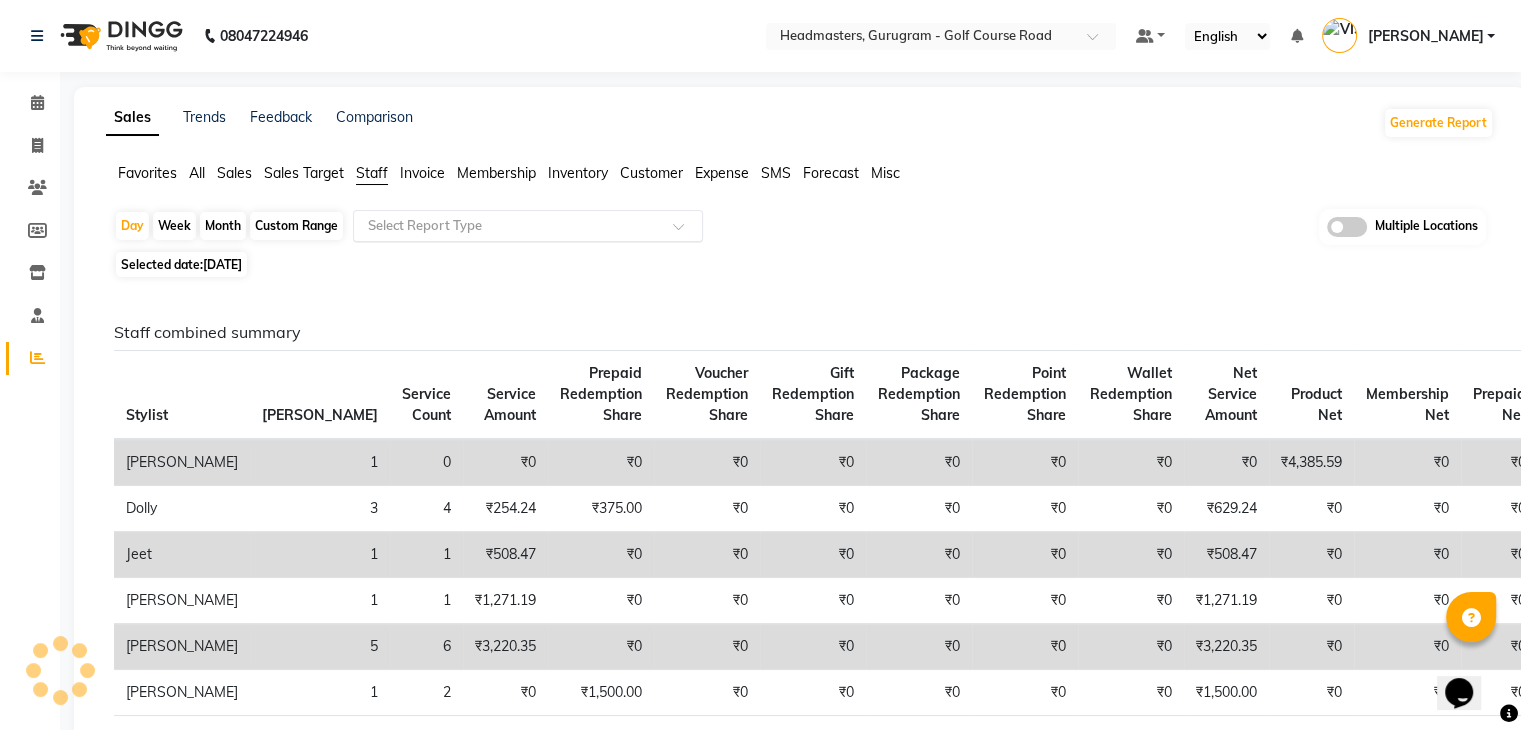 drag, startPoint x: 400, startPoint y: 216, endPoint x: 407, endPoint y: 224, distance: 10.630146 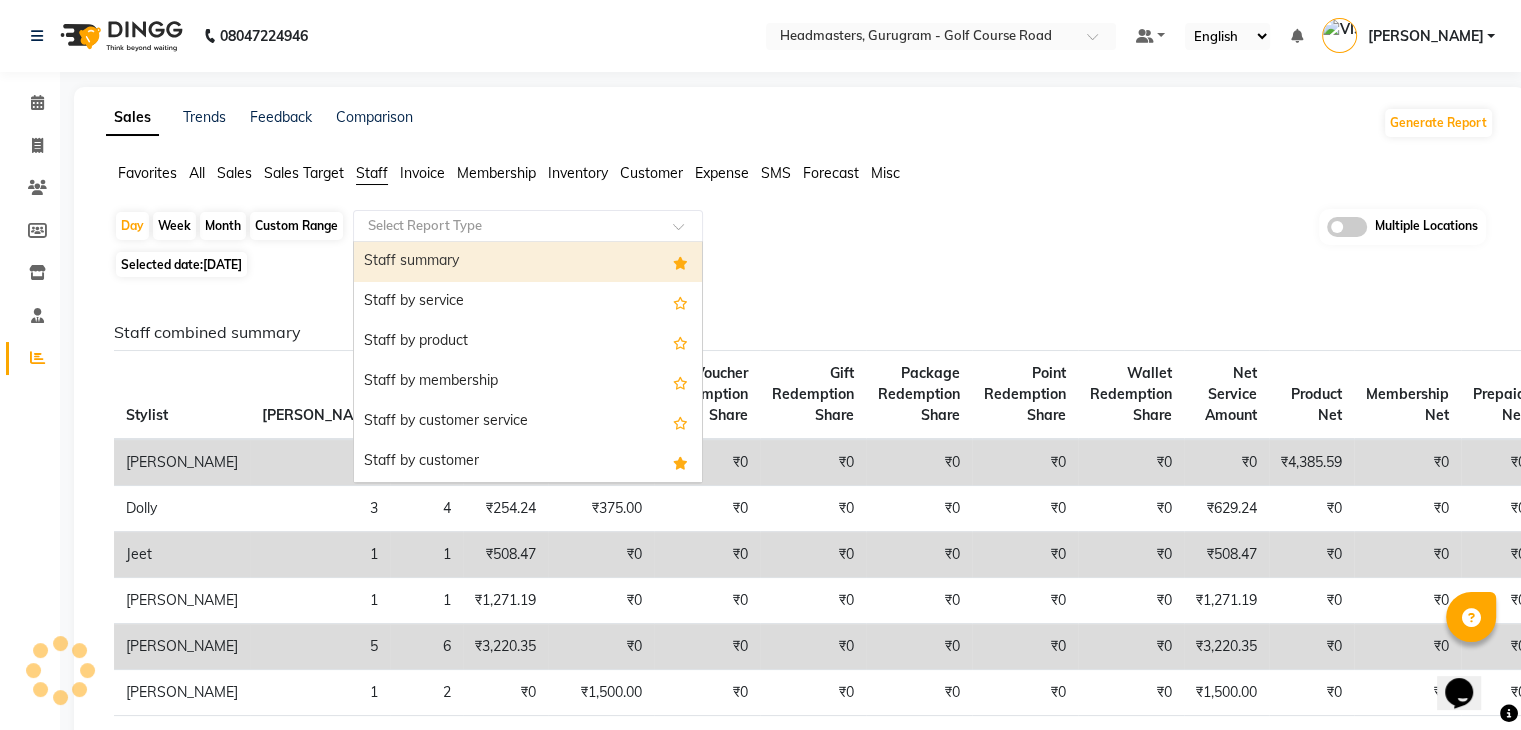 click on "Staff summary" at bounding box center (528, 262) 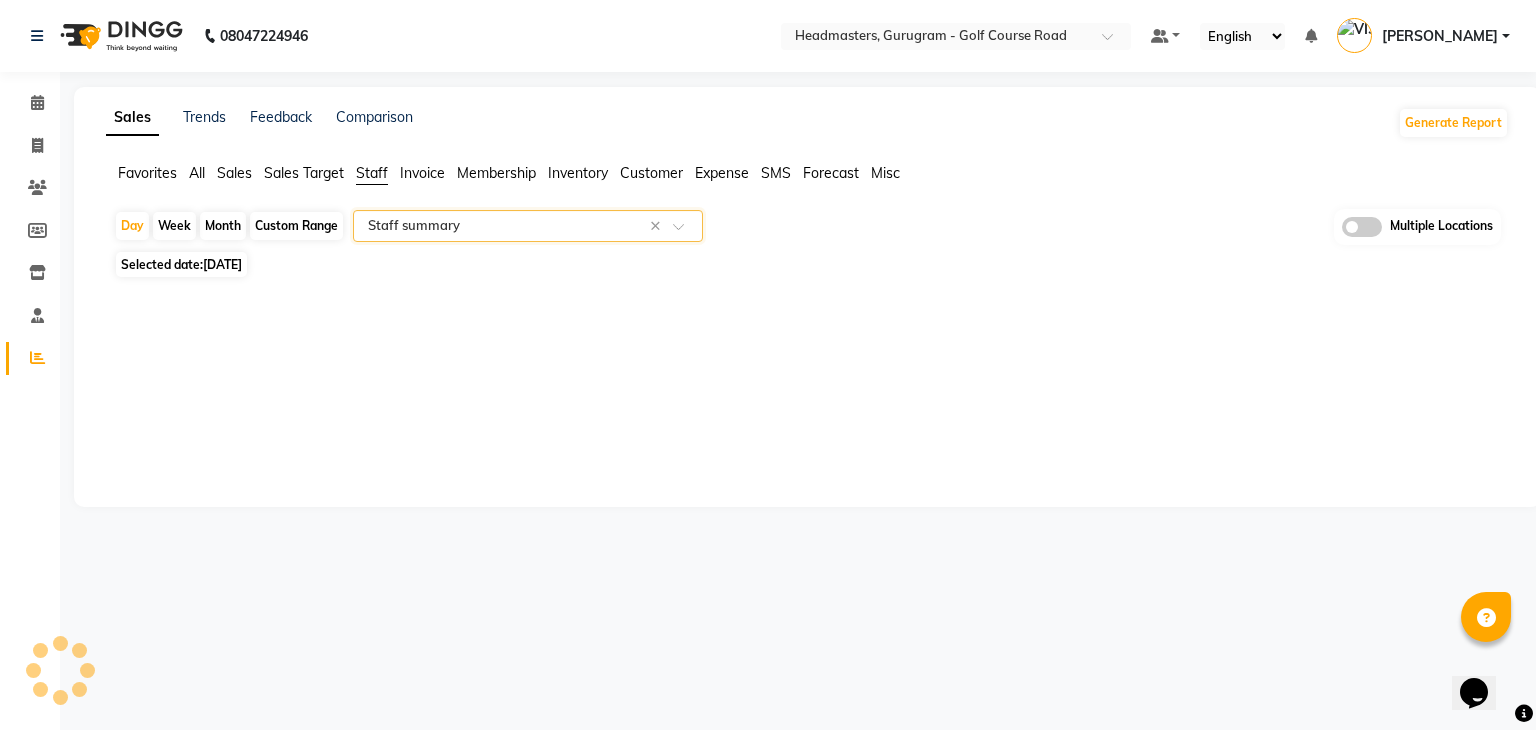 select on "full_report" 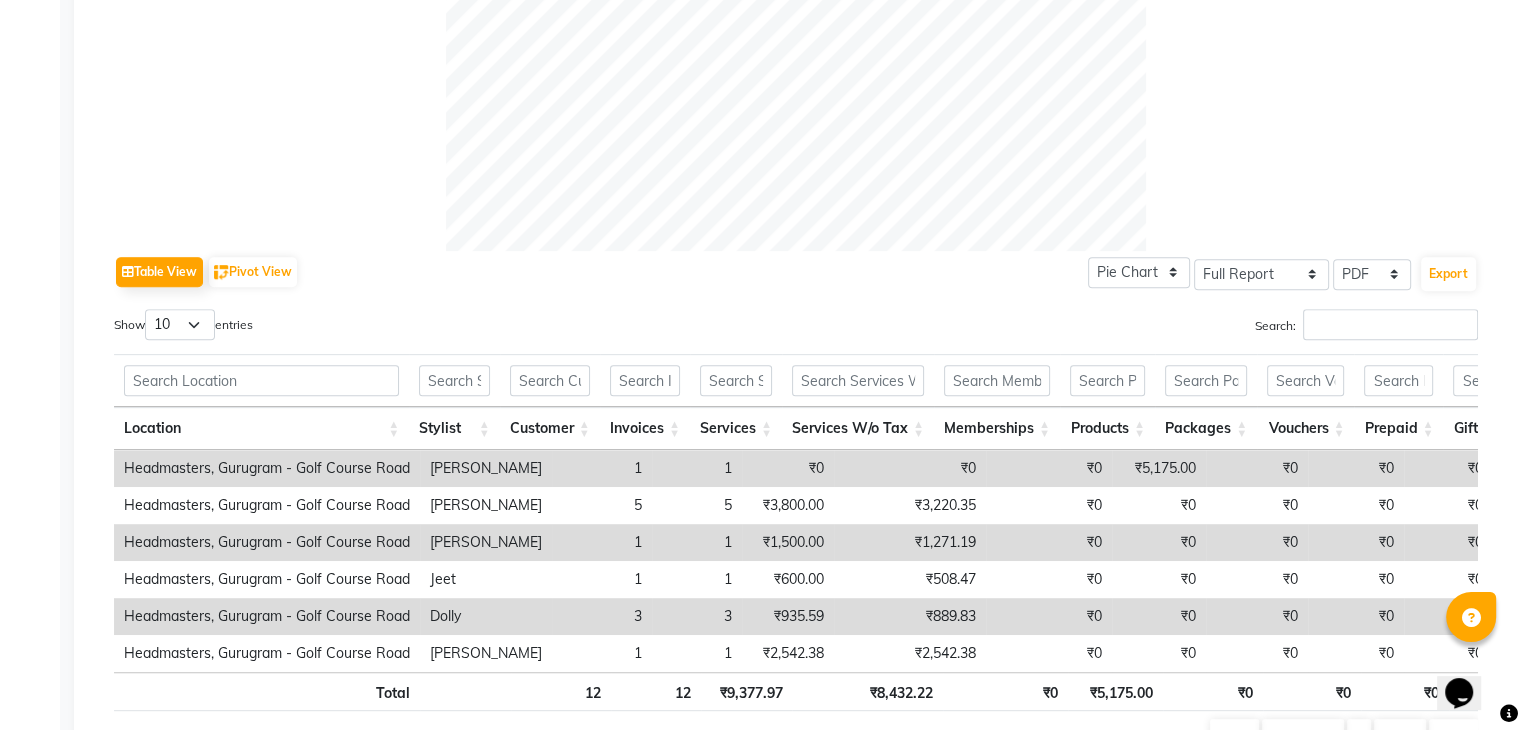 scroll, scrollTop: 893, scrollLeft: 0, axis: vertical 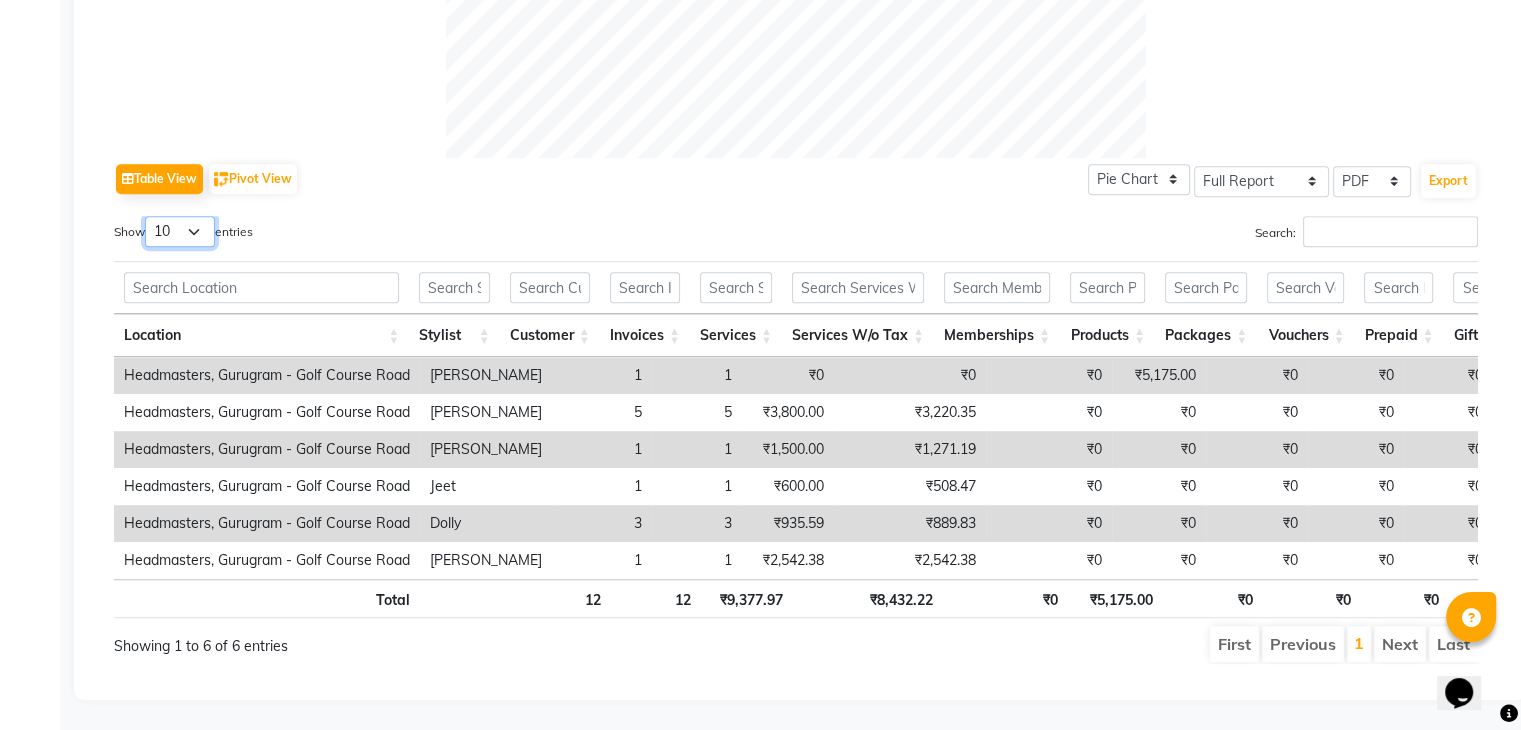 drag, startPoint x: 196, startPoint y: 205, endPoint x: 227, endPoint y: 249, distance: 53.823788 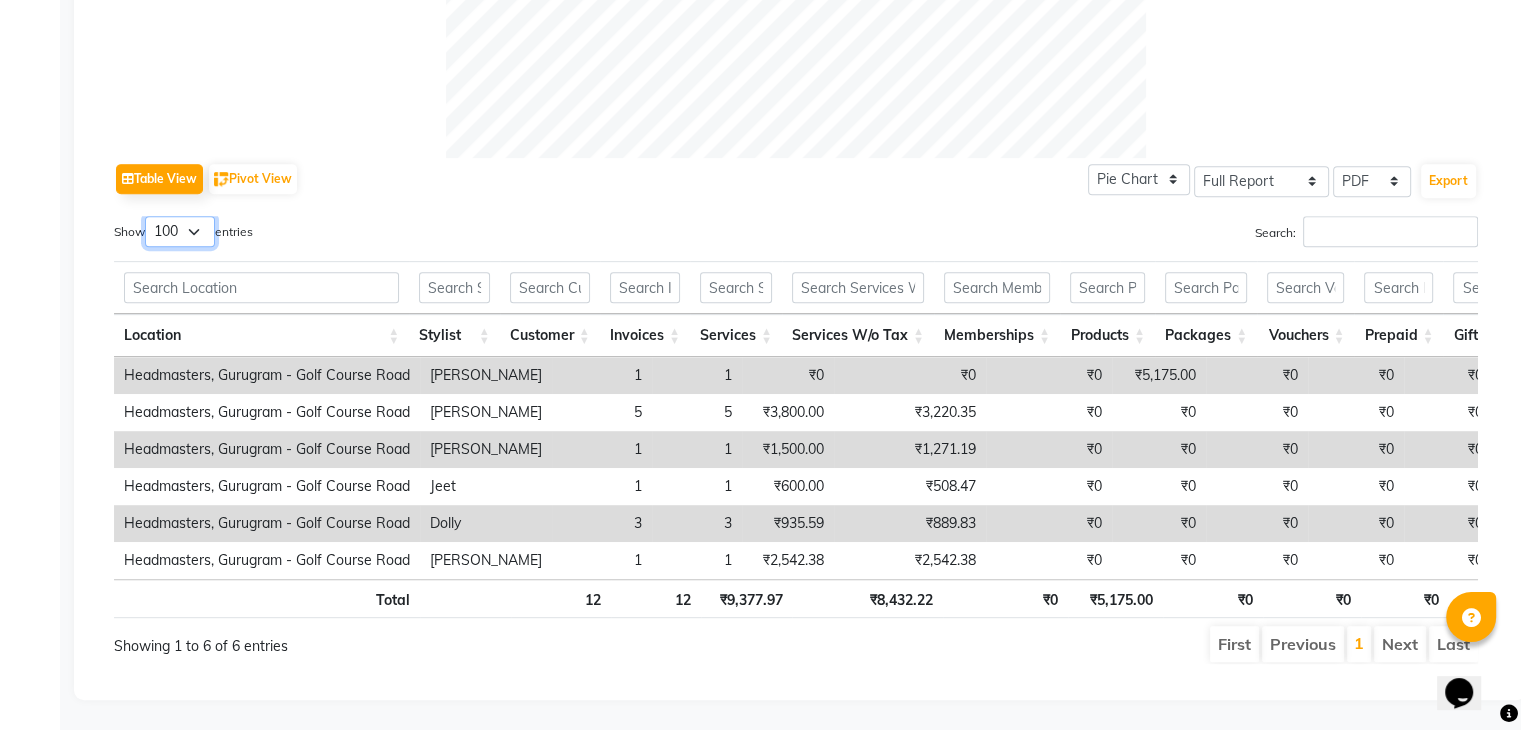 click on "10 25 50 100" at bounding box center [180, 231] 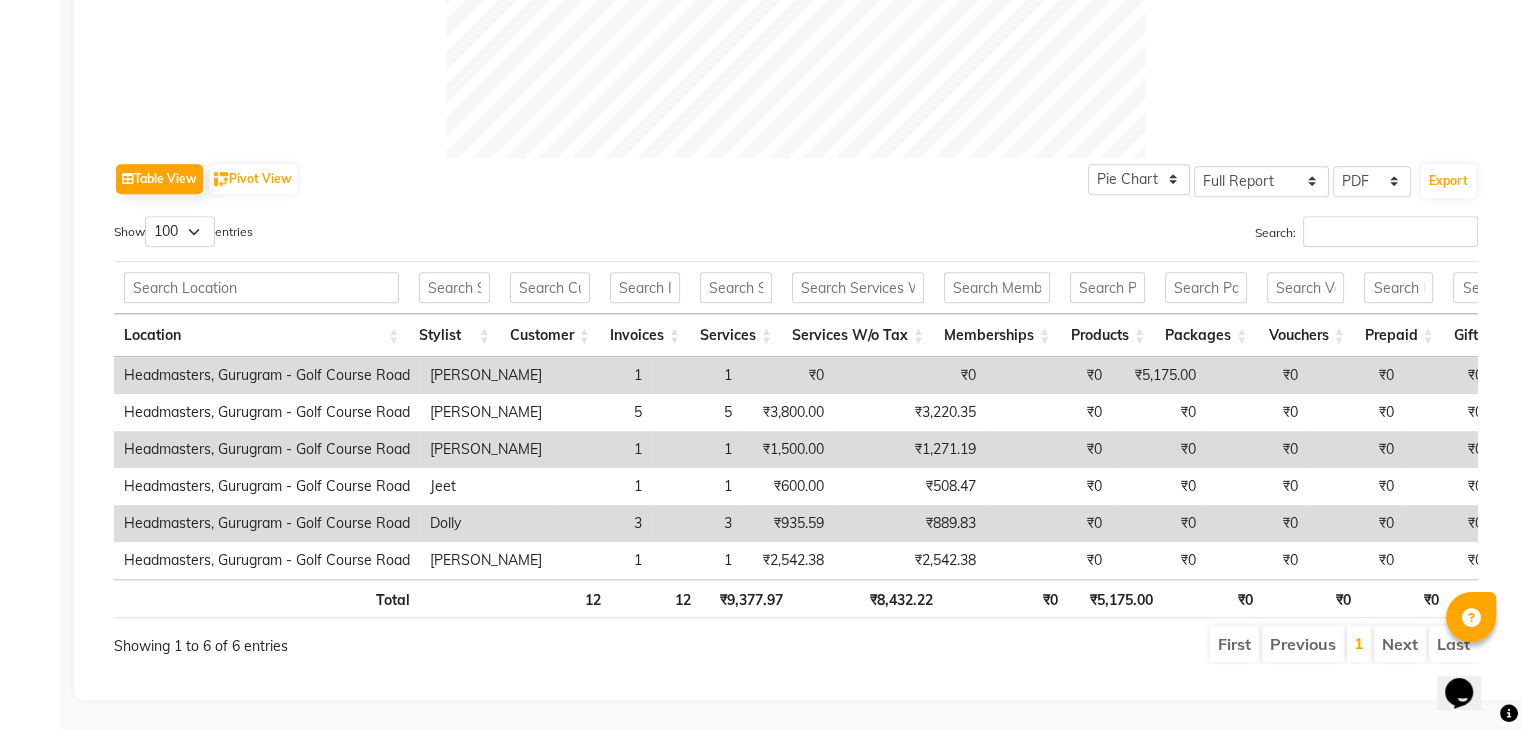 click on "Show  10 25 50 100  entries" at bounding box center [447, 235] 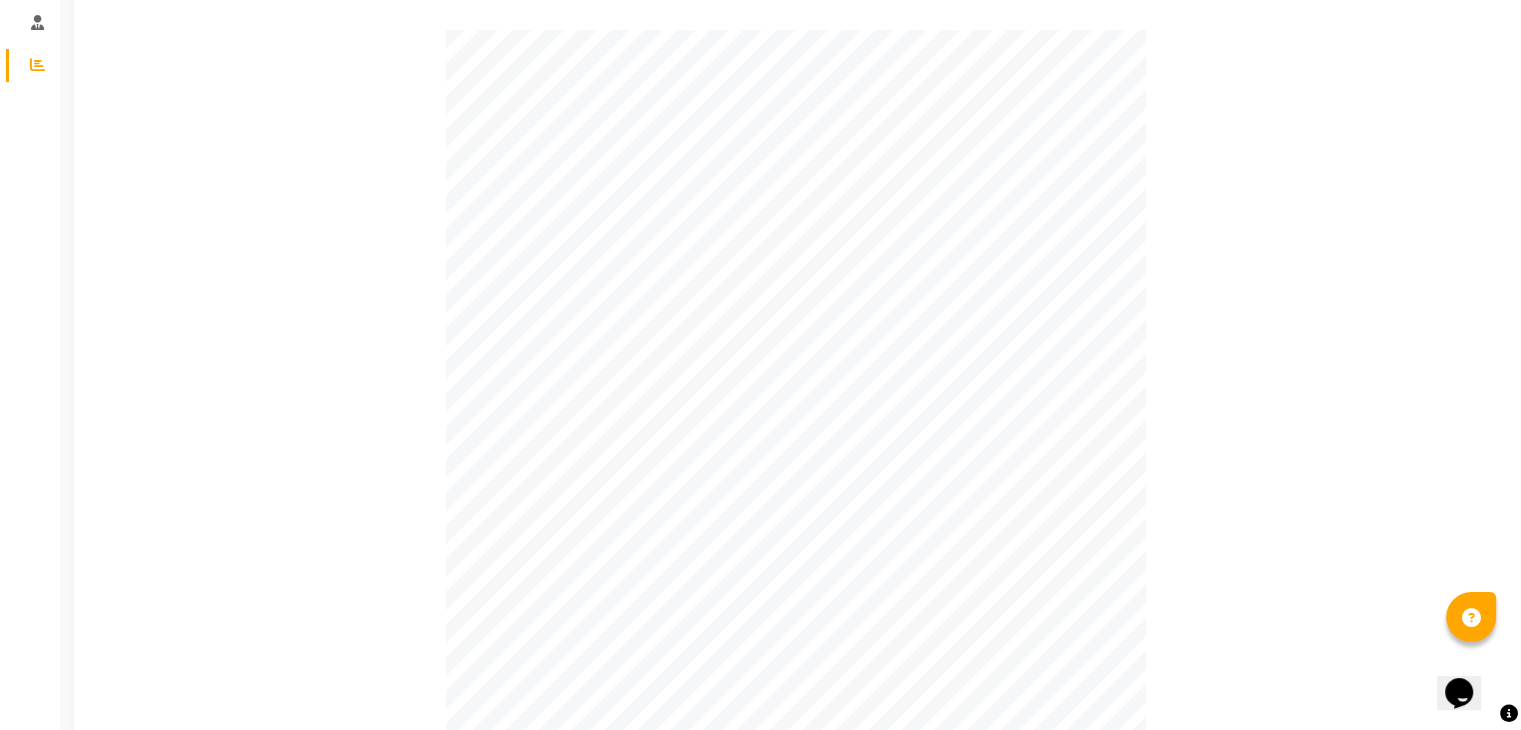 scroll, scrollTop: 0, scrollLeft: 0, axis: both 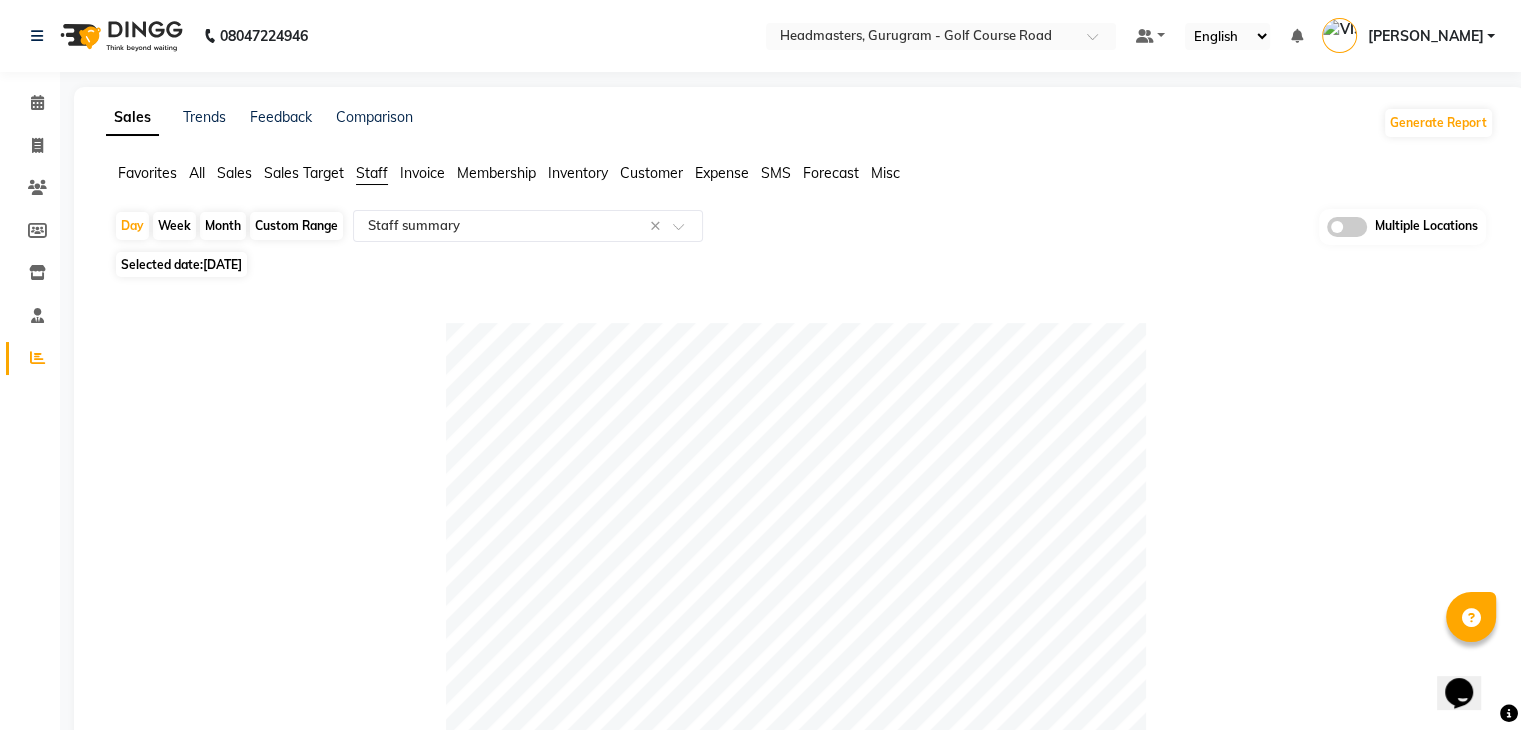click 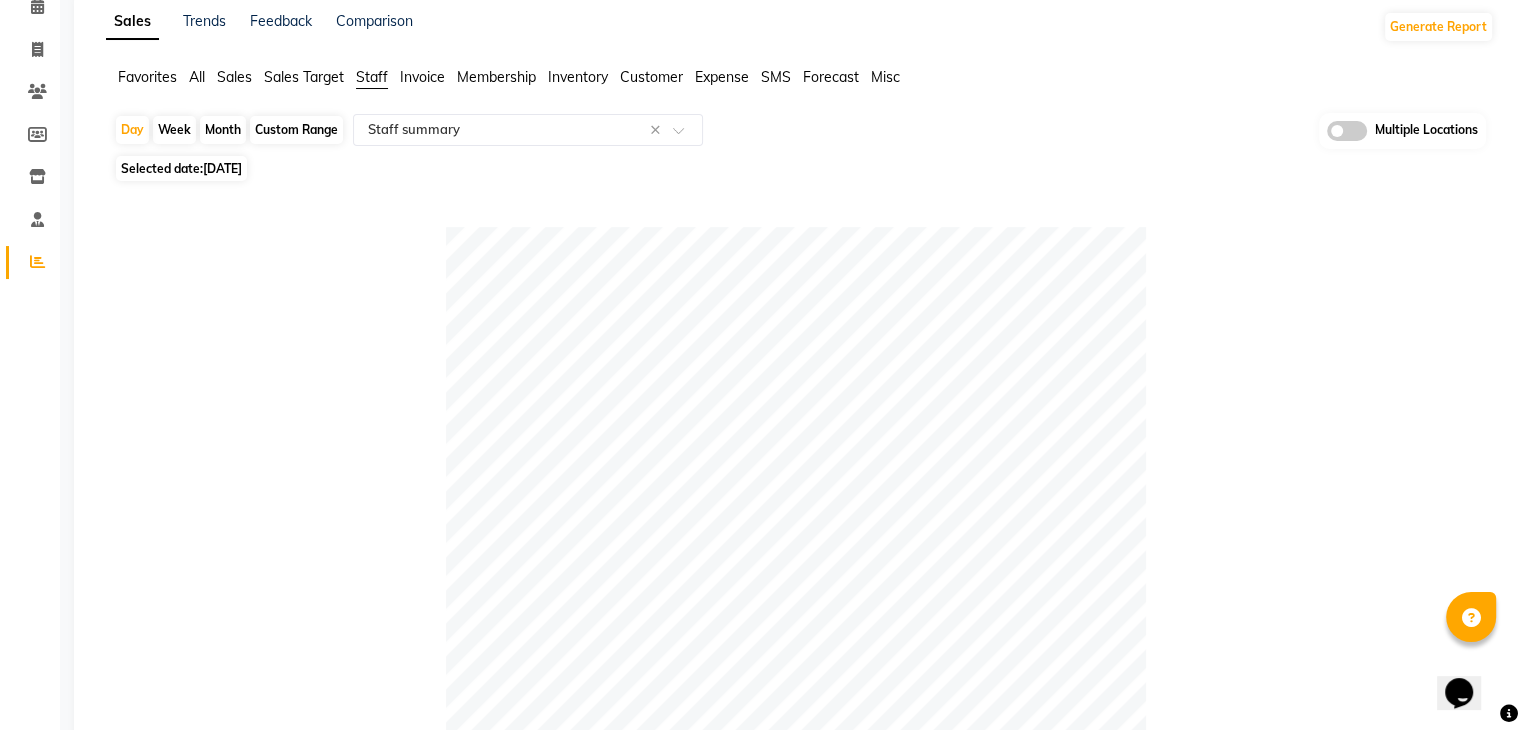 scroll, scrollTop: 0, scrollLeft: 0, axis: both 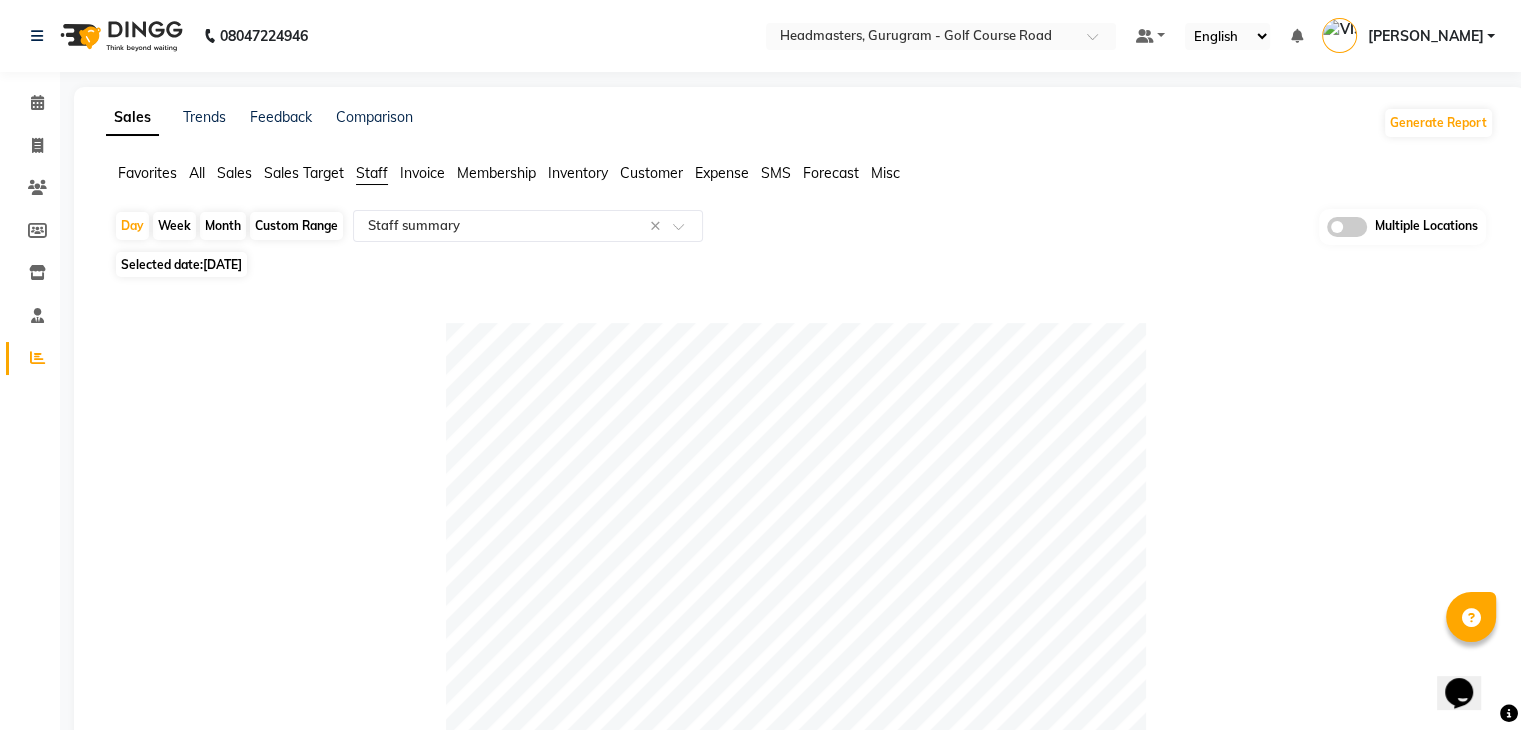 click on "Table View   Pivot View  Pie Chart Bar Chart Select Full Report Filtered Report Select CSV PDF  Export  Show  10 25 50 100  entries Search: Location Stylist Customer Invoices Services Services W/o Tax Memberships Products Packages Vouchers Prepaid Gifts Average Total Total W/o Tax Payment Redemption Redemption Share Emp Code Location Stylist Customer Invoices Services Services W/o Tax Memberships Products Packages Vouchers Prepaid Gifts Average Total Total W/o Tax Payment Redemption Redemption Share Emp Code Total 12 12 ₹9,377.97 ₹8,432.22 ₹0 ₹5,175.00 ₹0 ₹0 ₹0 ₹0 ₹10,889.24 ₹14,552.97 ₹12,817.81 ₹11,375.00 ₹3,177.97 ₹1,875.00 Headmasters, Gurugram - Golf Course Road [PERSON_NAME] 1 1 ₹0 ₹0 ₹0 ₹5,175.00 ₹0 ₹0 ₹0 ₹0 ₹5,175.00 ₹5,175.00 ₹4,385.59 ₹5,175.00 ₹0 ₹0 e3147-09 Headmasters, Gurugram - Golf Course Road [PERSON_NAME] 5 5 ₹3,800.00 ₹3,220.35 ₹0 ₹0 ₹0 ₹0 ₹0 ₹0 ₹760.00 ₹3,800.00 ₹3,220.35 ₹3,800.00 ₹0 ₹0 e3147-02 [PERSON_NAME] 1 1 ₹0 1 1" 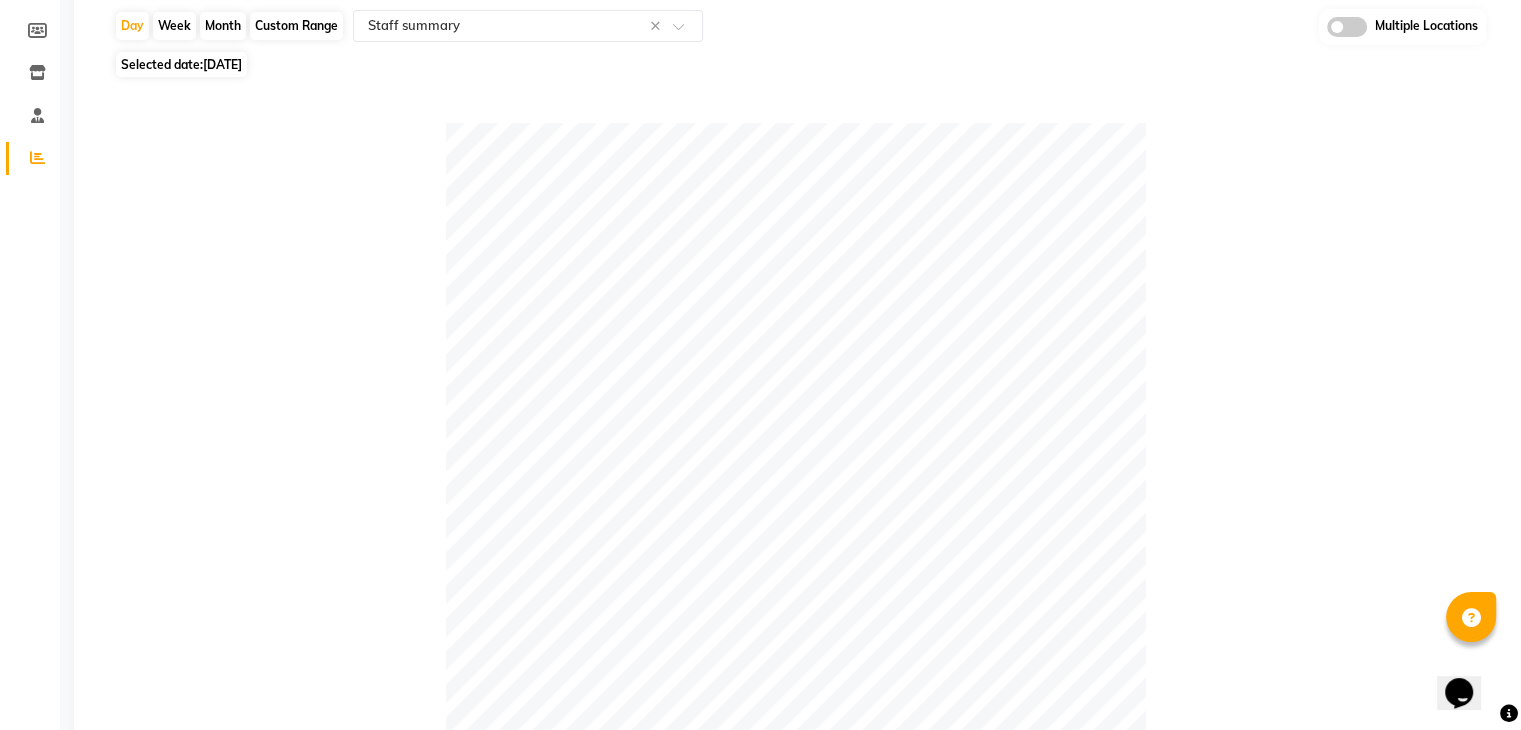 scroll, scrollTop: 0, scrollLeft: 0, axis: both 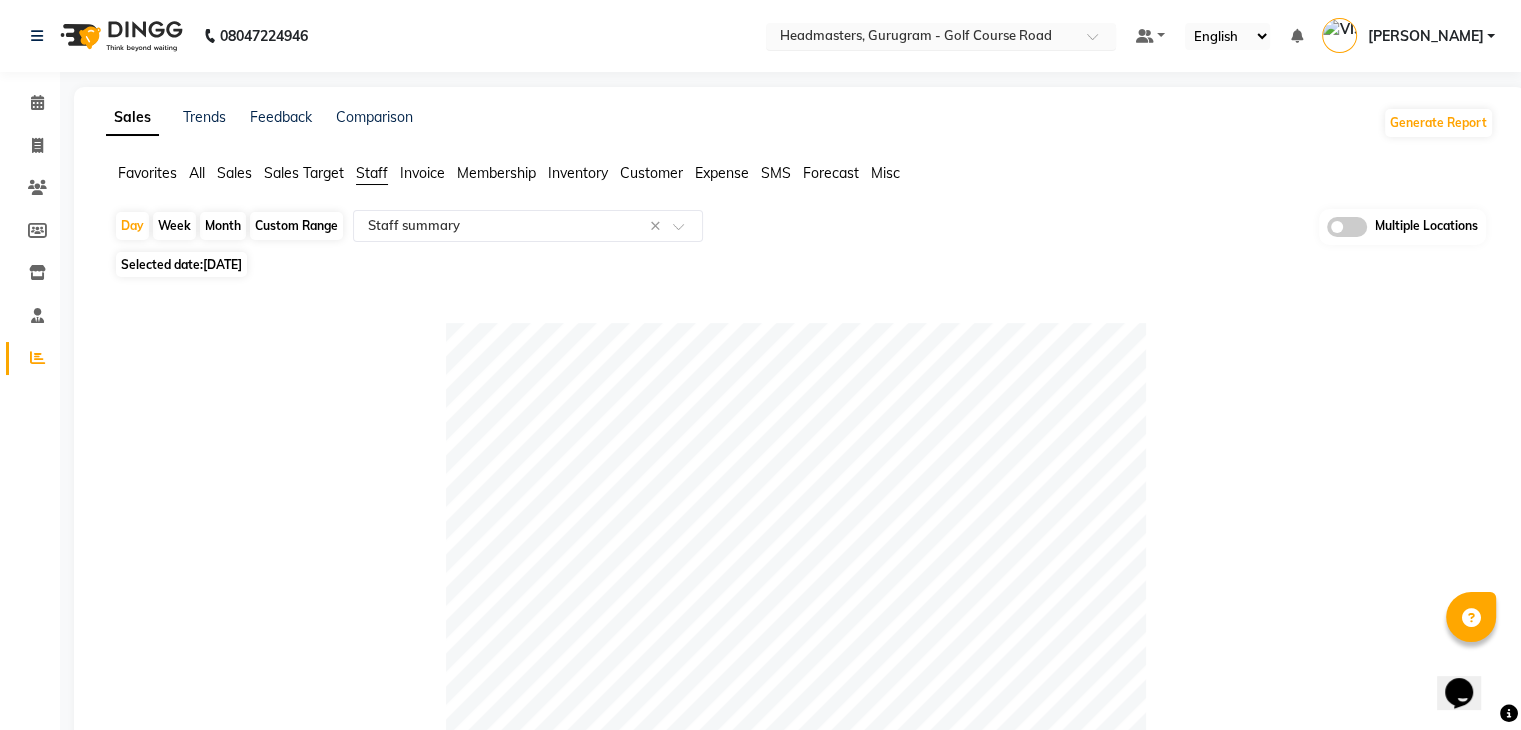 click at bounding box center (921, 38) 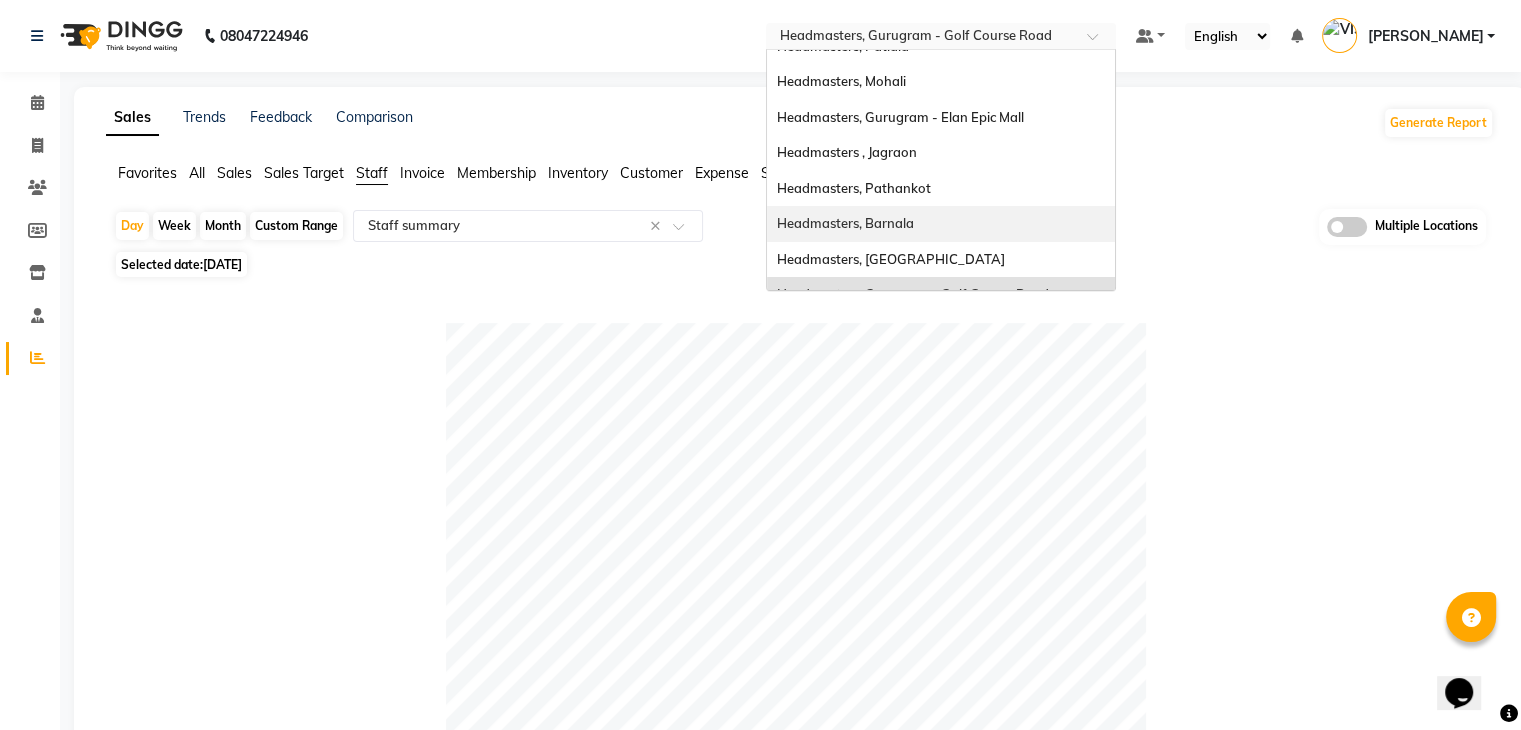 scroll, scrollTop: 0, scrollLeft: 0, axis: both 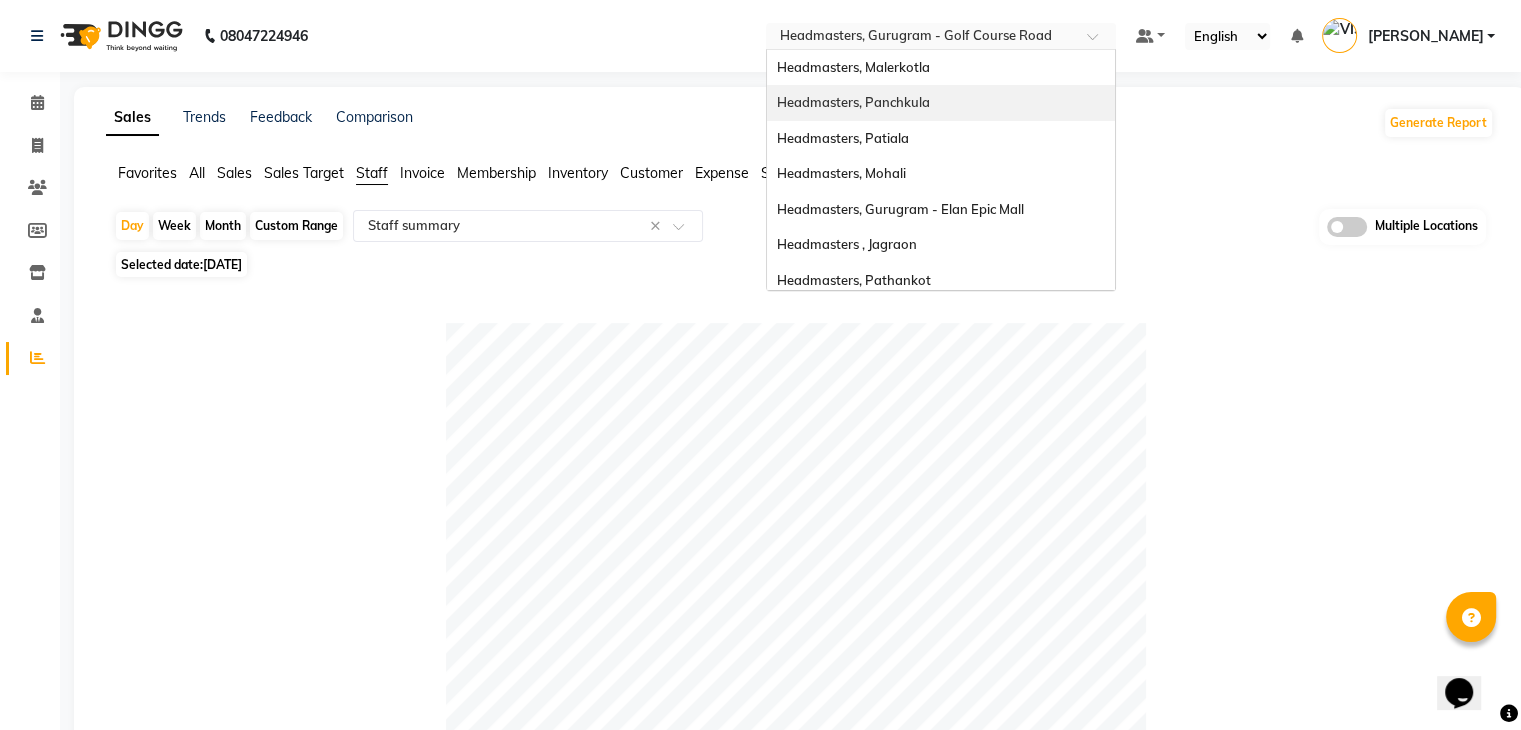 click on "Headmasters, Panchkula" at bounding box center (853, 102) 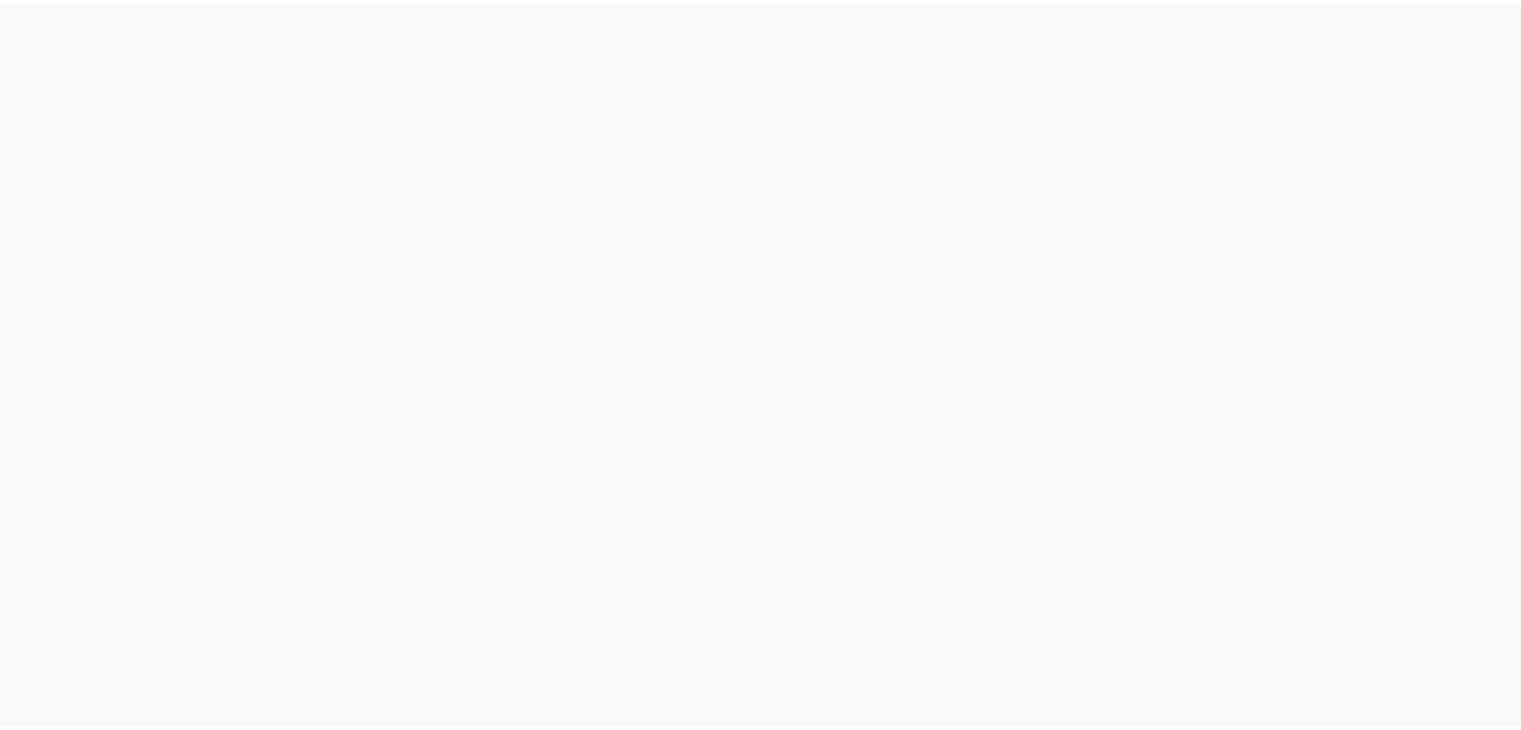 scroll, scrollTop: 0, scrollLeft: 0, axis: both 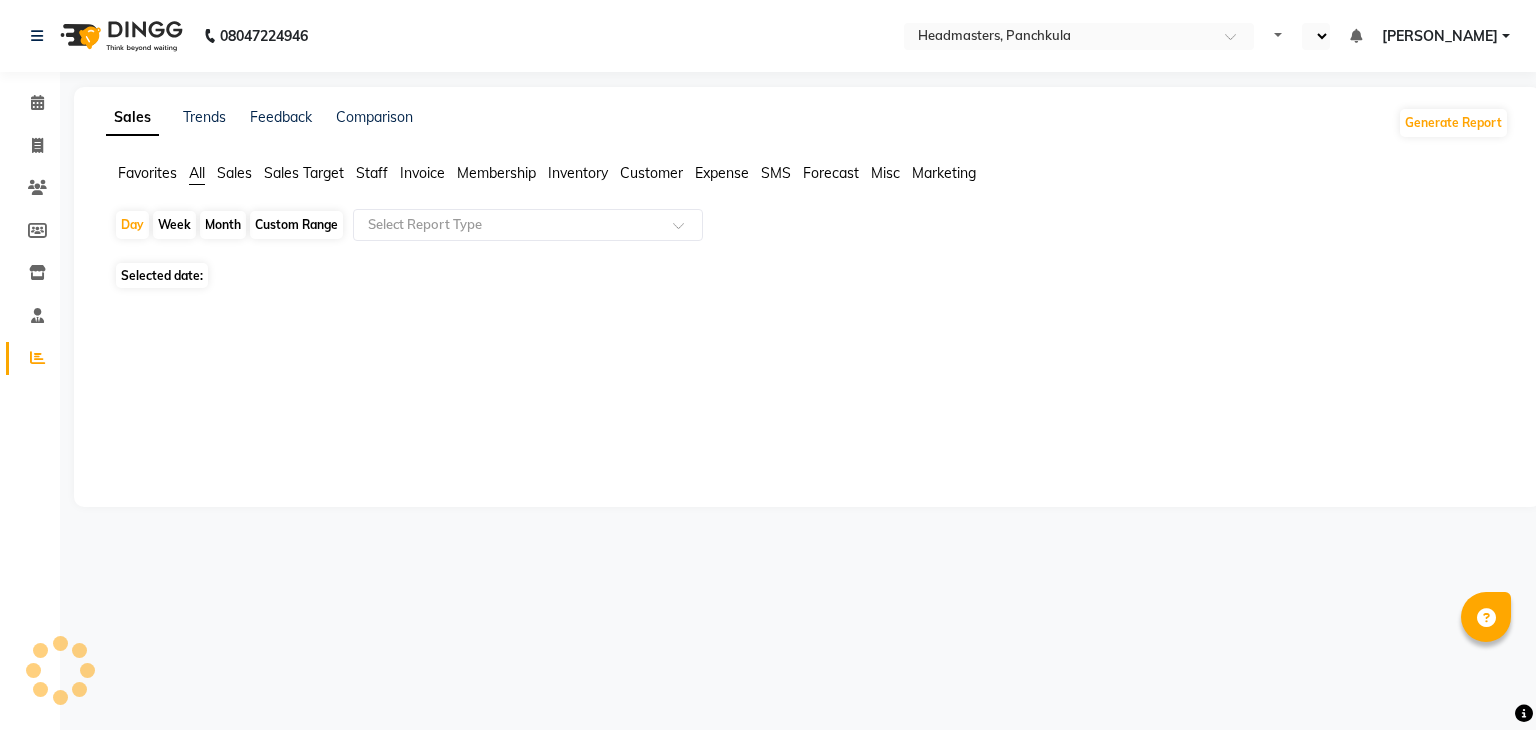 select on "en" 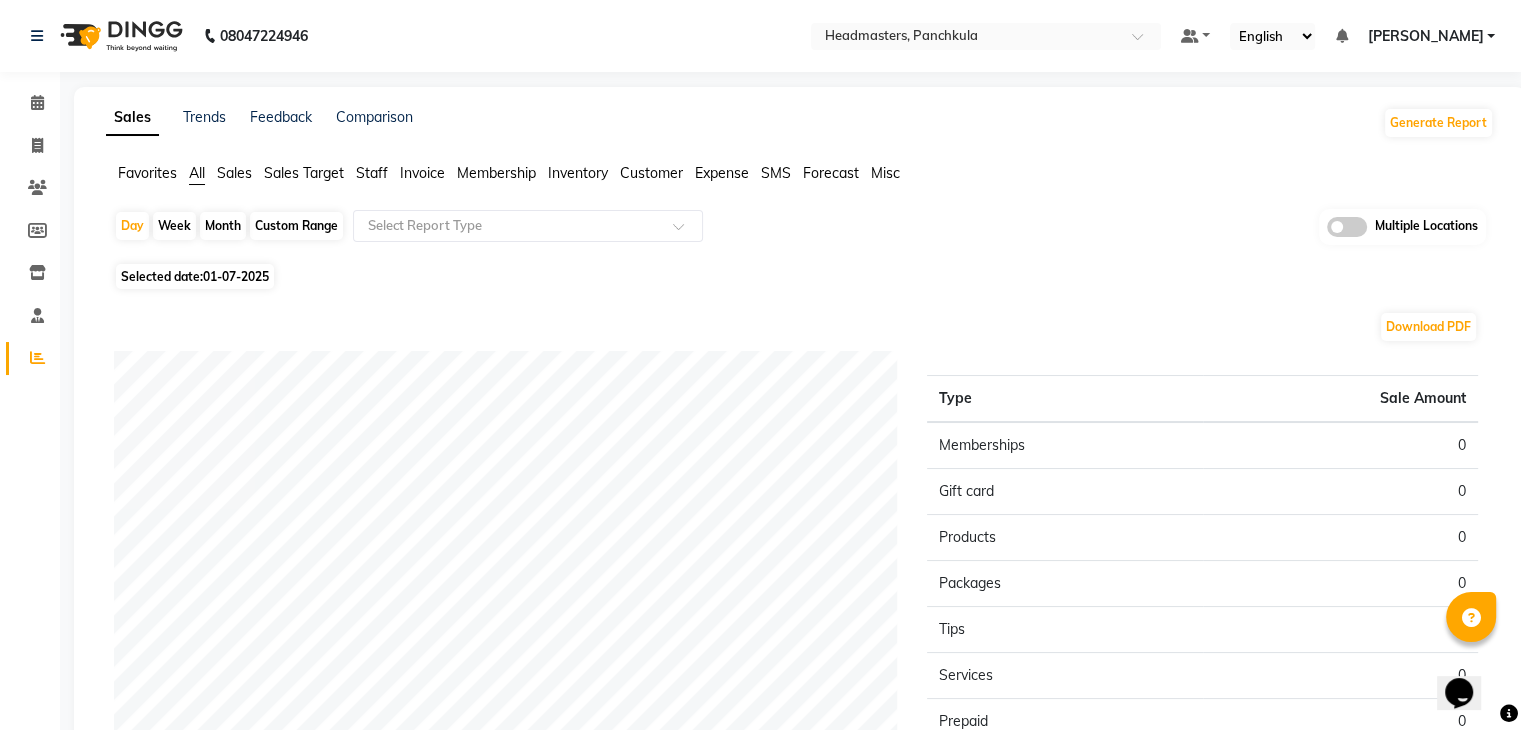 scroll, scrollTop: 0, scrollLeft: 0, axis: both 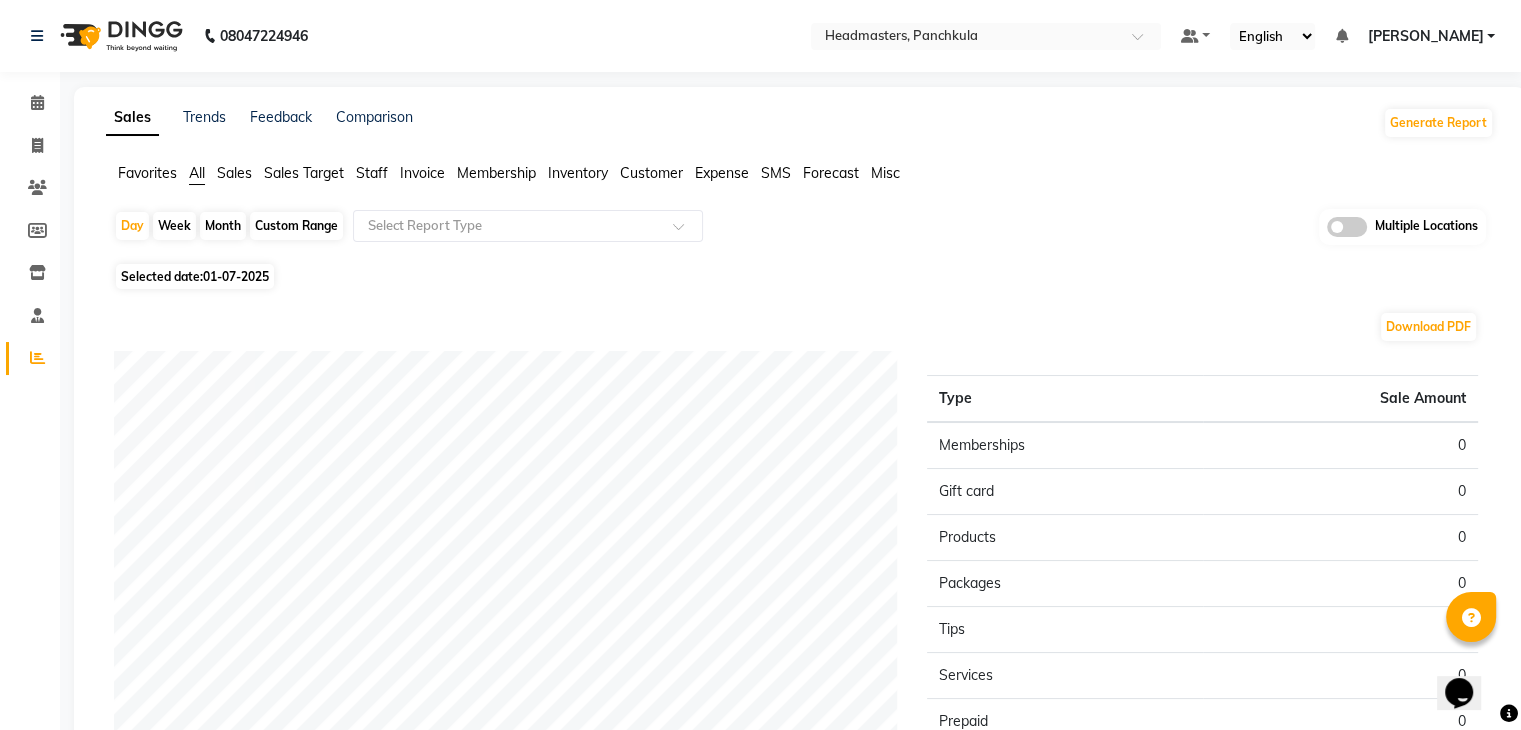 click on "01-07-2025" 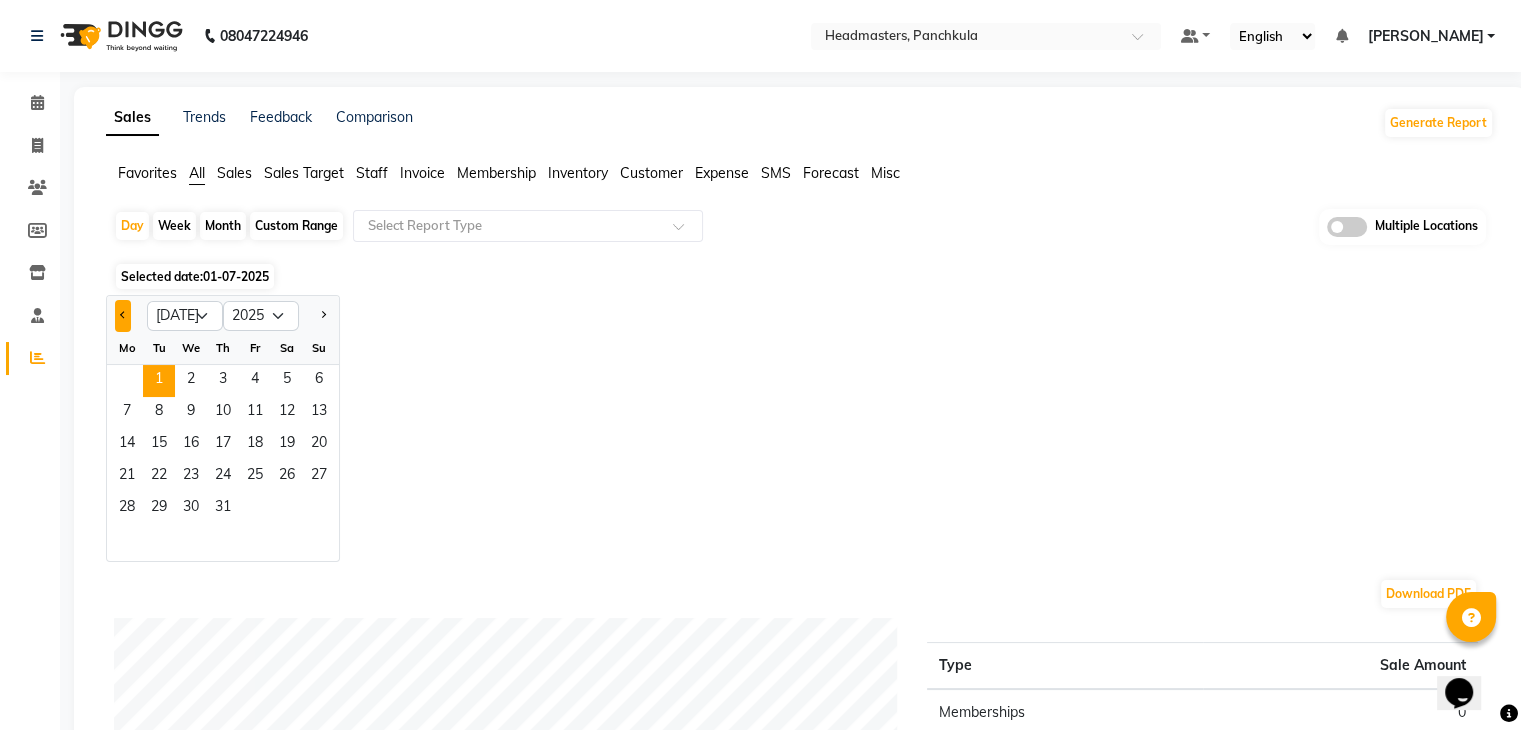click 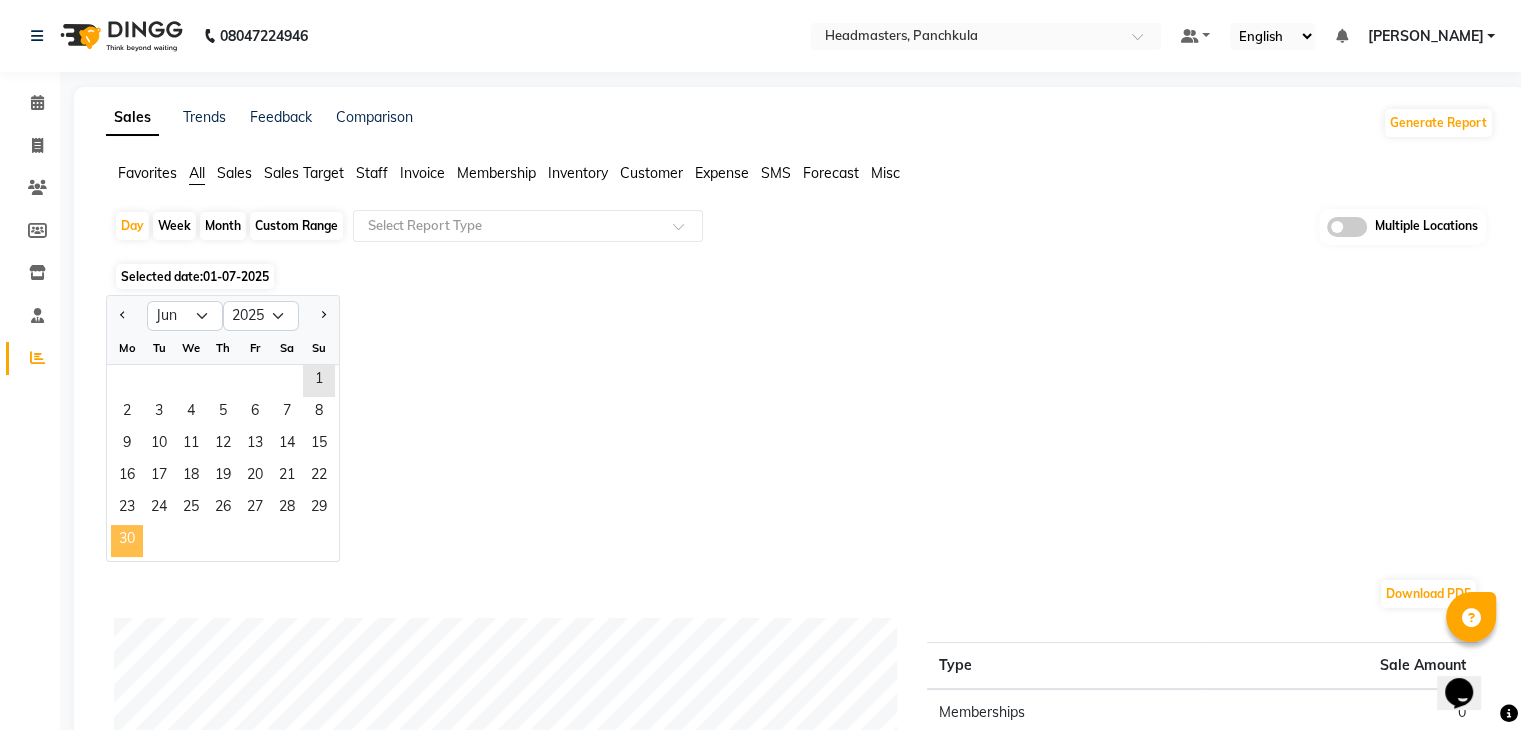 click on "30" 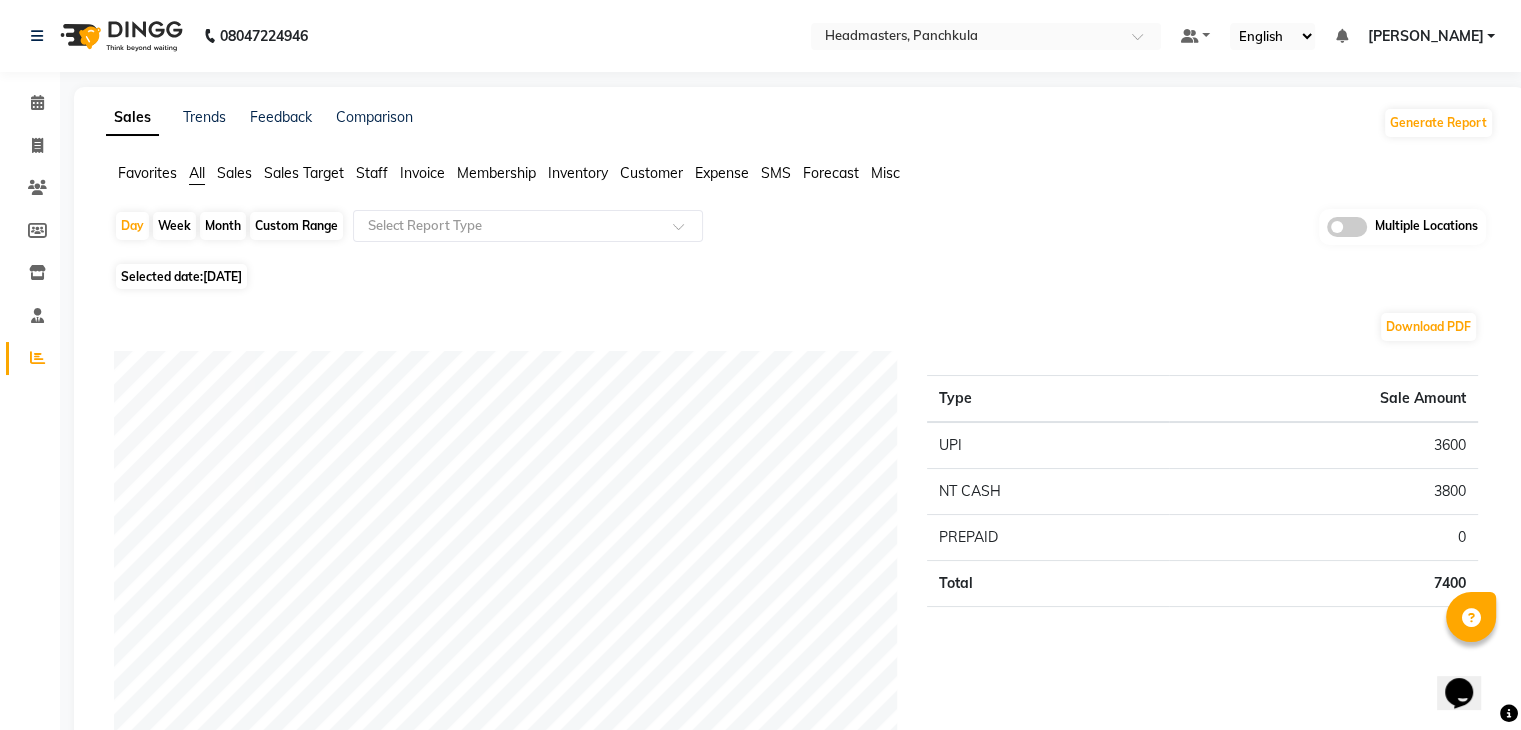 click on "Download PDF Payment mode Type Sale Amount UPI 3600 NT CASH 3800 PREPAID 0 Total 7400 Staff summary Type Sale Amount [PERSON_NAME] 2200 Ritu  6506 Reena 1250 Sandeep 1000 Danish  1000 Anju 250 [PERSON_NAME] 338 [PERSON_NAME] 0 Total 12544 Sales summary Type Sale Amount Memberships 0 Gift card 0 Prepaid 0 Vouchers 0 Products 0 Packages 0 Tips 0 Services 12545 Fee 0 Total 12545 Service by category Type Sale Amount Hair 5238 Beauty 4764 Dermalogica 2542 Body 0 Total 12544 Service sales Type Sale Amount DERMA-CLN-OILY - Cleanups - Bright Cleanup (Oily To Combination) 2542 HCL - Hair Cut by Senior Hair Stylist 2000 O3-MSK-DTAN  - D-Tan Pack 847 Trim - Trimming (one Length) 800 H-SPA - Essence hair spa 700 BD - Blow dry 600 WX-[PERSON_NAME] - Waxing Half Legs - Premium 593 TH-EB - Eyebrows 584 WX-FL - Waxing Full Legs -Regular 550 HCG - Hair Cut by Senior Hair Stylist 500 Others 2826 Total 12542" 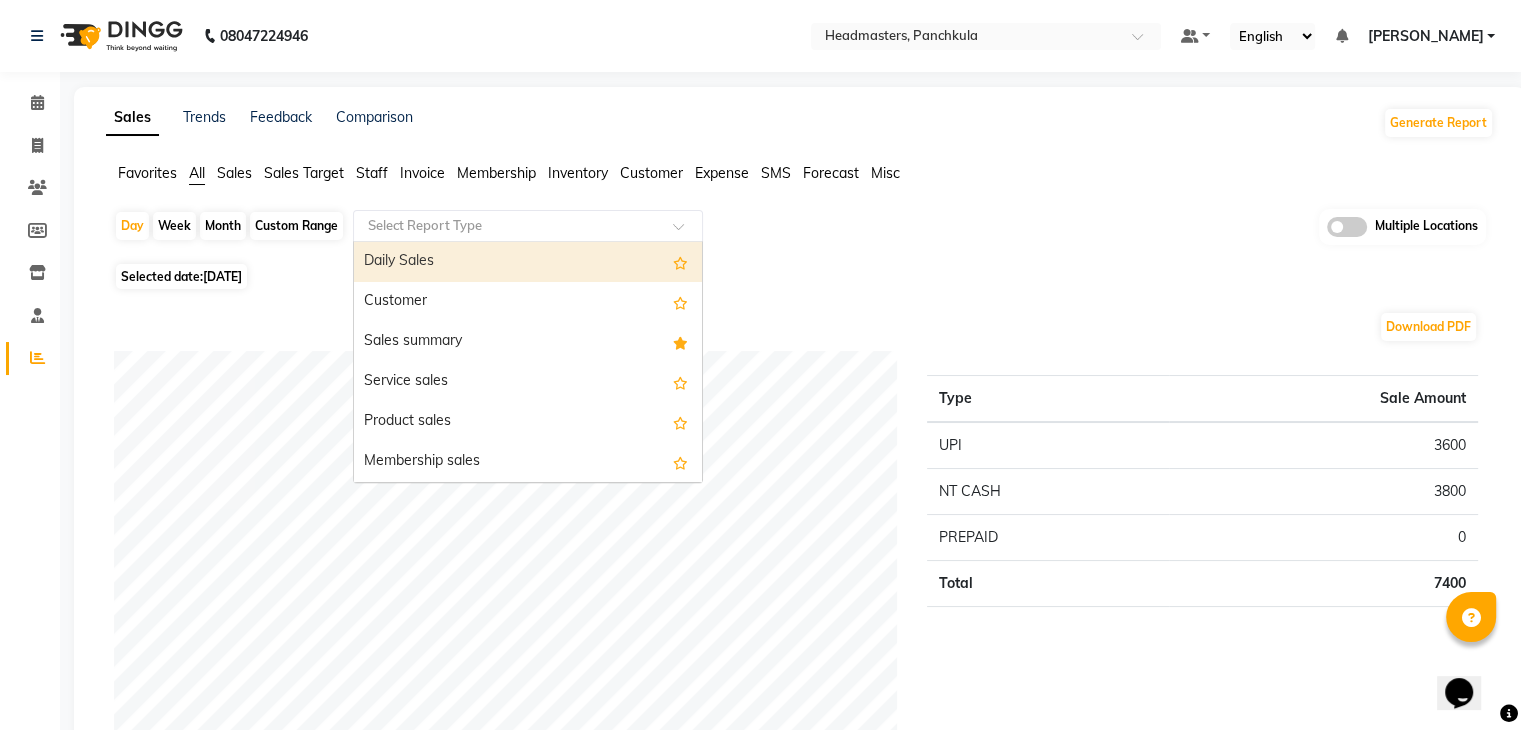 click on "Select Report Type  Daily Sales   Customer   Sales summary   Service sales   Product sales   Membership sales   Package sales   Prepaid sales   Voucher sales   Payment mode   Service by category   Sales by center   Gift card sales   Business Analysis   Backline Transaction Log Summary   Backline Transaction Log   Collection By Date   Collection By Invoice   Staff summary   Staff by service   Staff by product   Staff by membership   Staff by customer service   Staff by customer   Staff attendance   Staff attendance logs   Staff performance   Staff performance service   Staff performance product   Staff combined summary   Staff service summary   Staff product summary   Staff membership summary   Staff prepaid summary   Staff voucher summary   Staff package summary   Staff transfer   Staff performance summary   Staff Gift card Summary   Staff Tip Summary   Invoice   Tax invoice   Tax detail invoice   Invoice unpaid(balance due)   Invoice tax report (Products only)   Invoice discount summary   Invoice Item wise" 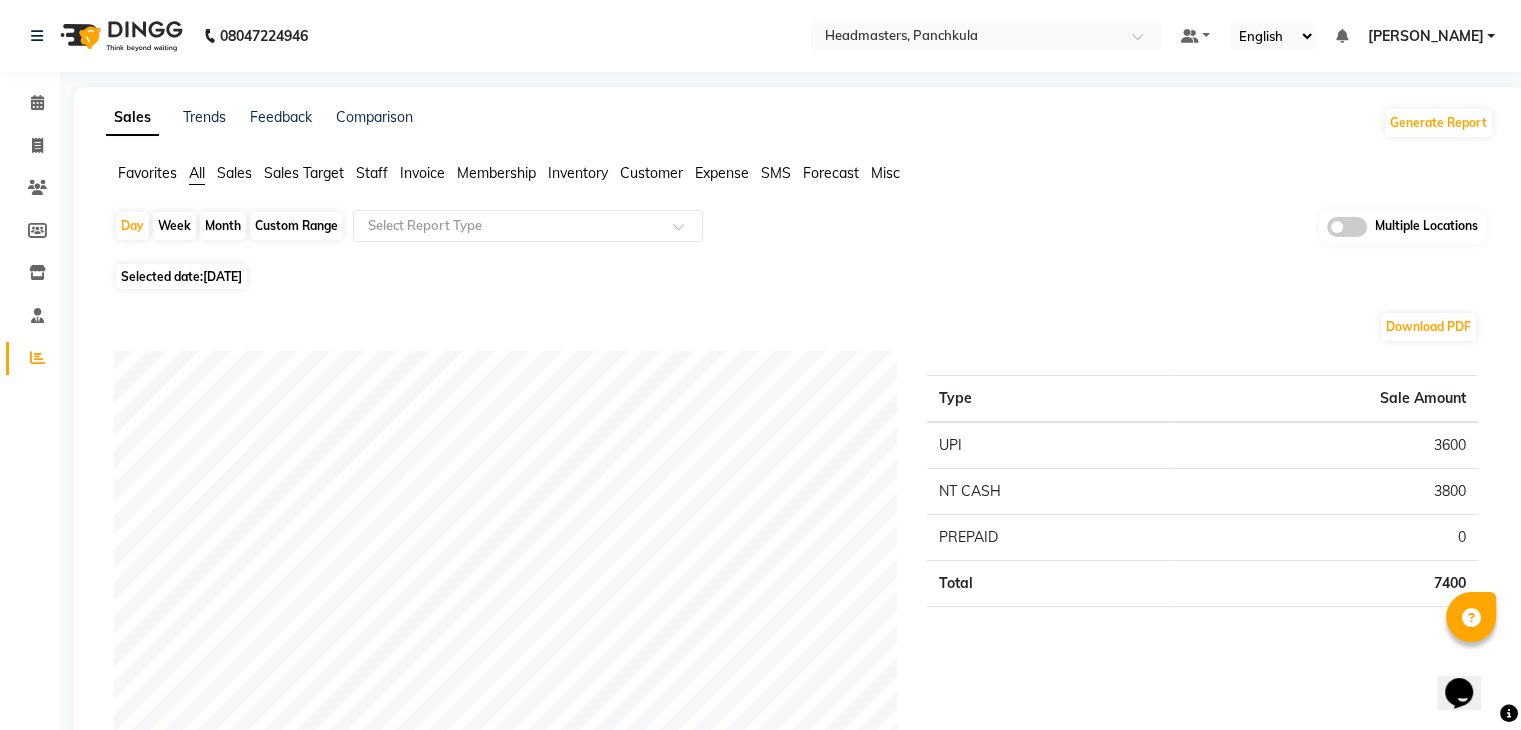 click on "Staff" 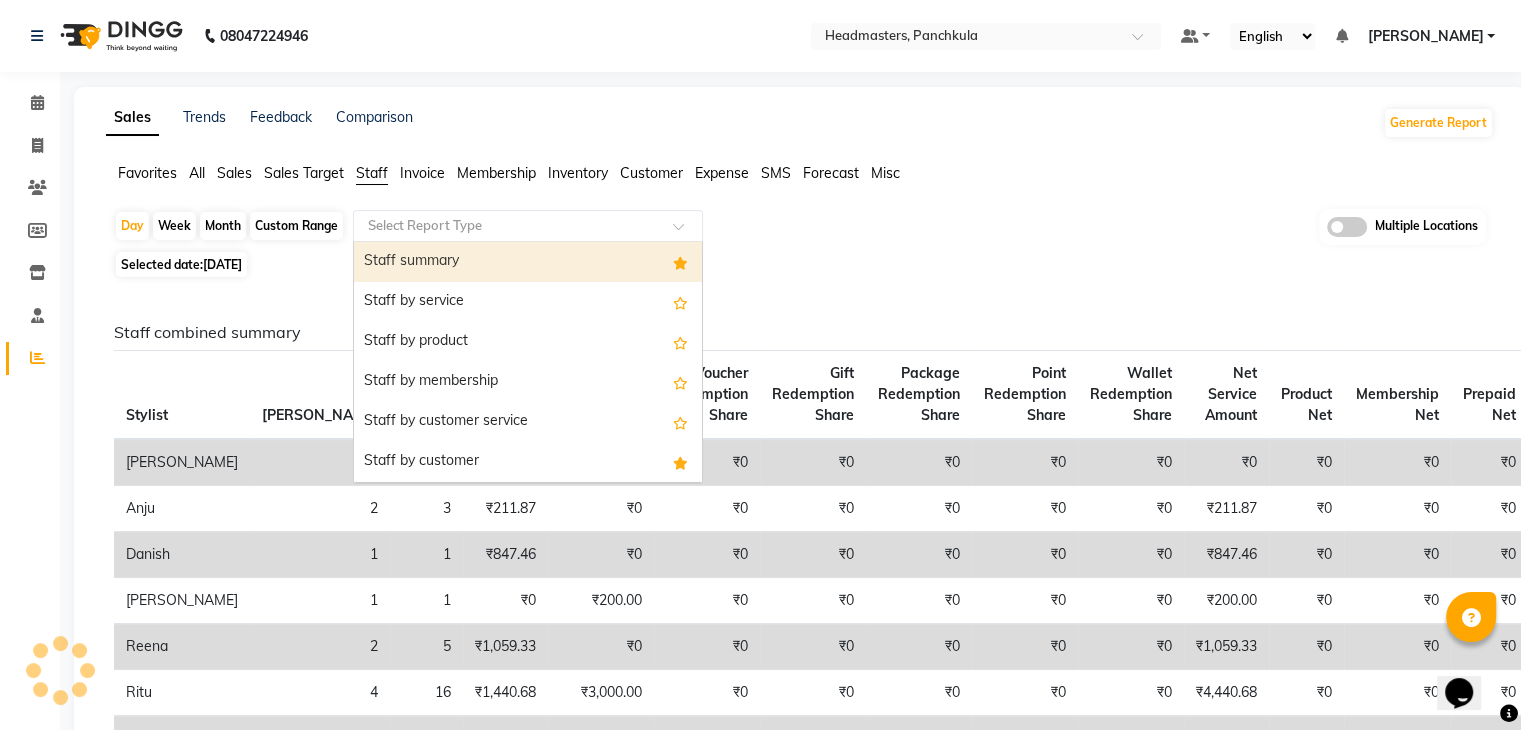 click 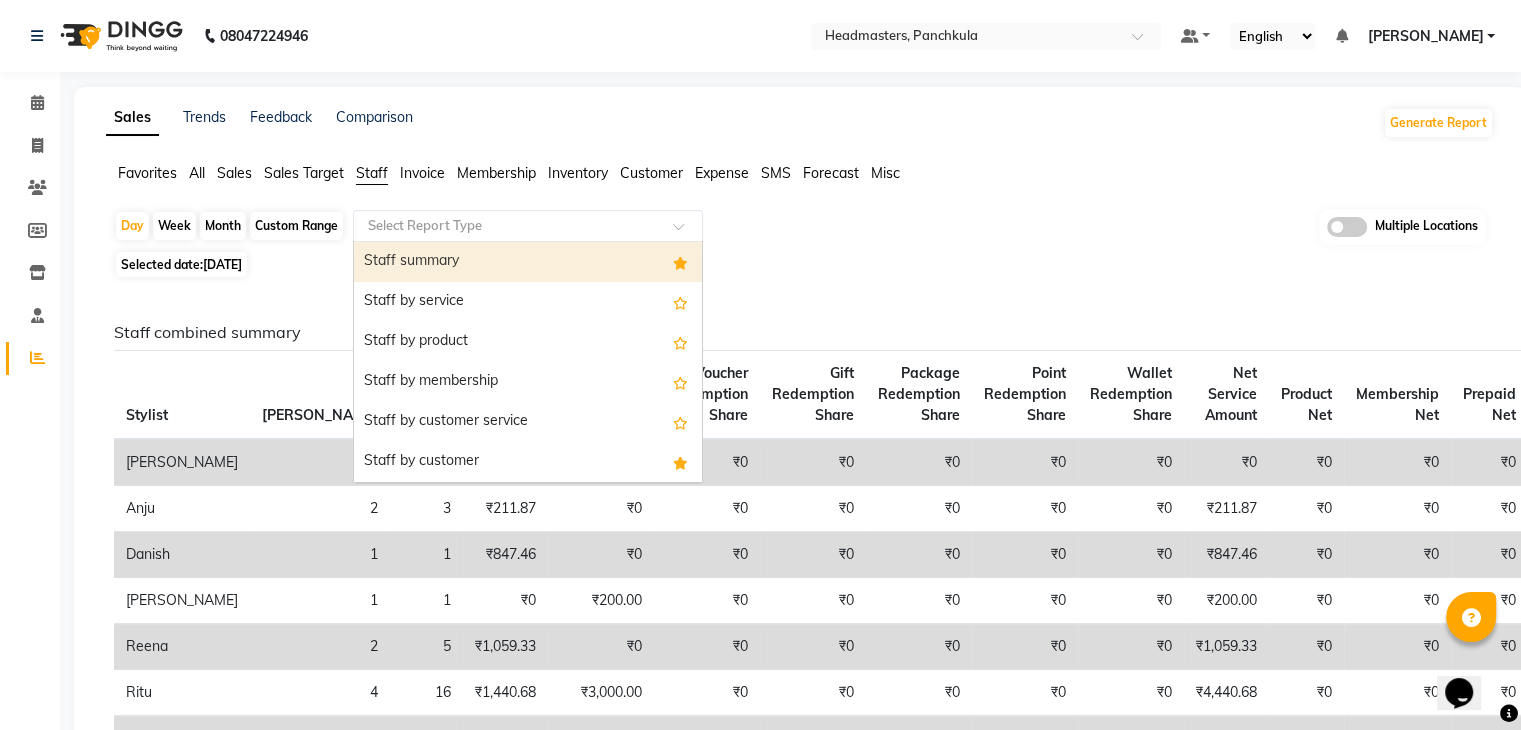 click on "Staff summary" at bounding box center [528, 262] 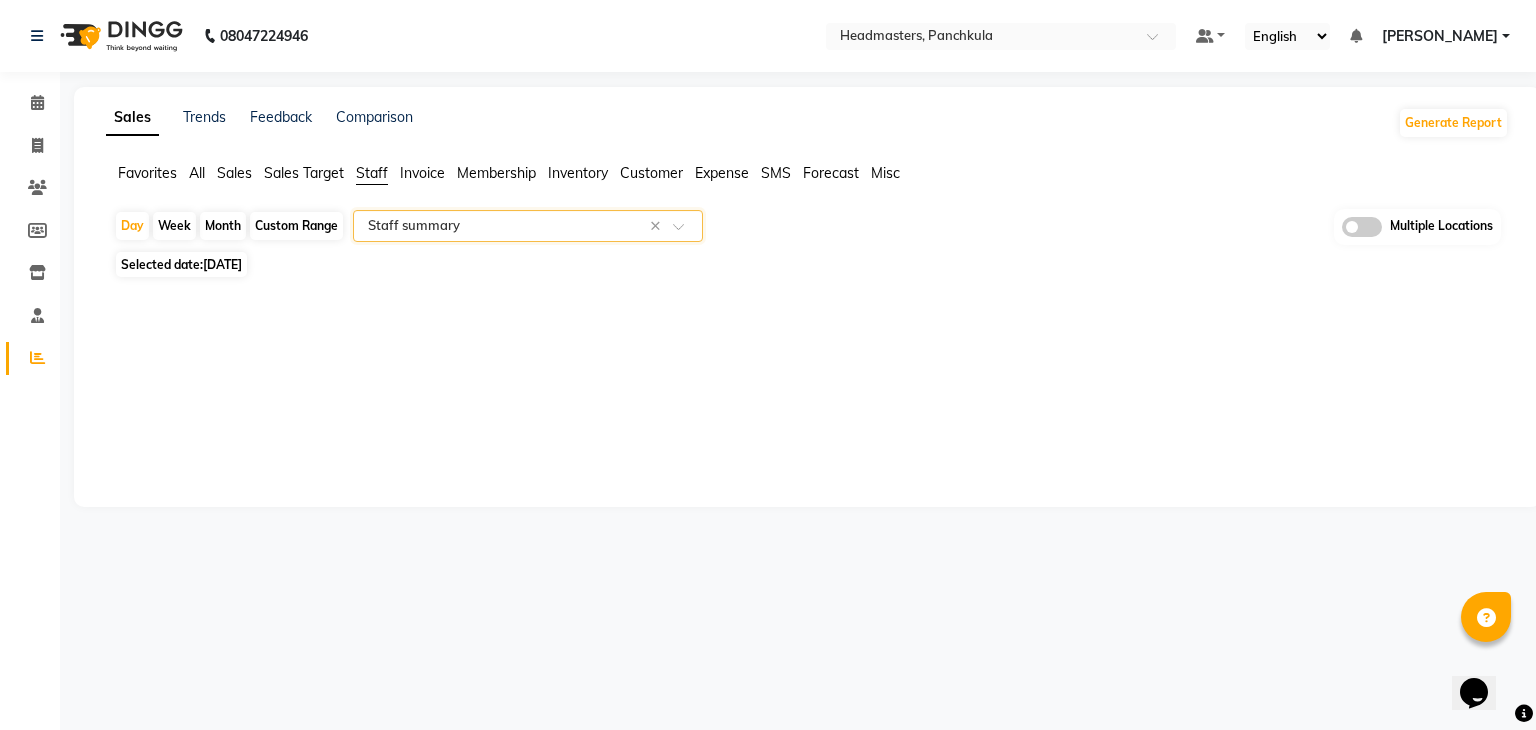 select on "full_report" 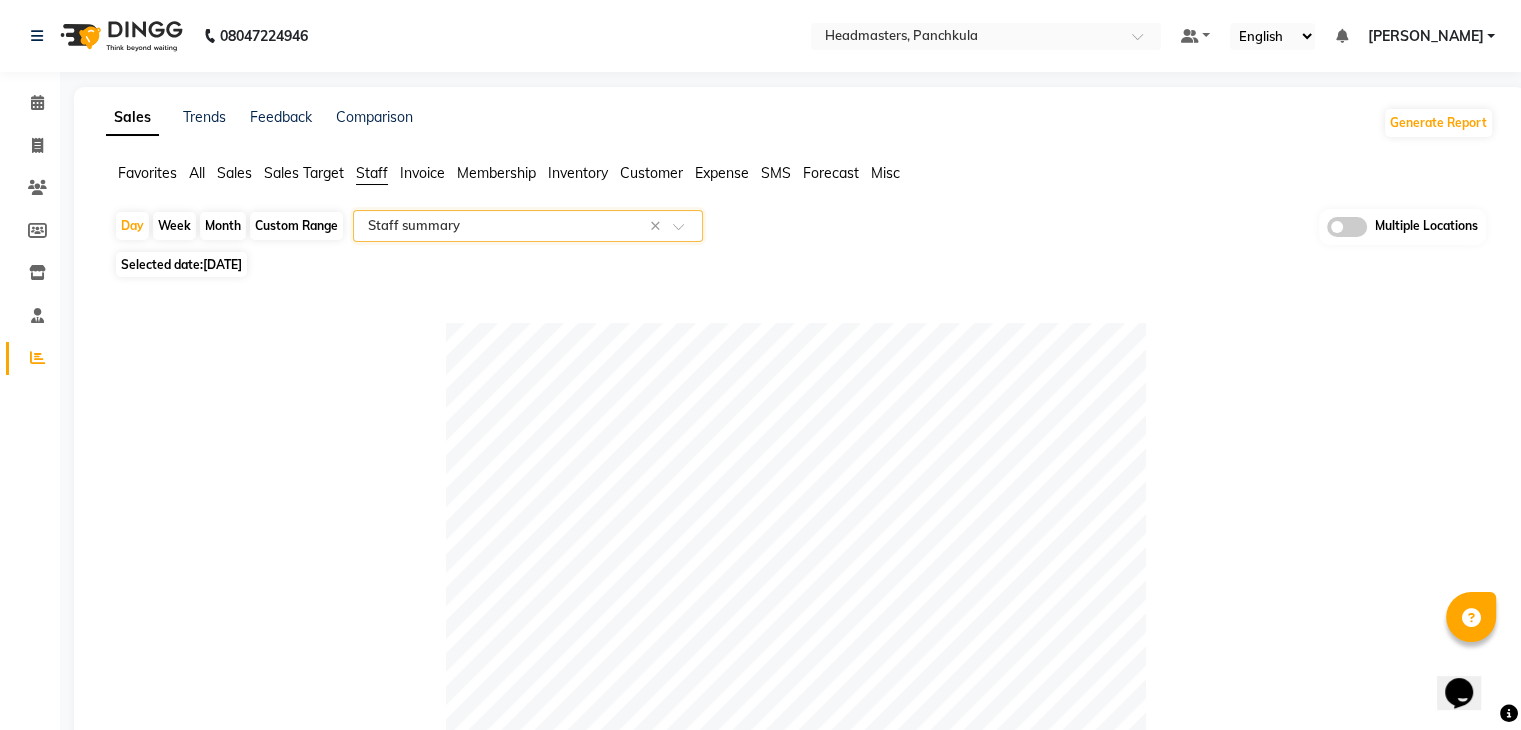 click 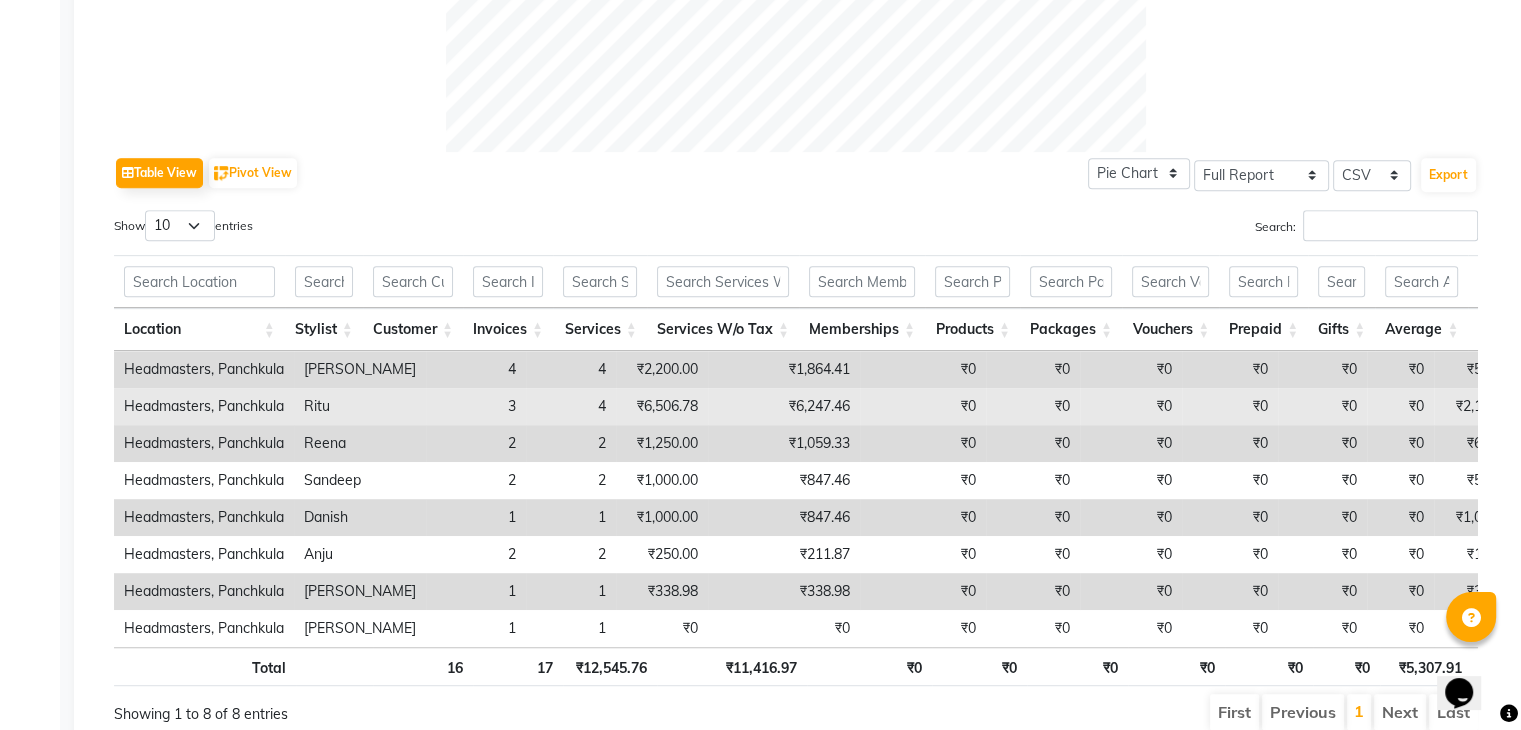 scroll, scrollTop: 968, scrollLeft: 0, axis: vertical 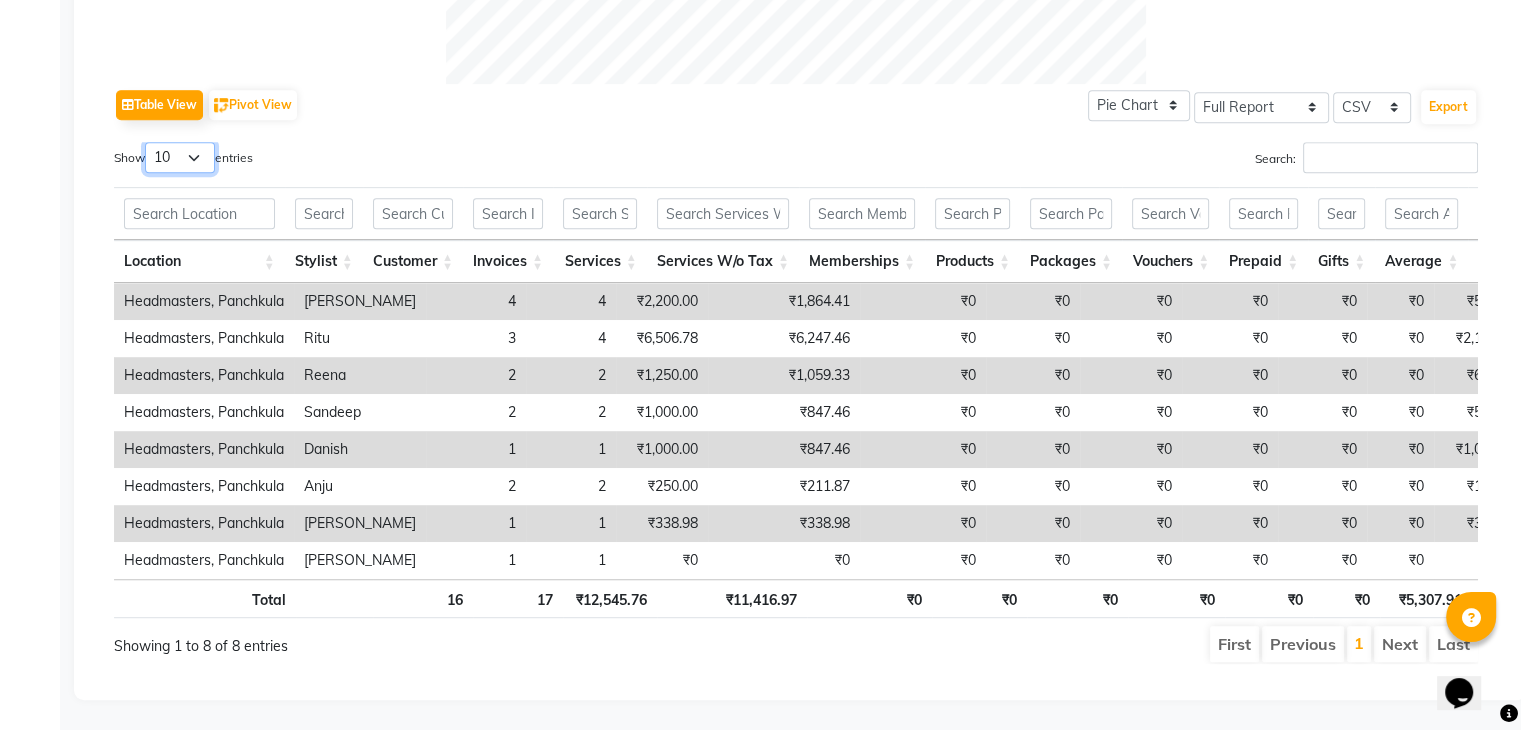 click on "10 25 50 100" at bounding box center (180, 157) 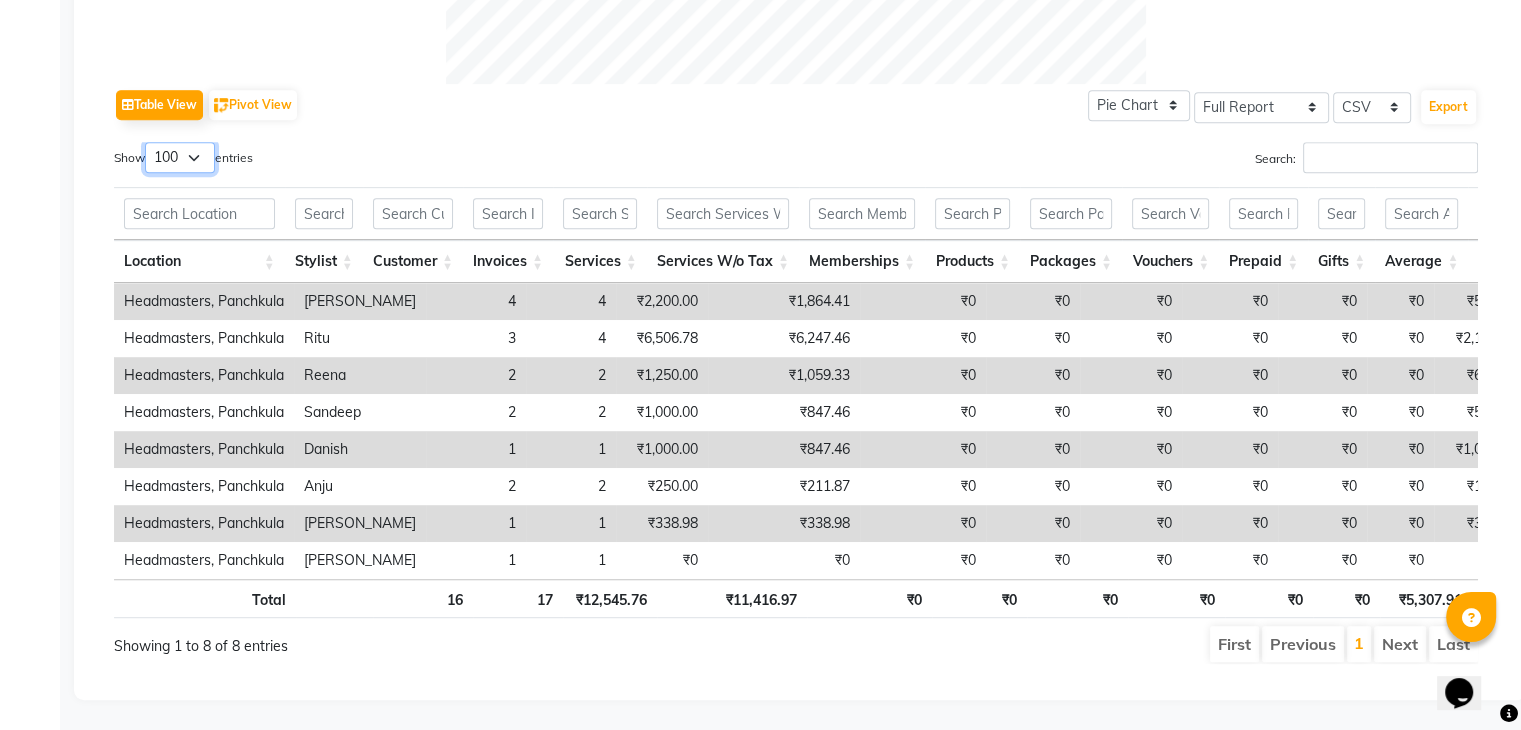 click on "10 25 50 100" at bounding box center [180, 157] 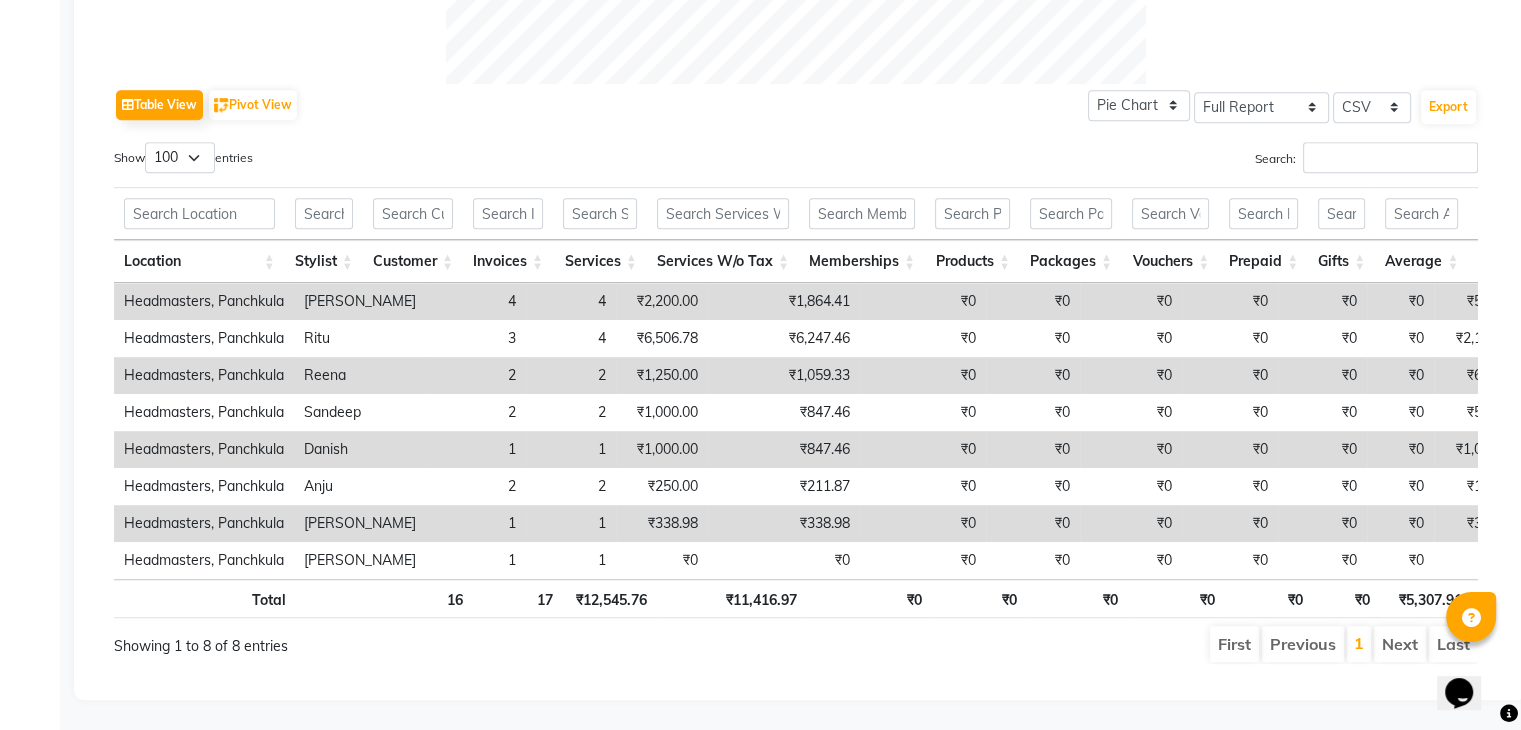 click on "Show  10 25 50 100  entries" at bounding box center (447, 161) 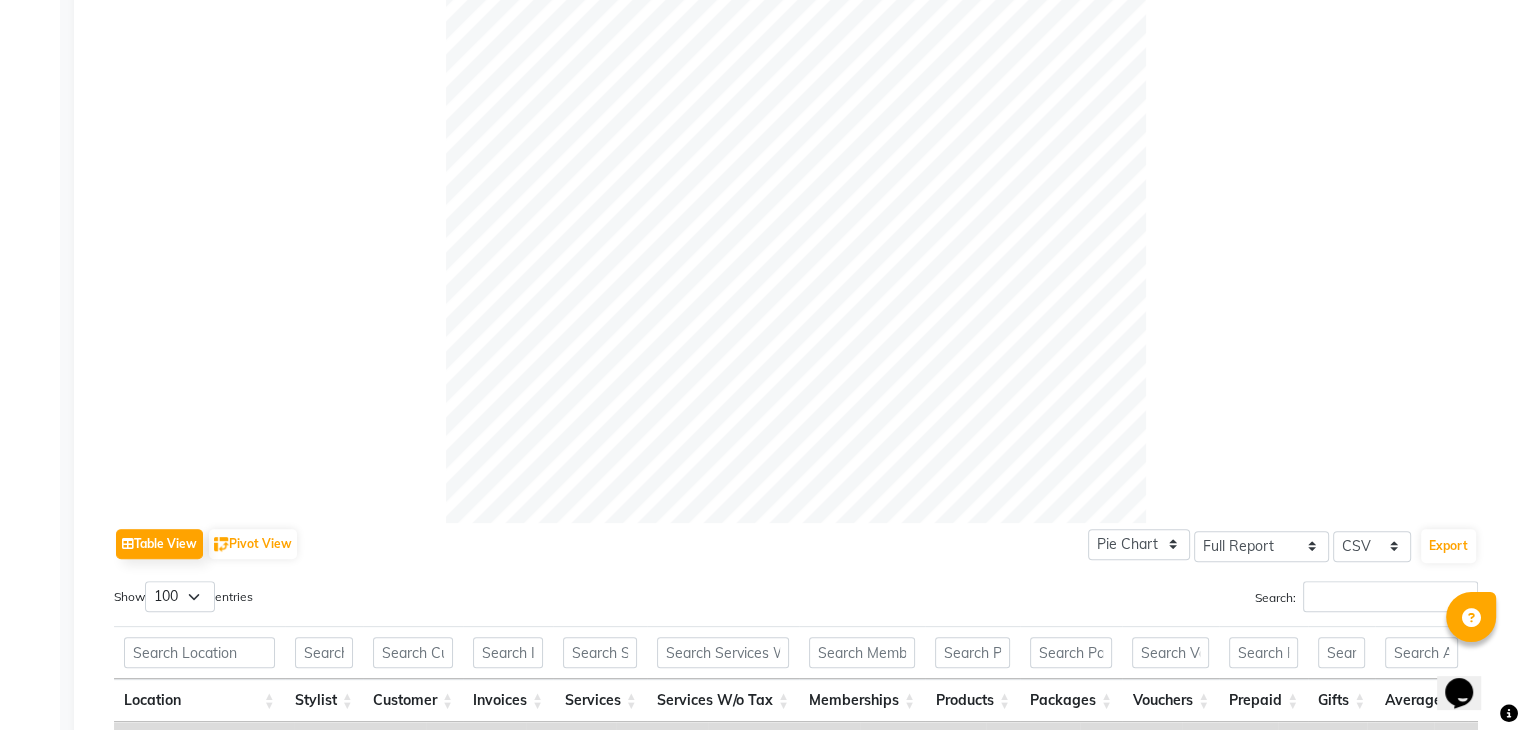 scroll, scrollTop: 900, scrollLeft: 0, axis: vertical 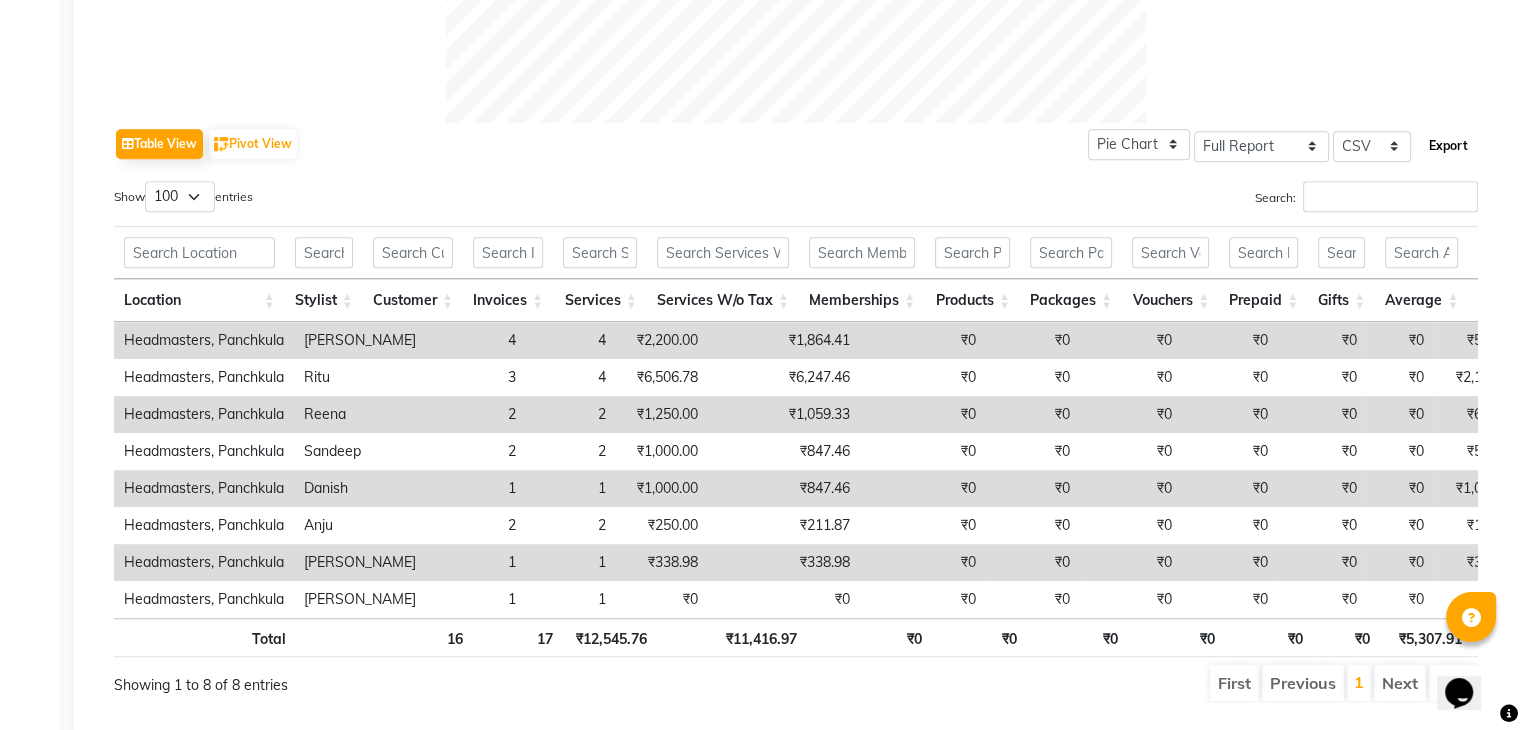 click on "Export" 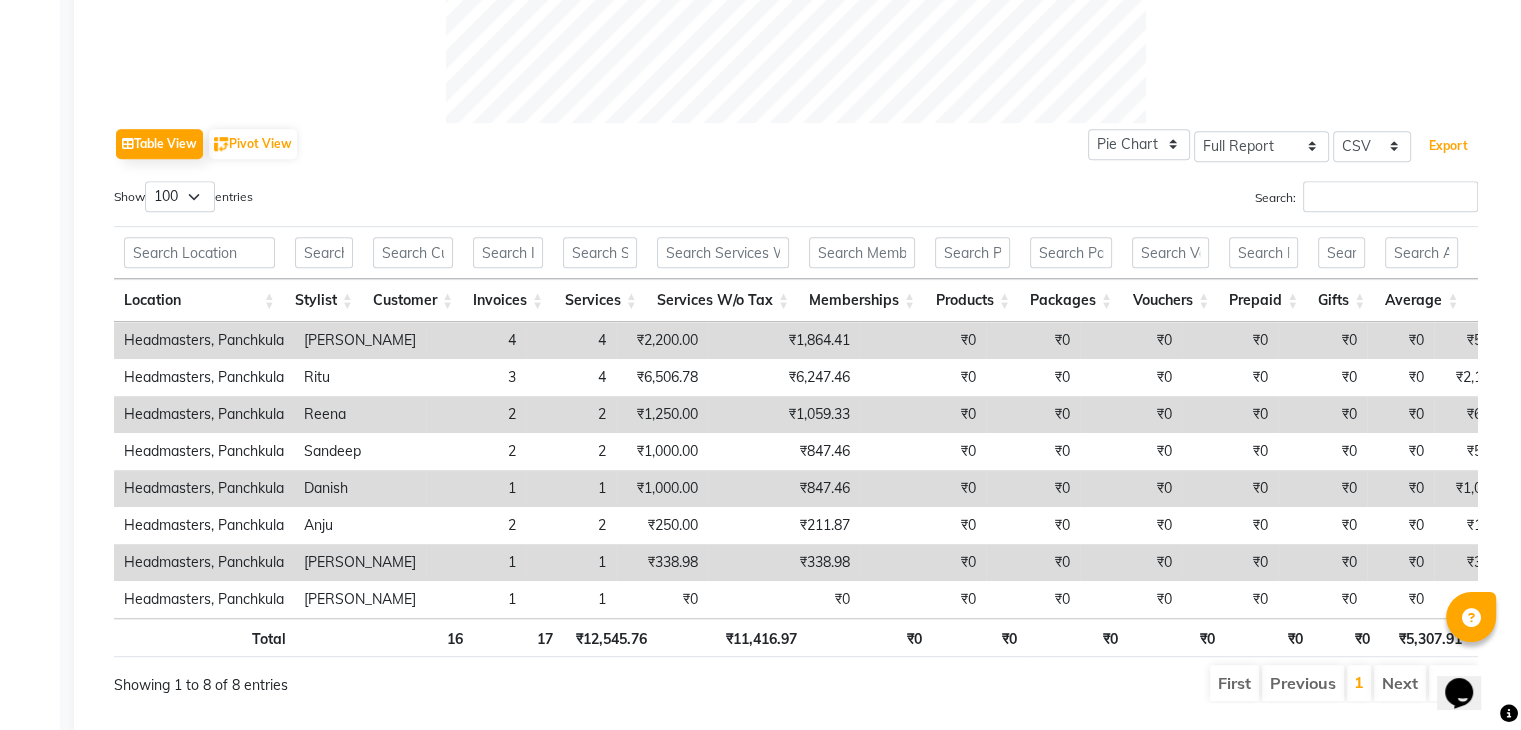 type 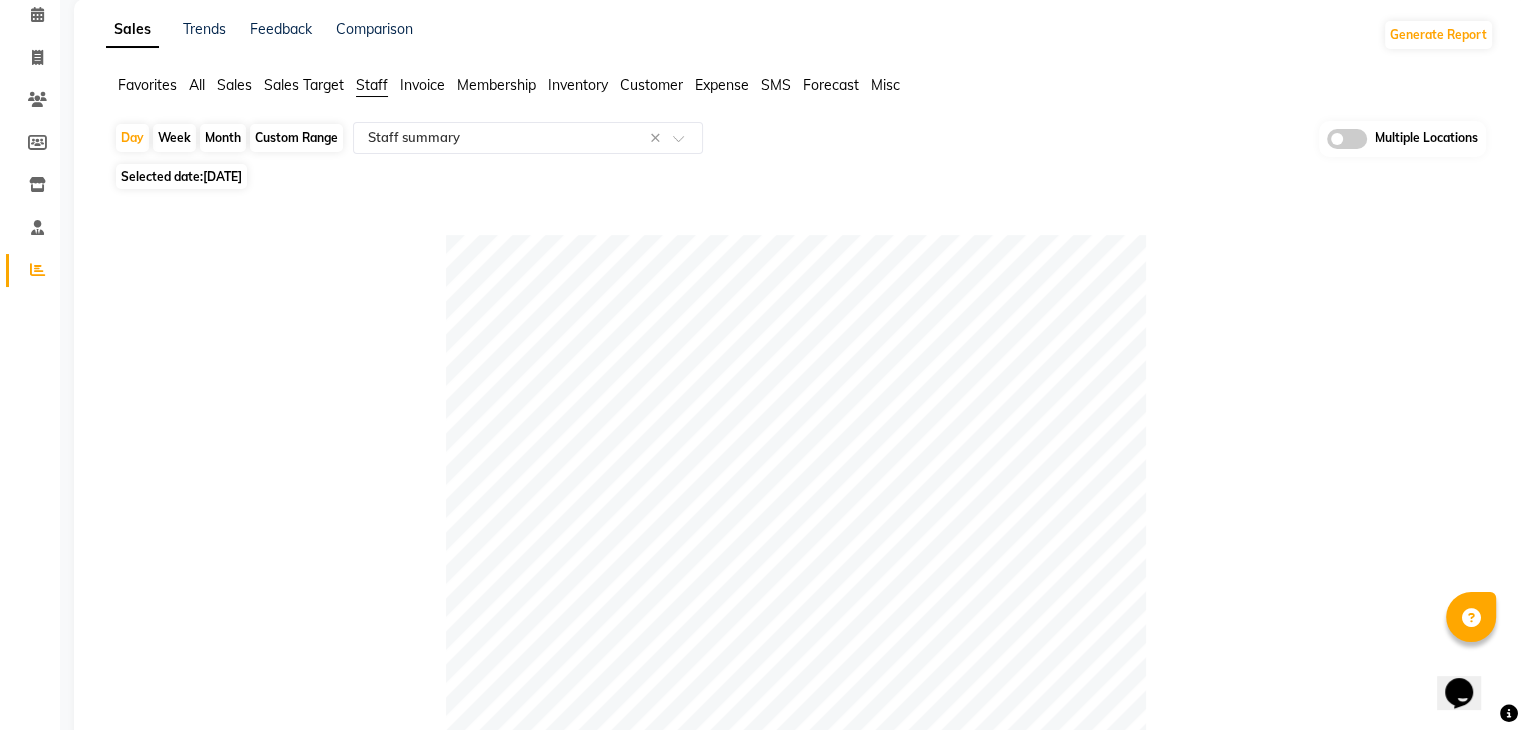 scroll, scrollTop: 0, scrollLeft: 0, axis: both 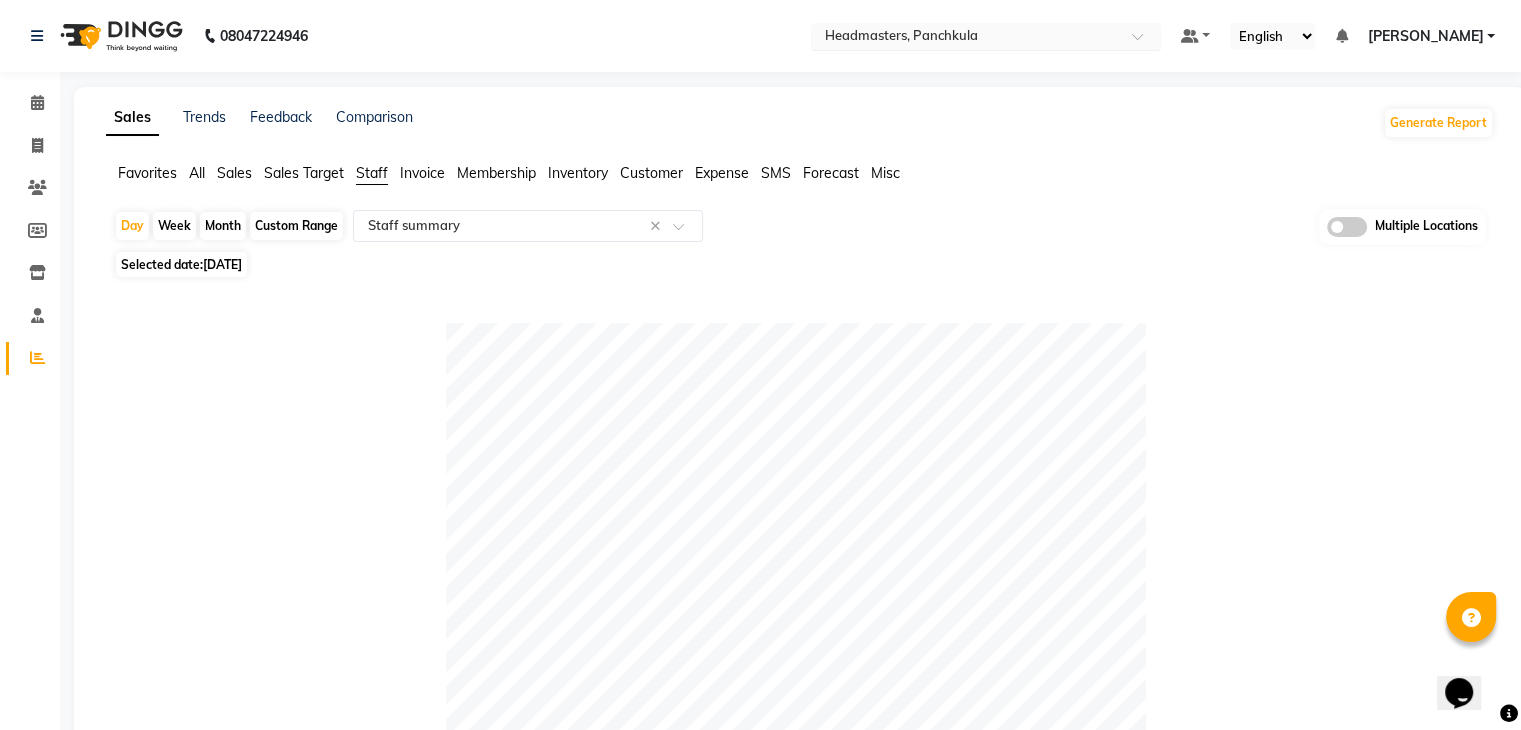click at bounding box center (966, 38) 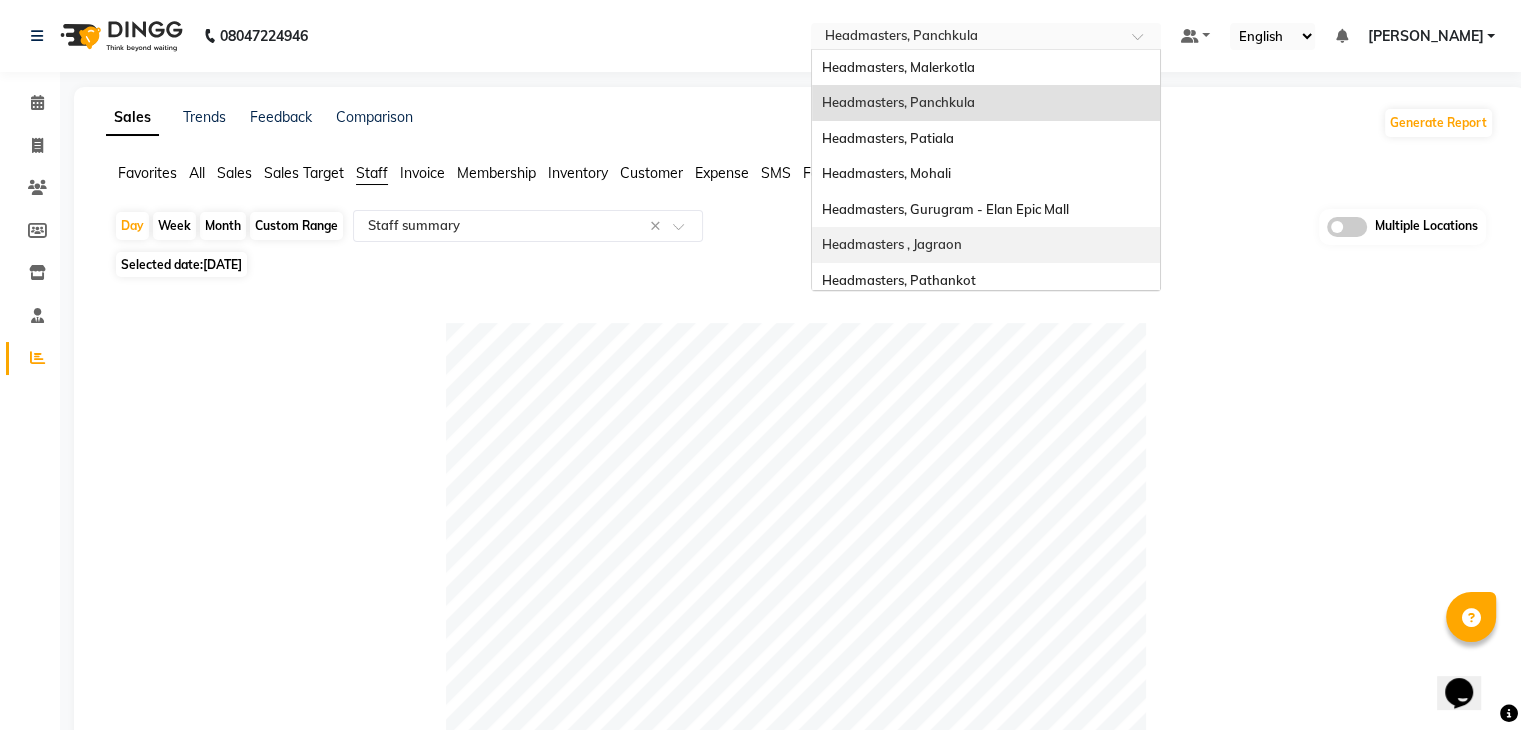 scroll, scrollTop: 292, scrollLeft: 0, axis: vertical 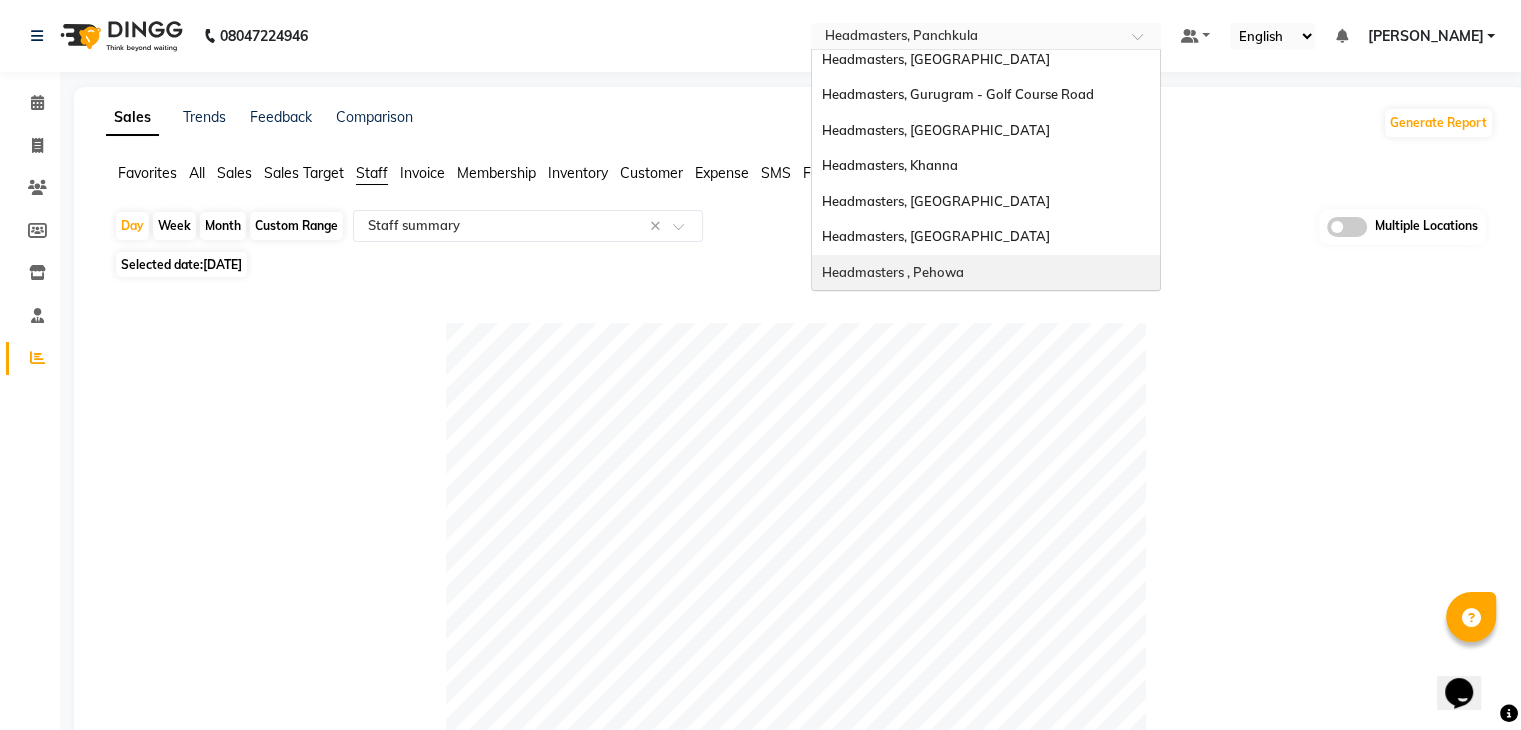 click on "Headmasters , Pehowa" at bounding box center (986, 273) 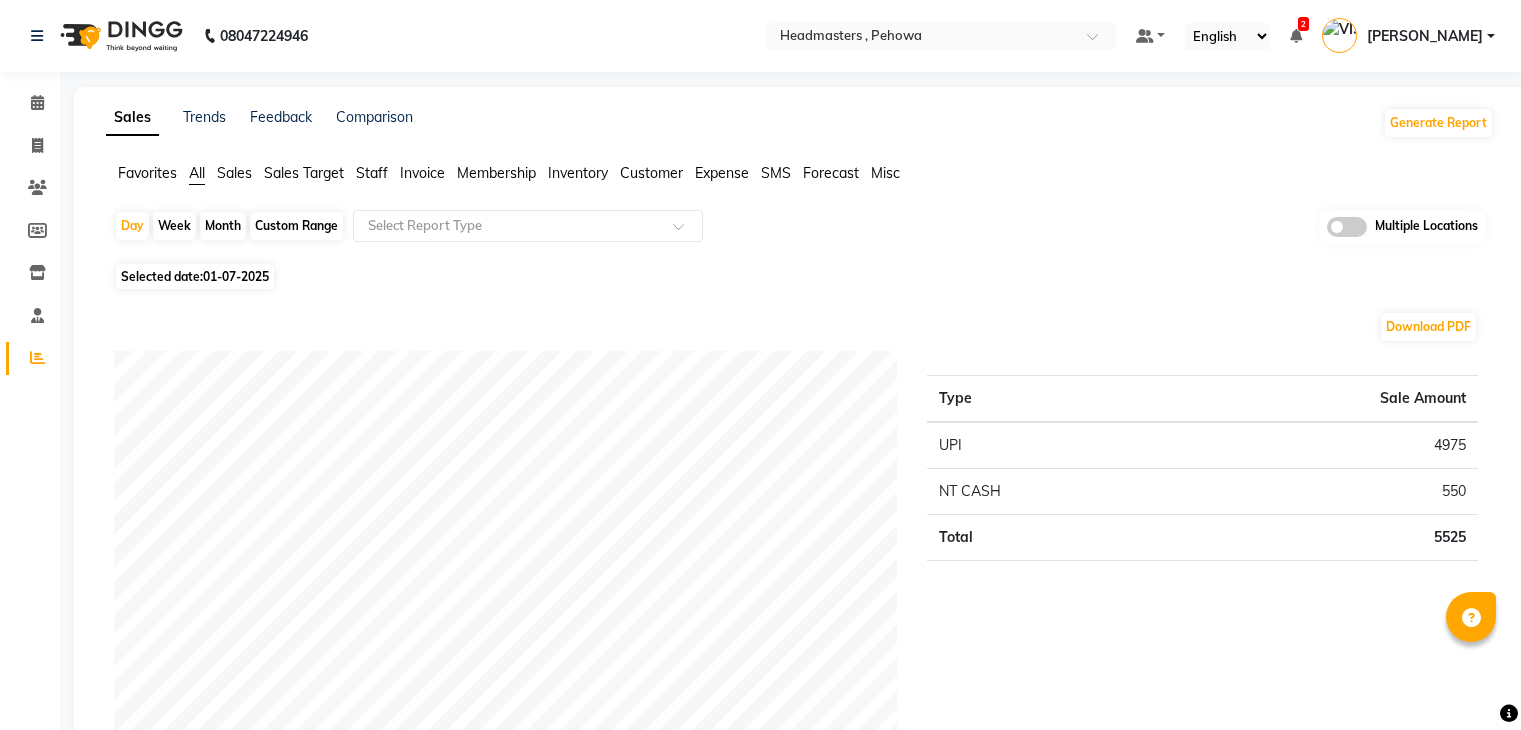 scroll, scrollTop: 0, scrollLeft: 0, axis: both 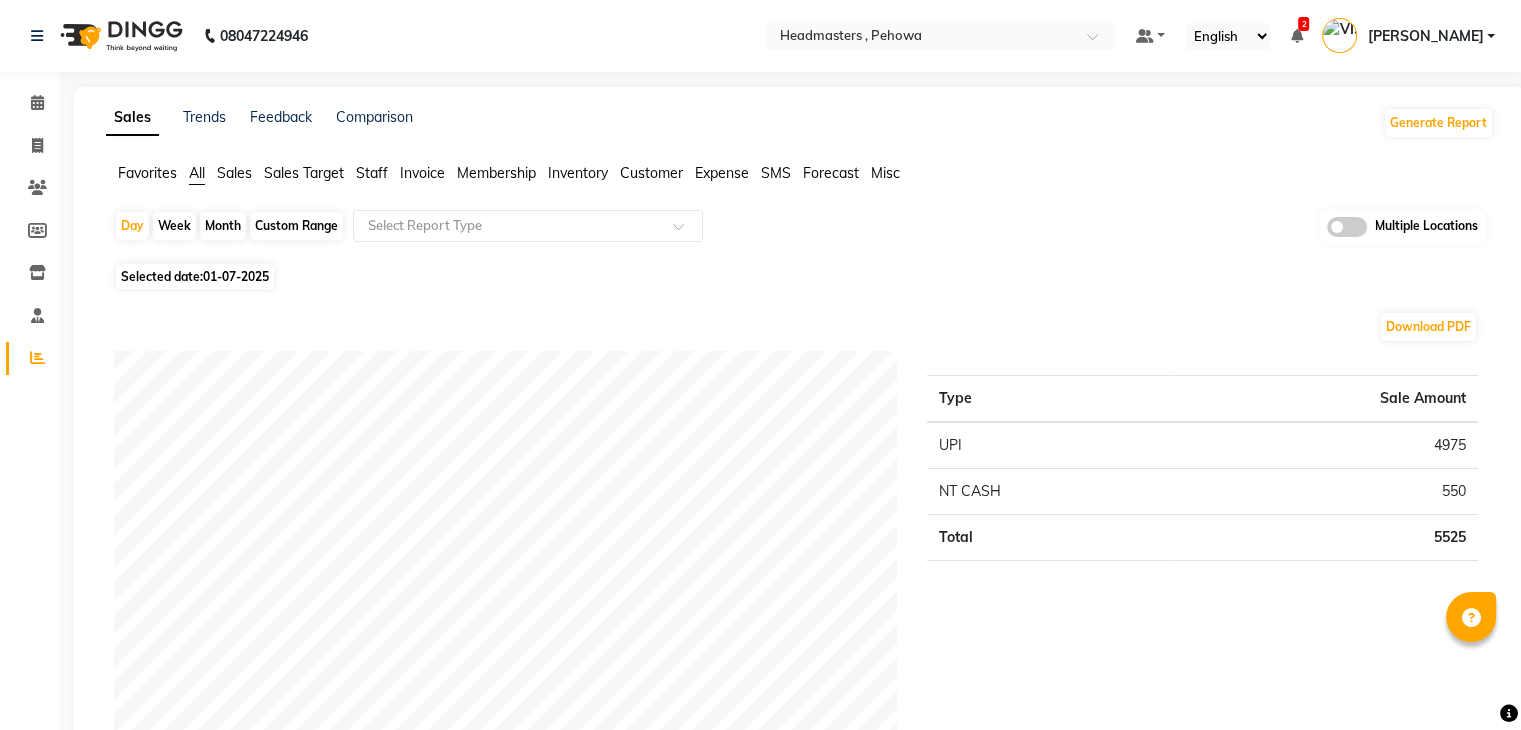 click on "Invoice" 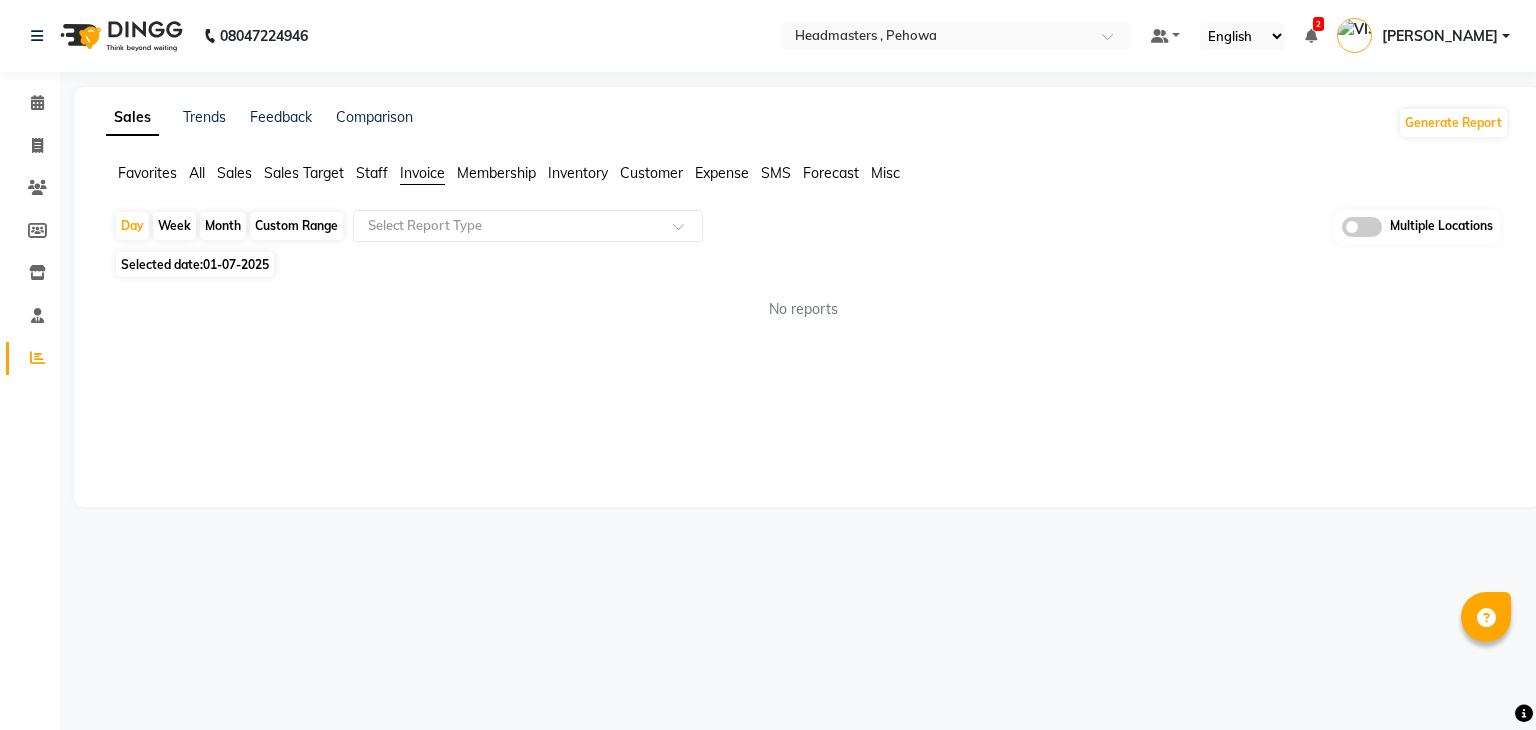 click on "Staff" 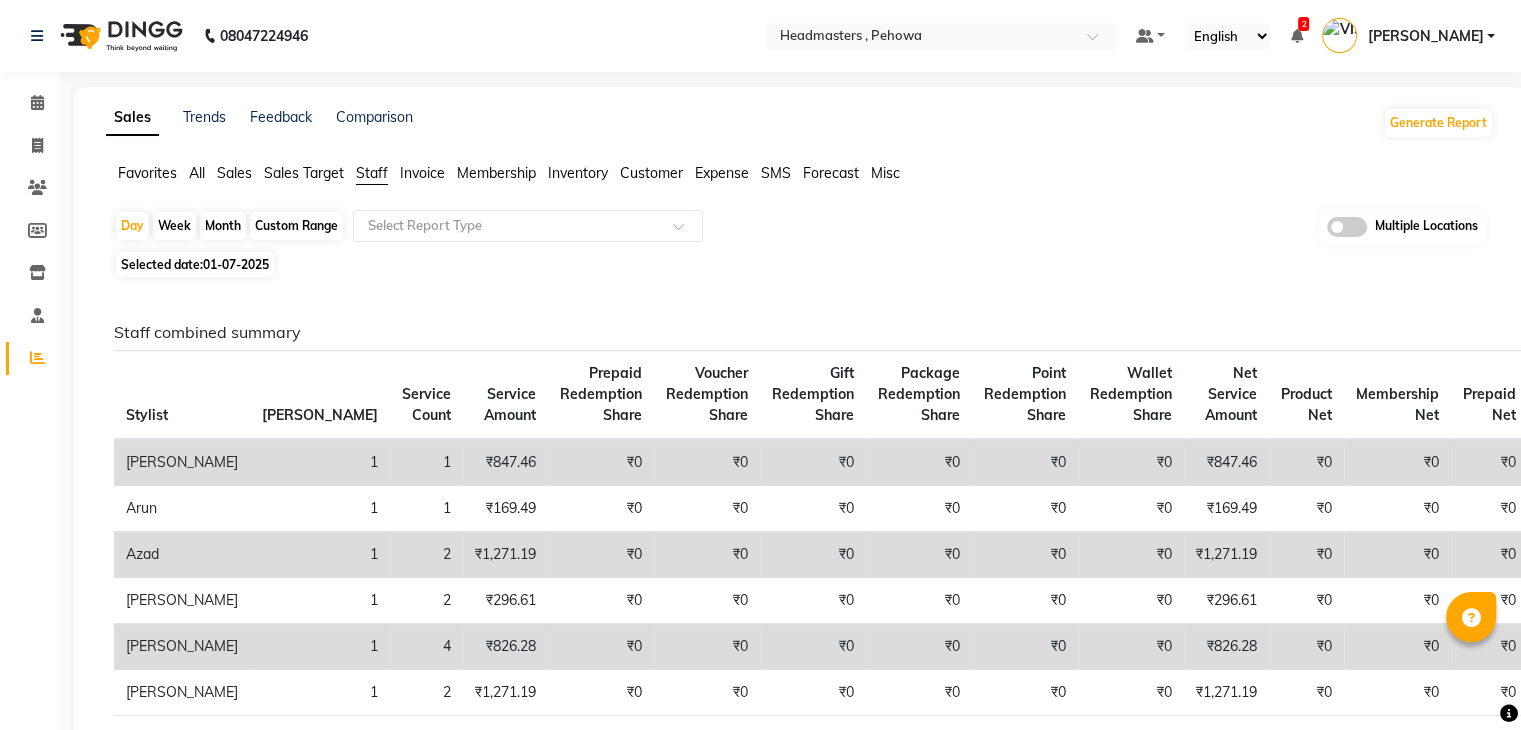 click on "01-07-2025" 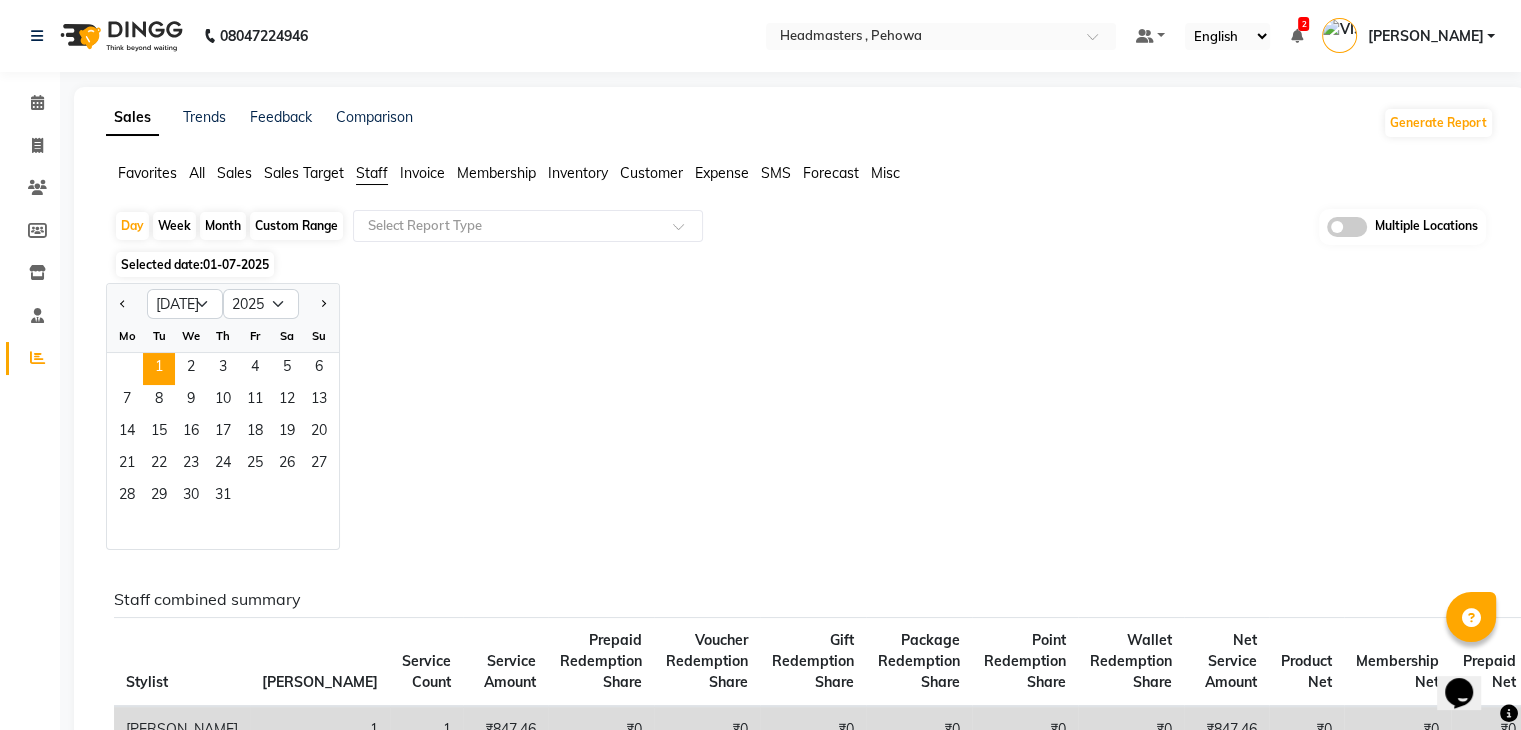 scroll, scrollTop: 0, scrollLeft: 0, axis: both 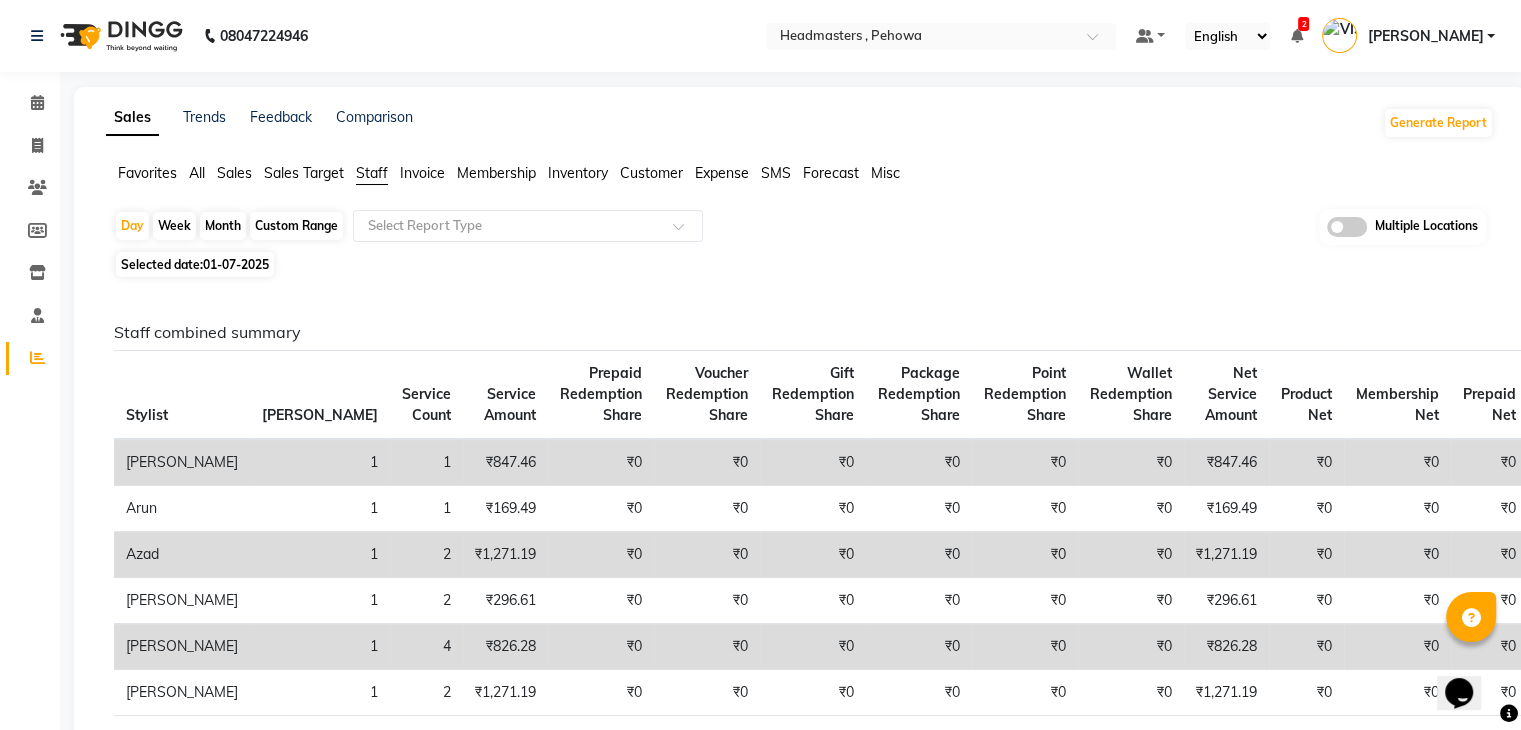 click on "Selected date:  01-07-2025" 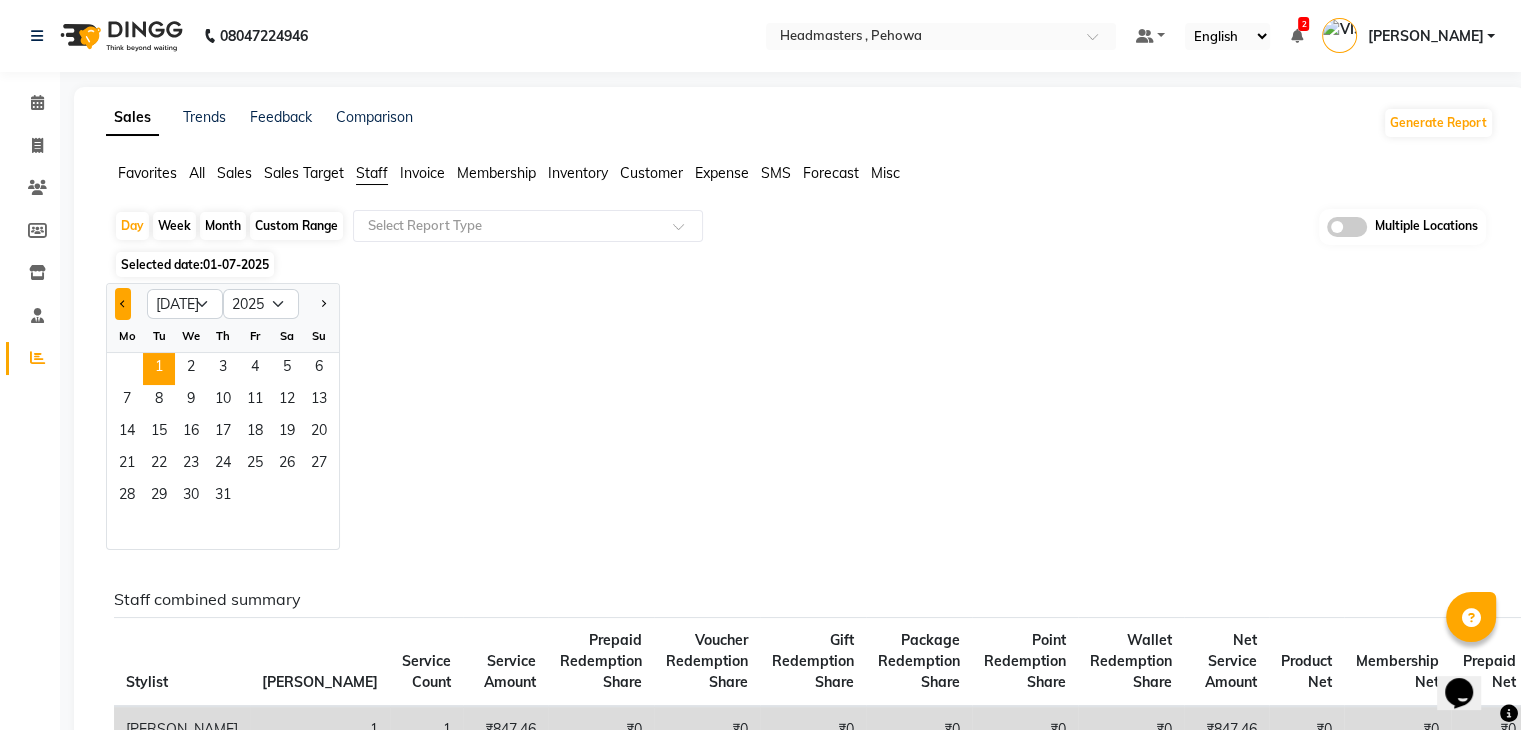 click 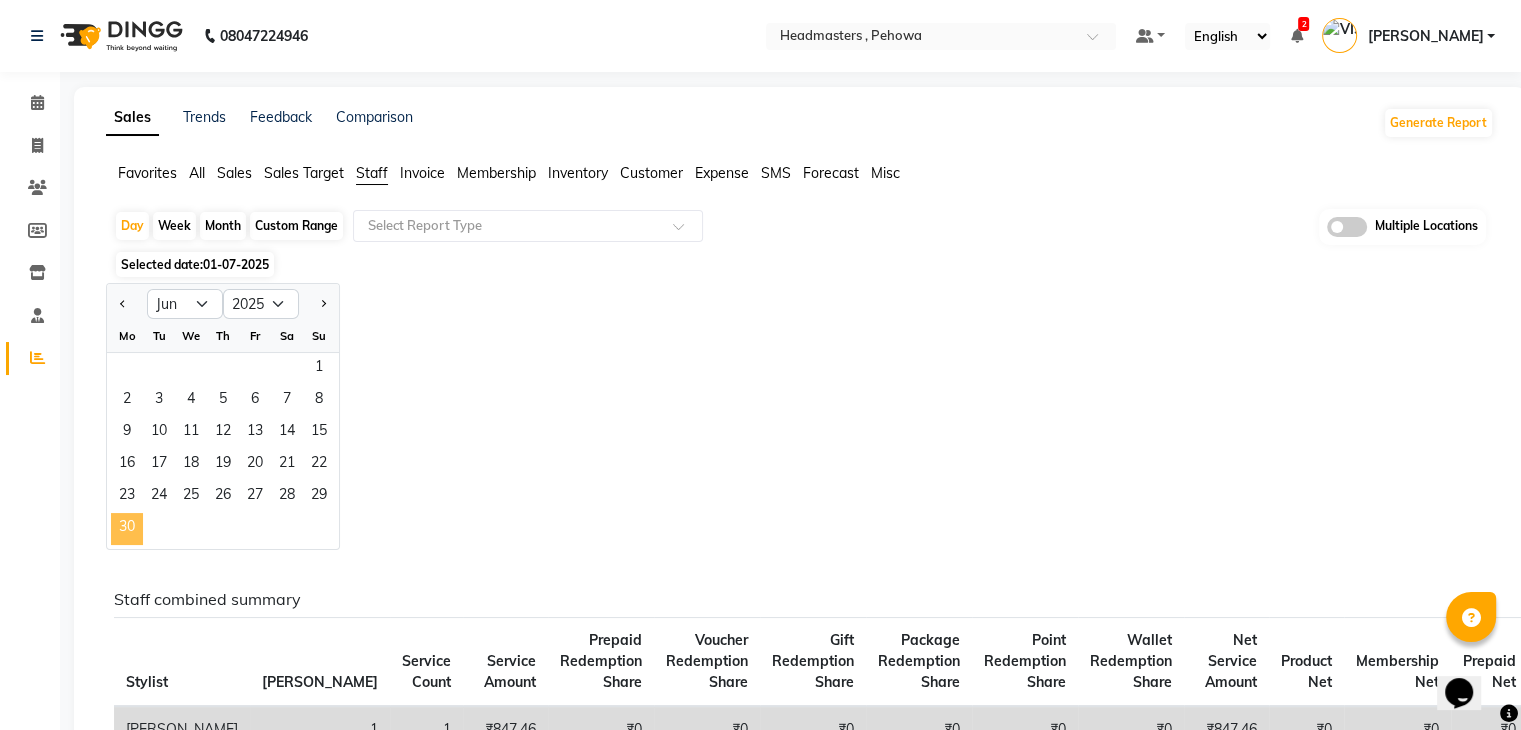 click on "30" 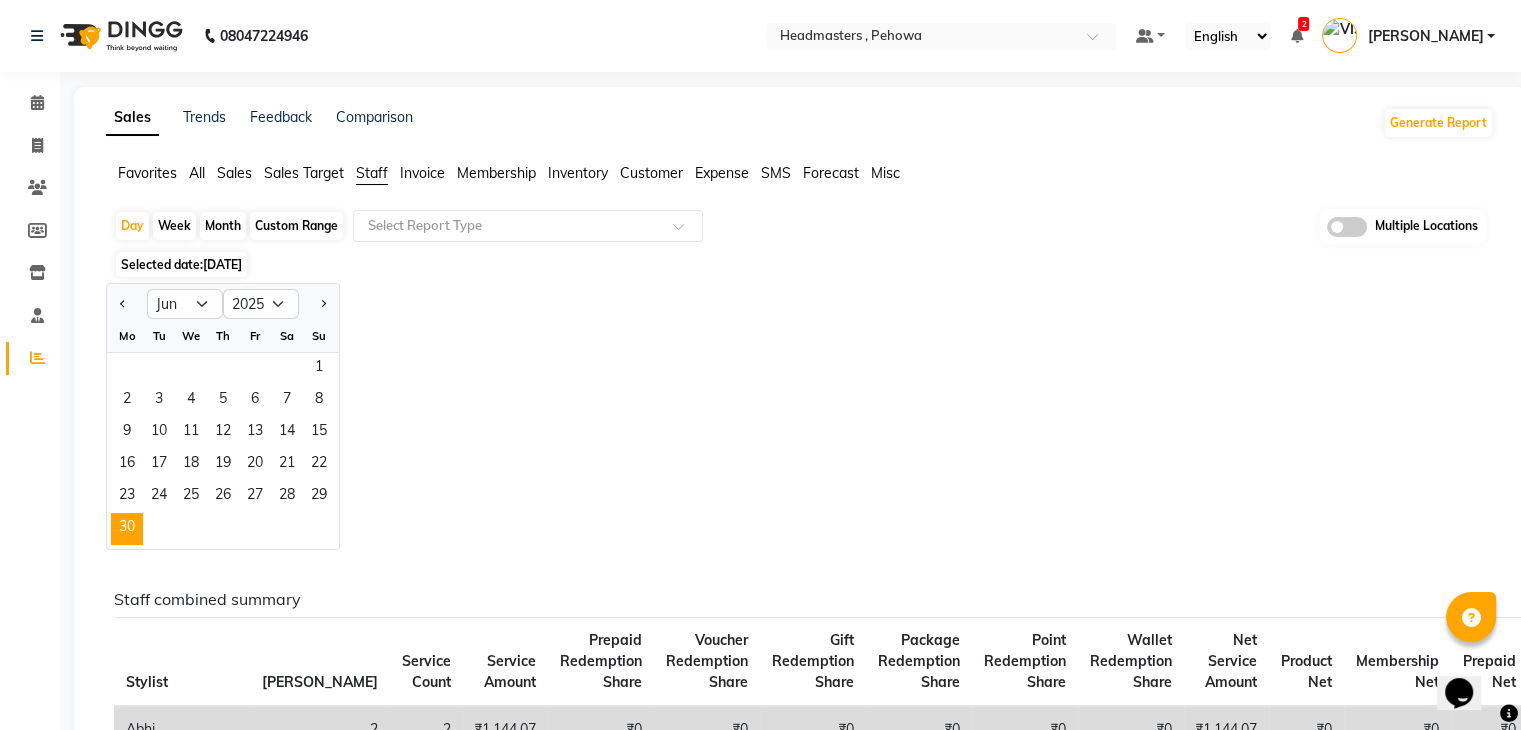 click on "Day   Week   Month   Custom Range  Select Report Type Multiple Locations Selected date:  30-06-2025  Jan Feb Mar Apr May Jun Jul Aug Sep Oct Nov Dec 2015 2016 2017 2018 2019 2020 2021 2022 2023 2024 2025 2026 2027 2028 2029 2030 2031 2032 2033 2034 2035 Mo Tu We Th Fr Sa Su  1   2   3   4   5   6   7   8   9   10   11   12   13   14   15   16   17   18   19   20   21   22   23   24   25   26   27   28   29   30  Staff combined summary Stylist Bill Count Service Count Service Amount Prepaid Redemption Share Voucher Redemption Share Gift Redemption Share Package Redemption Share Point Redemption Share Wallet Redemption Share Net Service Amount Product Net Membership Net Prepaid Net Voucher Net Gift Net Package Net  Abhi 2 2 ₹1,144.07 ₹0 ₹0 ₹0 ₹0 ₹0 ₹0 ₹1,144.07 ₹0 ₹0 ₹0 ₹0 ₹0 ₹0  Ajay 2 2 ₹677.96 ₹0 ₹0 ₹0 ₹0 ₹0 ₹0 ₹677.96 ₹0 ₹0 ₹0 ₹0 ₹0 ₹0  Amanpreet 3 4 ₹2,076.27 ₹0 ₹0 ₹0 ₹0 ₹0 ₹0 ₹2,076.27 ₹0 ₹0 ₹0 ₹0 ₹0 ₹0  Arun 5 8 ₹0 4 9" 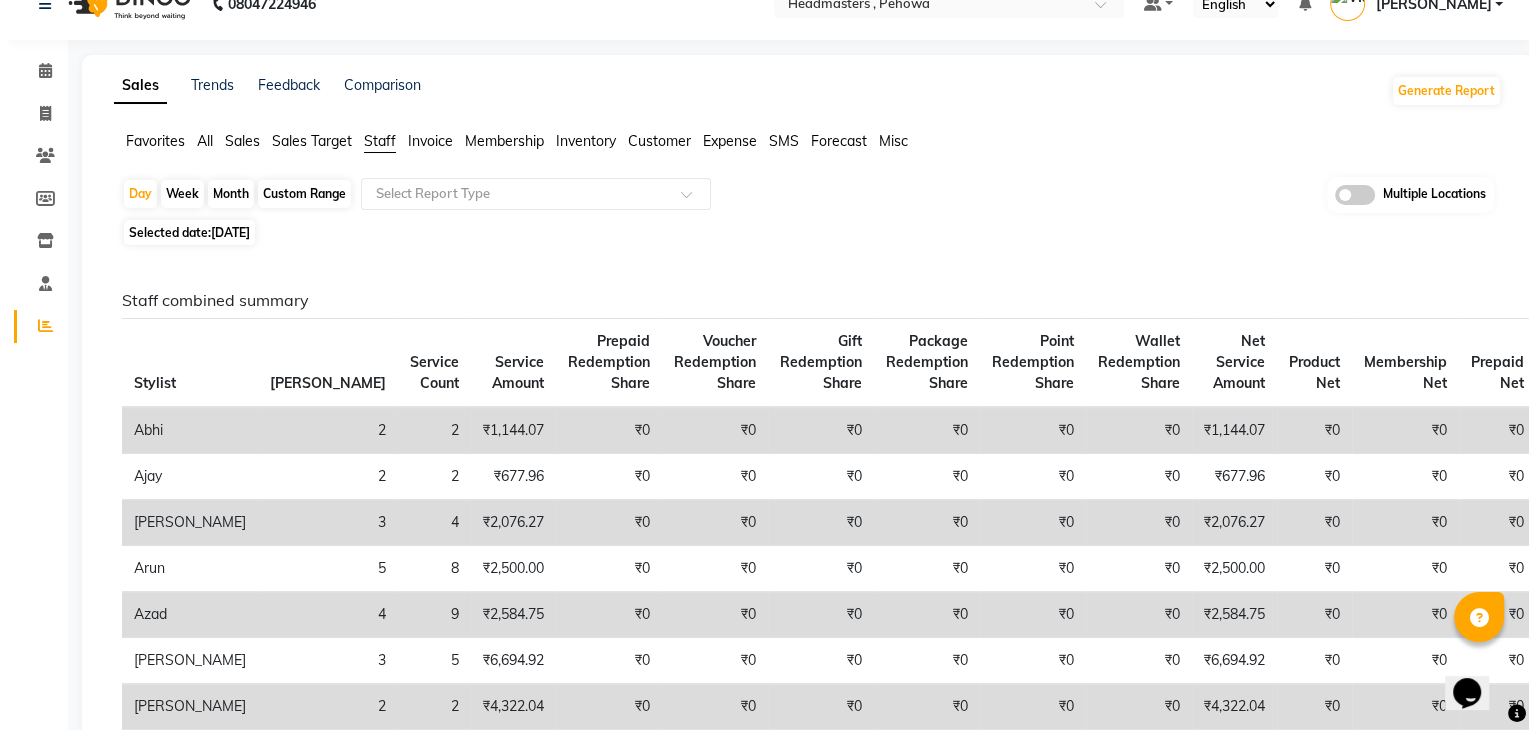 scroll, scrollTop: 0, scrollLeft: 0, axis: both 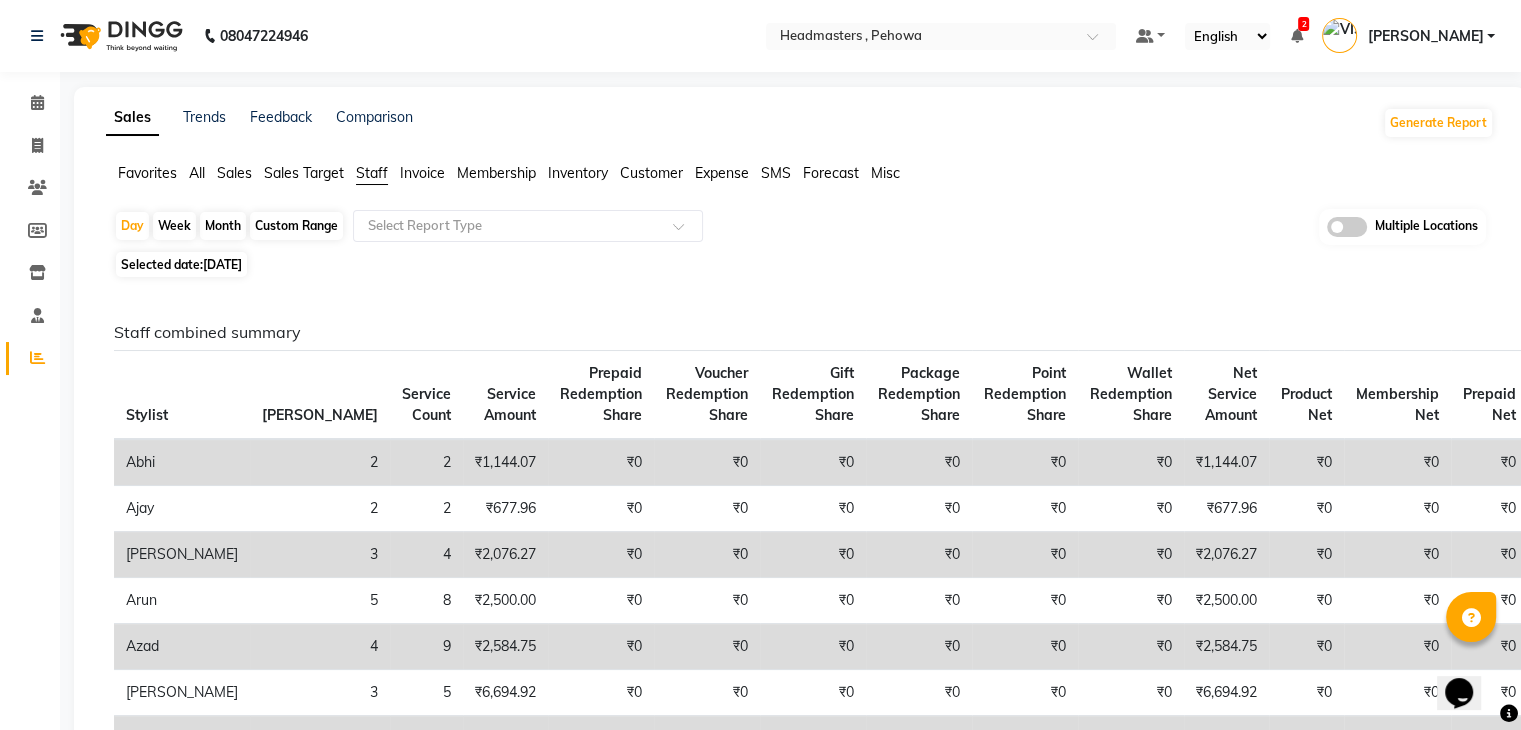 click on "Sales" 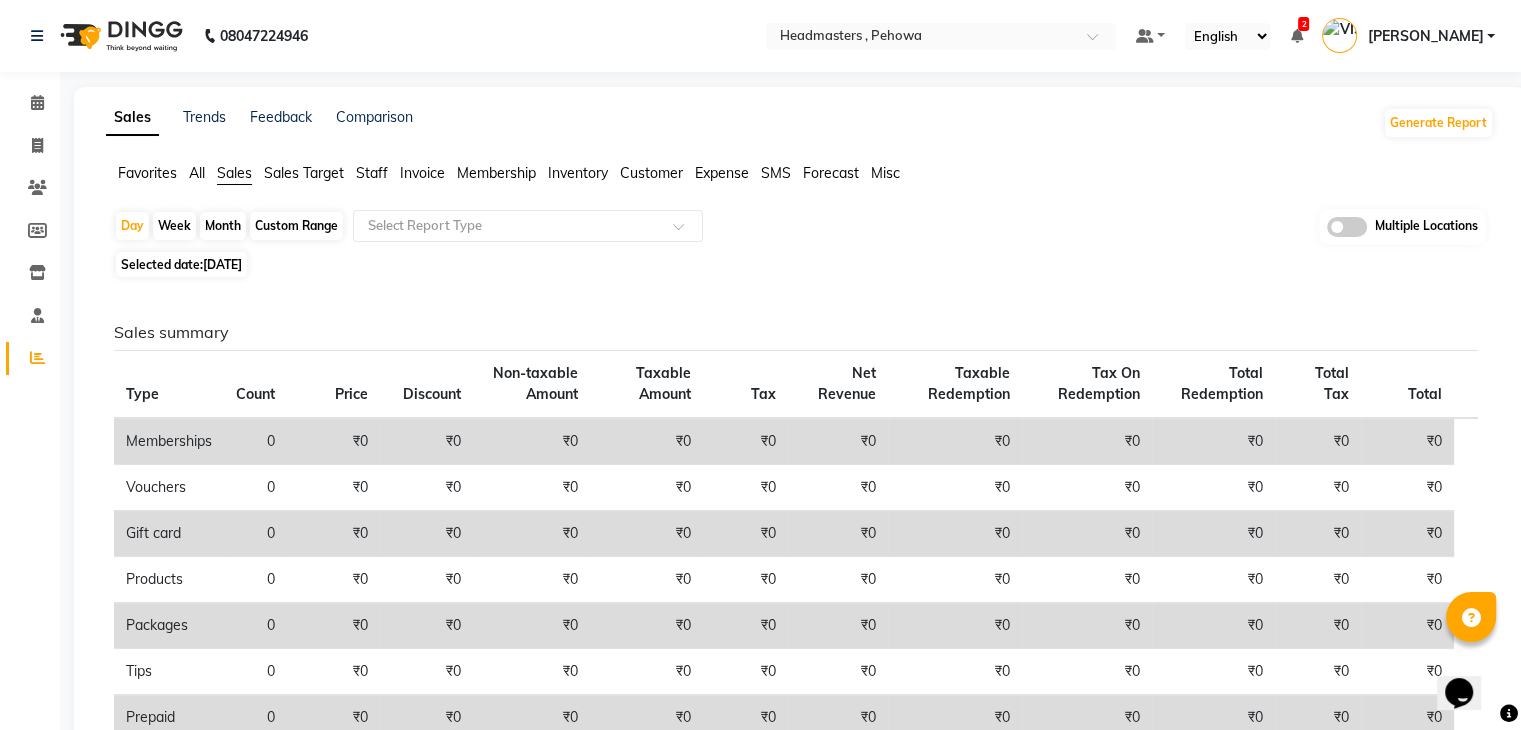 click on "Sales summary Type Count Price Discount Non-taxable Amount Taxable Amount Tax Net Revenue Taxable Redemption Tax On Redemption Total Redemption Total Tax Total  Memberships 0 ₹0 ₹0 ₹0 ₹0 ₹0 ₹0 ₹0 ₹0 ₹0 ₹0 ₹0  Vouchers 0 ₹0 ₹0 ₹0 ₹0 ₹0 ₹0 ₹0 ₹0 ₹0 ₹0 ₹0  Gift card 0 ₹0 ₹0 ₹0 ₹0 ₹0 ₹0 ₹0 ₹0 ₹0 ₹0 ₹0  Products 0 ₹0 ₹0 ₹0 ₹0 ₹0 ₹0 ₹0 ₹0 ₹0 ₹0 ₹0  Packages 0 ₹0 ₹0 ₹0 ₹0 ₹0 ₹0 ₹0 ₹0 ₹0 ₹0 ₹0  Tips 0 ₹0 ₹0 ₹0 ₹0 ₹0 ₹0 ₹0 ₹0 ₹0 ₹0 ₹0  Prepaid 0 ₹0 ₹0 ₹0 ₹0 ₹0 ₹0 ₹0 ₹0 ₹0 ₹0 ₹0  Services 45 ₹58,010.00 ₹32,760.00 ₹0 ₹21,398.18 ₹3,851.68 ₹25,250.00 ₹0 ₹0 ₹0 ₹3,851.68 ₹25,250.00  Fee 0 ₹0 ₹0 ₹0 ₹0 ₹0 ₹0 ₹0 ₹0 ₹0 ₹0 ₹0 Payment mode Payment Mode Count Total Redemption Tip Fee Advance Amount Invoice Amount  NT CASH 15 ₹17,150.00 ₹0 ₹0 ₹0 ₹0 ₹17,150.00  UPI 6 ₹8,100.00 ₹0 ₹0 ₹0 ₹0 ₹8,100.00  COMPLIMENTARY 1" 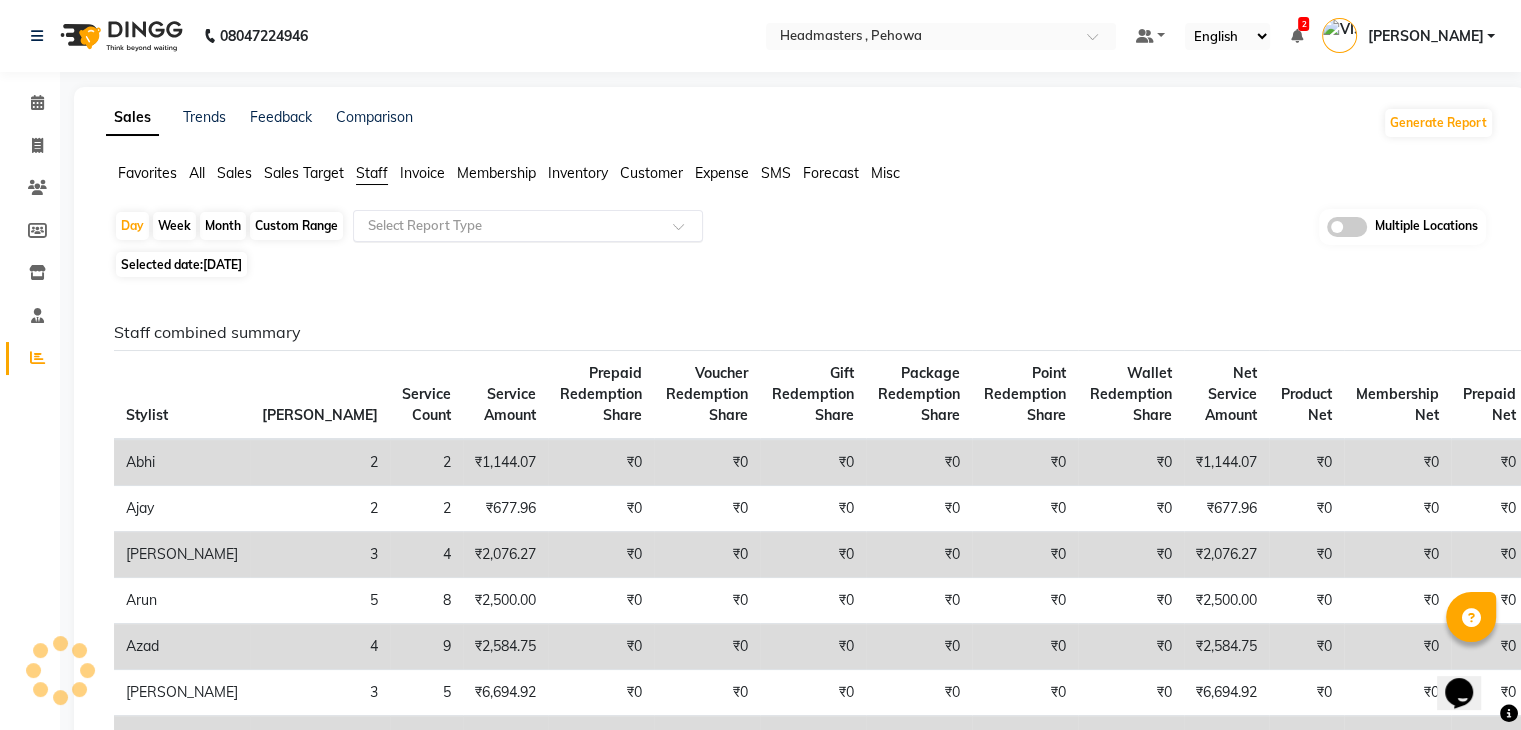 click 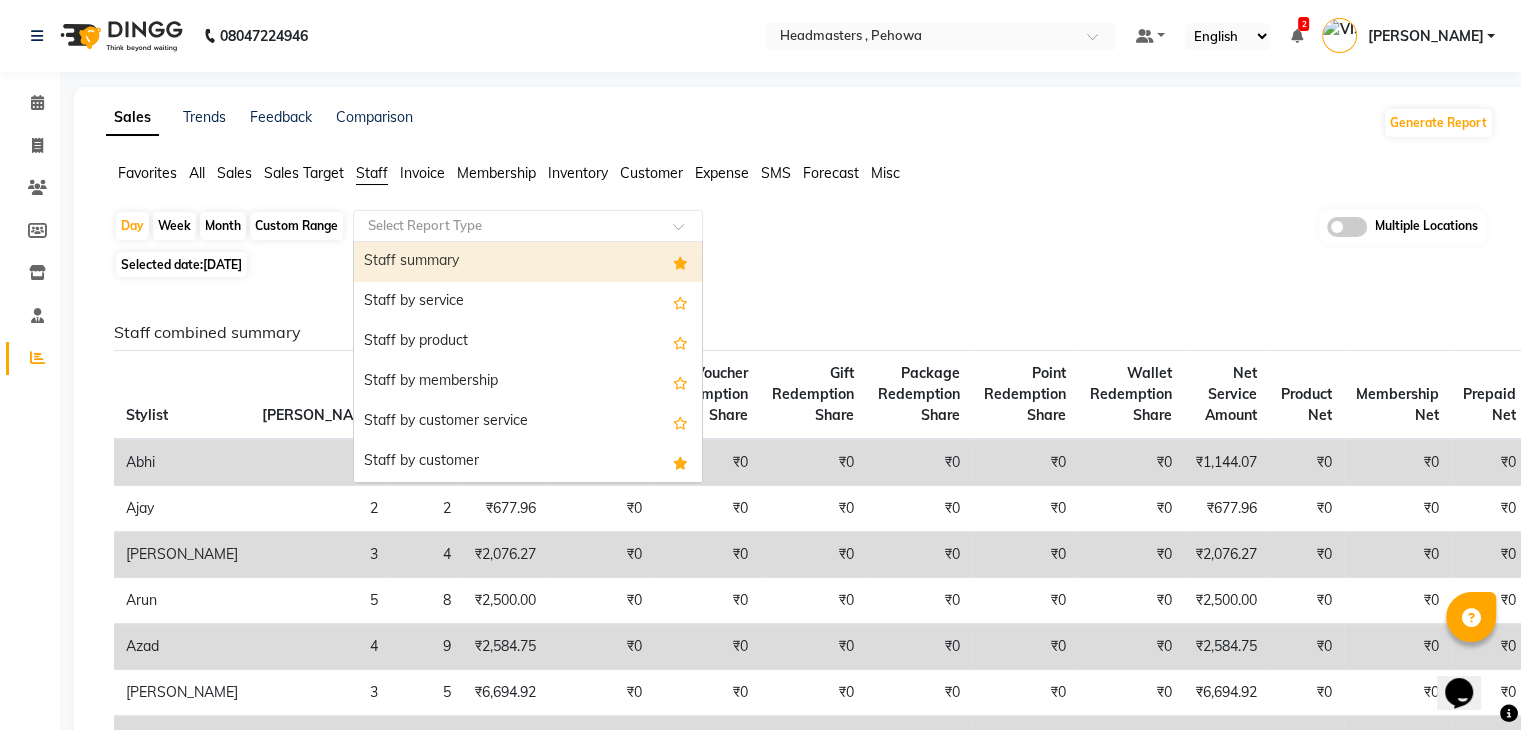 click on "Staff summary" at bounding box center [528, 262] 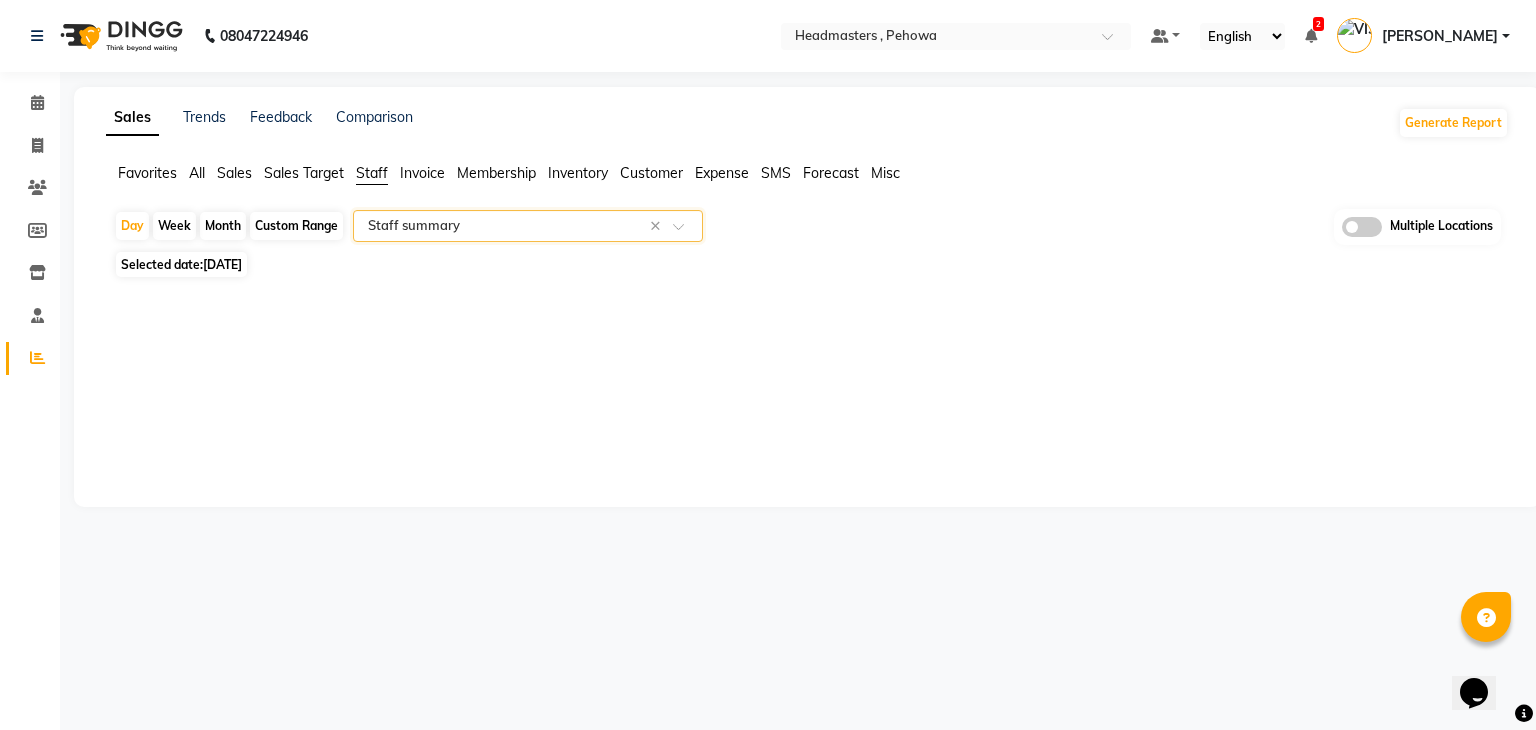 select on "full_report" 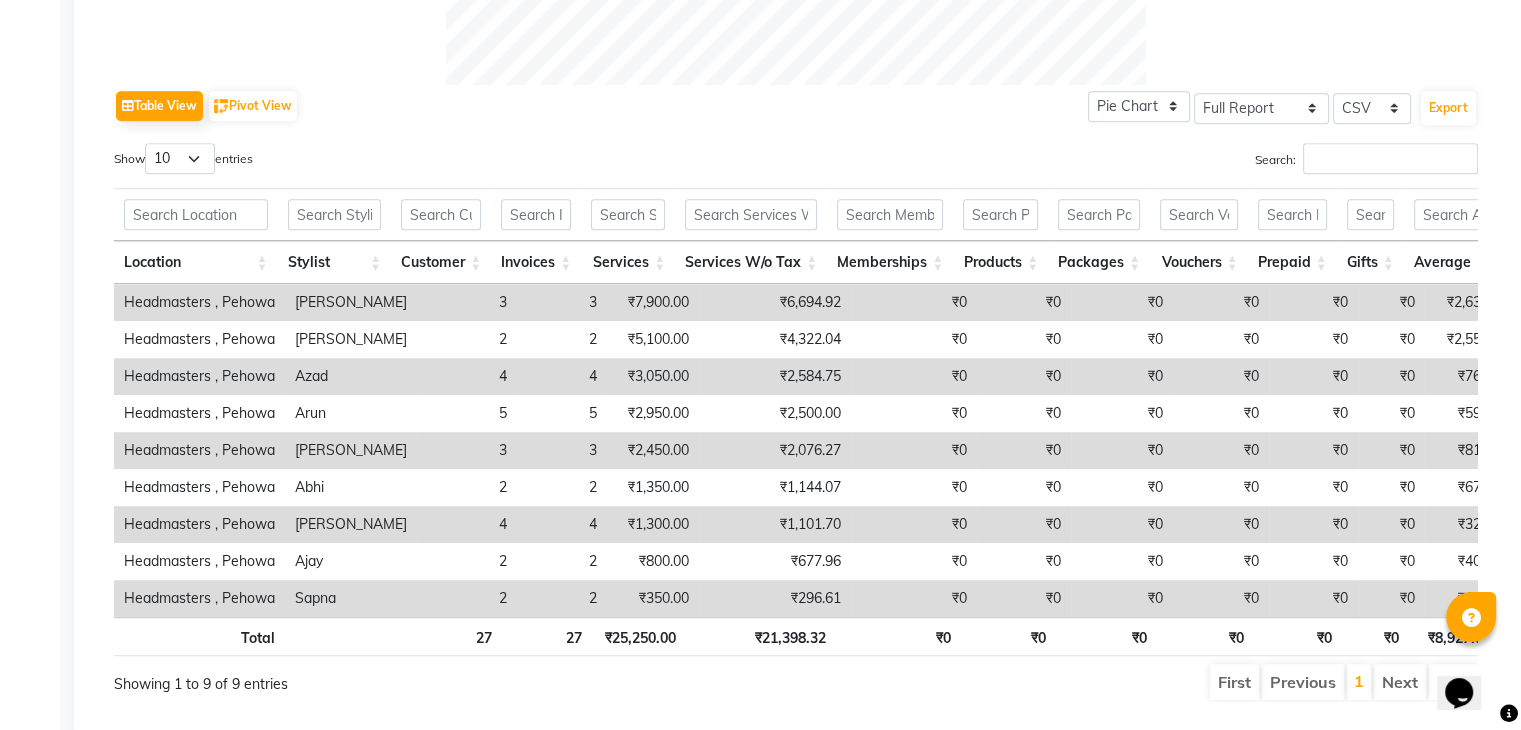 scroll, scrollTop: 1004, scrollLeft: 0, axis: vertical 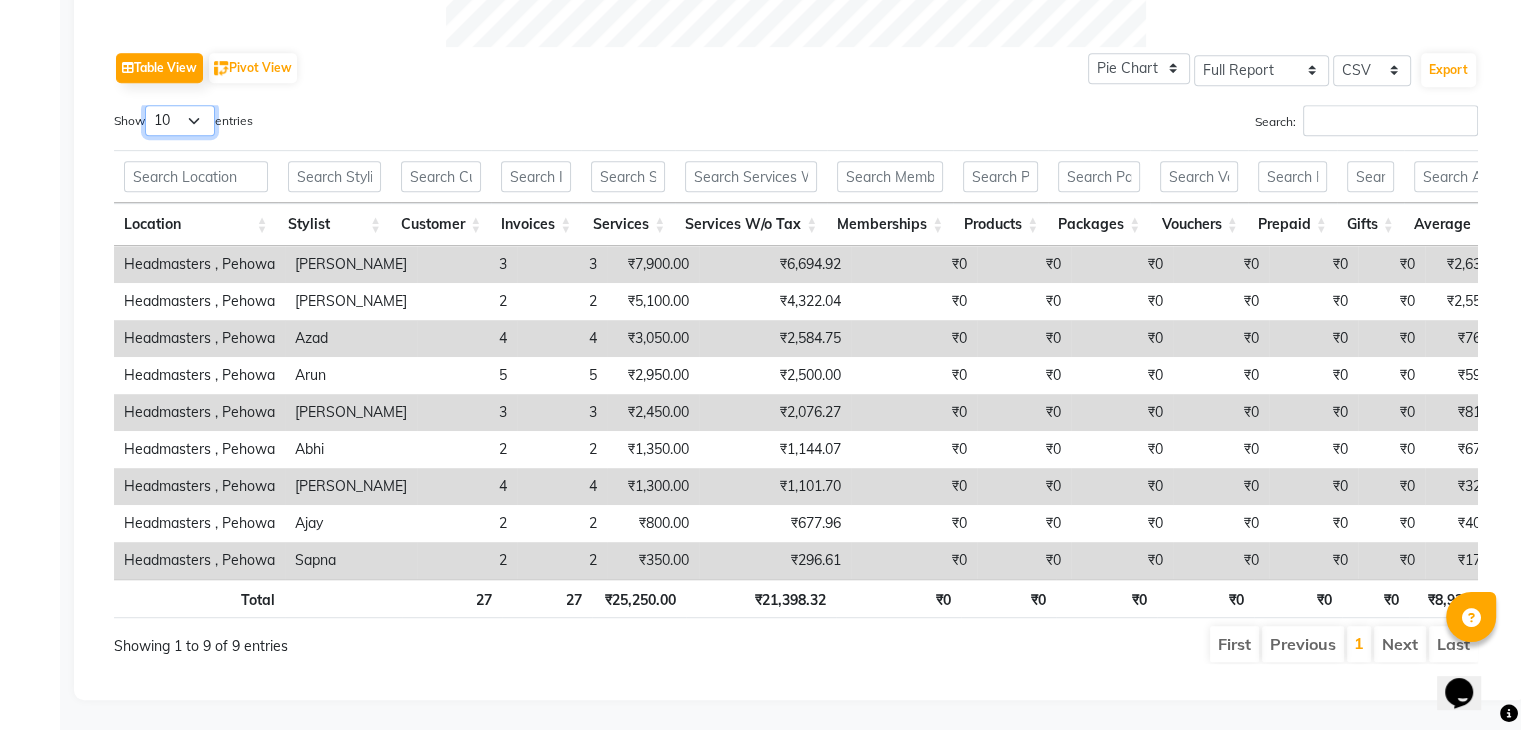 click on "10 25 50 100" at bounding box center (180, 120) 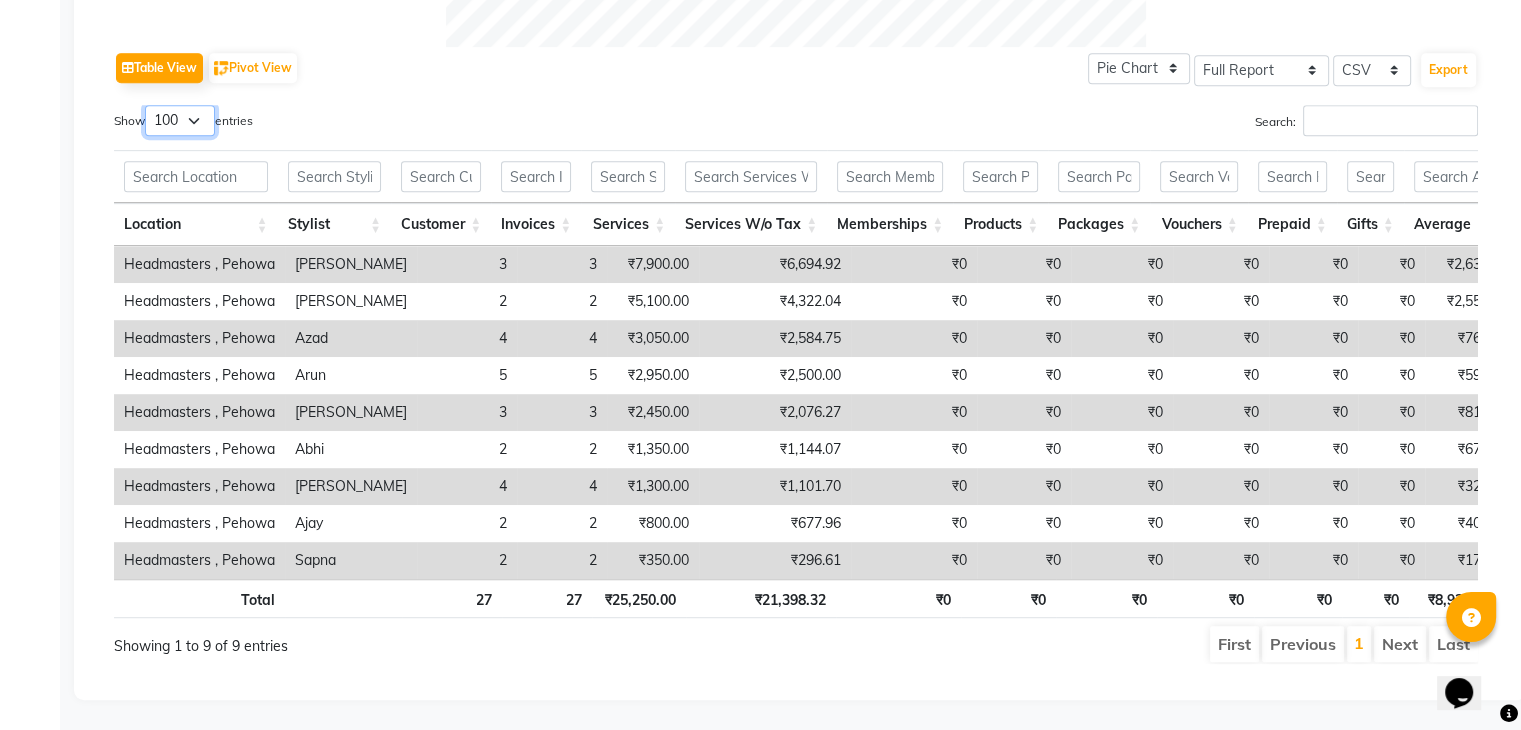 click on "10 25 50 100" at bounding box center [180, 120] 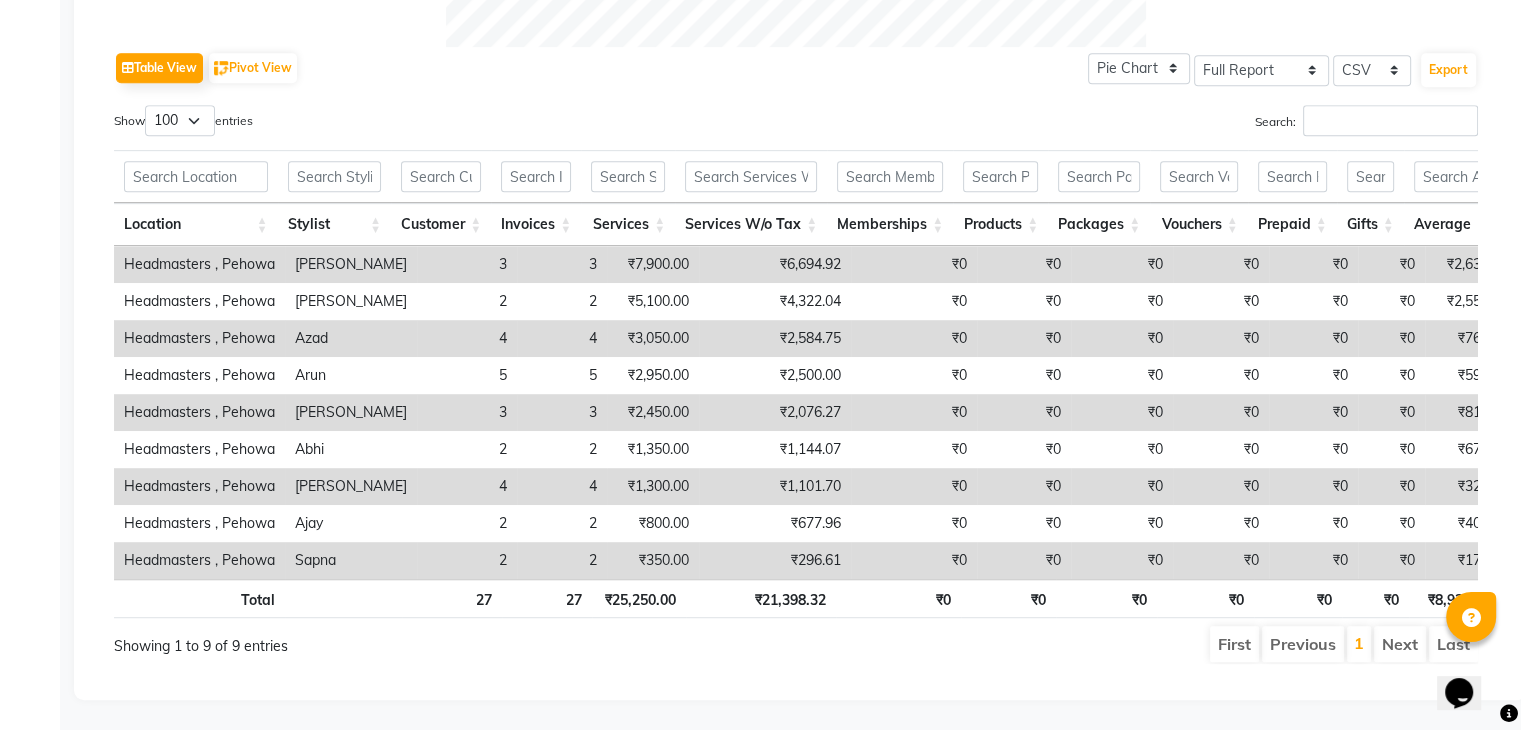 click on "Show  10 25 50 100  entries" at bounding box center (447, 124) 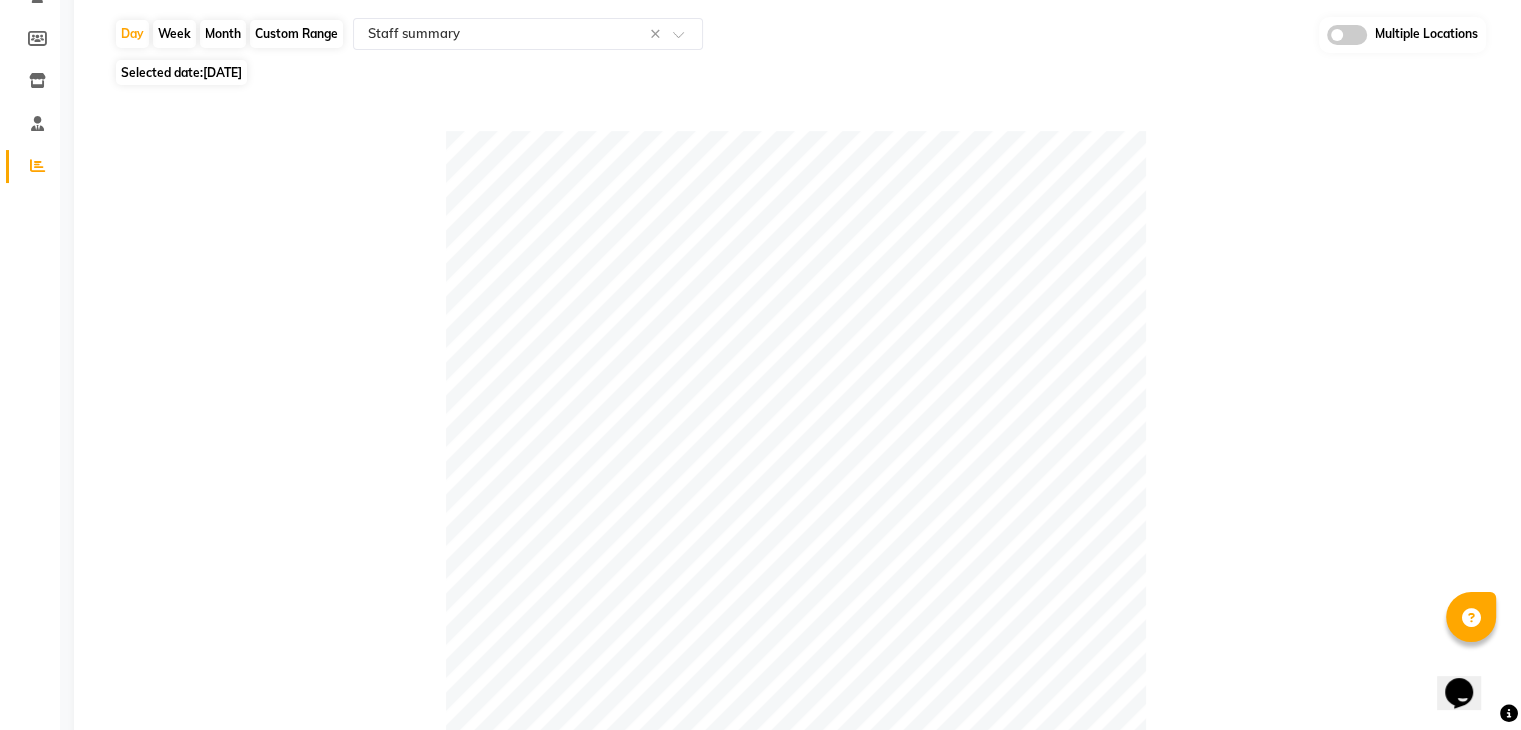 scroll, scrollTop: 0, scrollLeft: 0, axis: both 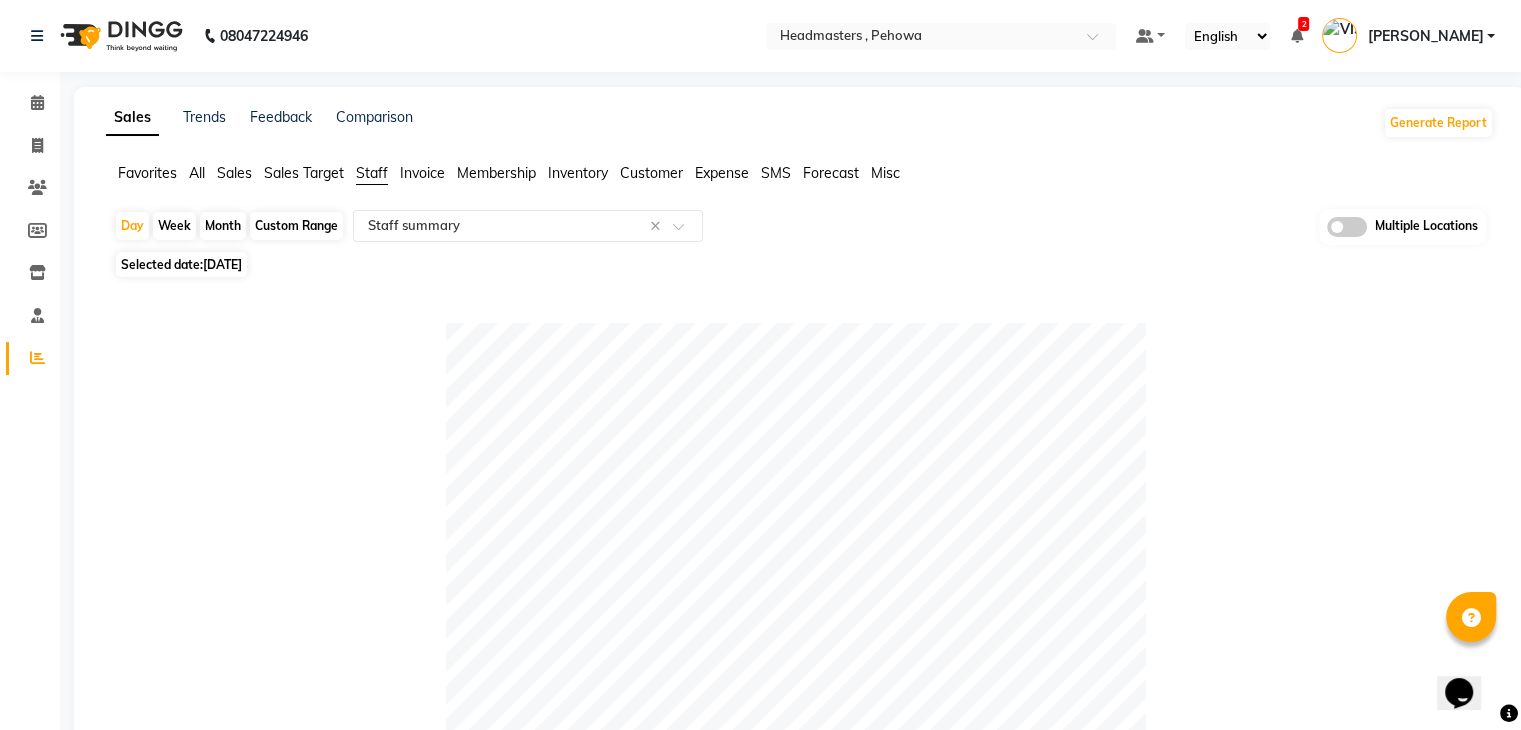 click 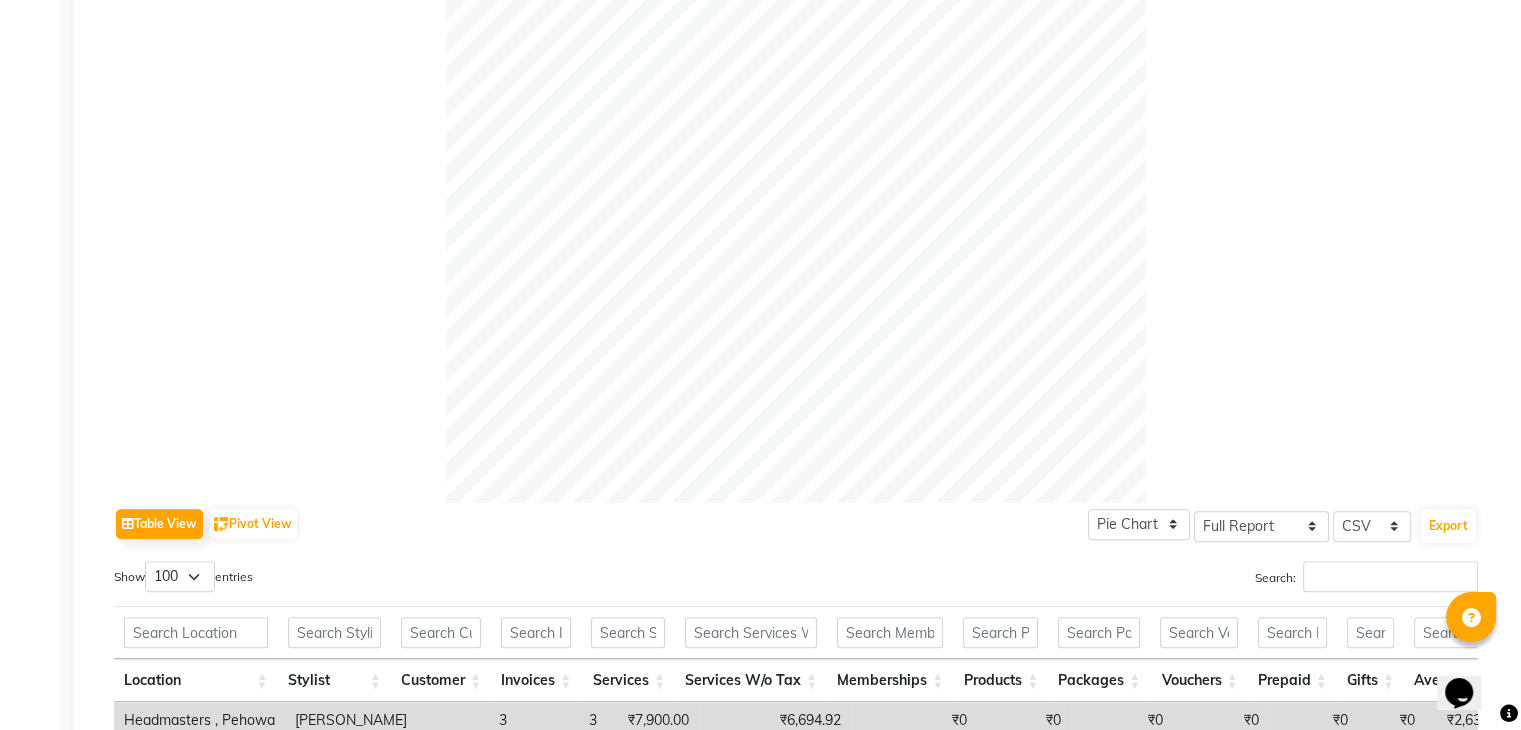 scroll, scrollTop: 1004, scrollLeft: 0, axis: vertical 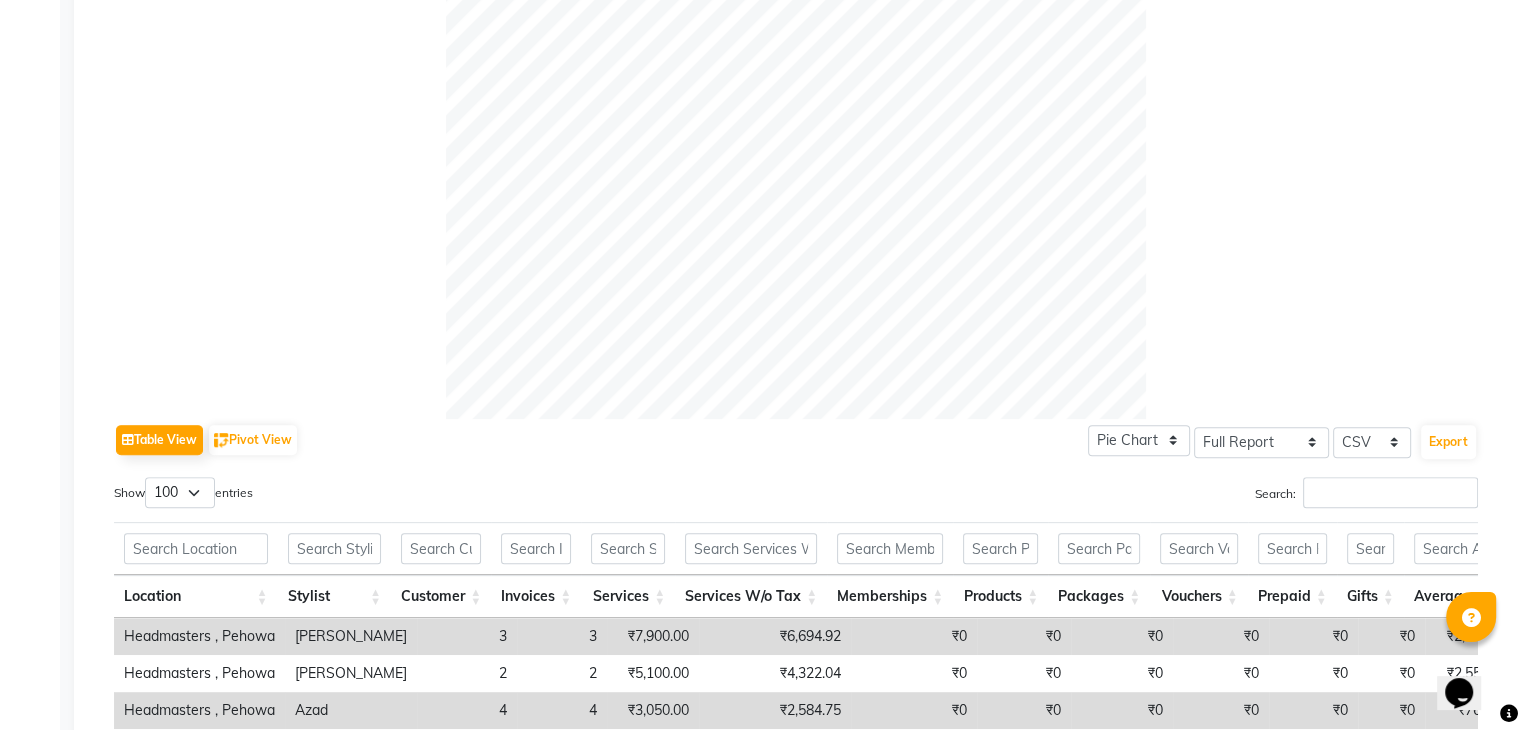 click 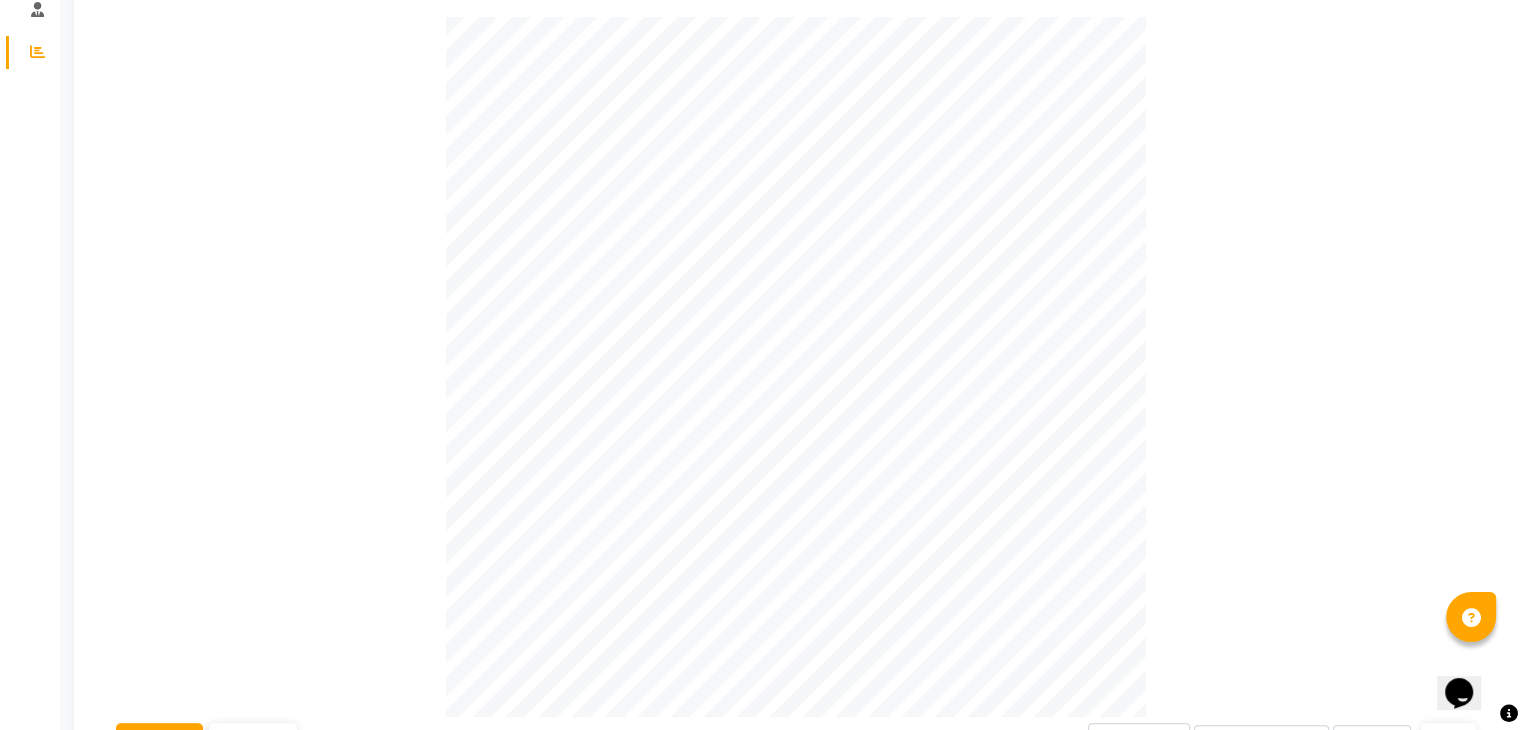 scroll, scrollTop: 204, scrollLeft: 0, axis: vertical 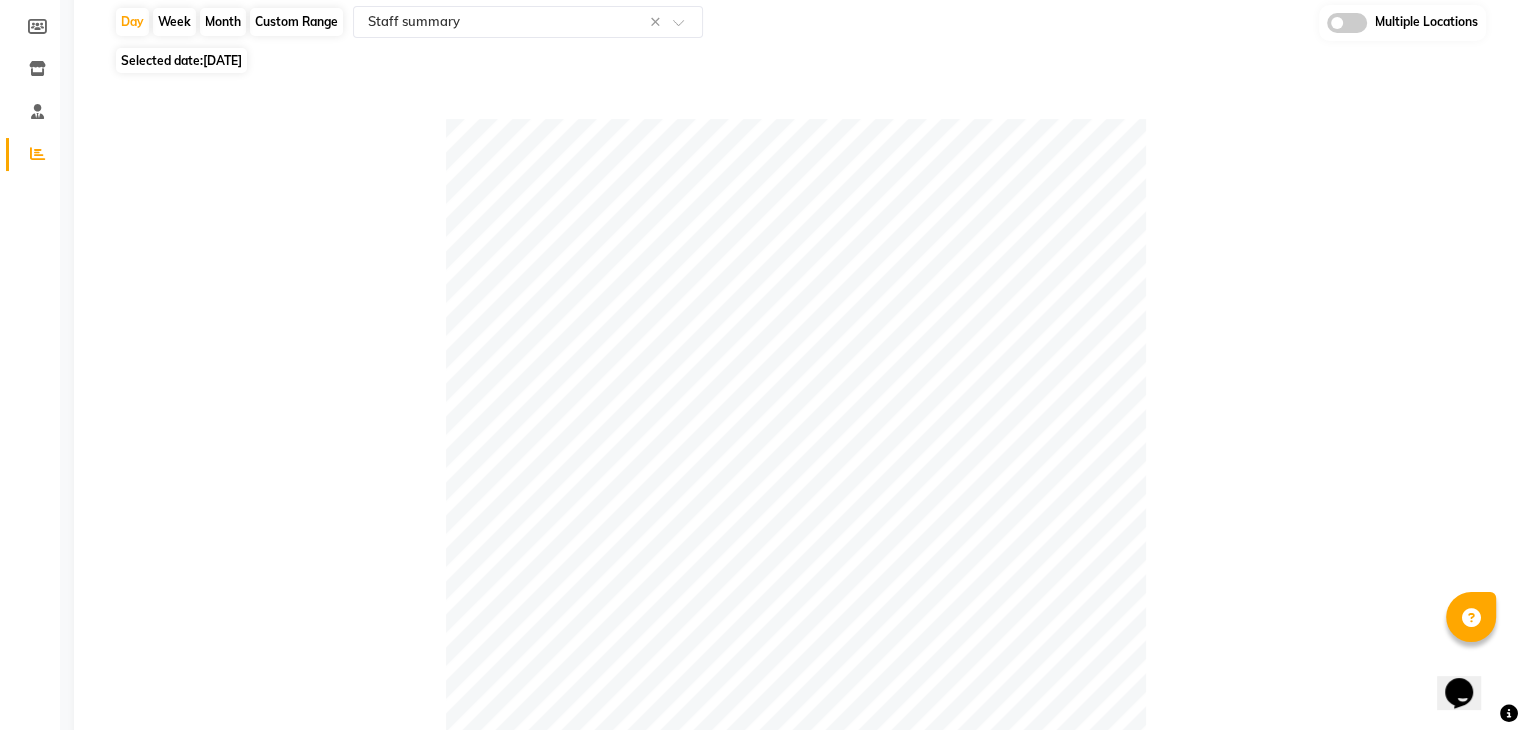 click 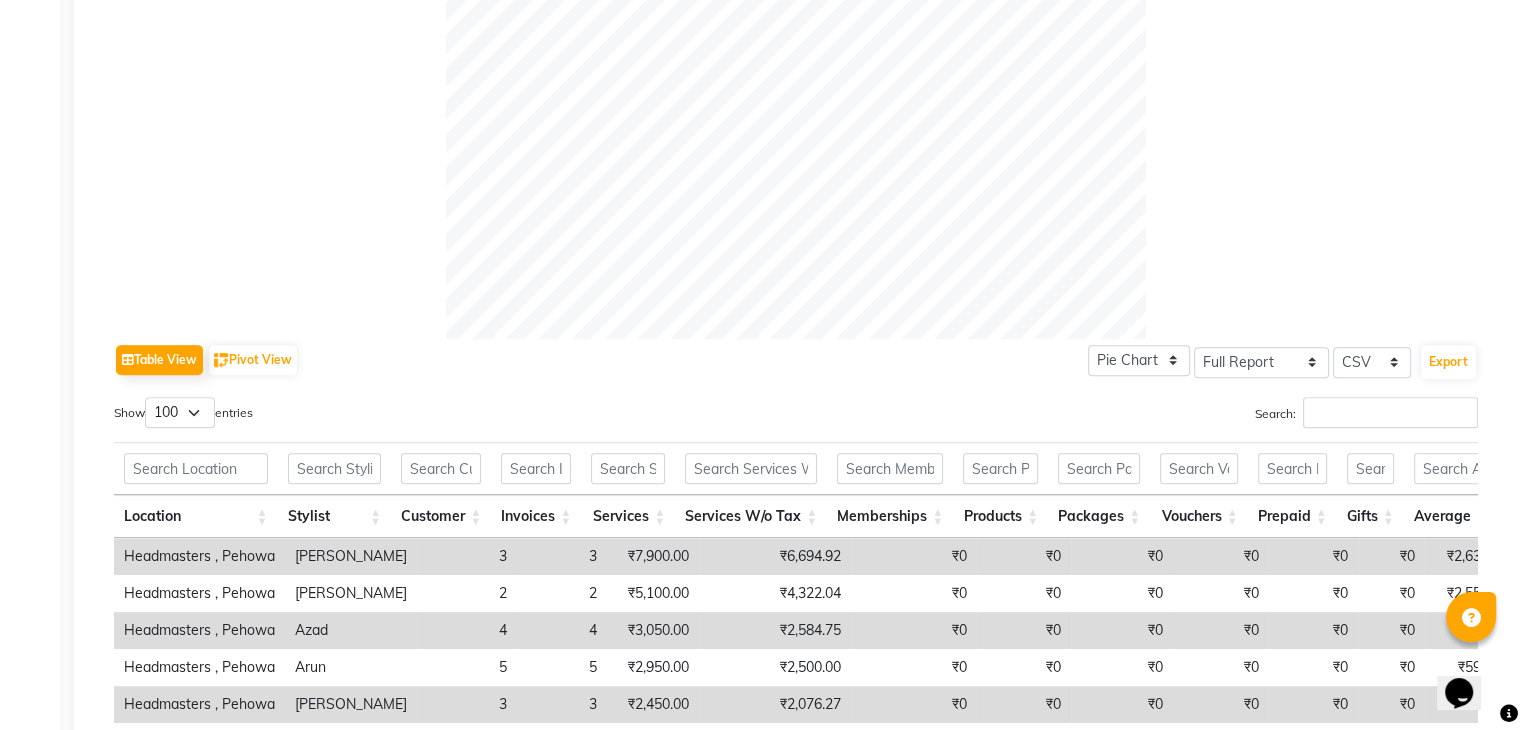 scroll, scrollTop: 800, scrollLeft: 0, axis: vertical 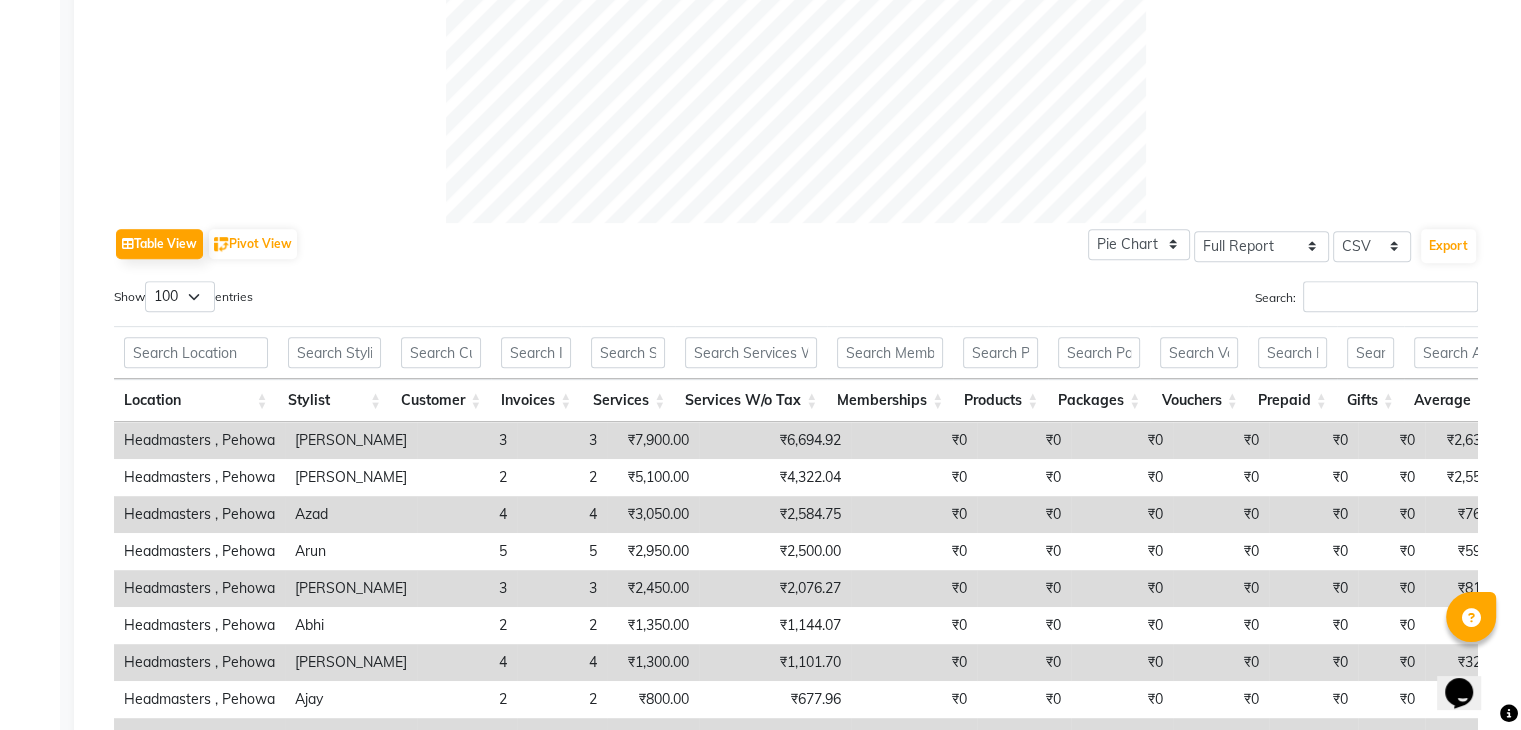 click on "Table View   Pivot View  Pie Chart Bar Chart Select Full Report Filtered Report Select CSV PDF  Export" 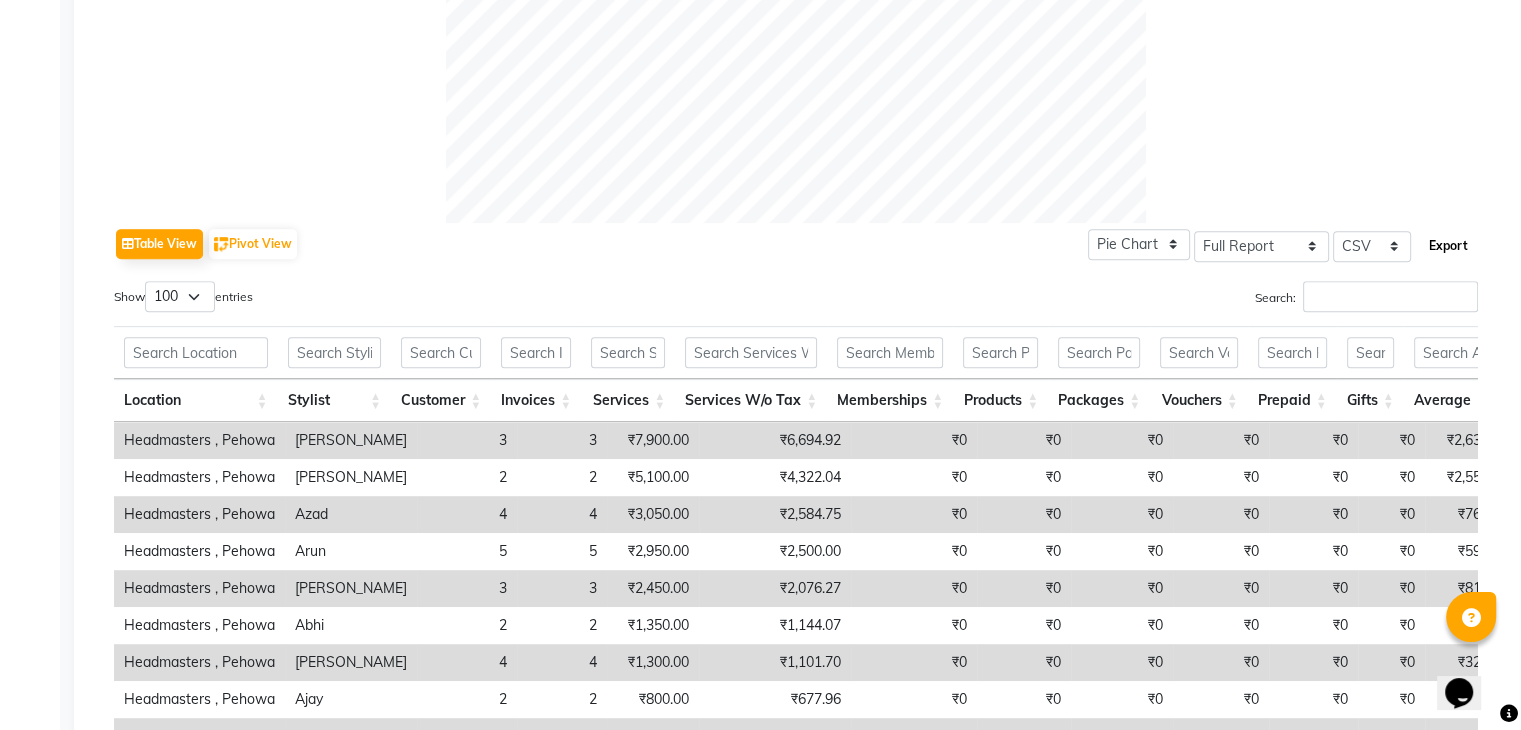 click on "Export" 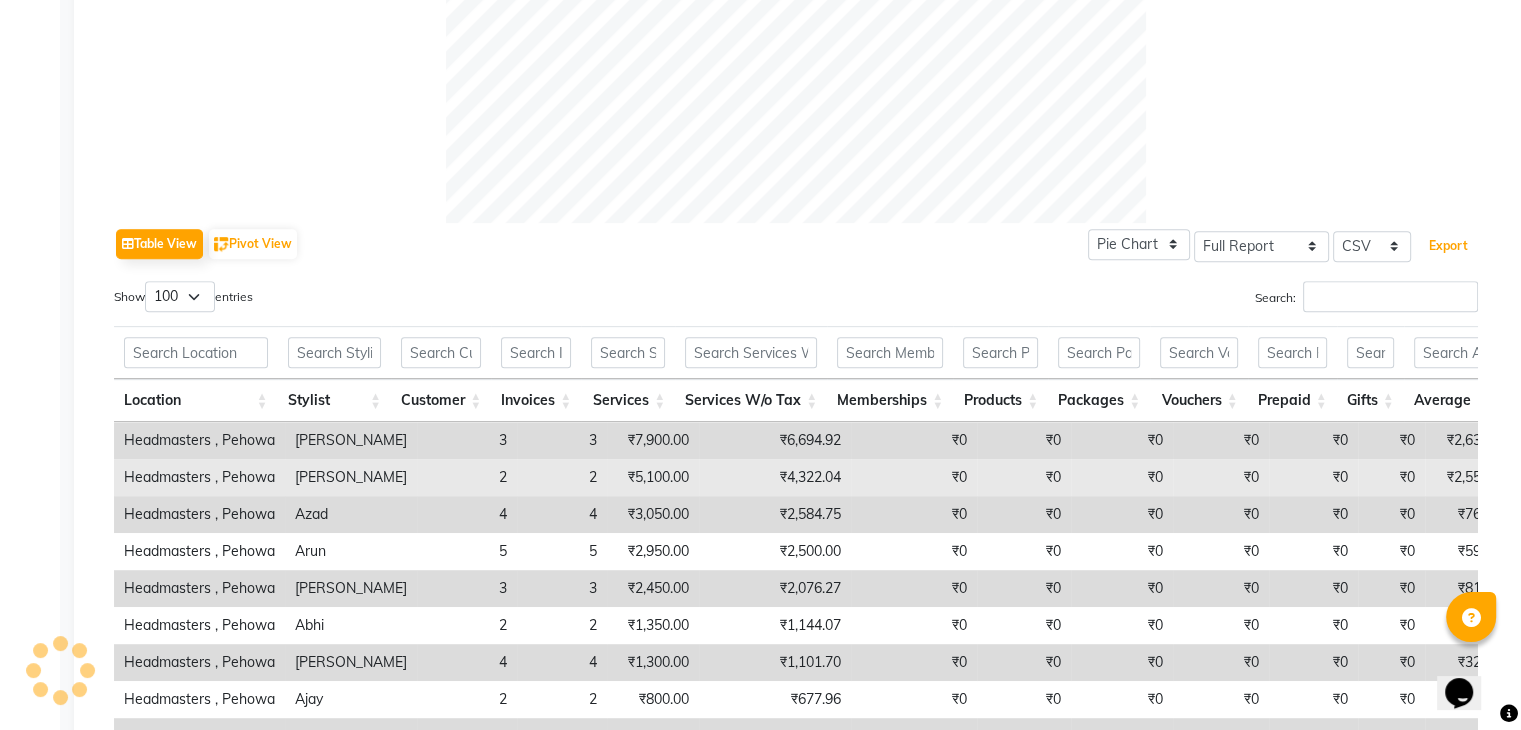 type 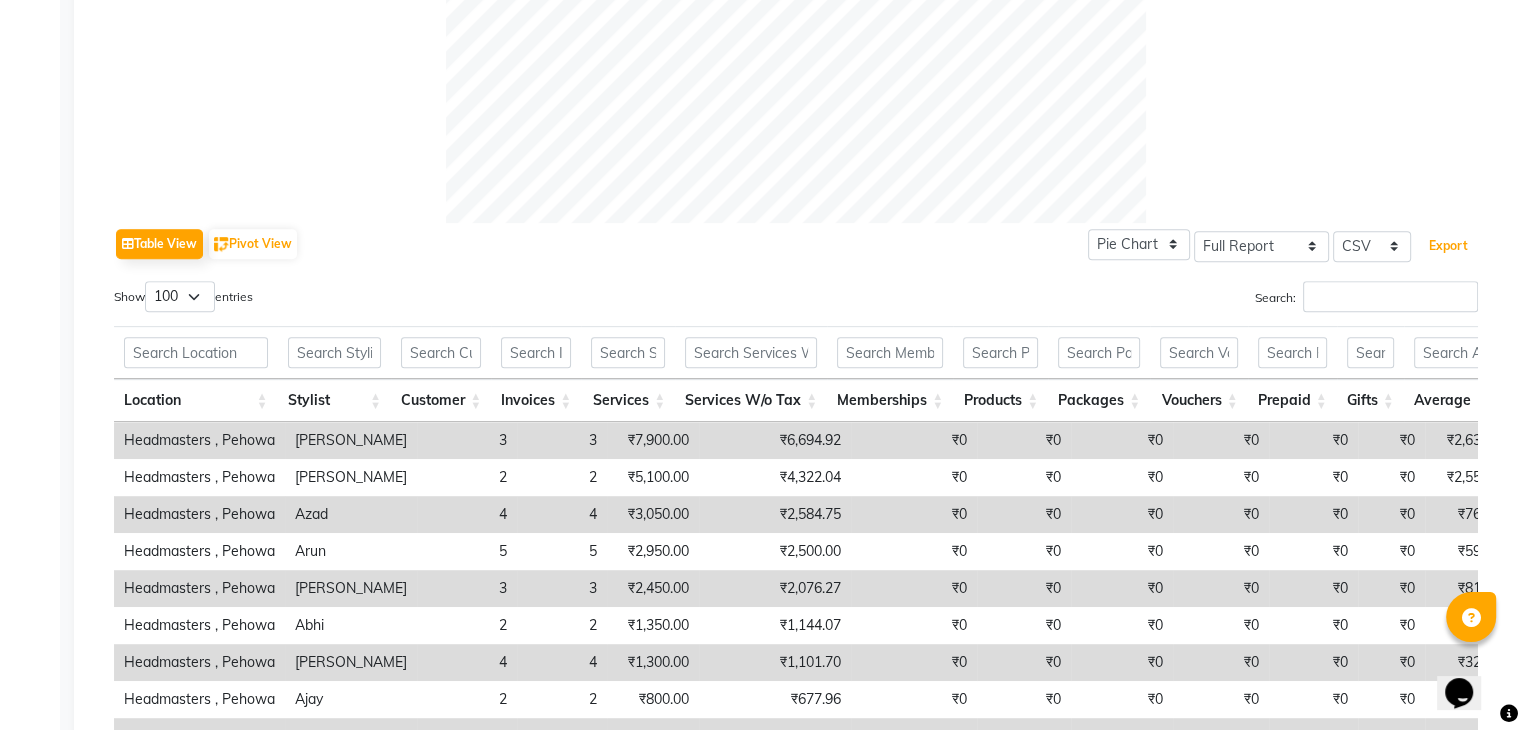 scroll, scrollTop: 100, scrollLeft: 0, axis: vertical 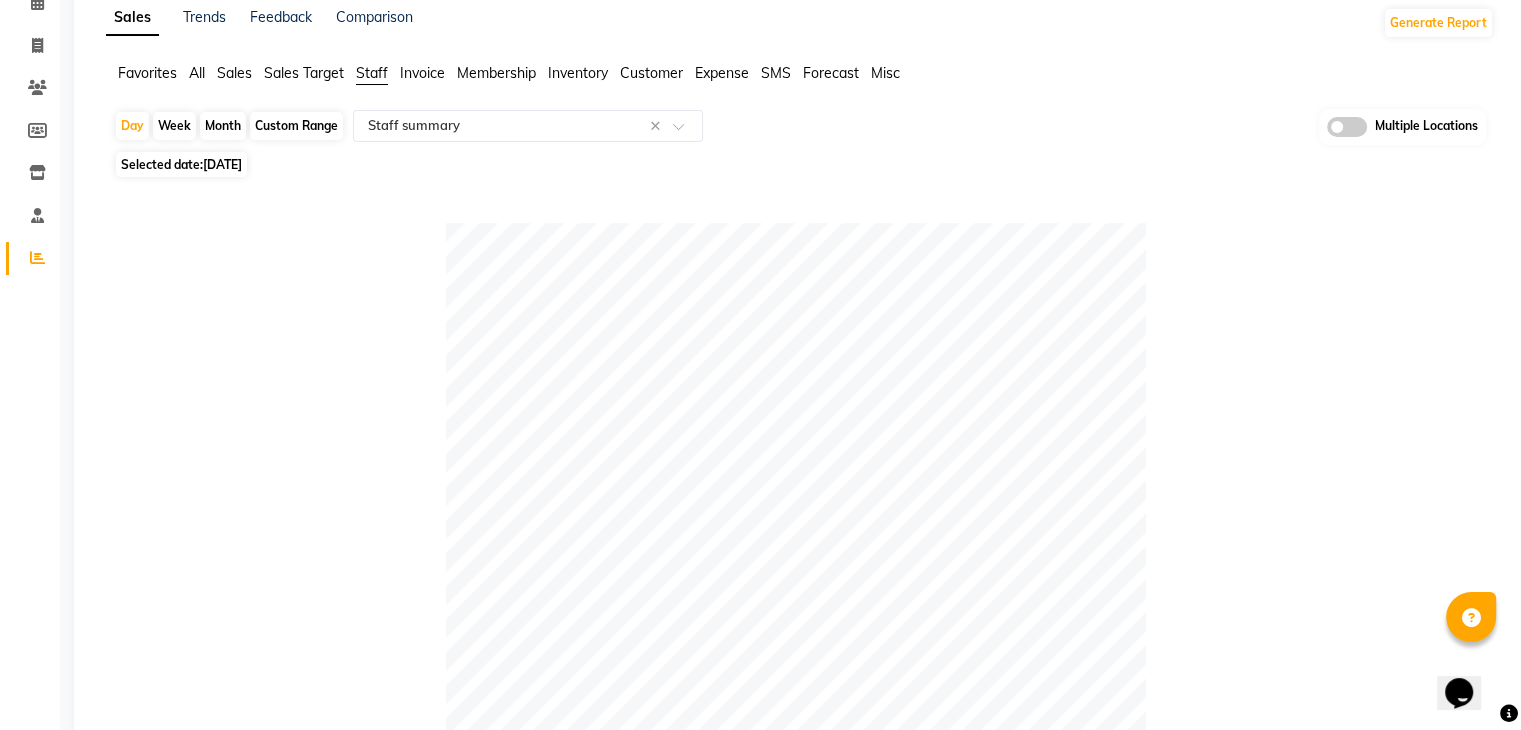 click on "Sales" 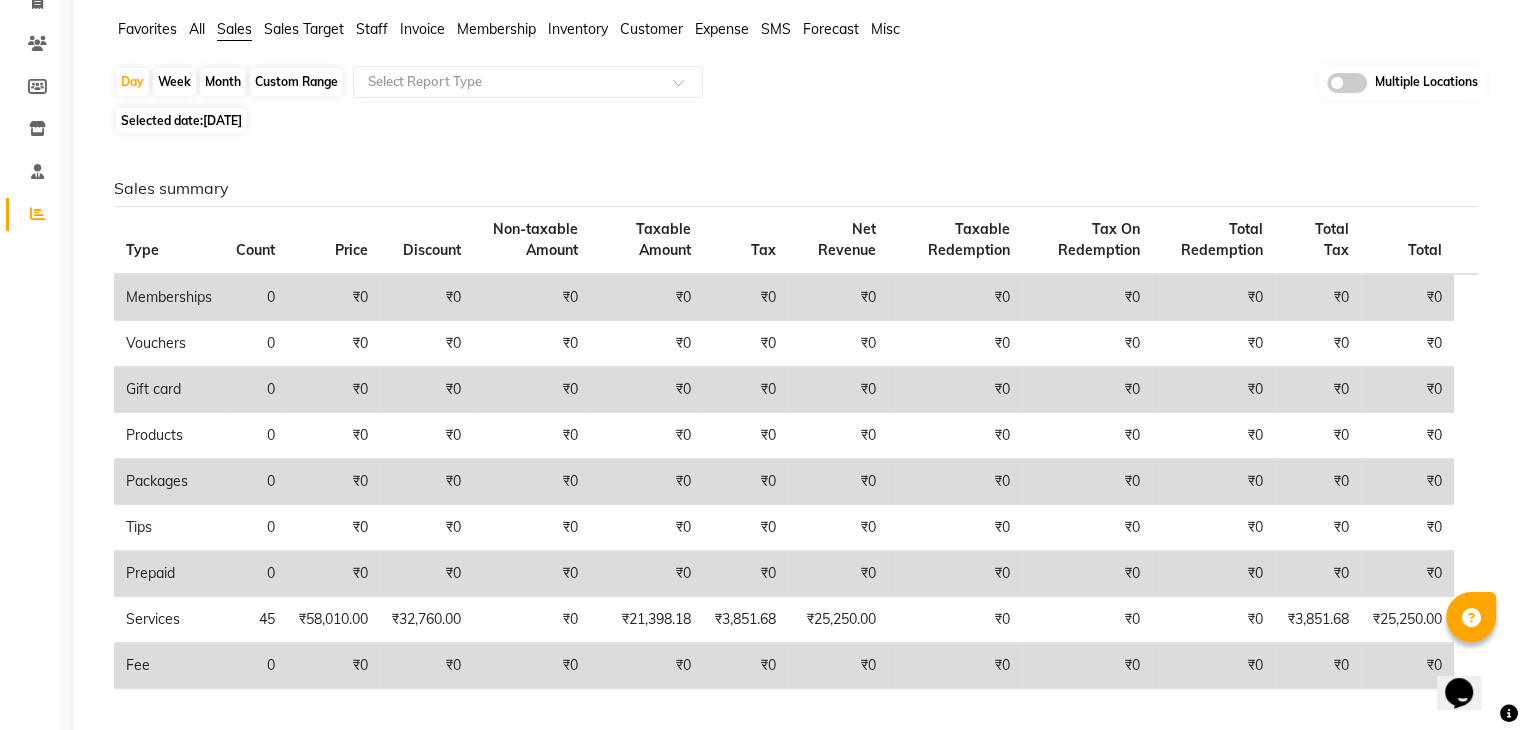 scroll, scrollTop: 0, scrollLeft: 0, axis: both 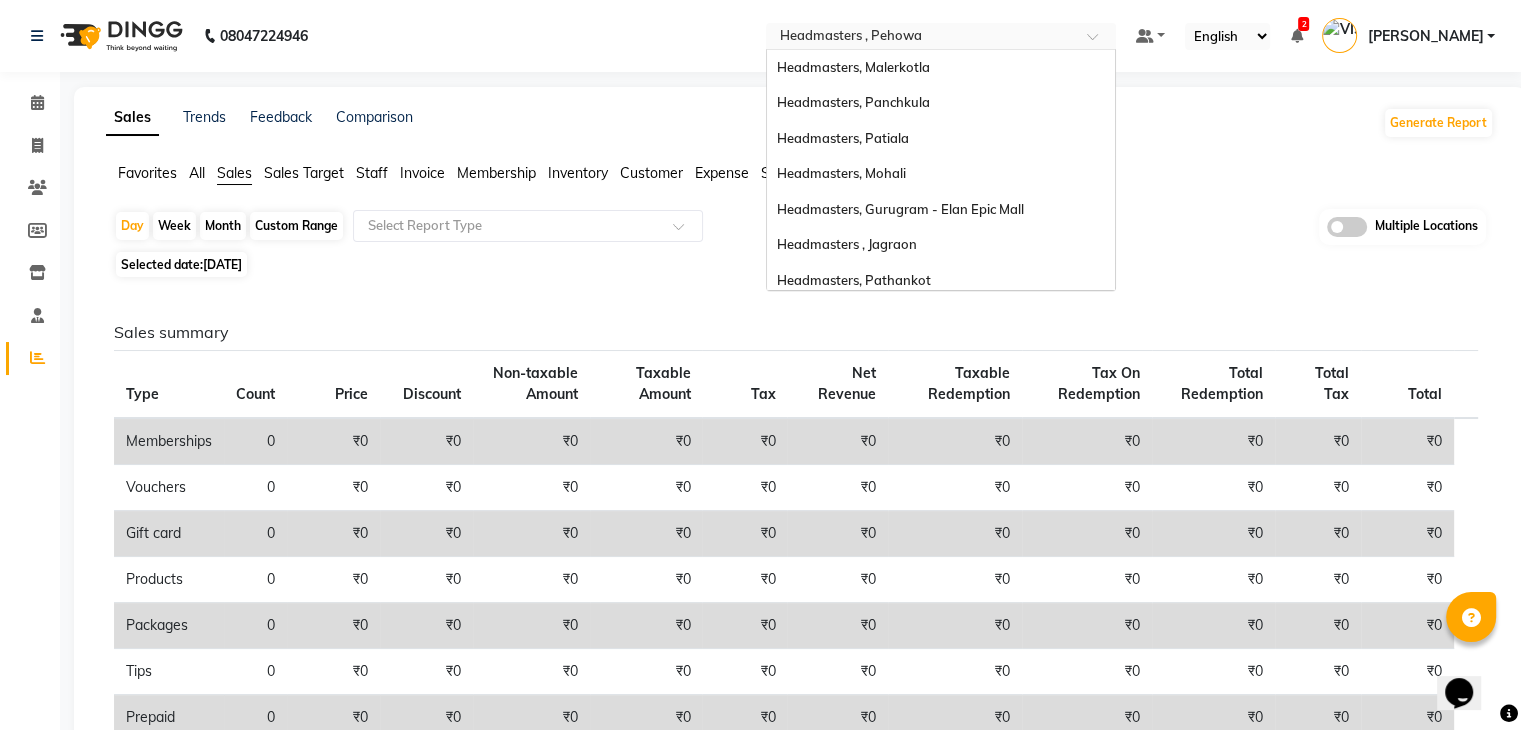 click at bounding box center (921, 38) 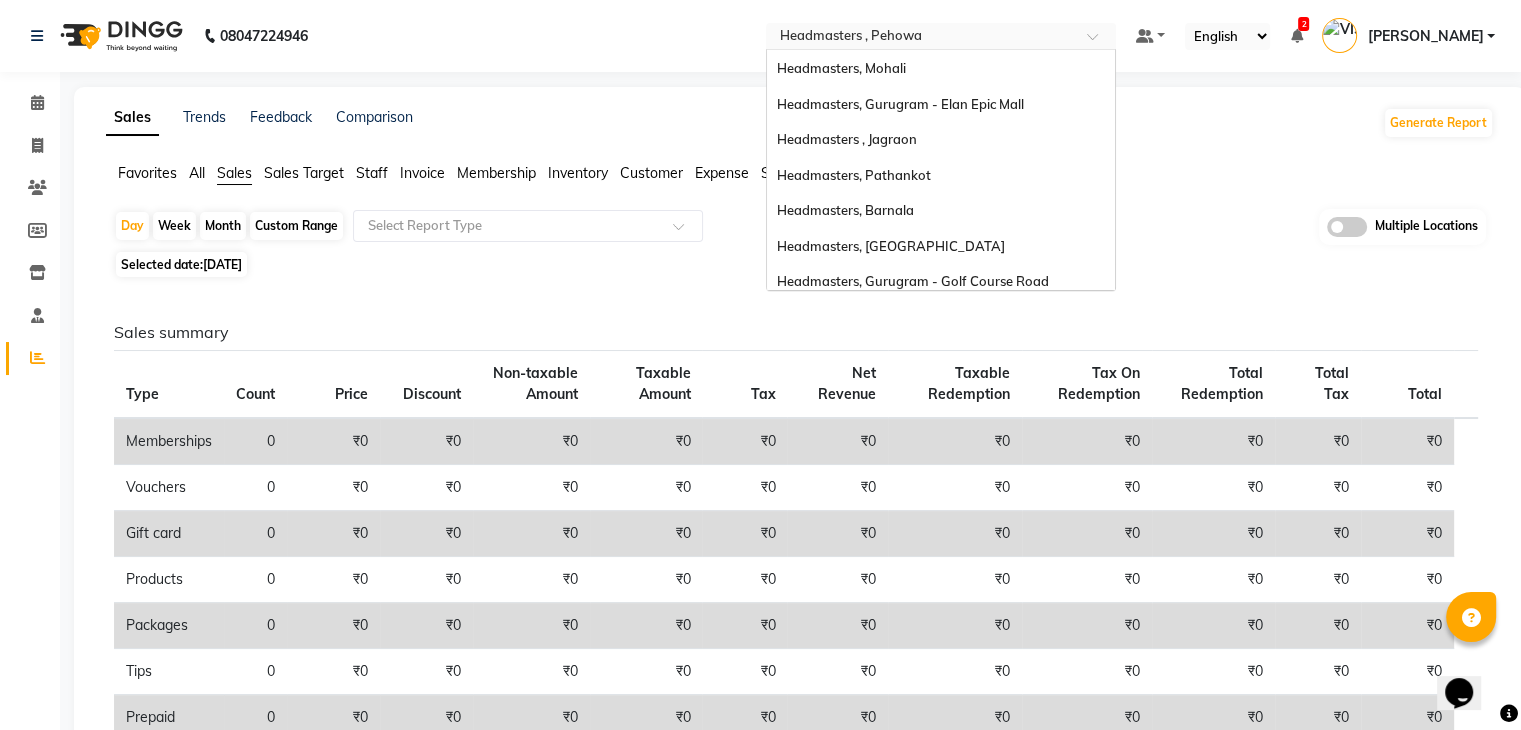 scroll, scrollTop: 92, scrollLeft: 0, axis: vertical 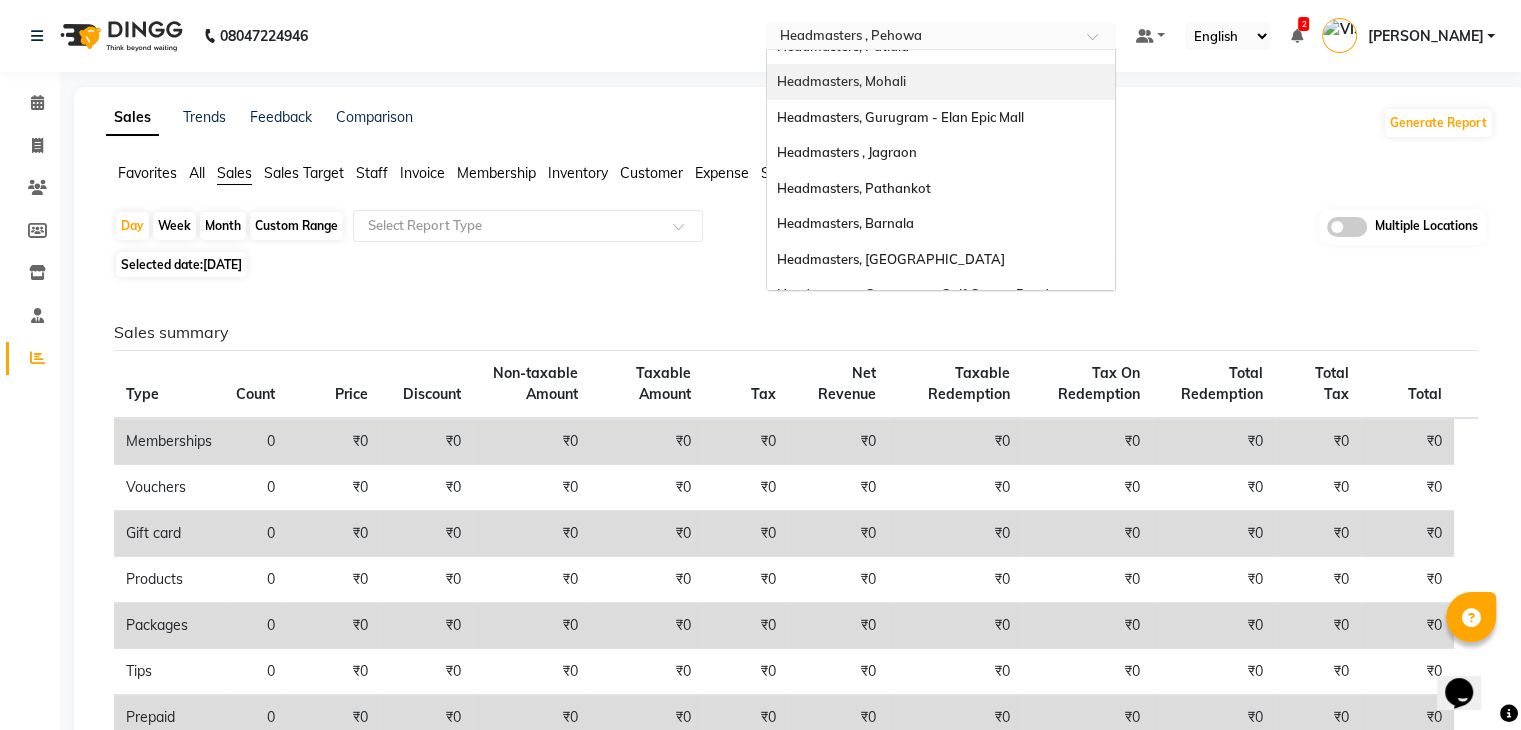 click on "Headmasters, Mohali" at bounding box center [941, 82] 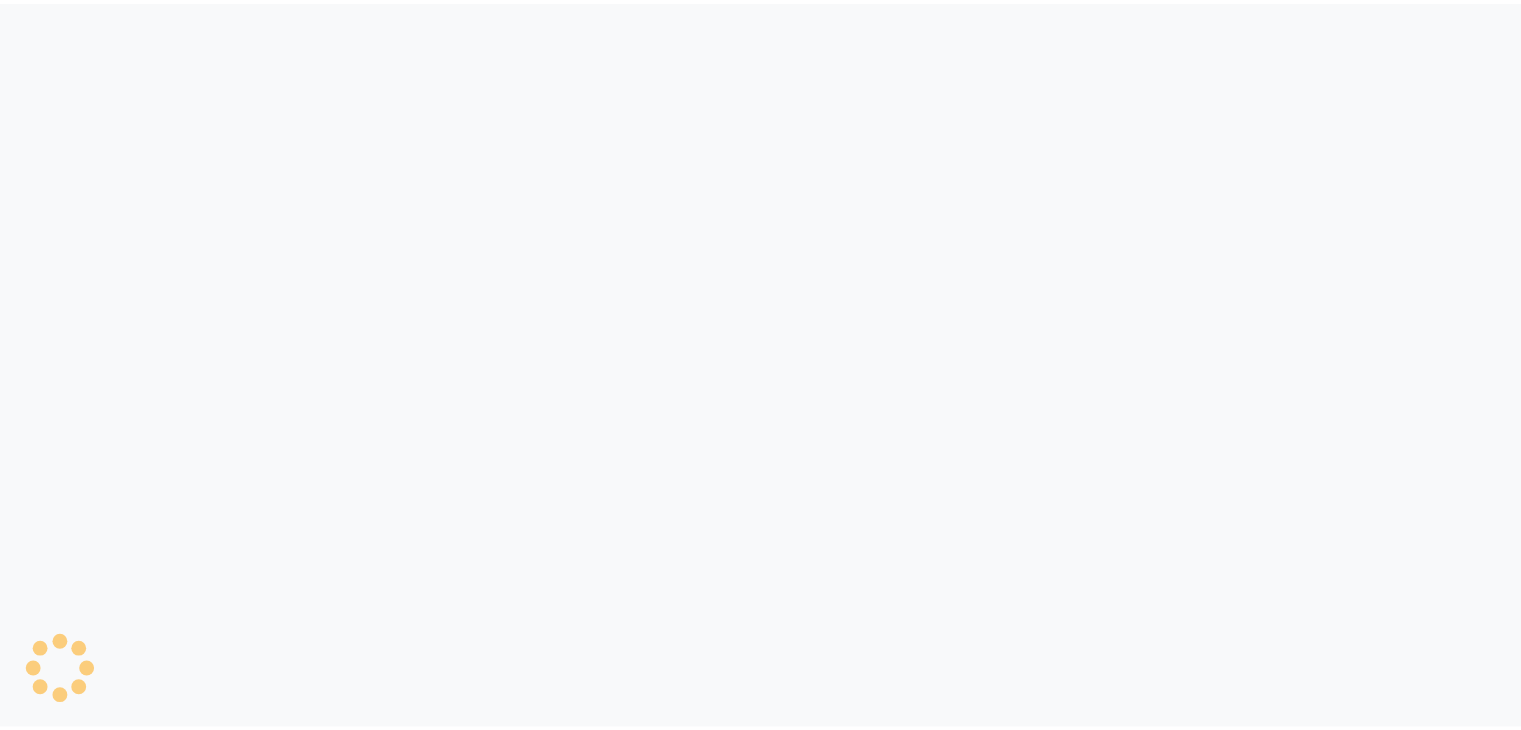 scroll, scrollTop: 0, scrollLeft: 0, axis: both 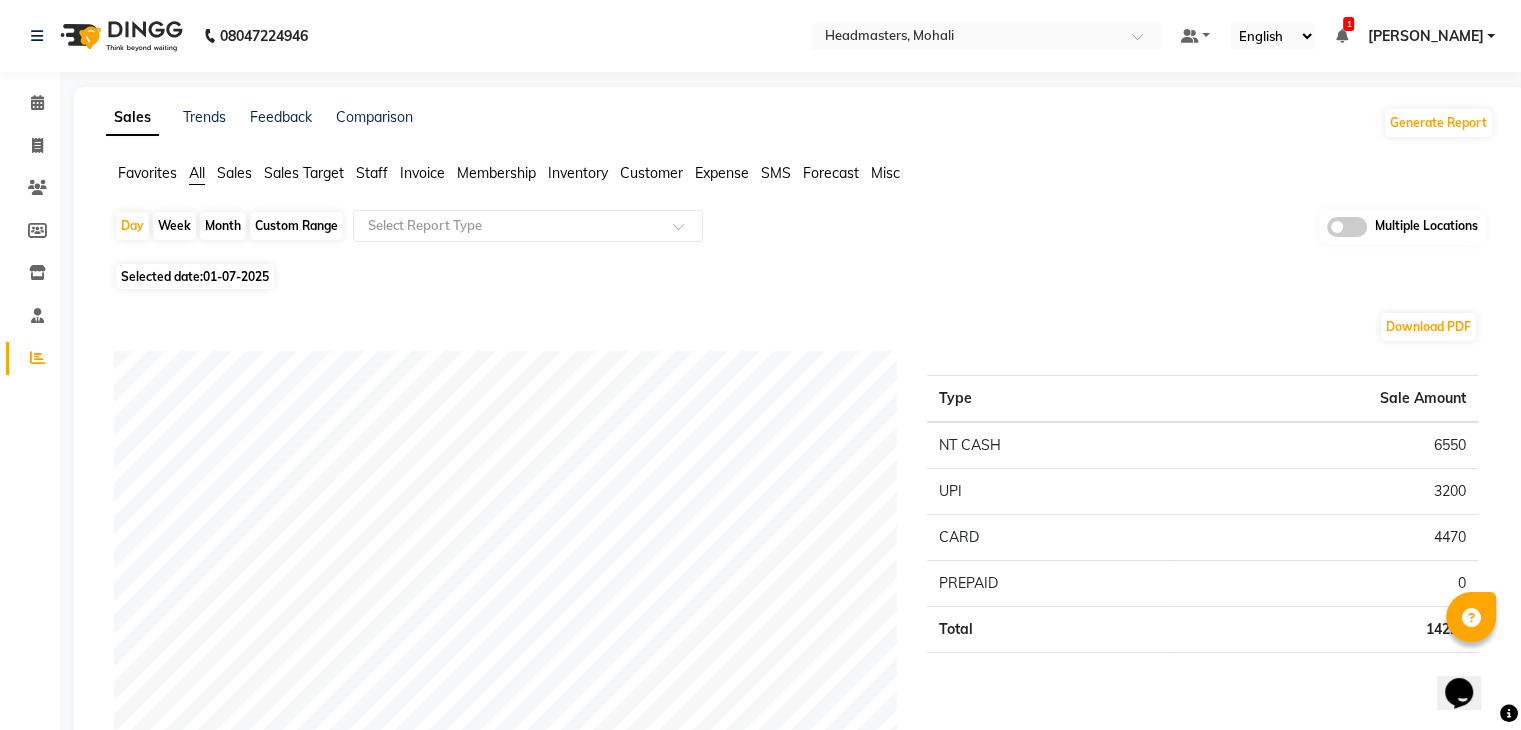 click on "Sales" 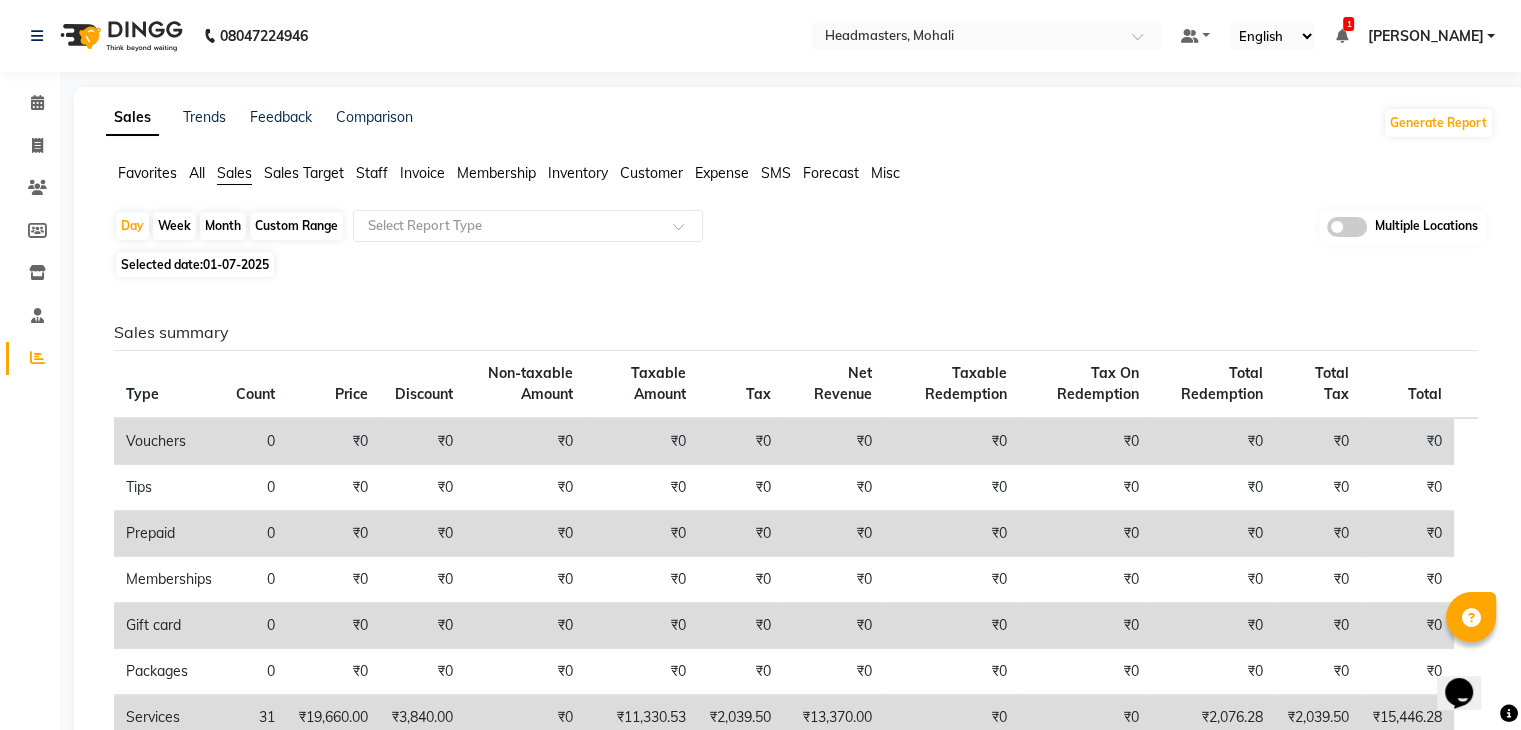click on "Day   Week   Month   Custom Range  Select Report Type Multiple Locations Selected date:  01-07-2025  Sales summary Type Count Price Discount Non-taxable Amount Taxable Amount Tax Net Revenue Taxable Redemption Tax On Redemption Total Redemption Total Tax Total  Vouchers 0 ₹0 ₹0 ₹0 ₹0 ₹0 ₹0 ₹0 ₹0 ₹0 ₹0 ₹0  Tips 0 ₹0 ₹0 ₹0 ₹0 ₹0 ₹0 ₹0 ₹0 ₹0 ₹0 ₹0  Prepaid 0 ₹0 ₹0 ₹0 ₹0 ₹0 ₹0 ₹0 ₹0 ₹0 ₹0 ₹0  Memberships 0 ₹0 ₹0 ₹0 ₹0 ₹0 ₹0 ₹0 ₹0 ₹0 ₹0 ₹0  Gift card 0 ₹0 ₹0 ₹0 ₹0 ₹0 ₹0 ₹0 ₹0 ₹0 ₹0 ₹0  Packages 0 ₹0 ₹0 ₹0 ₹0 ₹0 ₹0 ₹0 ₹0 ₹0 ₹0 ₹0  Services 31 ₹19,660.00 ₹3,840.00 ₹0 ₹11,330.53 ₹2,039.50 ₹13,370.00 ₹0 ₹0 ₹2,076.28 ₹2,039.50 ₹15,446.28  Products 1 ₹850.00 ₹0 ₹0 ₹720.34 ₹129.66 ₹850.00 ₹0 ₹0 ₹0 ₹129.66 ₹850.00  Fee 0 ₹0 ₹0 ₹0 ₹0 ₹0 ₹0 ₹0 ₹0 ₹0 ₹0 ₹0 Payment mode Payment Mode Count Total Redemption Tip Fee Advance Amount 8" 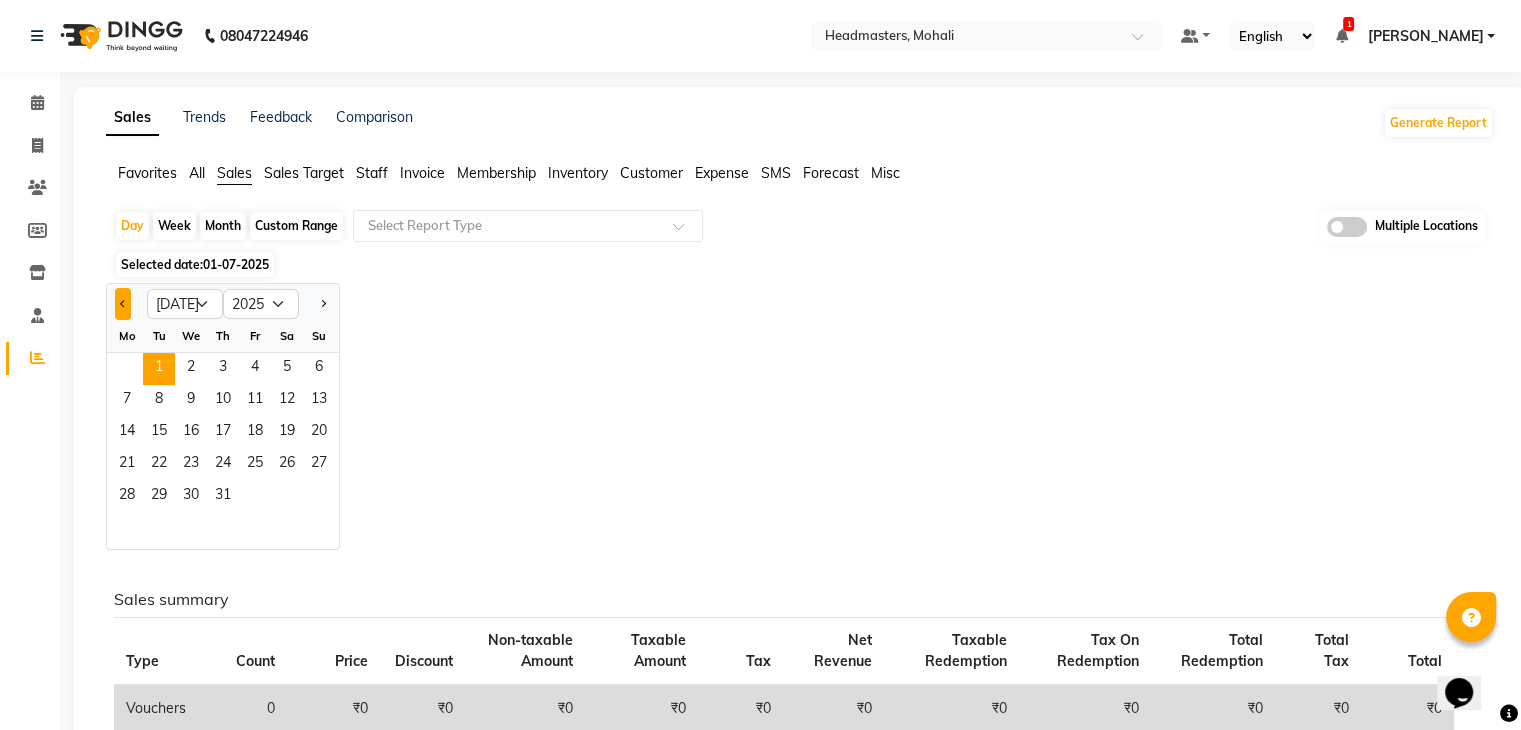 click 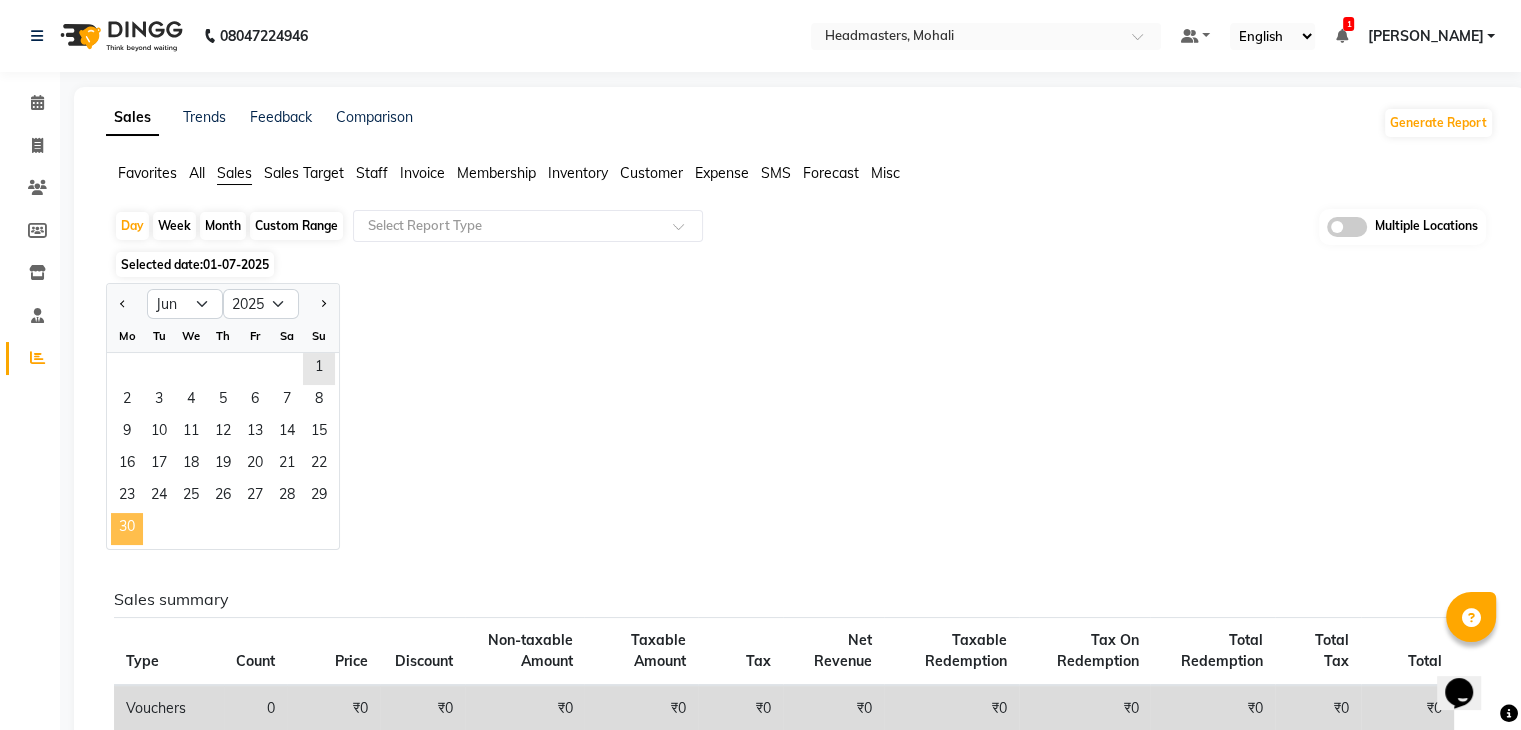 click on "30" 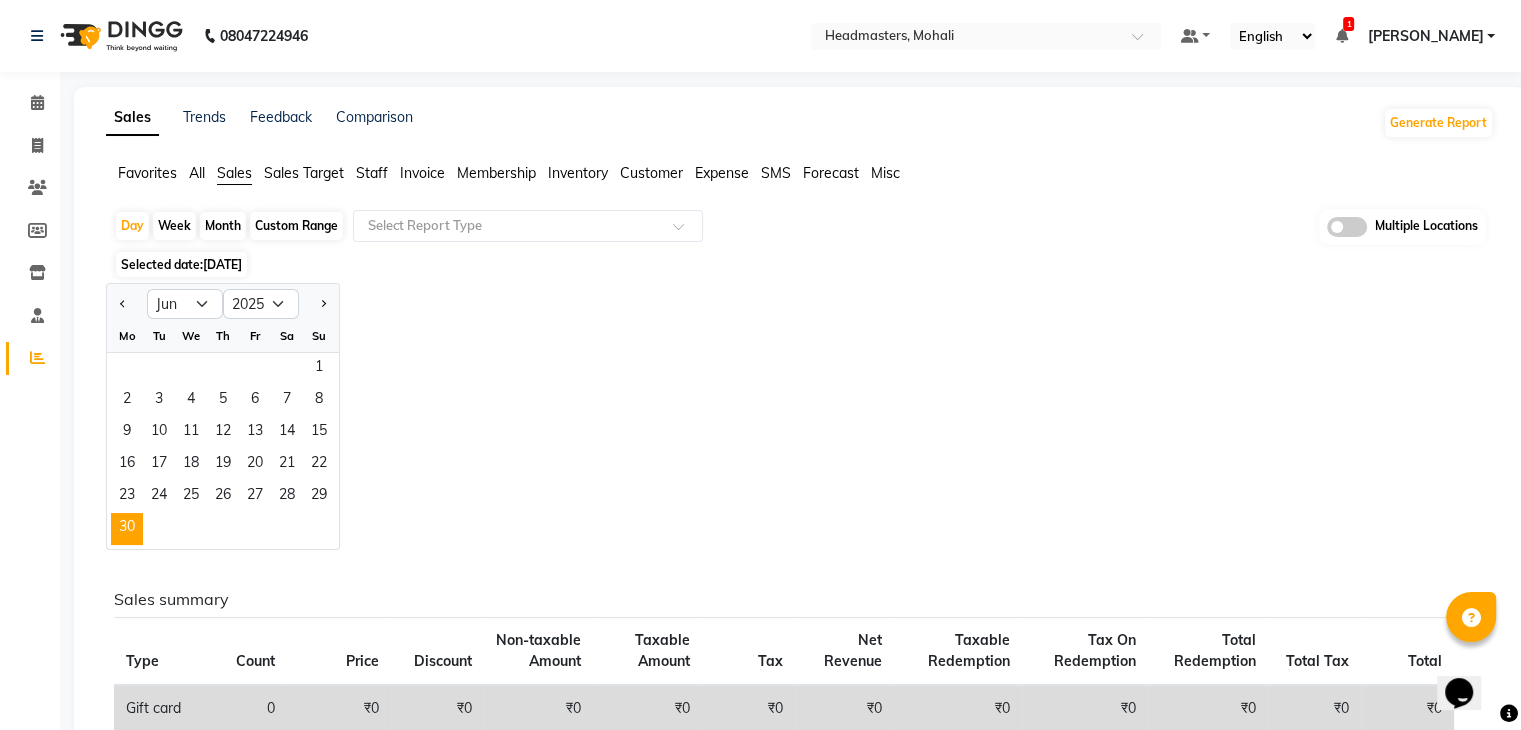 click on "Jan Feb Mar Apr May Jun Jul Aug Sep Oct Nov Dec 2015 2016 2017 2018 2019 2020 2021 2022 2023 2024 2025 2026 2027 2028 2029 2030 2031 2032 2033 2034 2035 Mo Tu We Th Fr Sa Su  1   2   3   4   5   6   7   8   9   10   11   12   13   14   15   16   17   18   19   20   21   22   23   24   25   26   27   28   29   30" 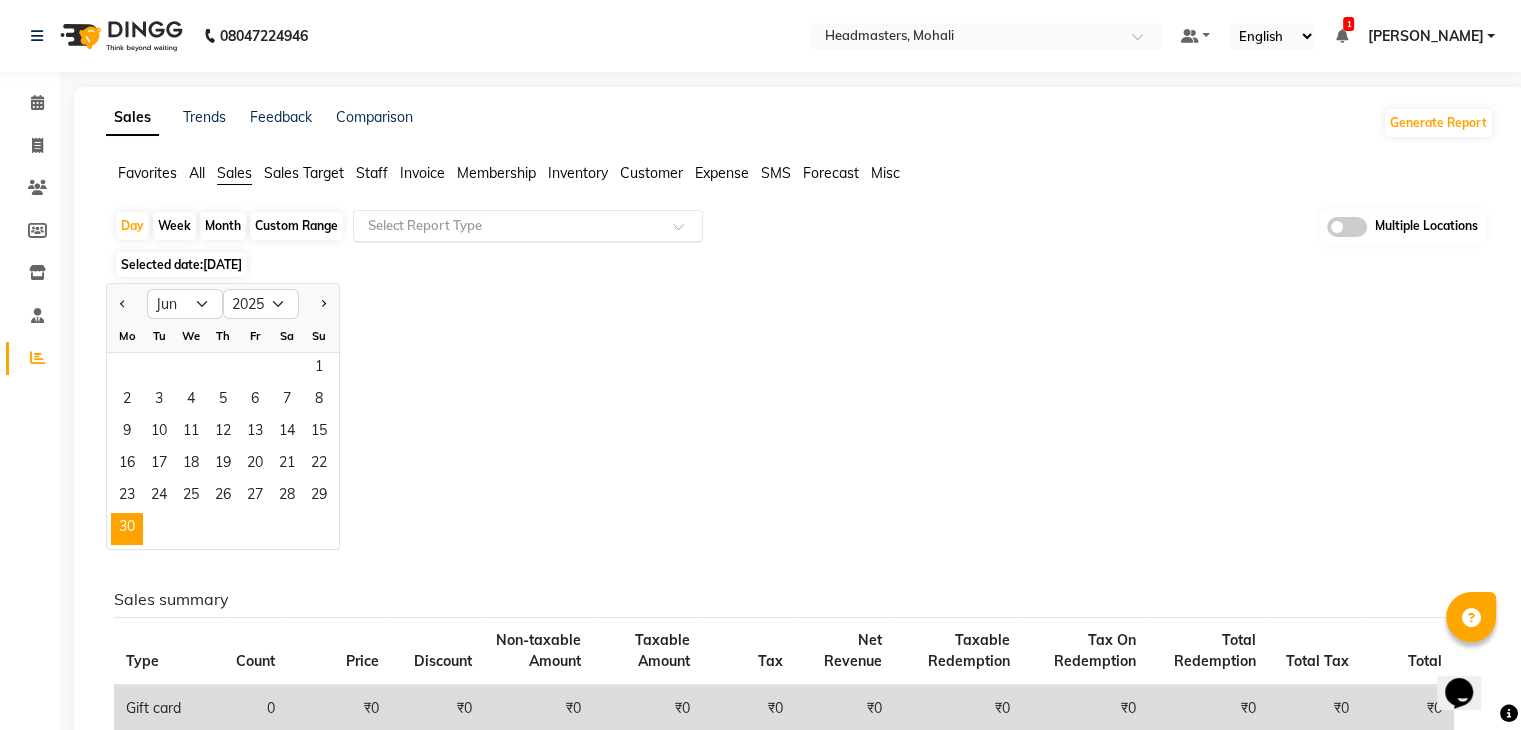 click 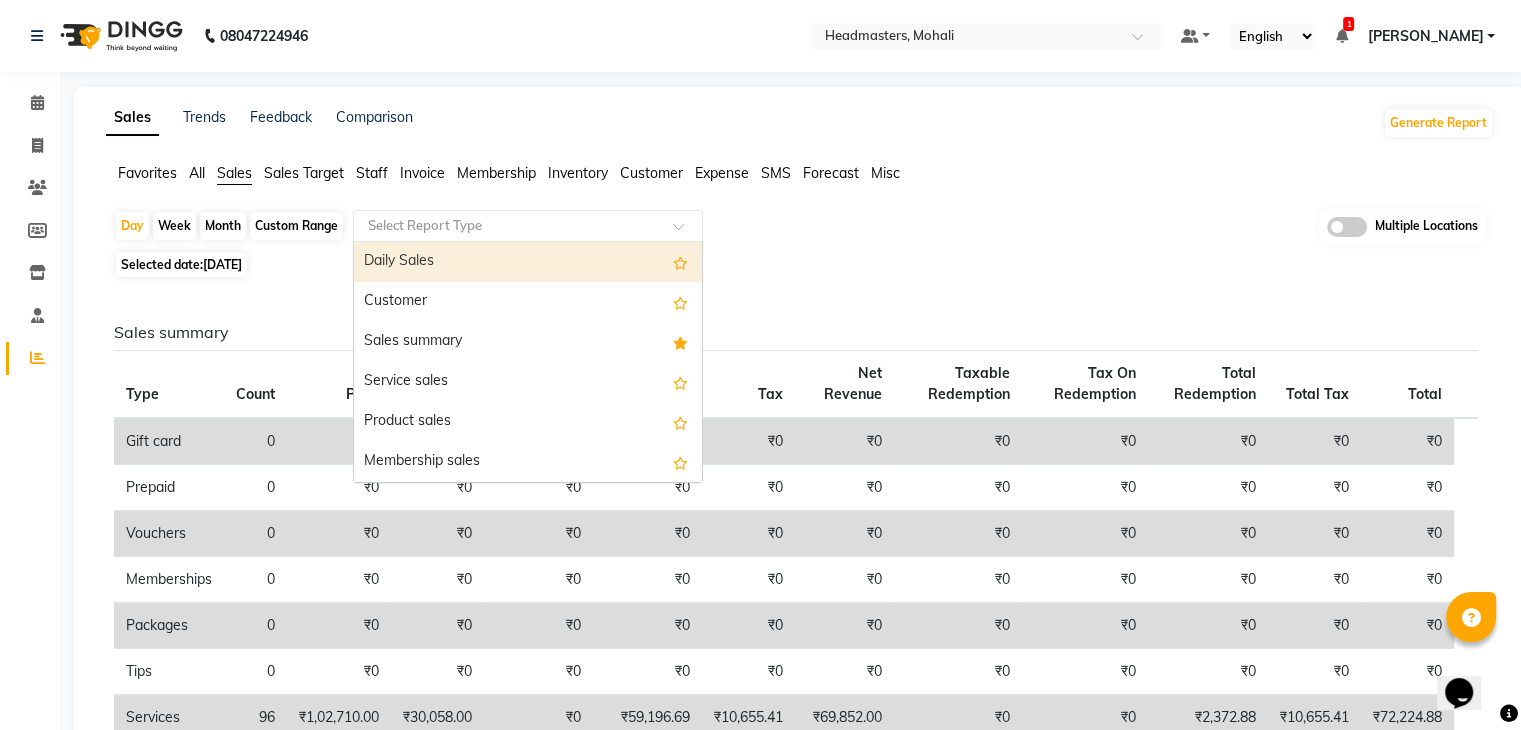 click on "Selected date:  30-06-2025" 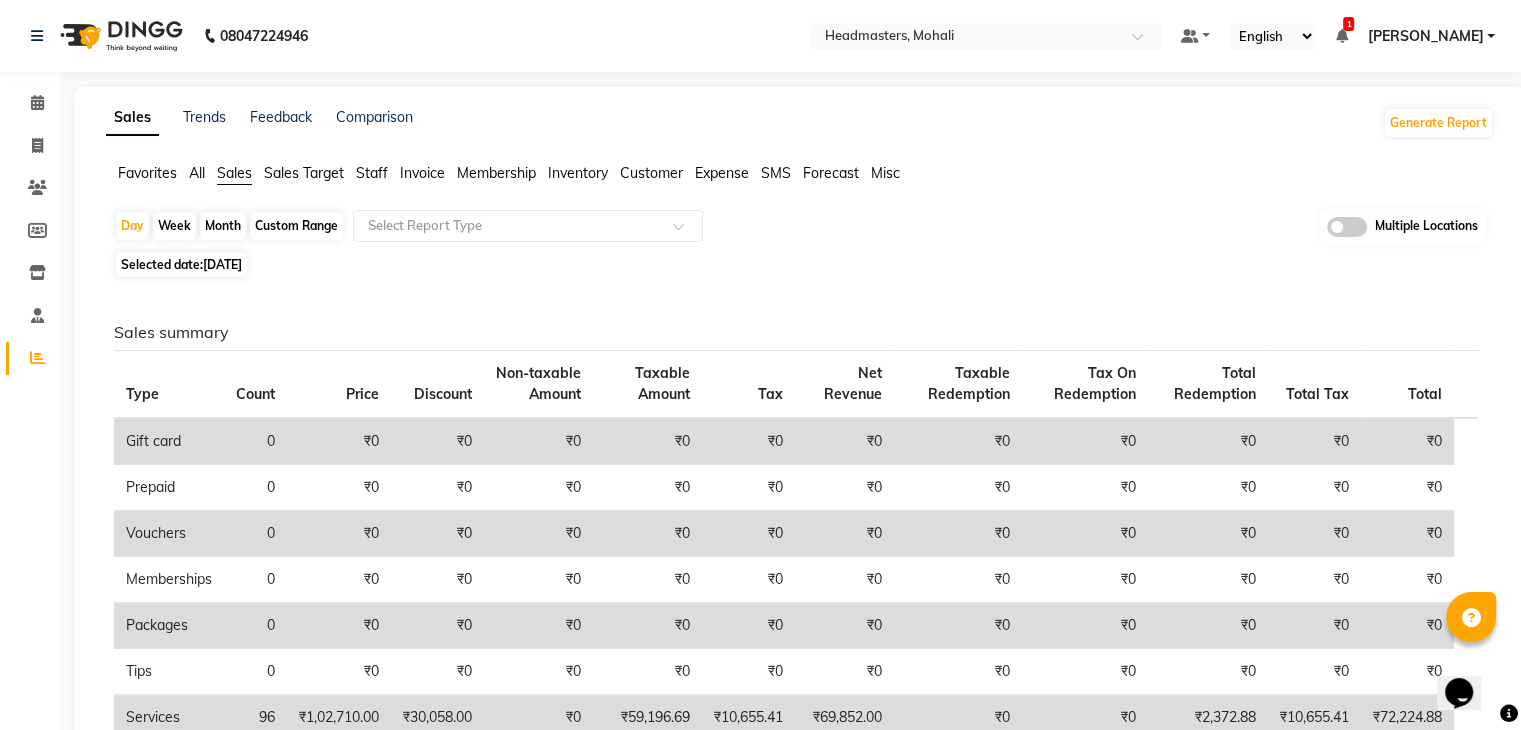 click on "Staff" 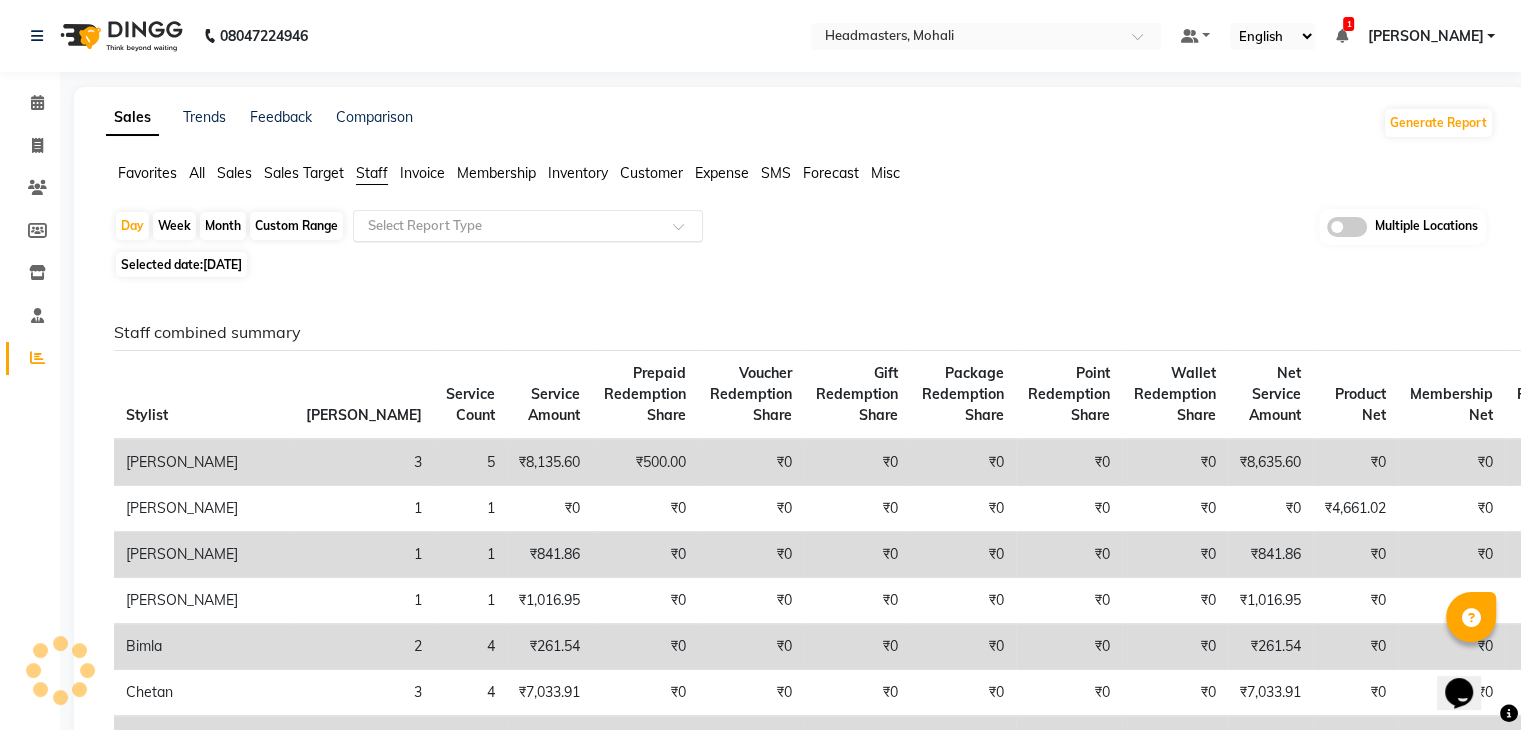 click 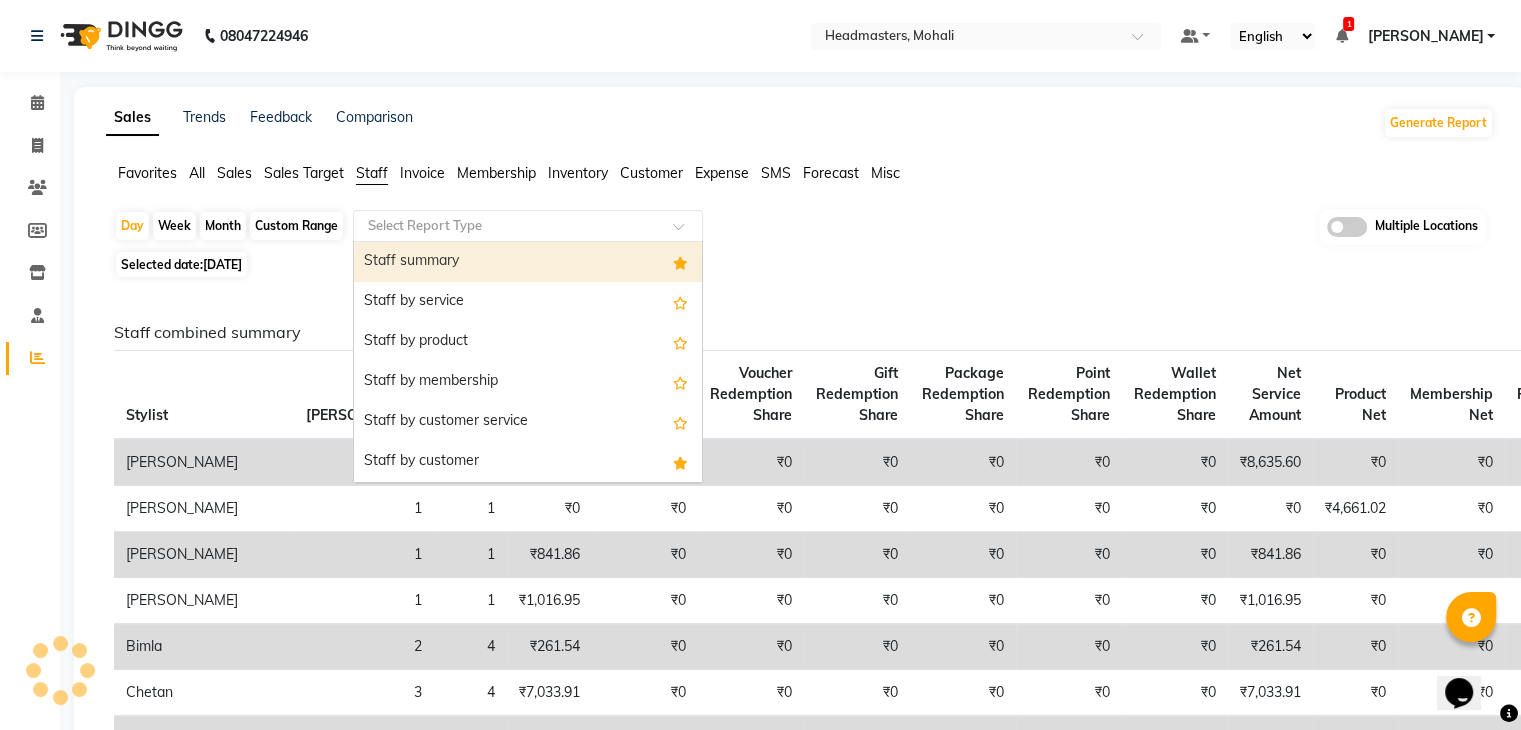 click on "Staff summary" at bounding box center (528, 262) 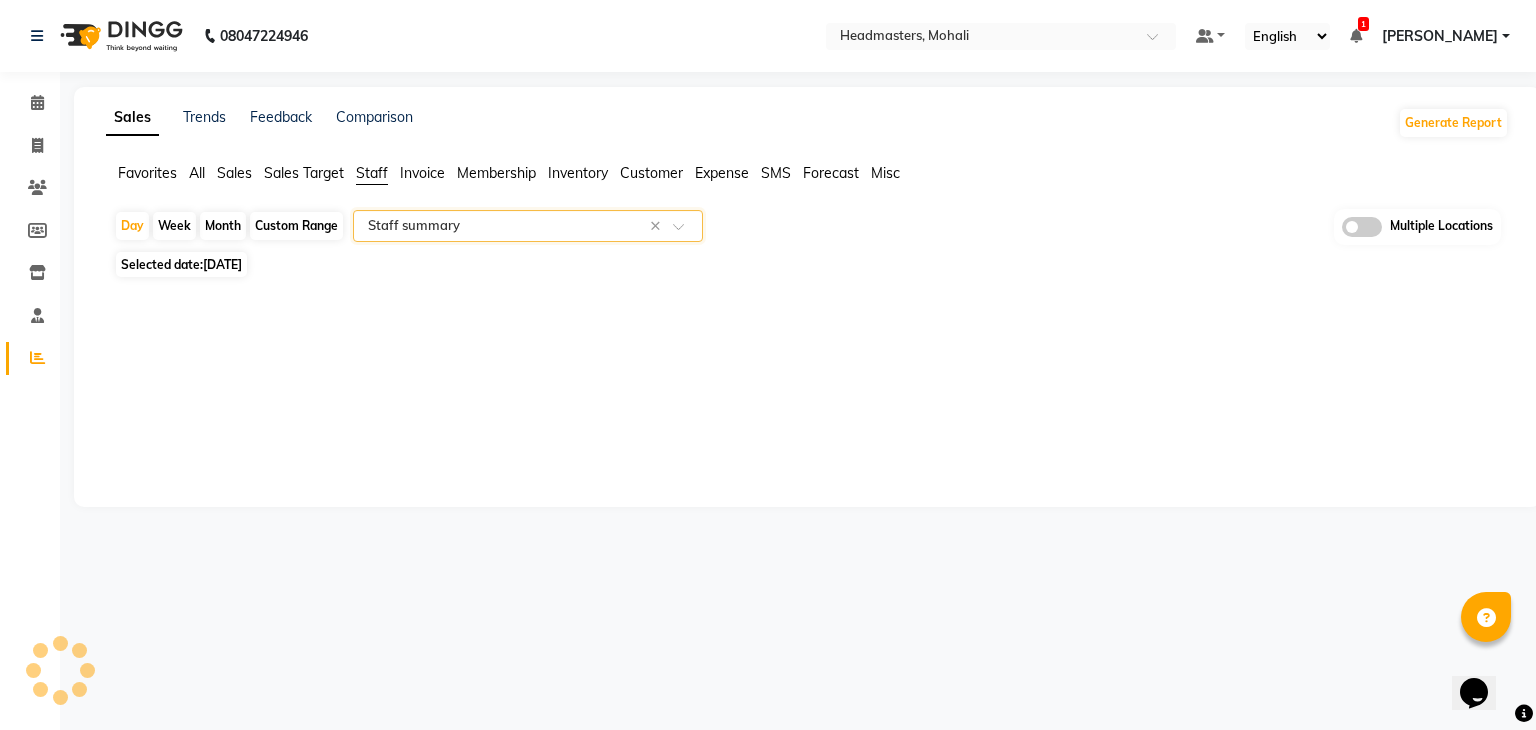 select on "full_report" 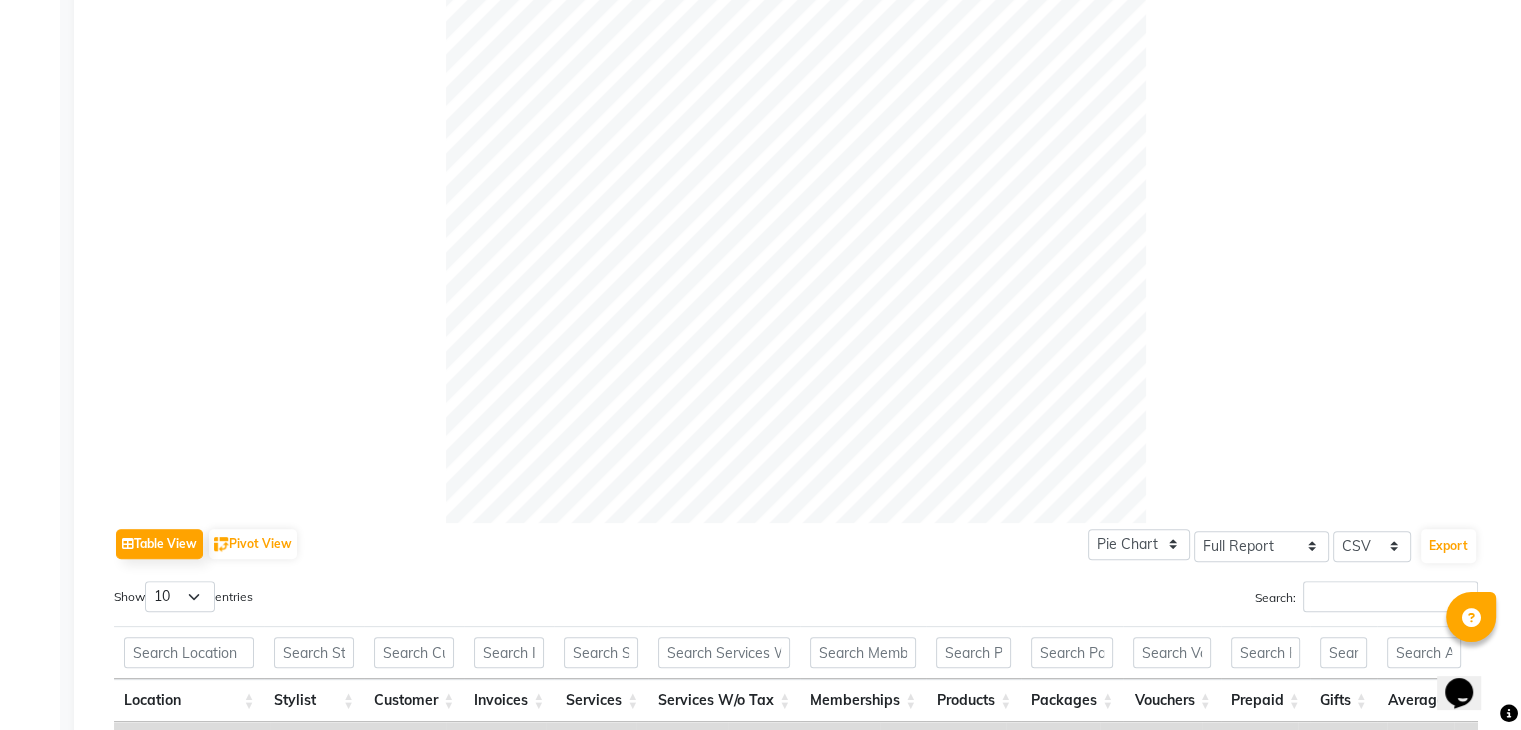 scroll, scrollTop: 900, scrollLeft: 0, axis: vertical 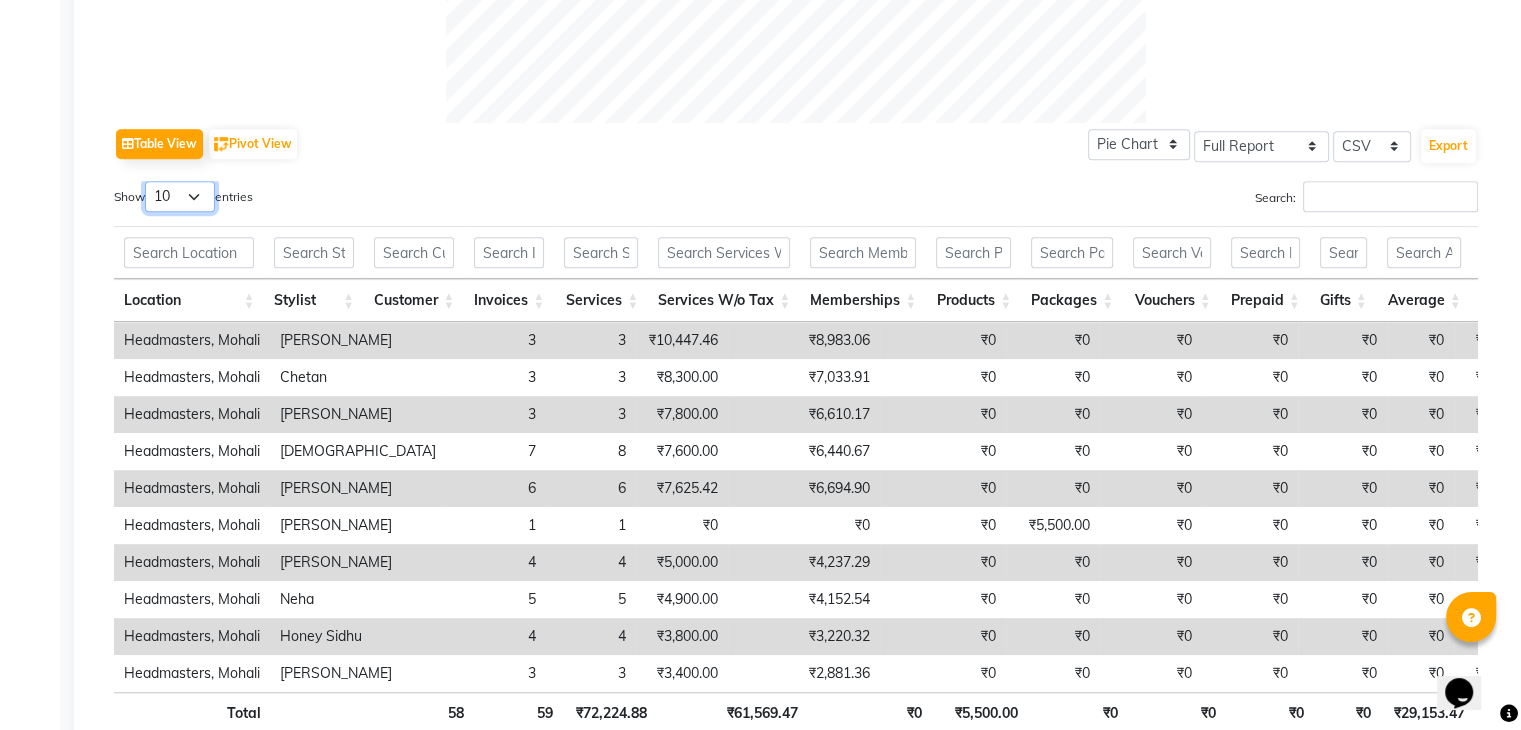 drag, startPoint x: 199, startPoint y: 186, endPoint x: 197, endPoint y: 208, distance: 22.090721 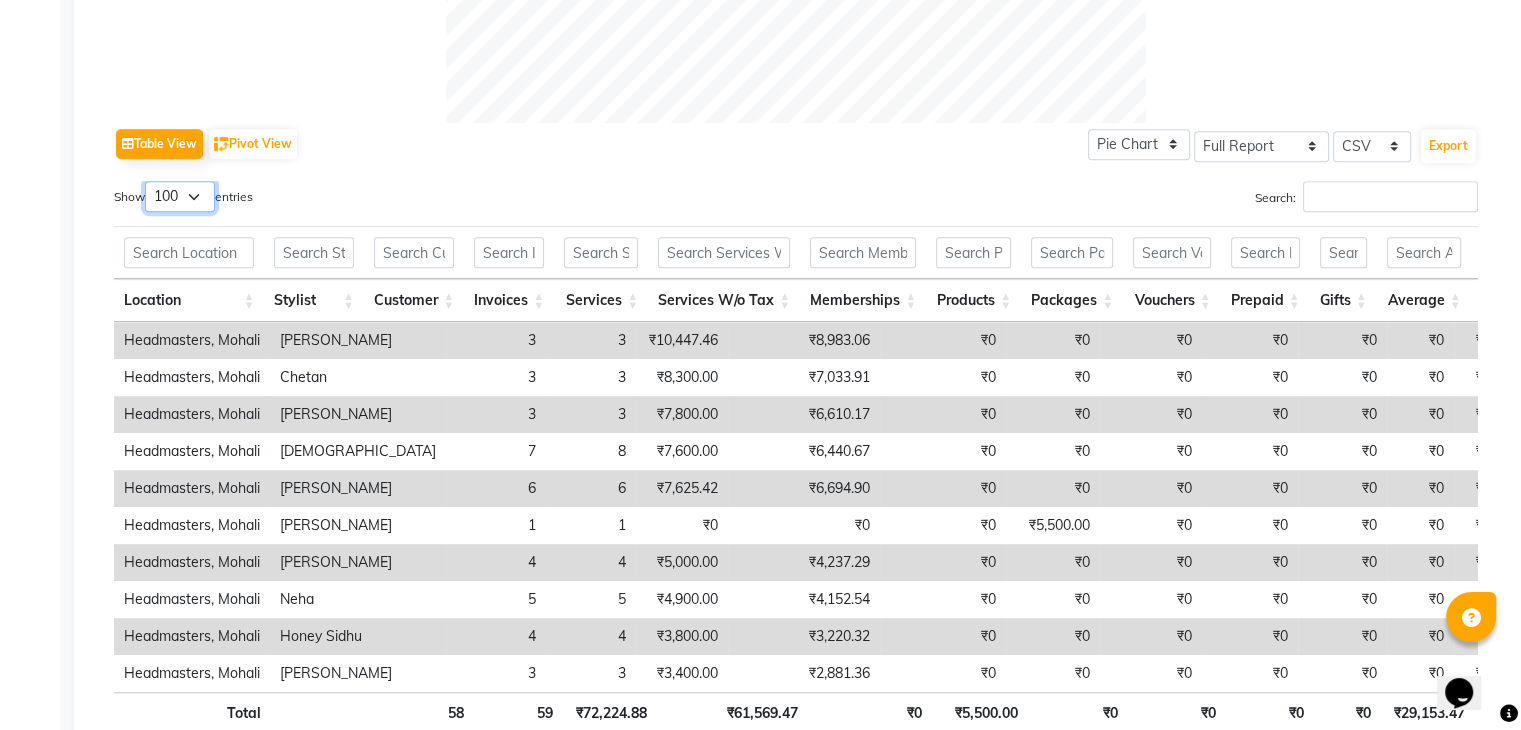 click on "10 25 50 100" at bounding box center [180, 196] 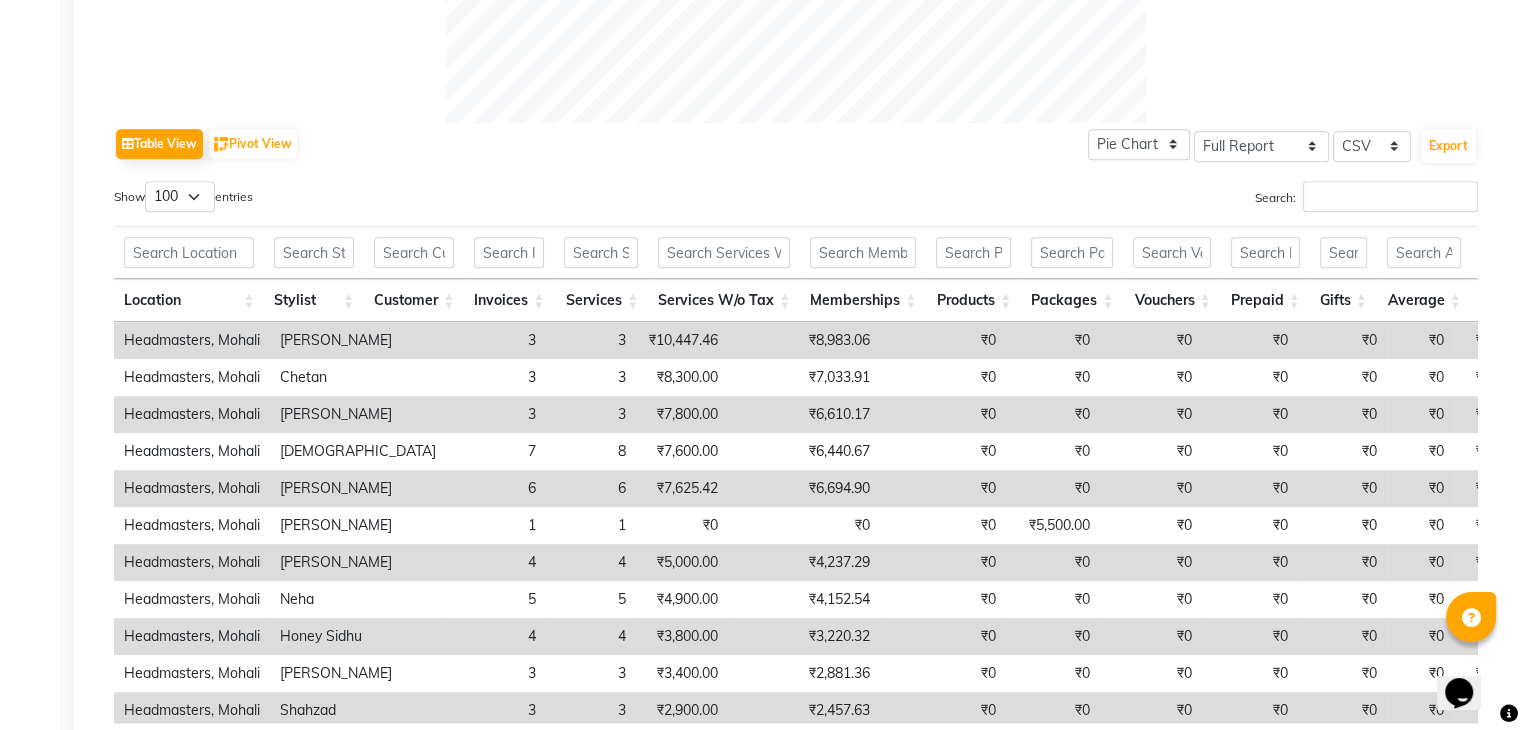 click on "Table View   Pivot View  Pie Chart Bar Chart Select Full Report Filtered Report Select CSV PDF  Export" 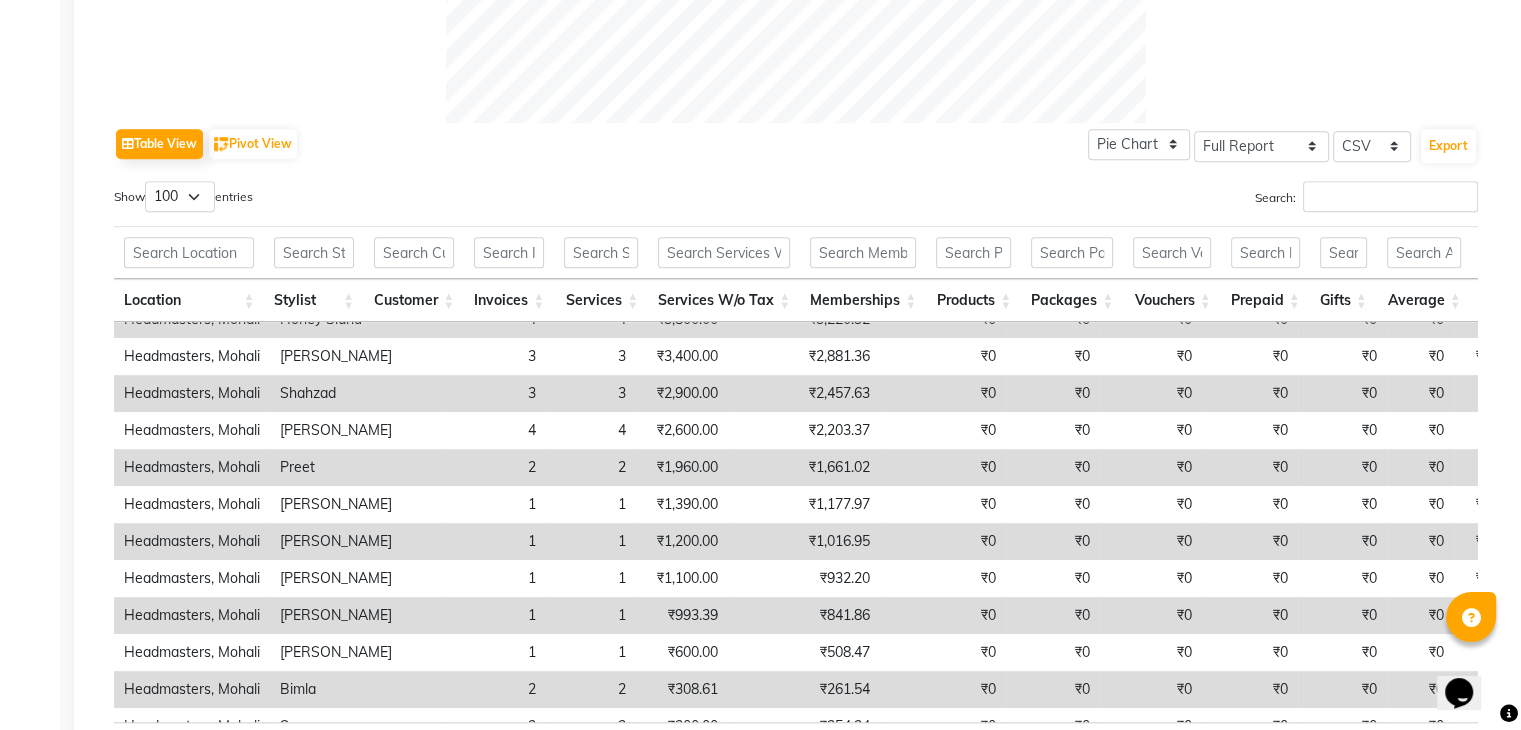 scroll, scrollTop: 355, scrollLeft: 0, axis: vertical 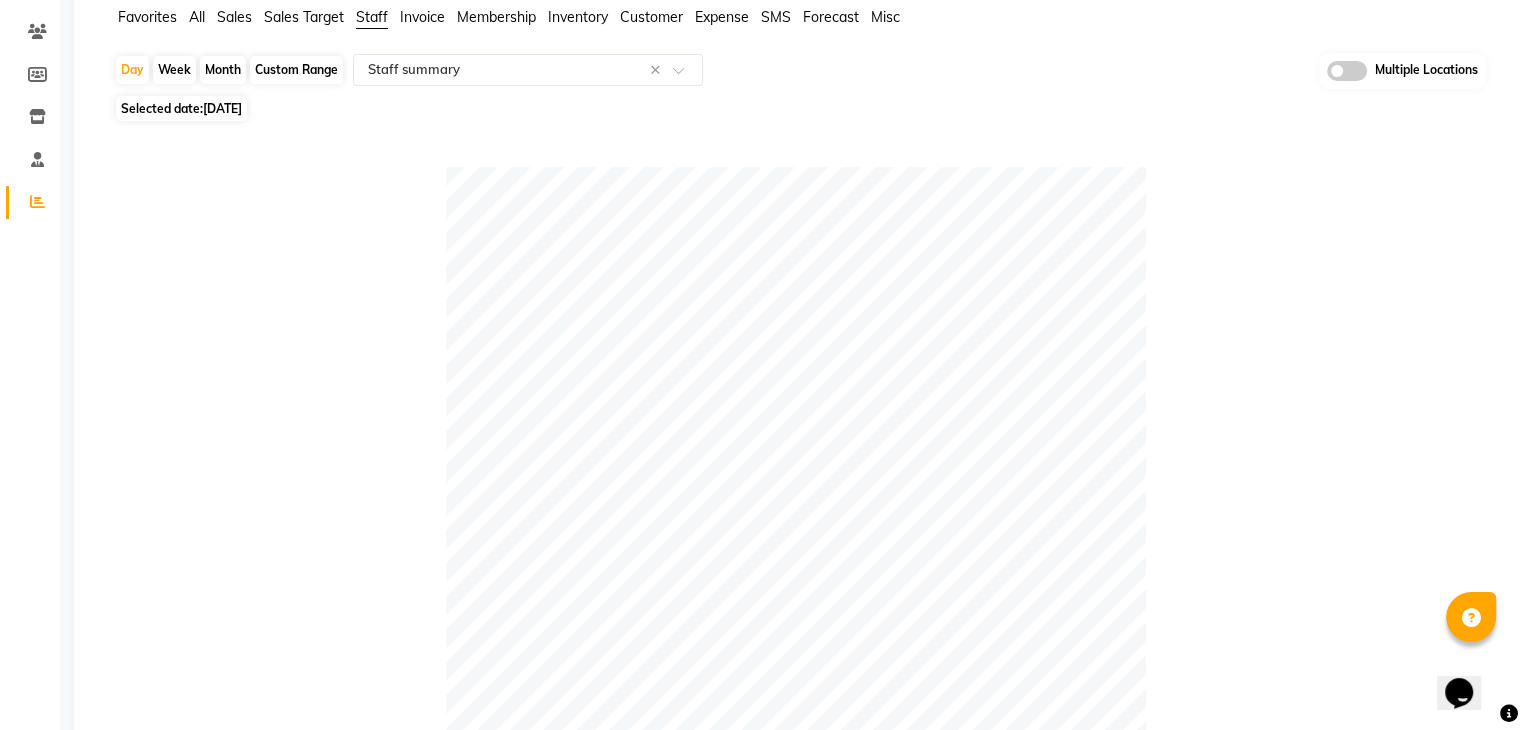 click 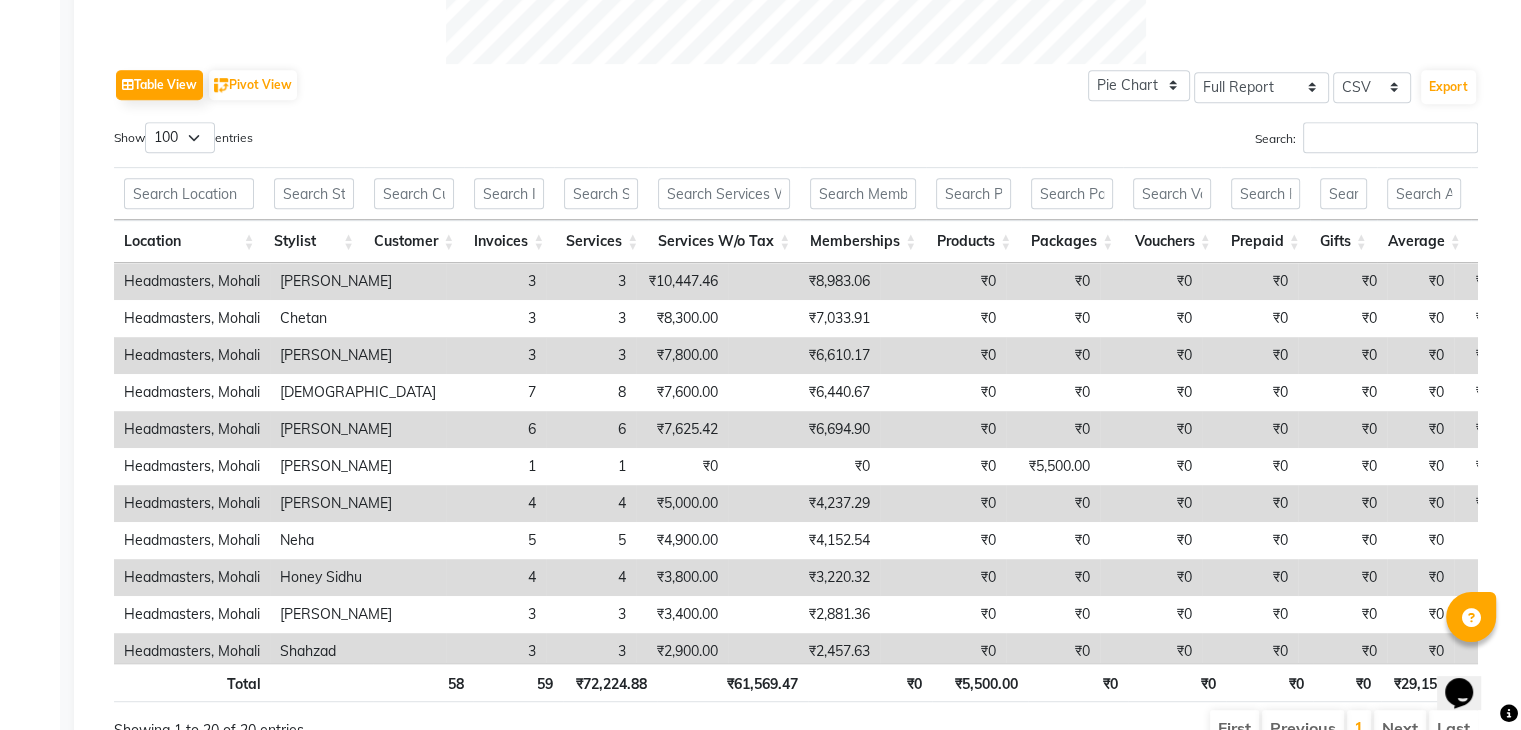 scroll, scrollTop: 1056, scrollLeft: 0, axis: vertical 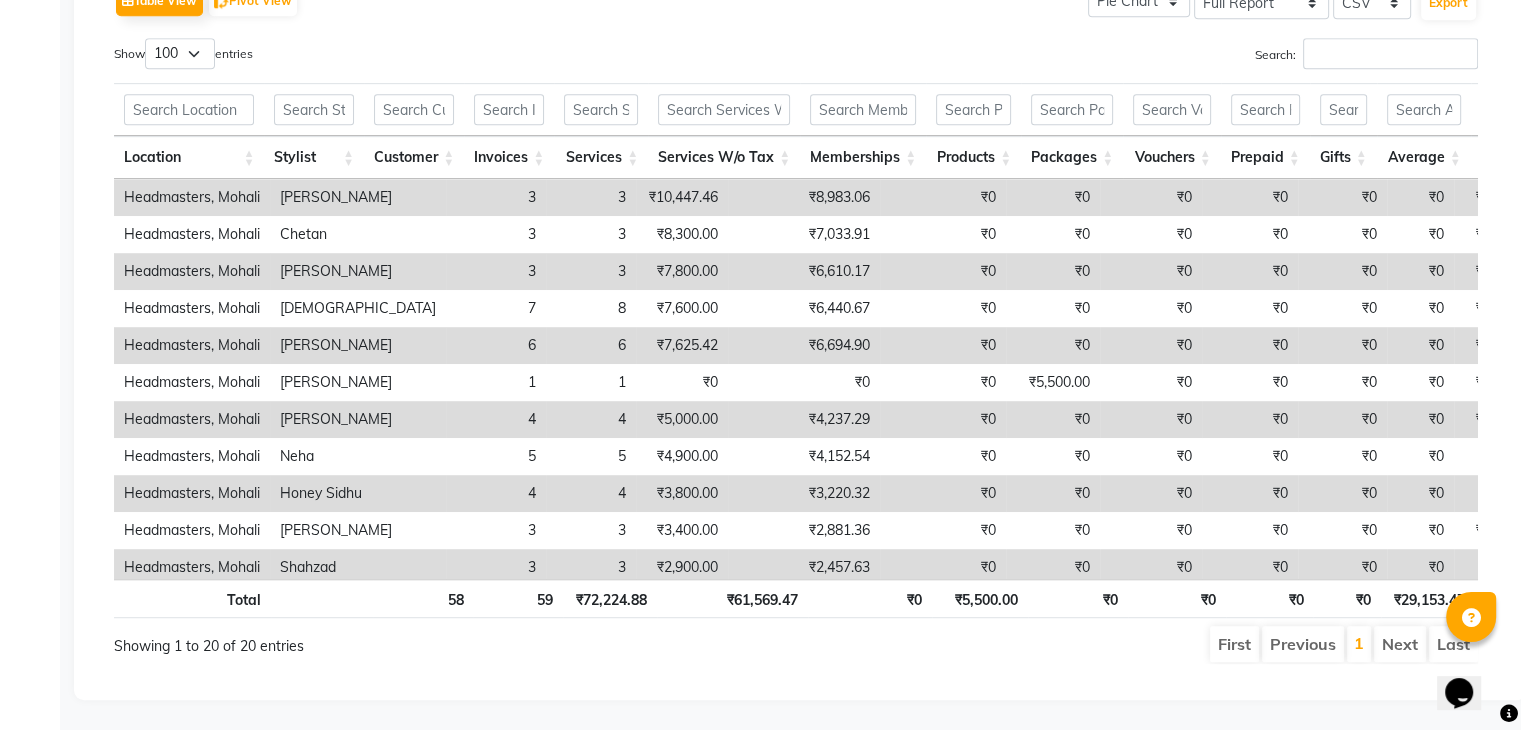 click on "Show  10 25 50 100  entries" at bounding box center [447, 57] 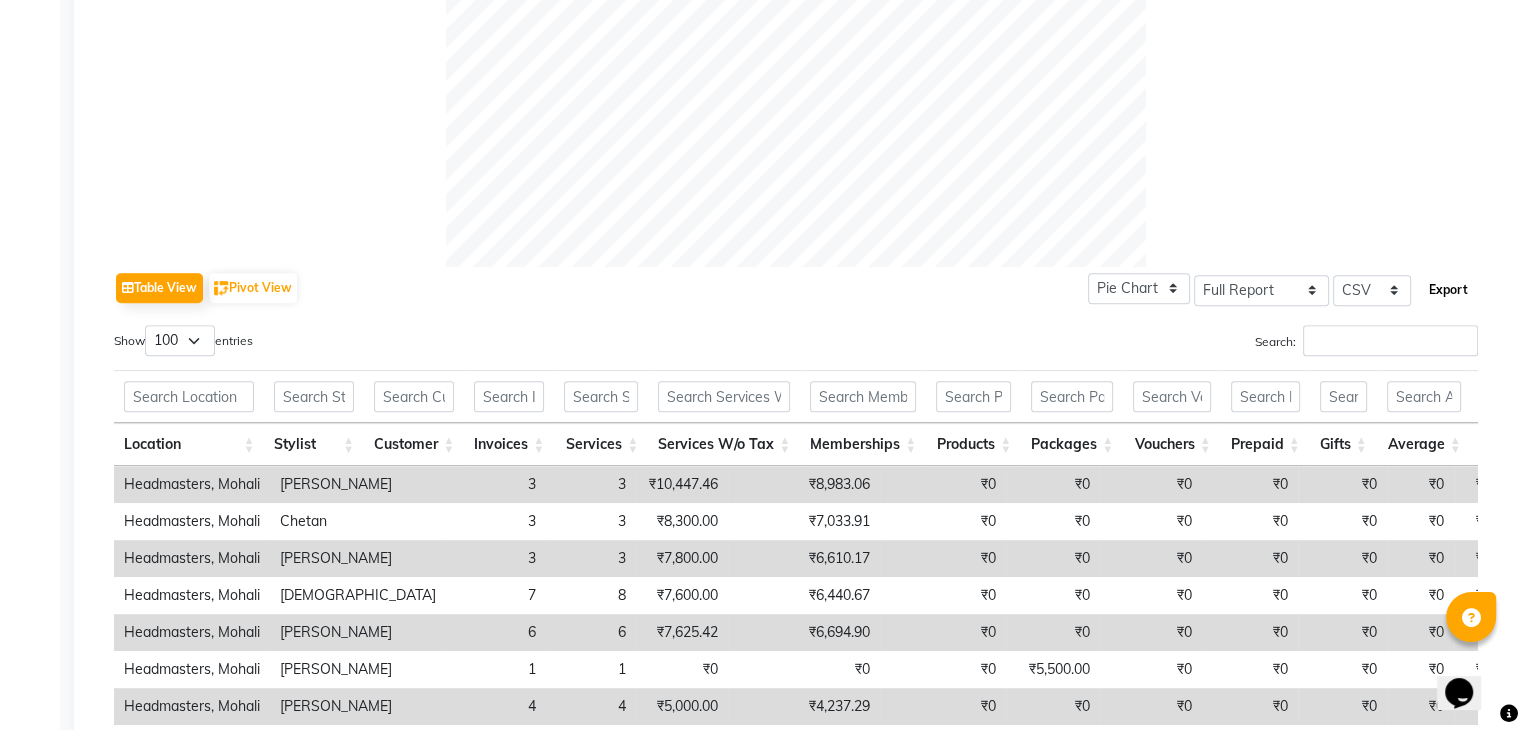 click on "Export" 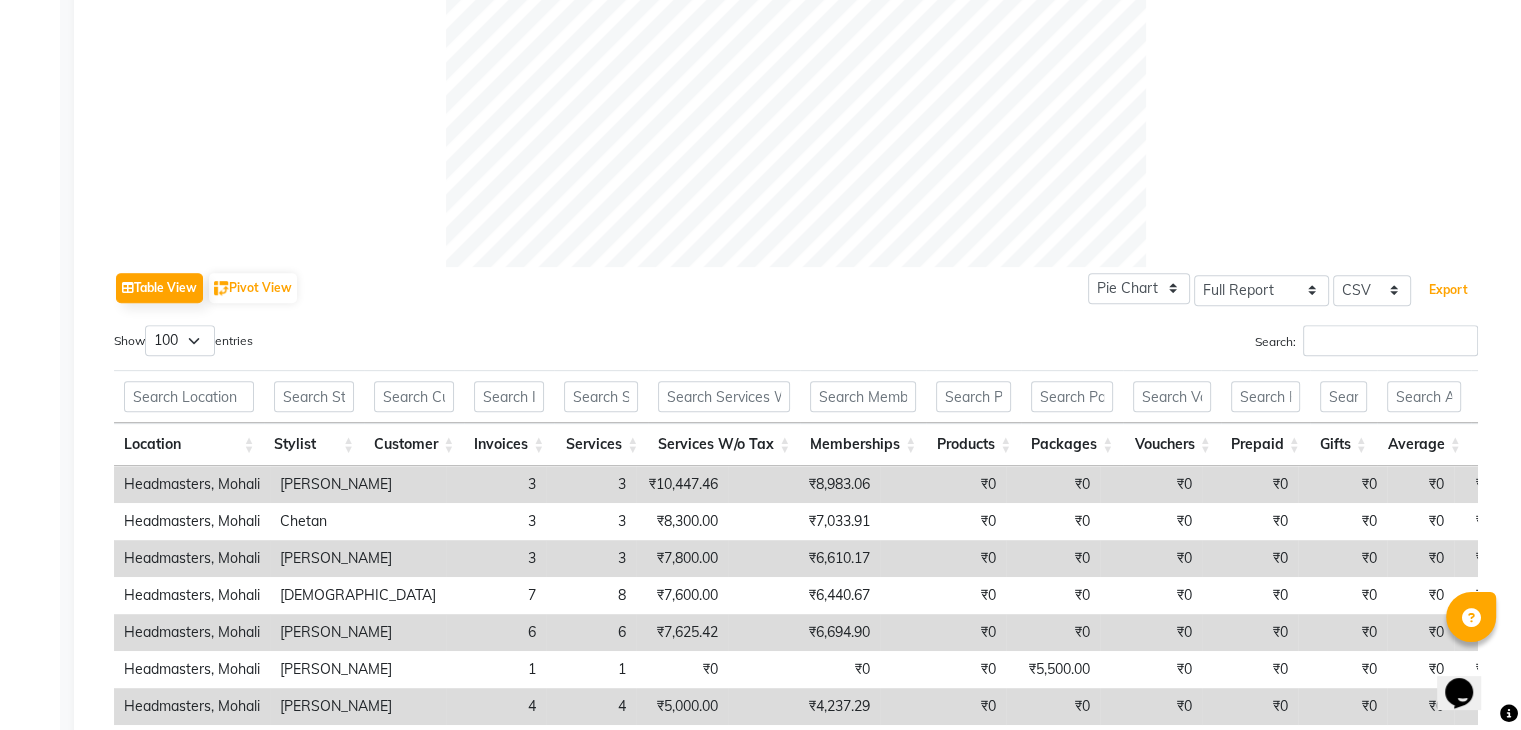 type 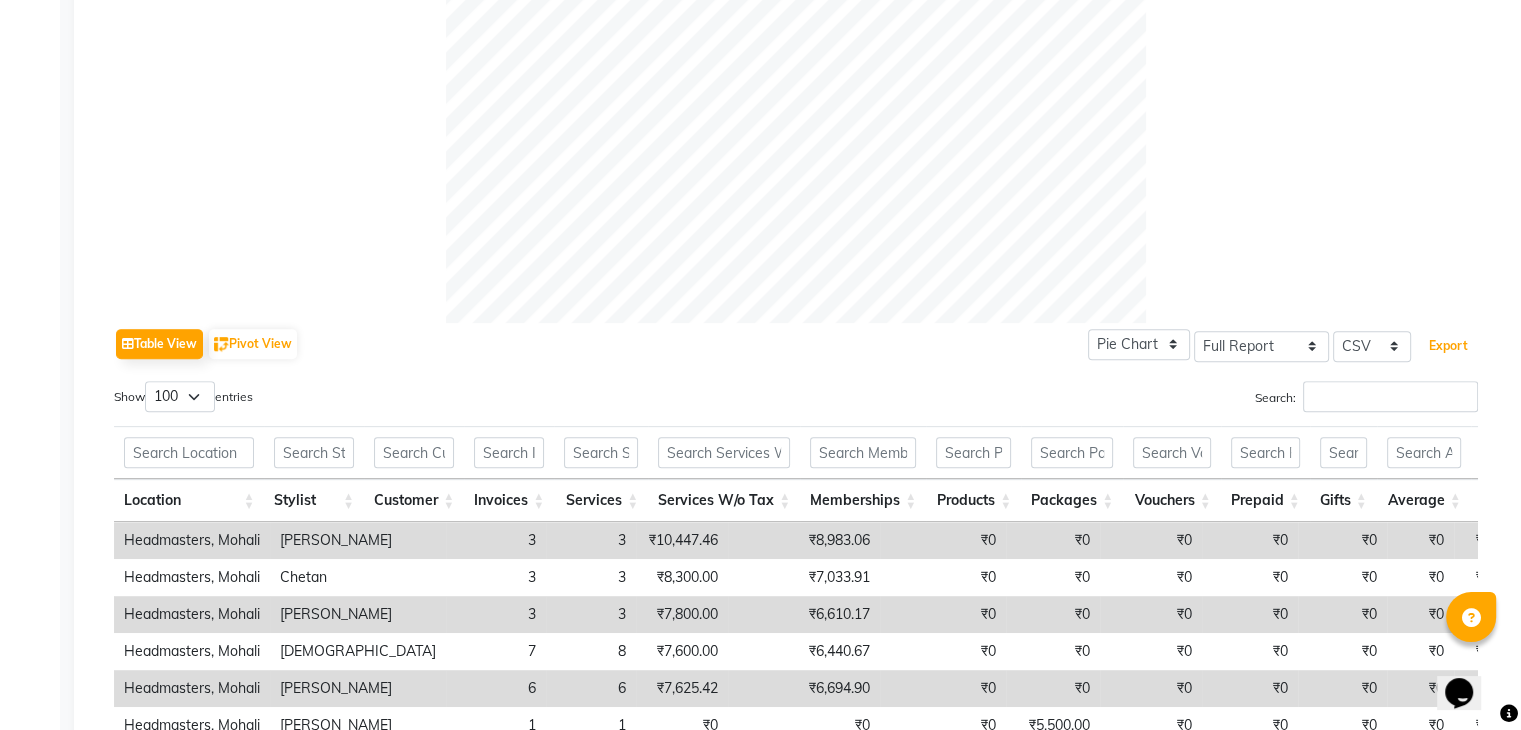 scroll, scrollTop: 1056, scrollLeft: 0, axis: vertical 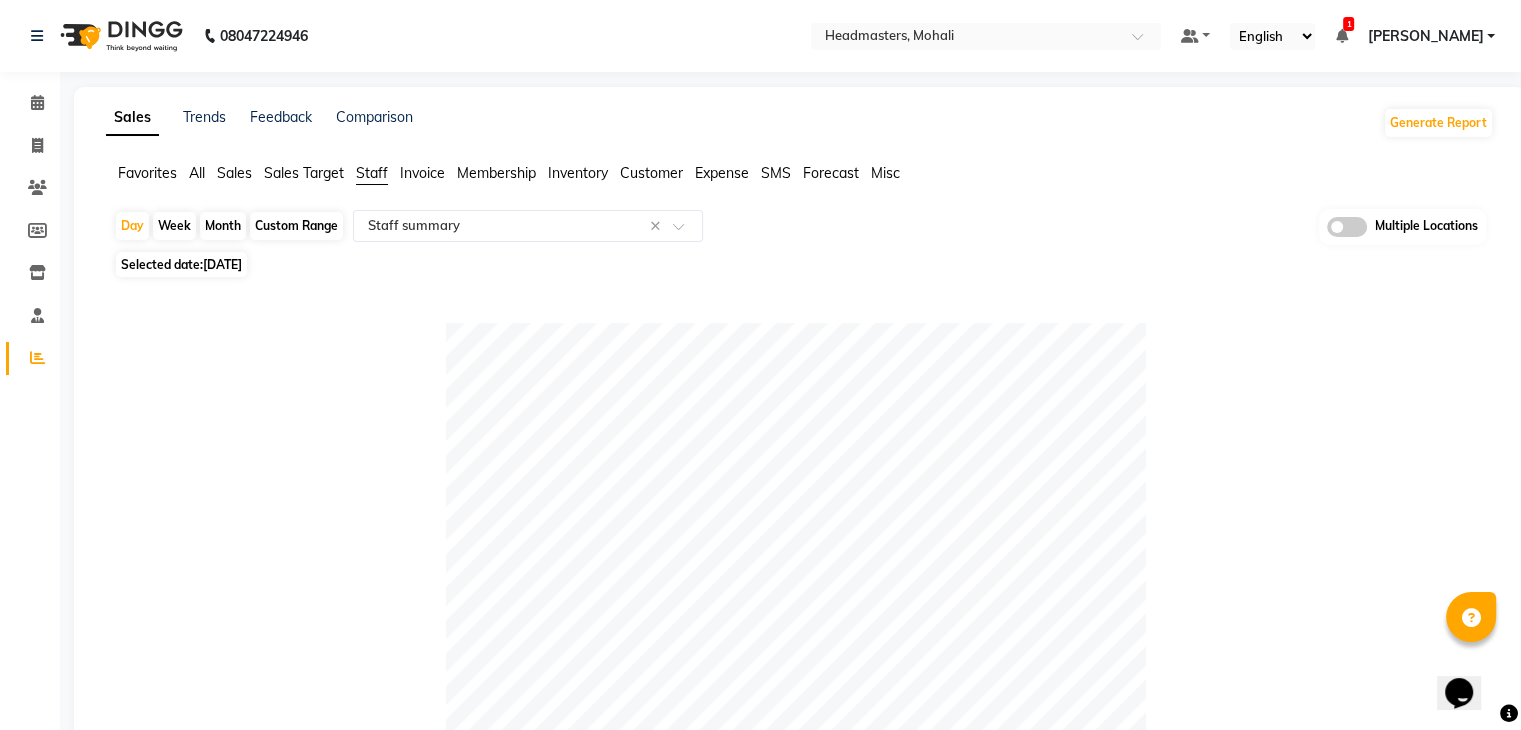 click 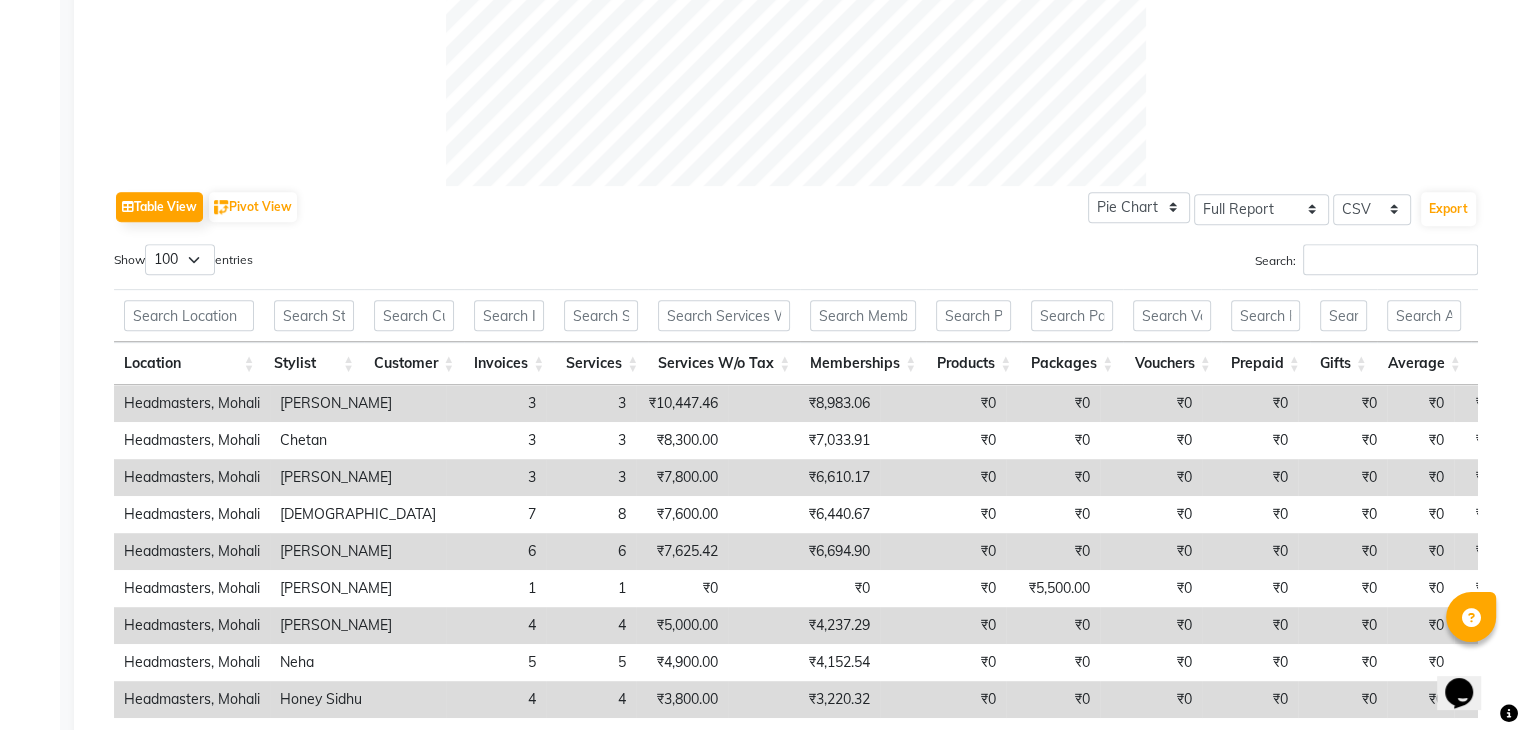 scroll, scrollTop: 900, scrollLeft: 0, axis: vertical 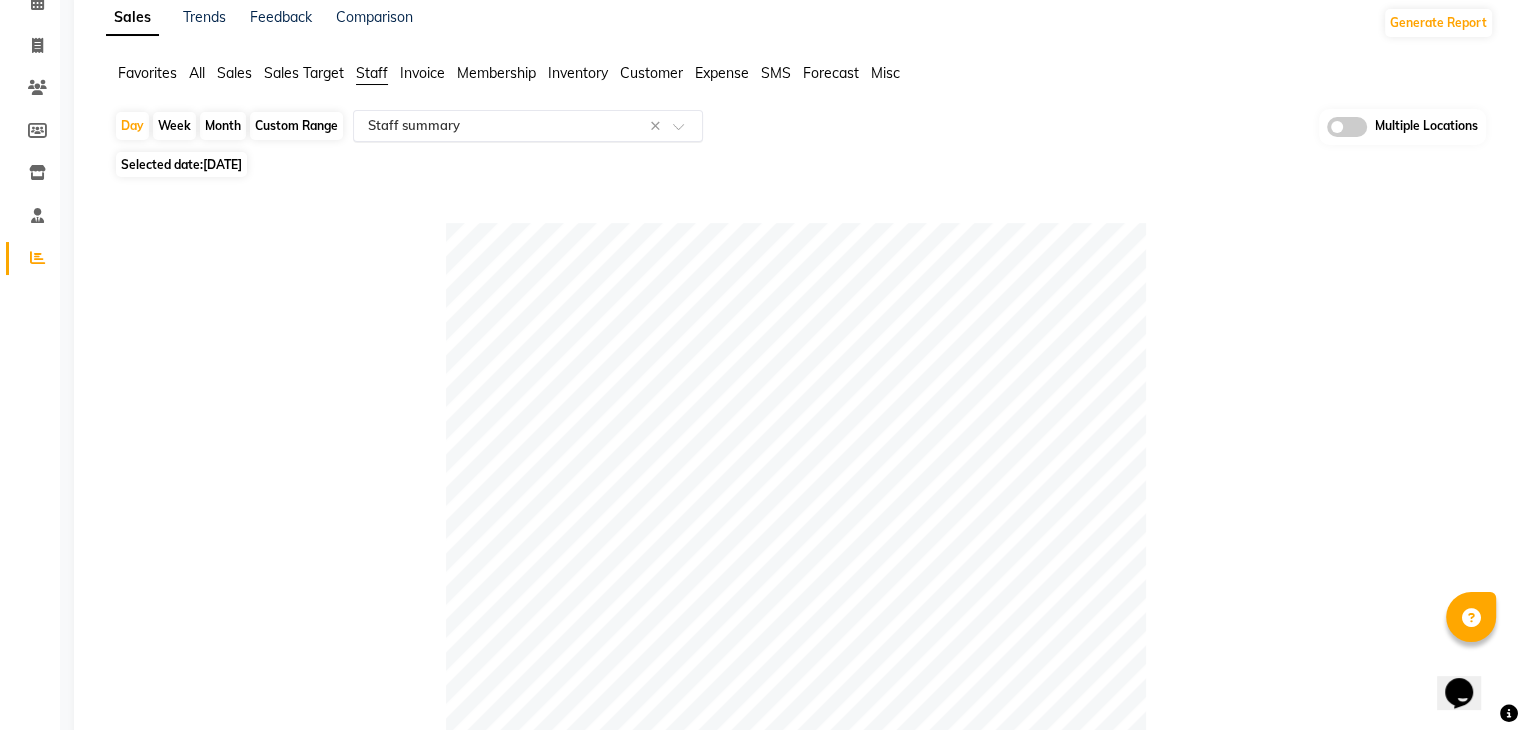 click 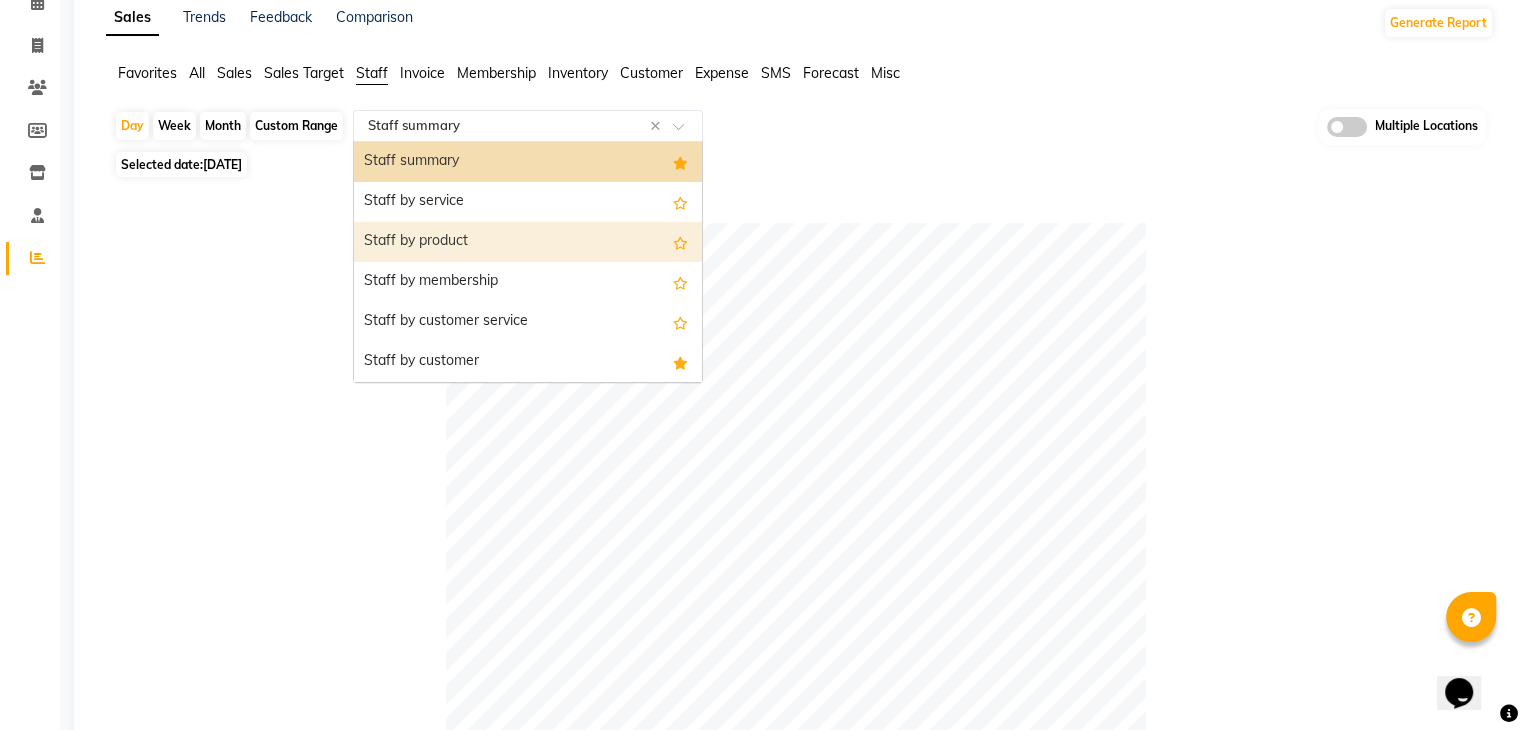 click on "Staff by product" at bounding box center [528, 242] 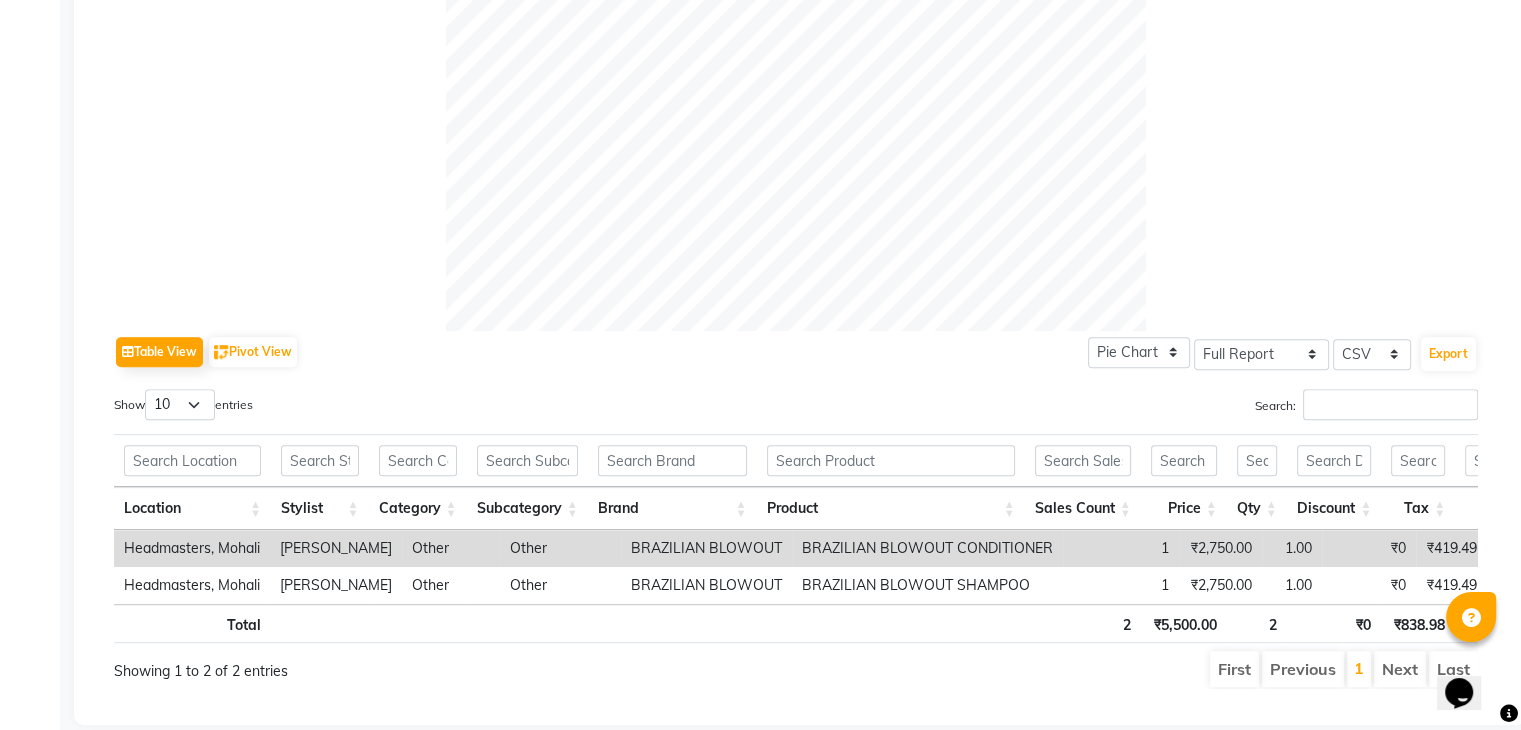 scroll, scrollTop: 745, scrollLeft: 0, axis: vertical 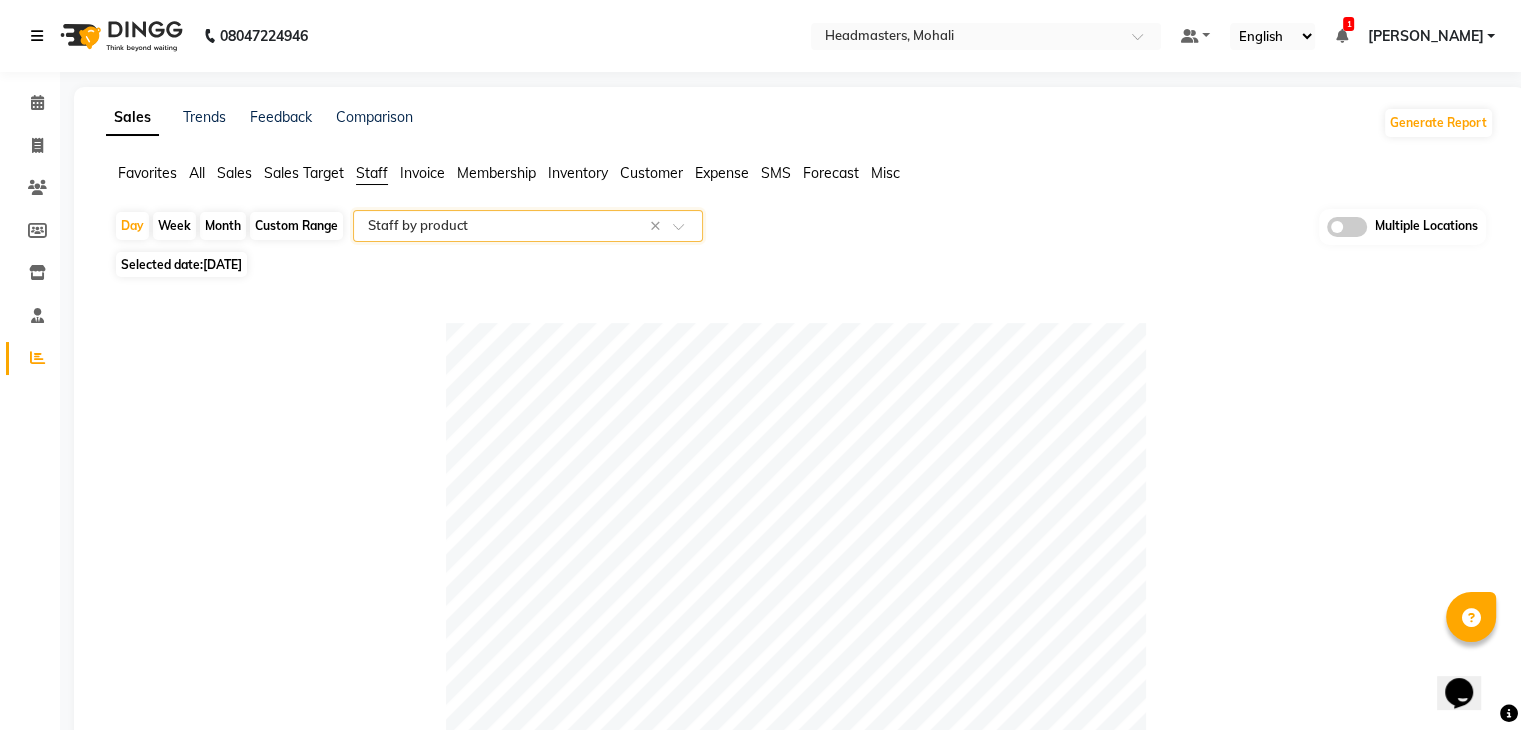 click at bounding box center (37, 36) 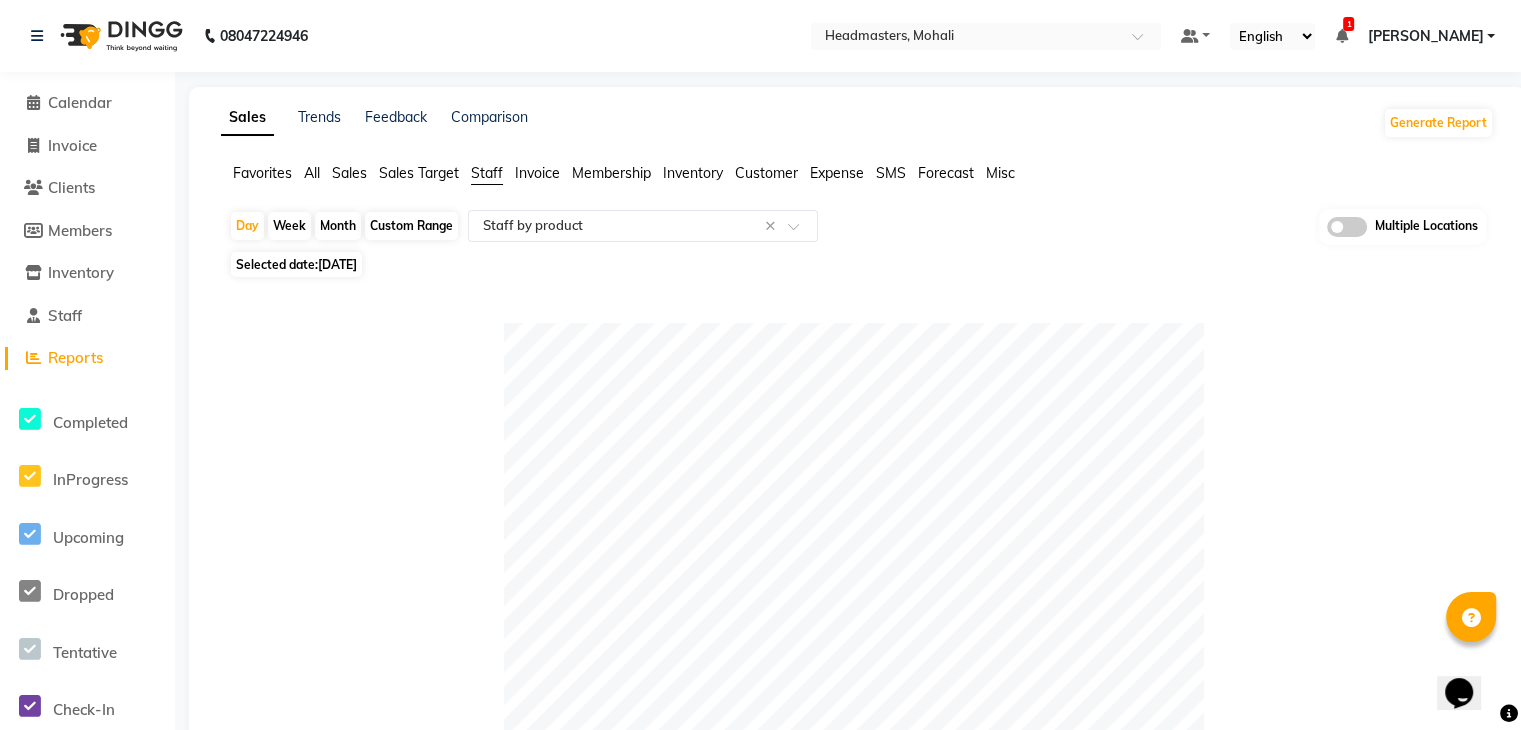click on "Calendar" 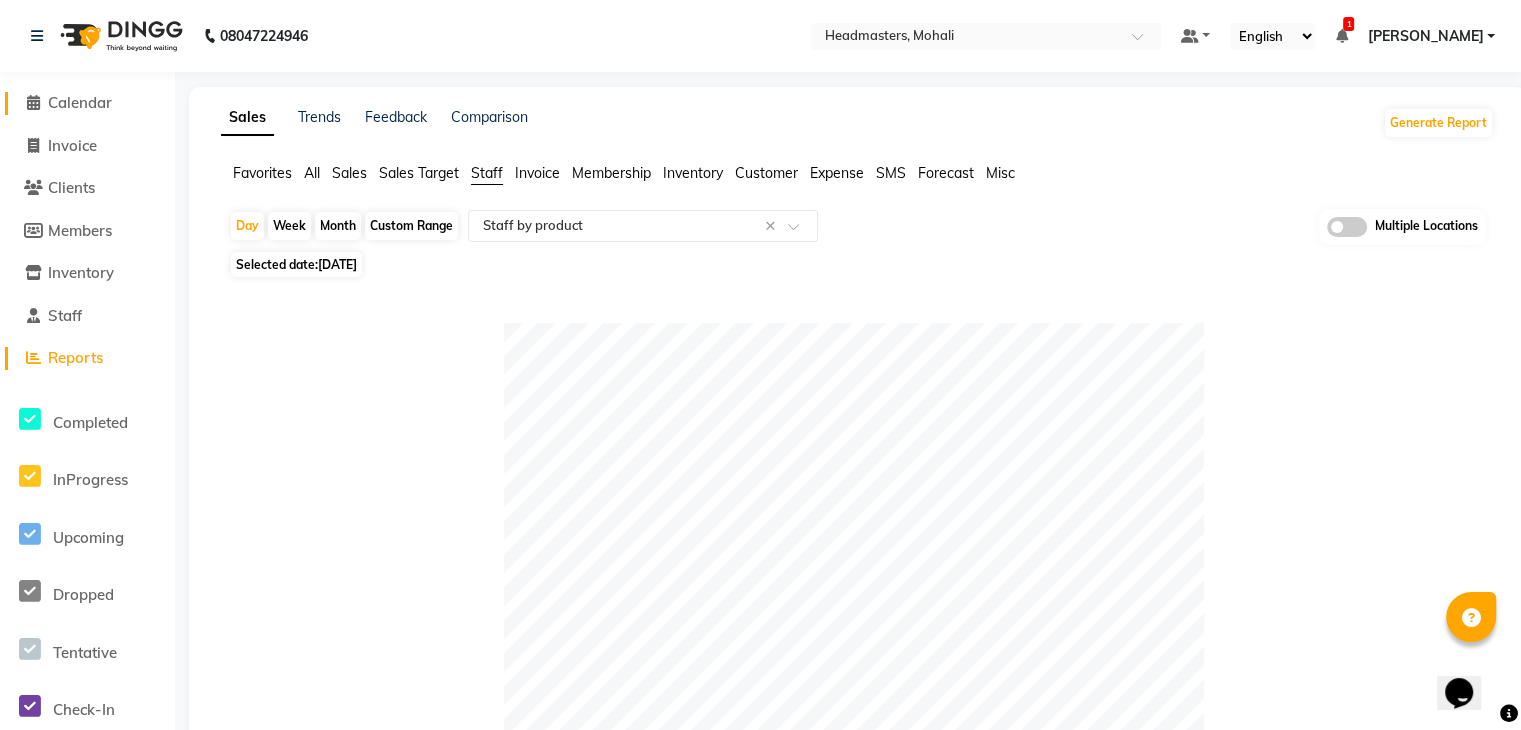 click on "Calendar" 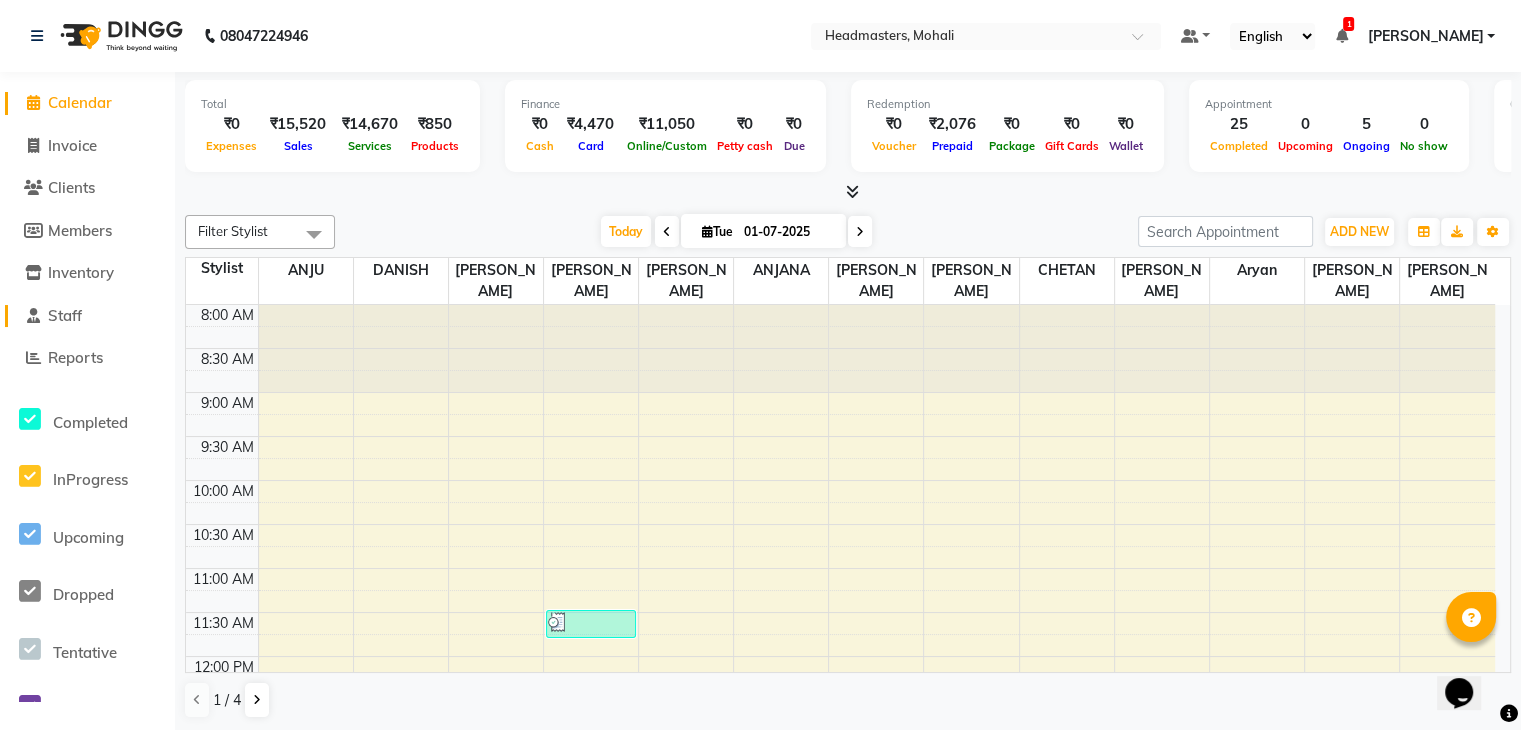 click on "Staff" 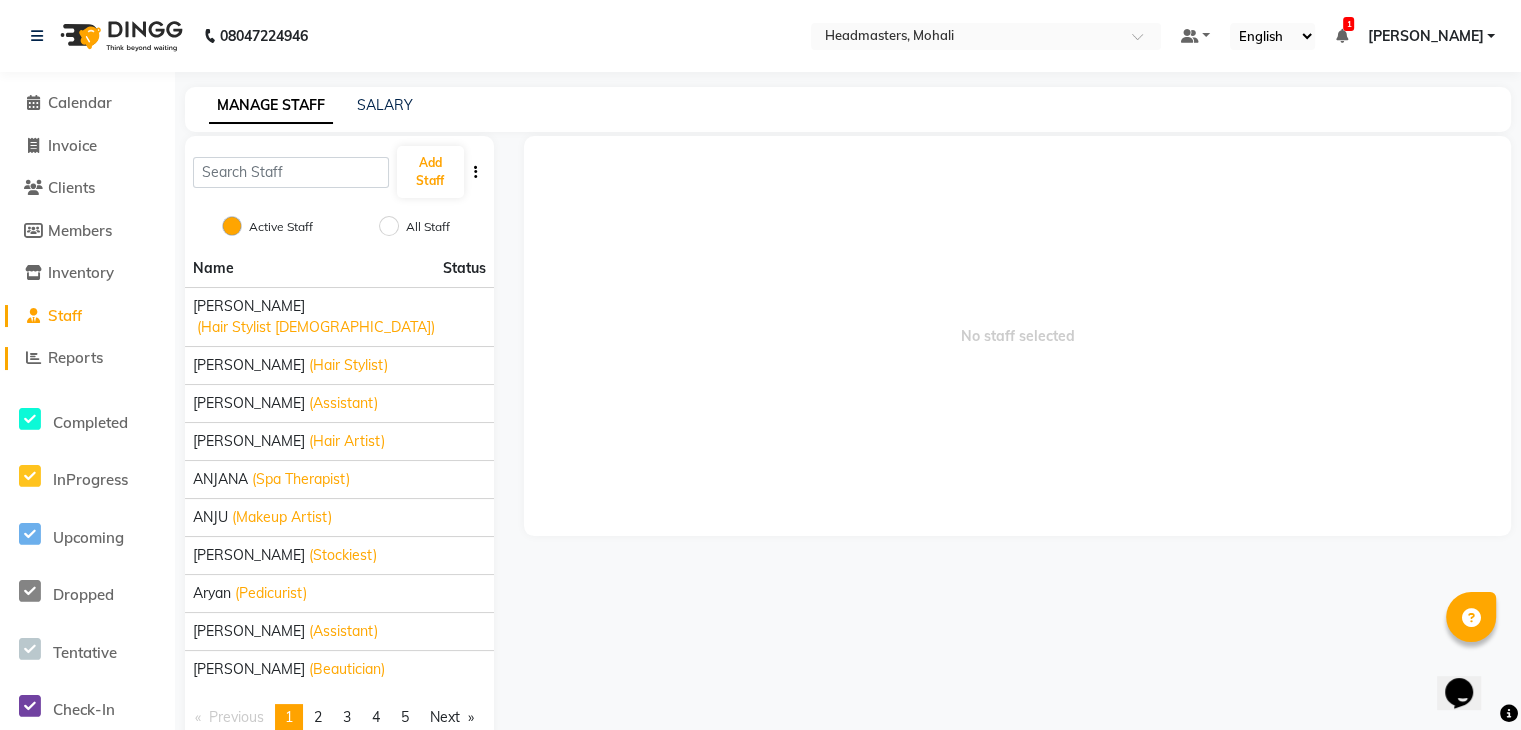 click on "Reports" 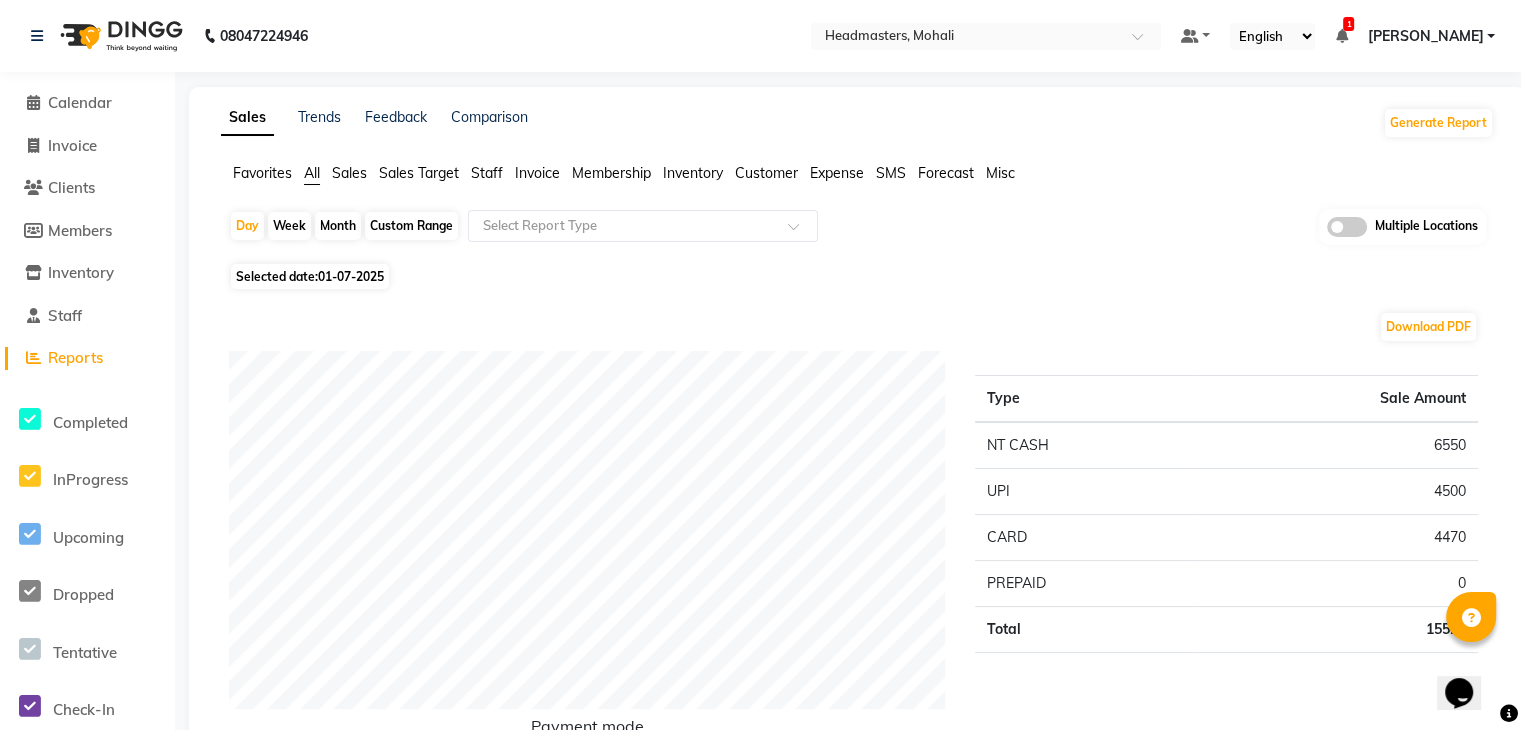 click on "Invoice" 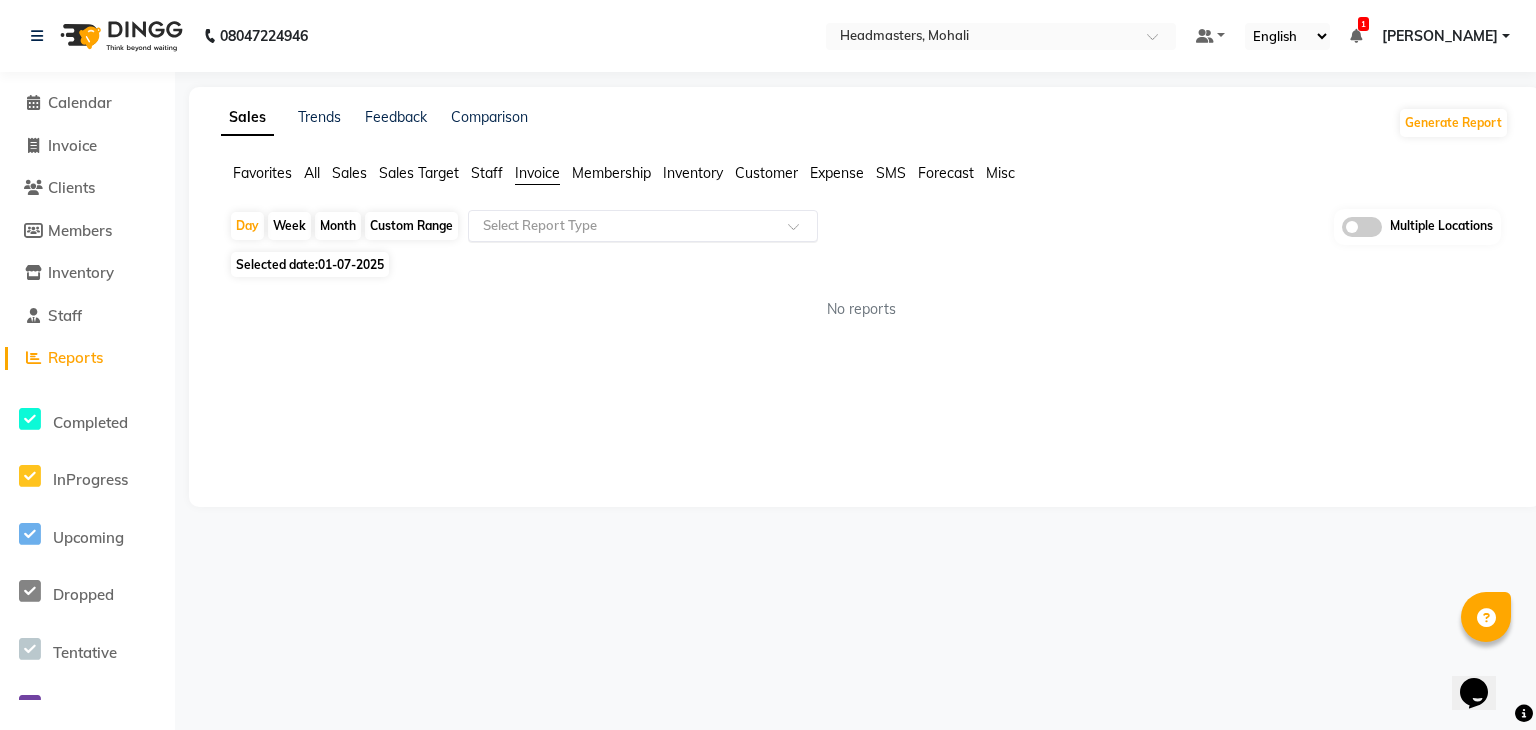 click on "Select Report Type" 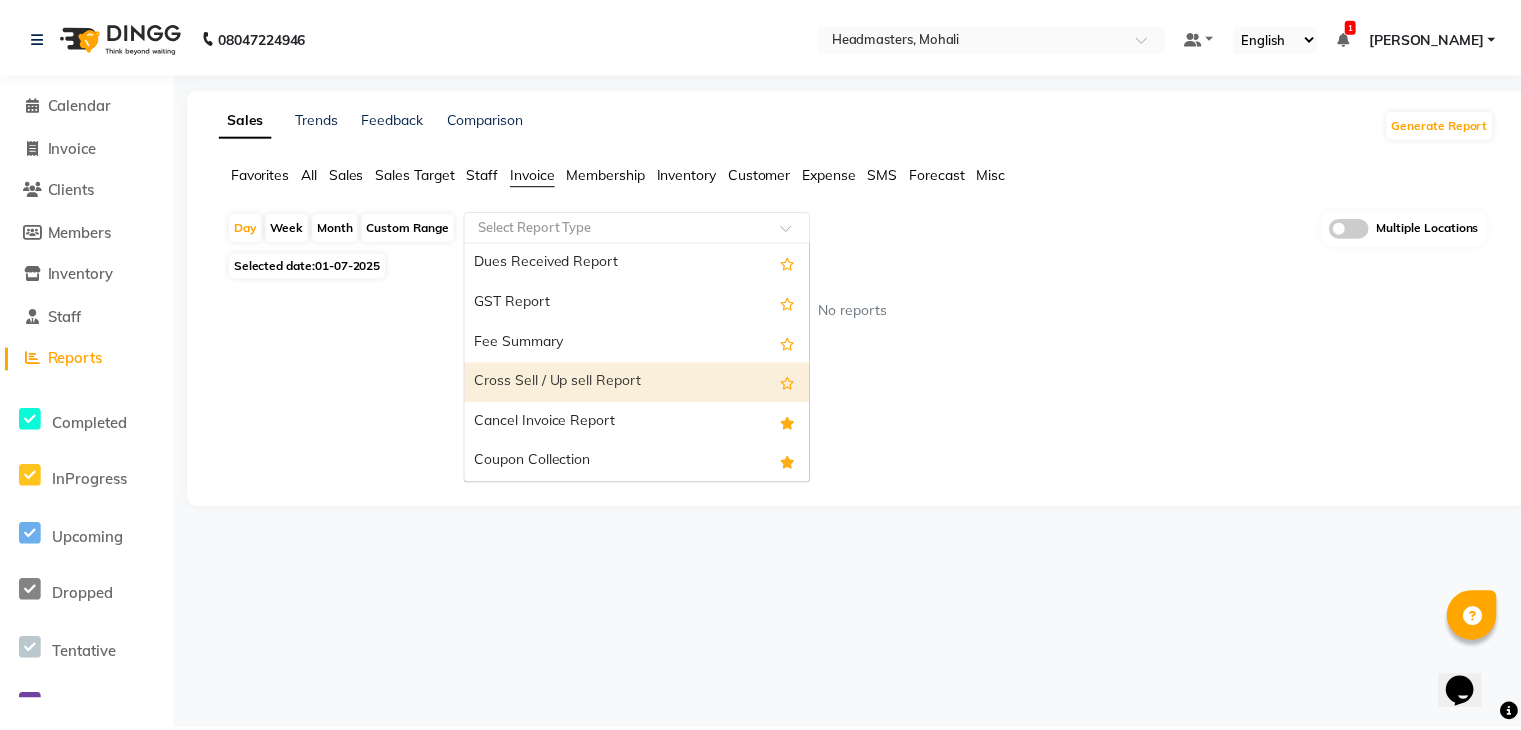 scroll, scrollTop: 160, scrollLeft: 0, axis: vertical 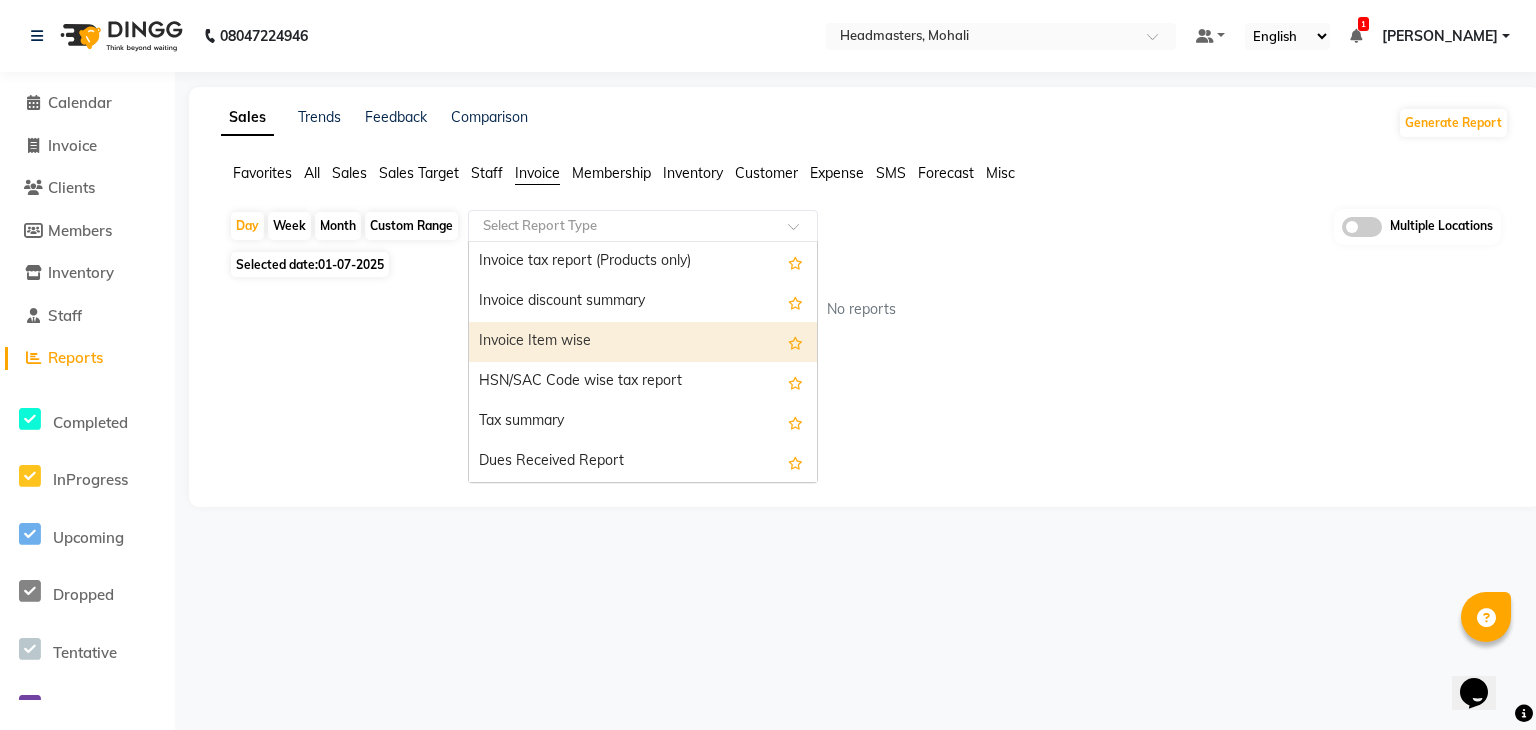 click on "Invoice Item wise" at bounding box center [643, 342] 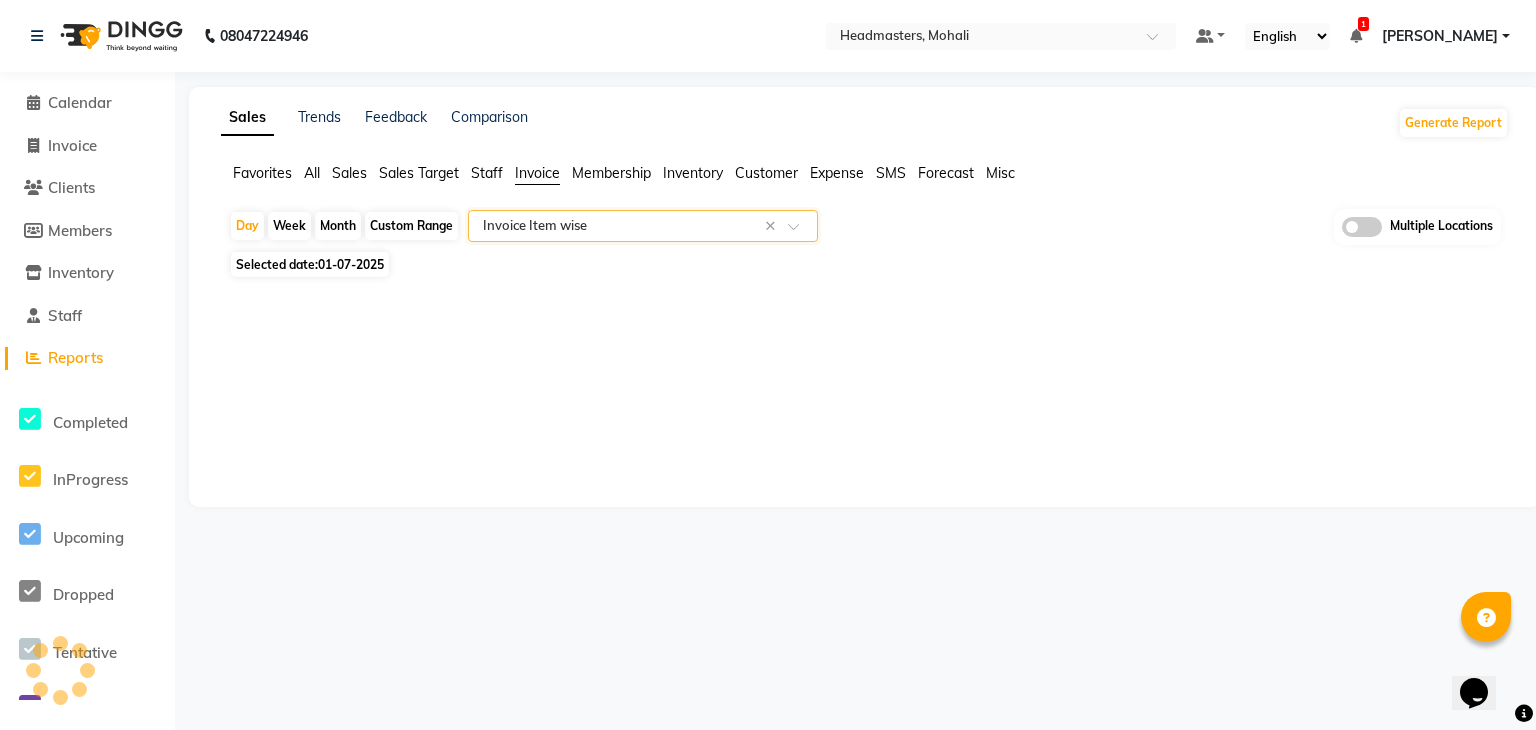 select on "full_report" 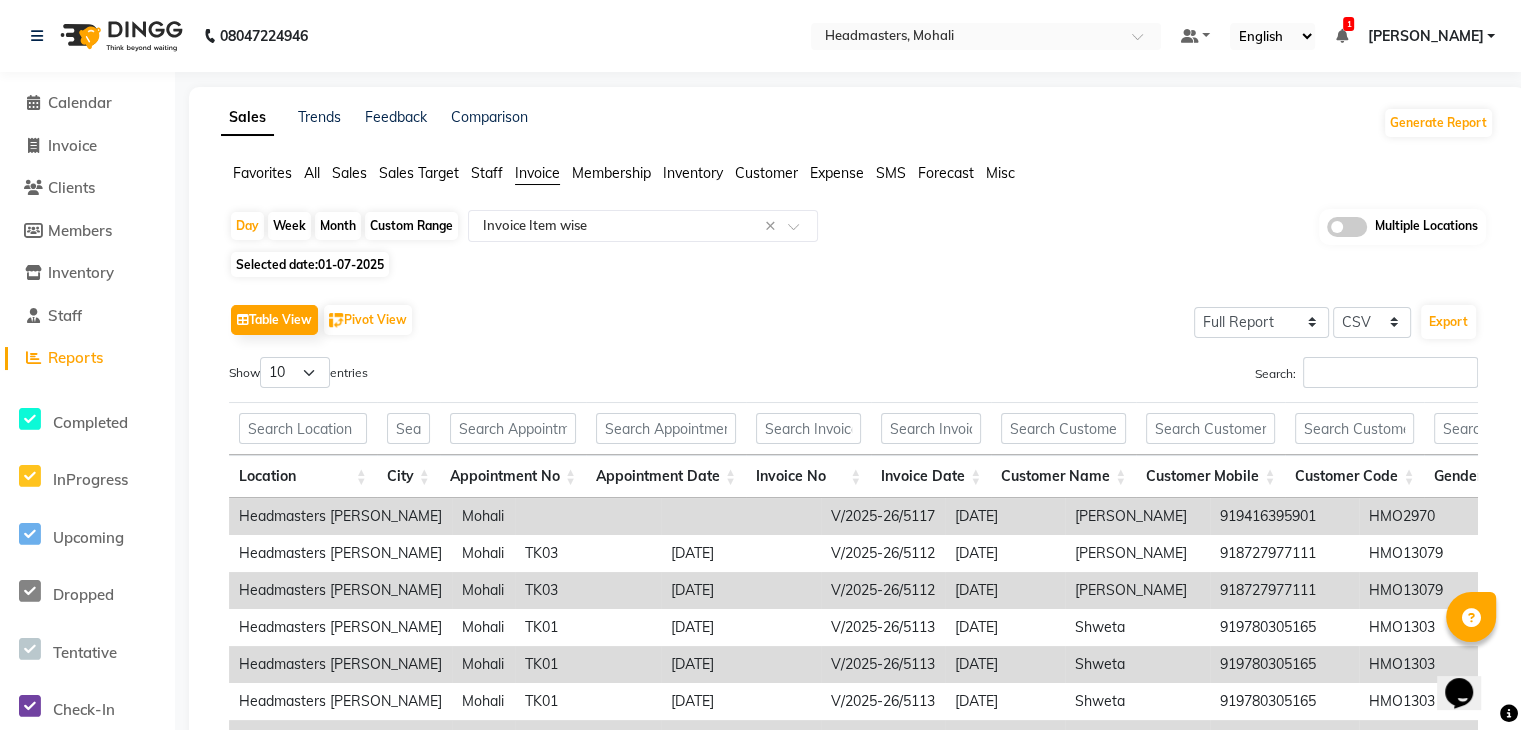 click on "01-07-2025" 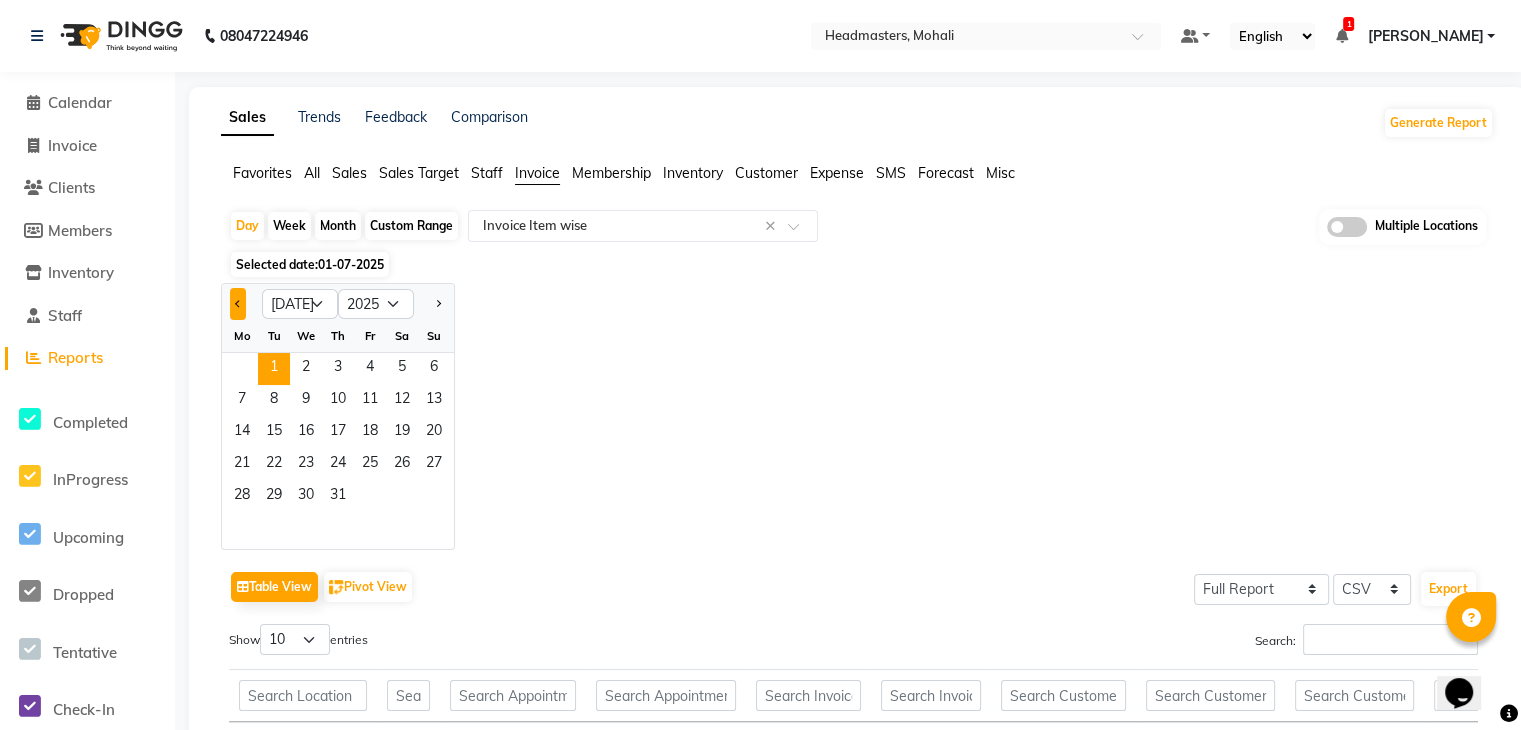 click 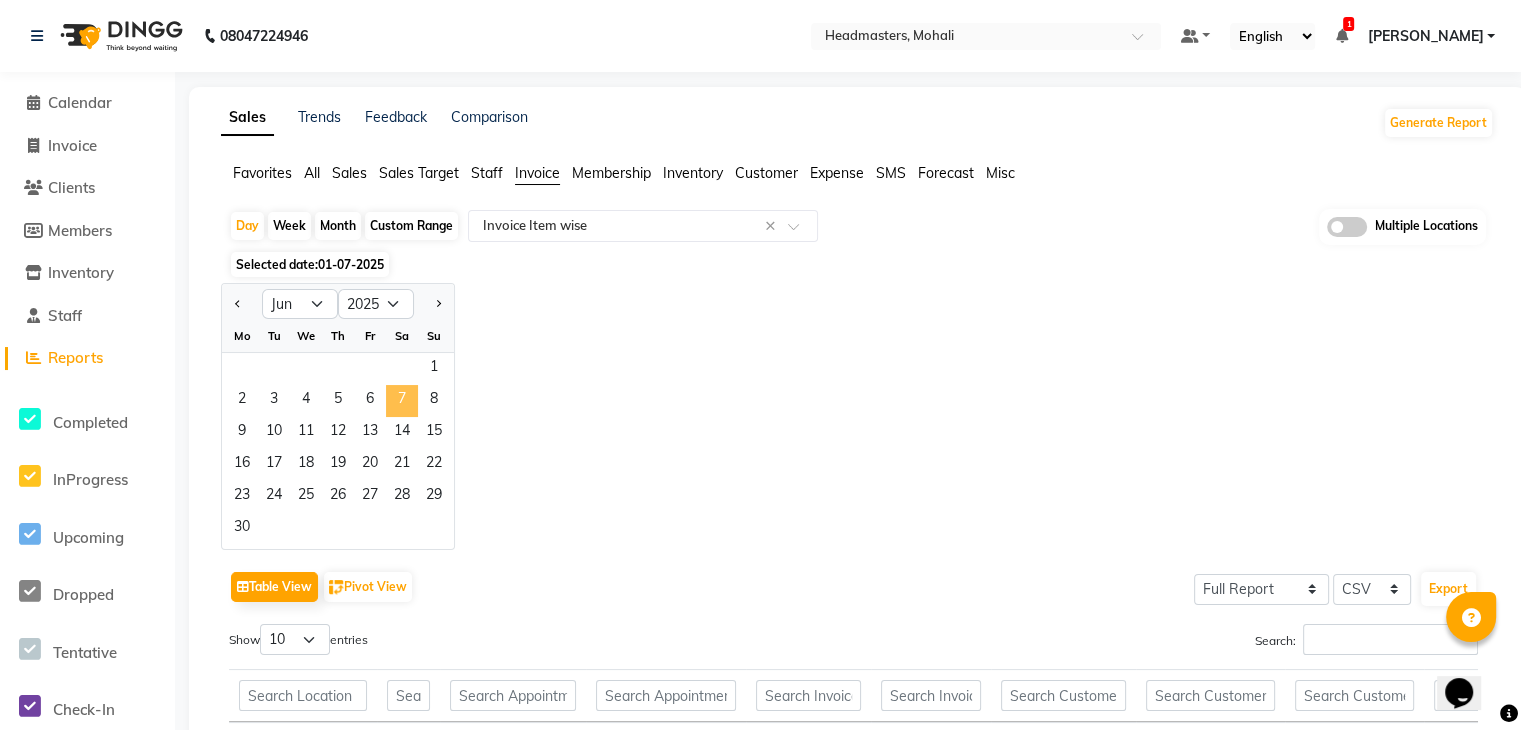 click on "7" 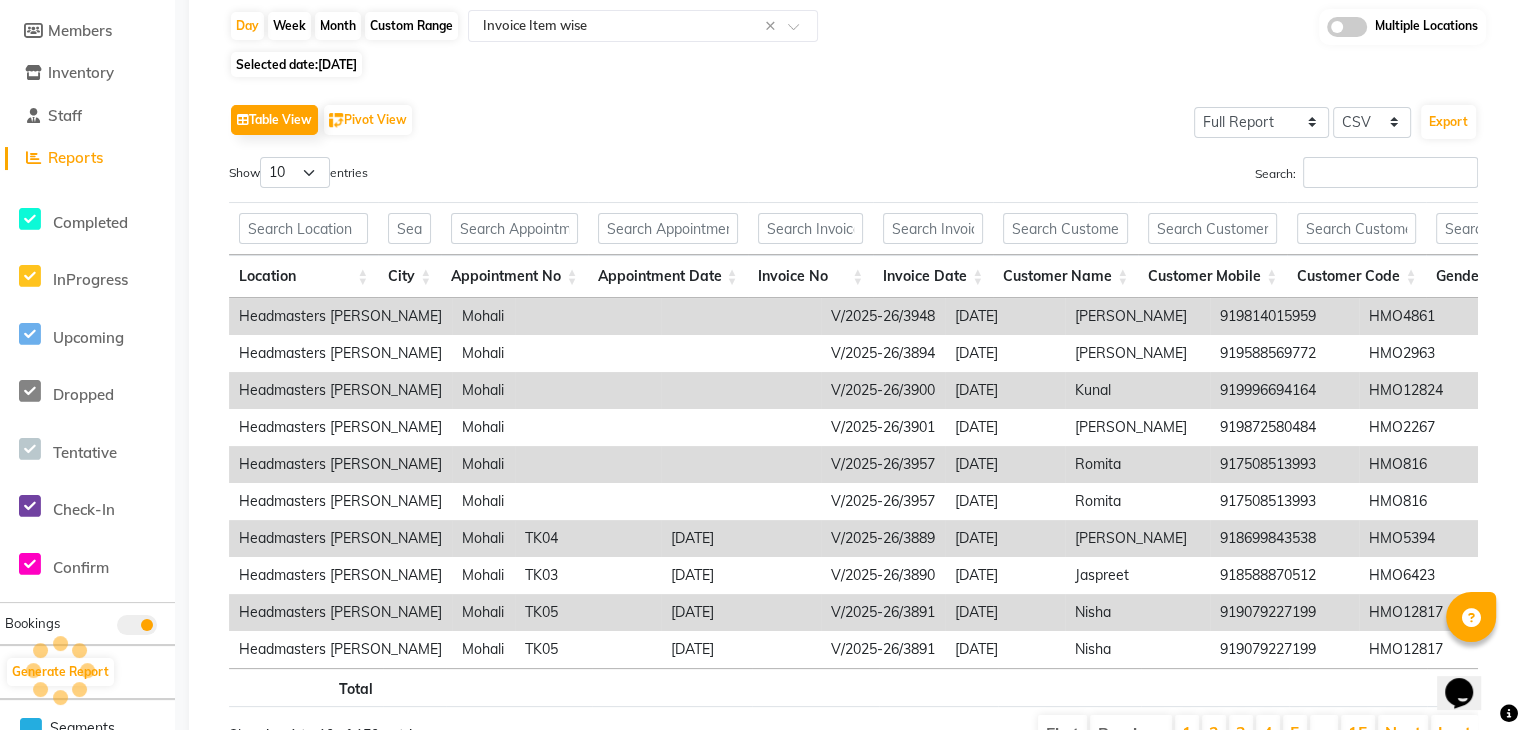 scroll, scrollTop: 0, scrollLeft: 0, axis: both 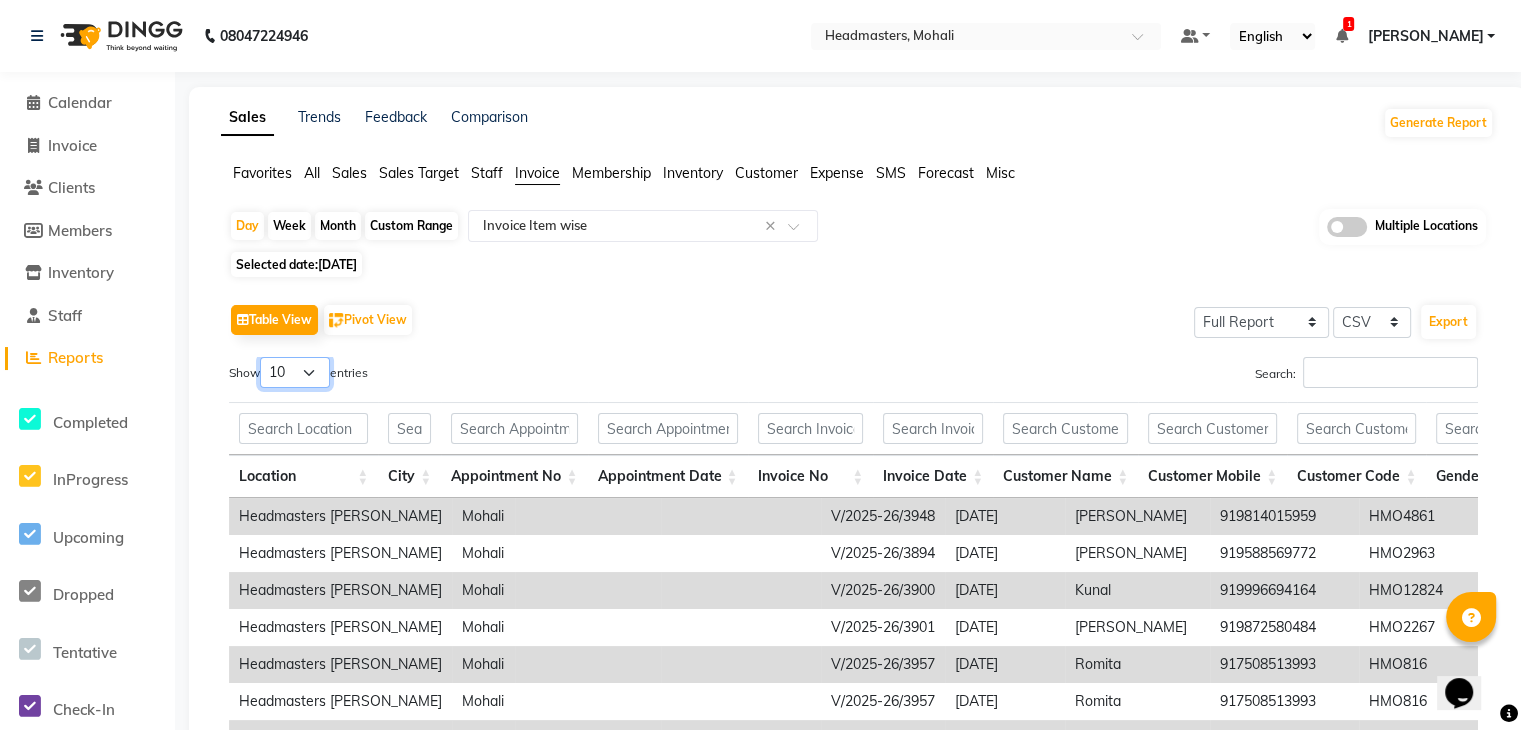 drag, startPoint x: 308, startPoint y: 373, endPoint x: 308, endPoint y: 385, distance: 12 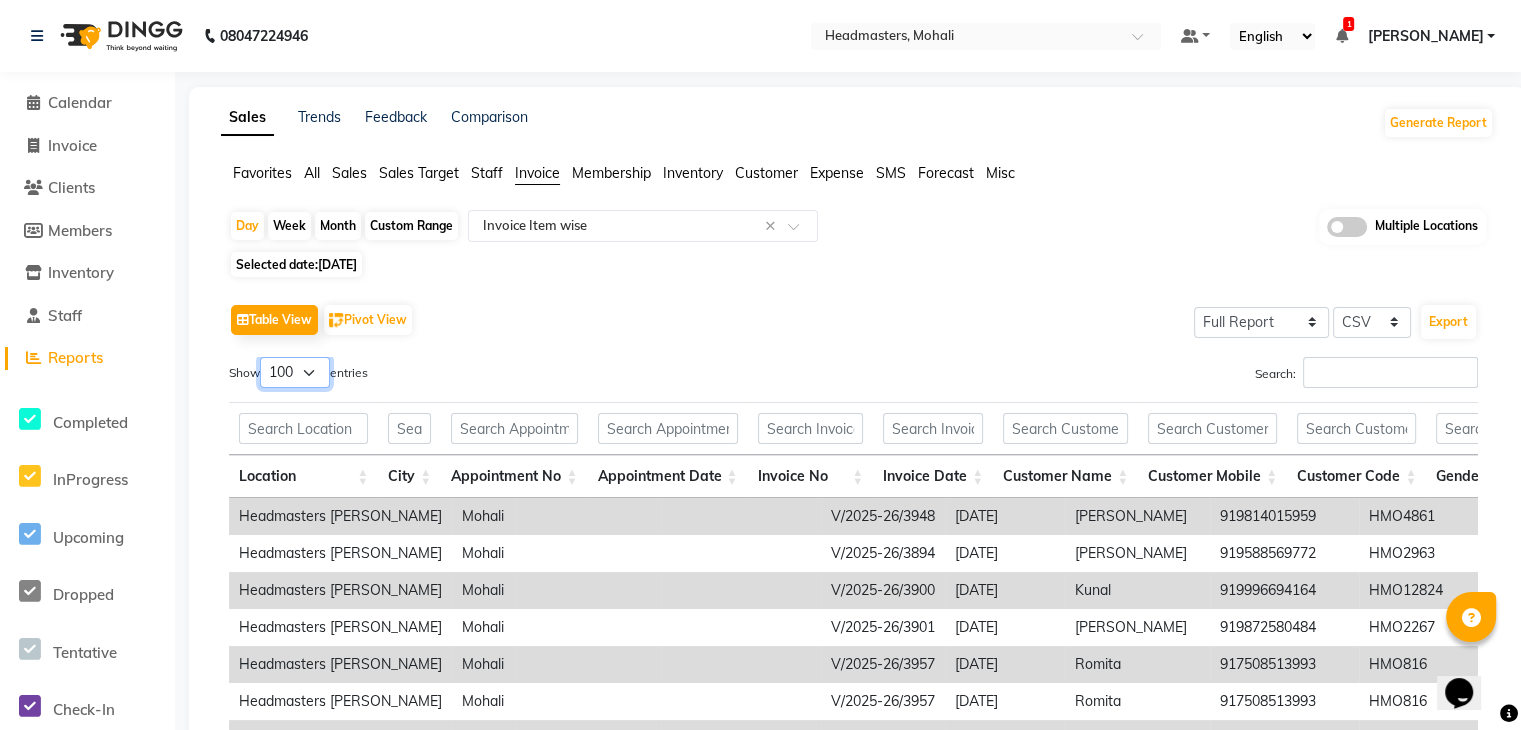 click on "10 25 50 100" at bounding box center (295, 372) 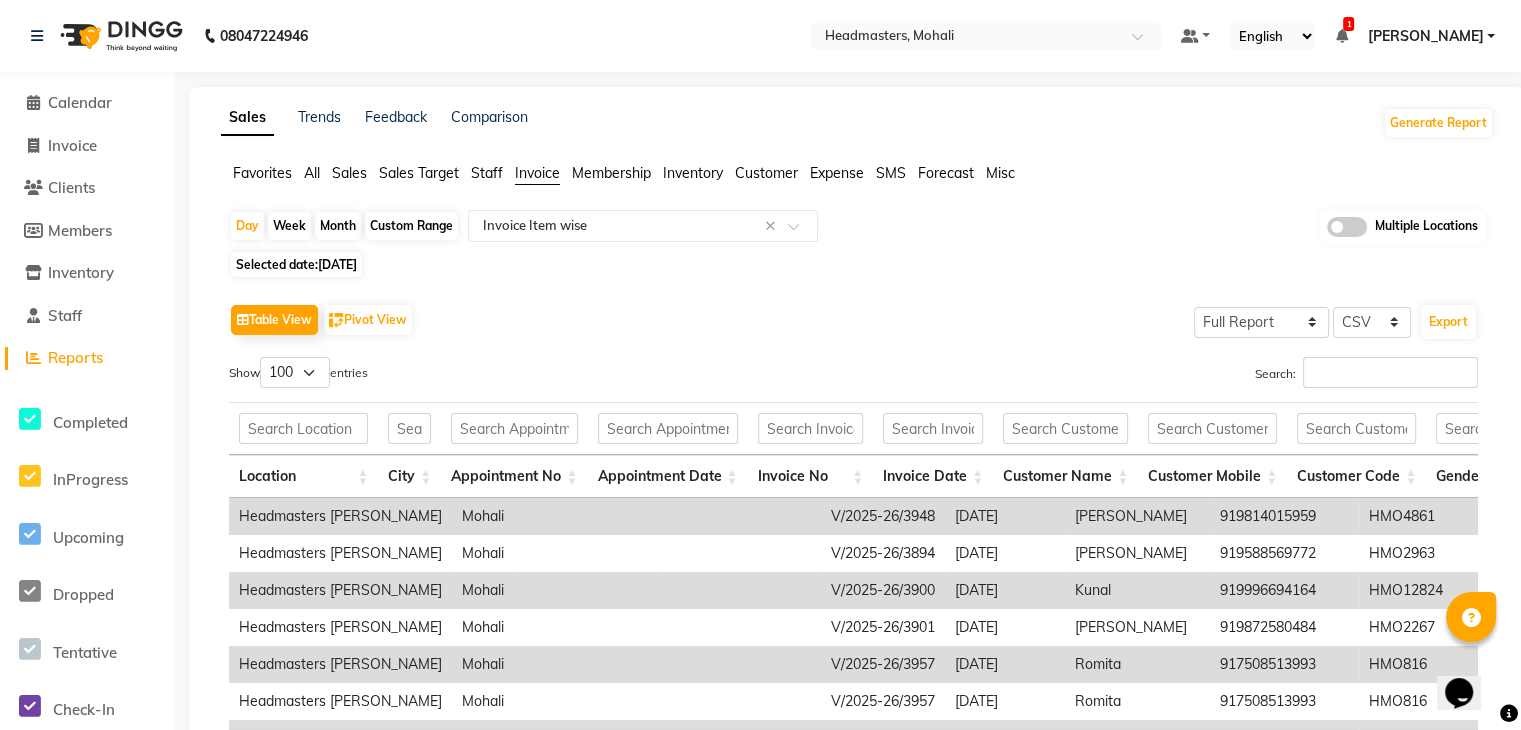 click on "Table View   Pivot View  Select Full Report Filtered Report Select CSV PDF  Export  Show  10 25 50 100  entries Search: Location City Appointment No Appointment Date Invoice No Invoice Date Customer Name Customer Mobile Customer Code Gender Member Visit Tax Number Source Employee Name Category Sub Category Item Type Item Code Item Name Hsn/sac Code Service Time Quantity Unit Price Item Price Discount Discount Type Employee Share % Total W/o Tax Total Tax Total With Tax Cash Card Online Custom Prepaid Card Redemption Package Redemption Gift Card Redemption Wallet Redemption Payment Mode Invoice Status Comment Location City Appointment No Appointment Date Invoice No Invoice Date Customer Name Customer Mobile Customer Code Gender Member Visit Tax Number Source Employee Name Category Sub Category Item Type Item Code Item Name Hsn/sac Code Service Time Quantity Unit Price Item Price Discount Discount Type Employee Share % Total W/o Tax Total Tax Total With Tax Cash Card Online Custom Prepaid Card Redemption 154" 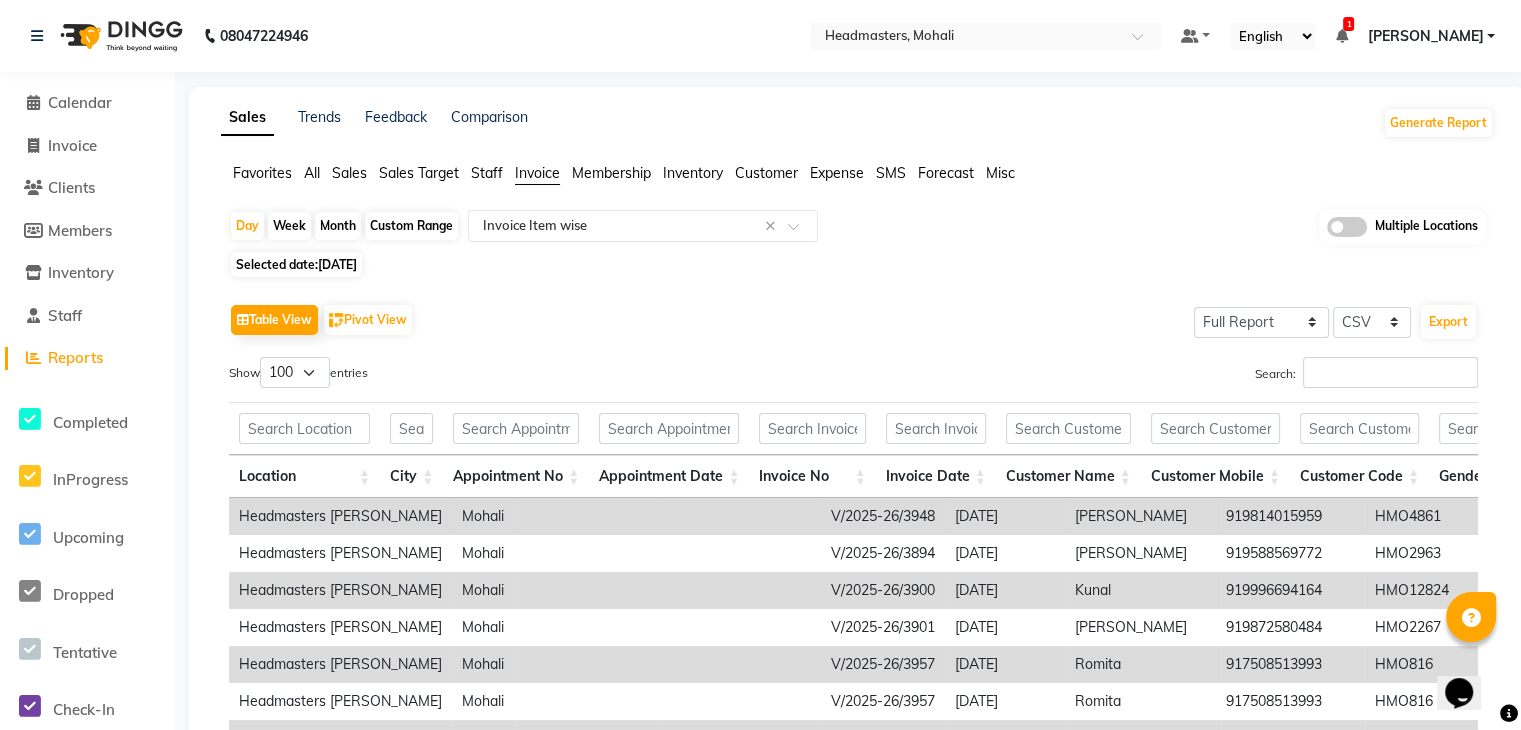 scroll, scrollTop: 317, scrollLeft: 0, axis: vertical 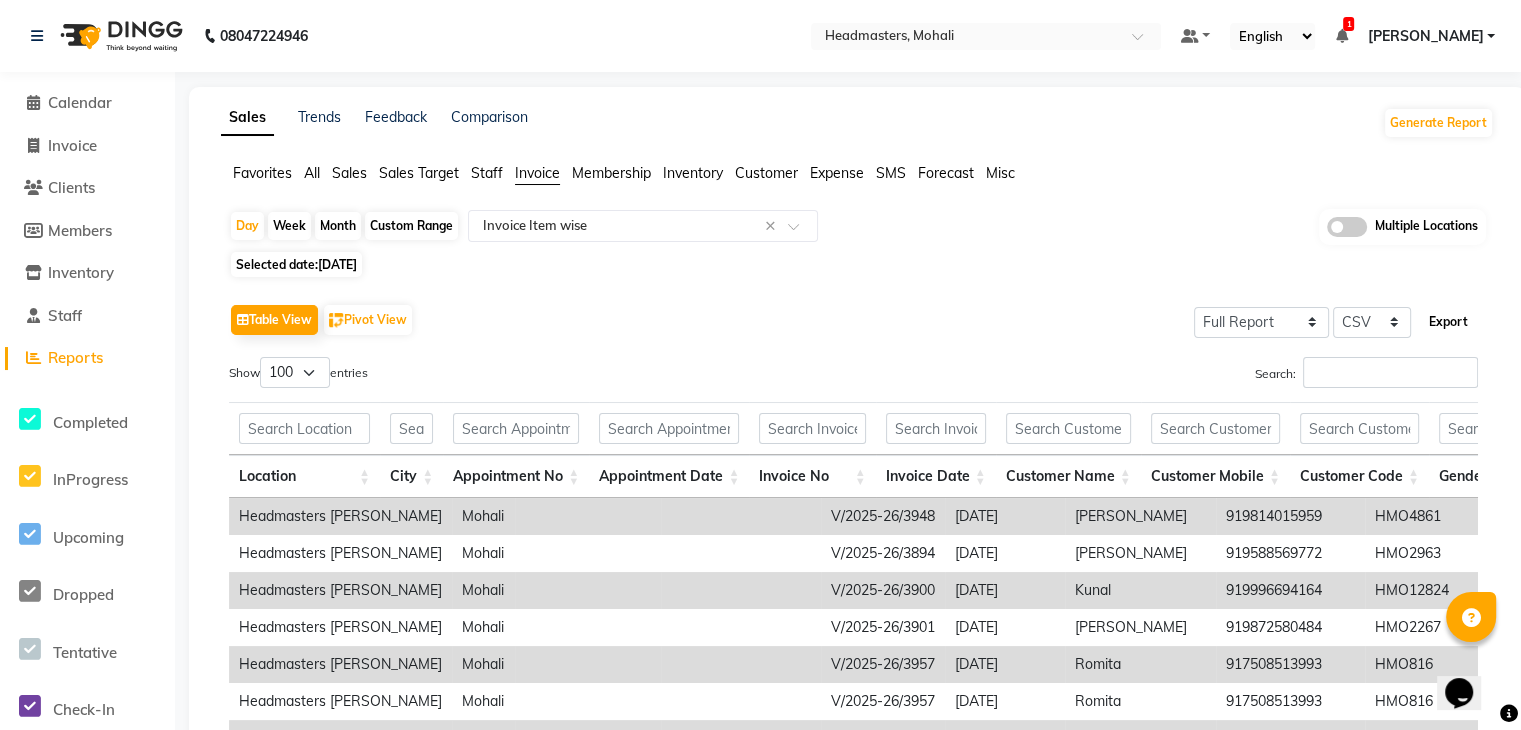 click on "Export" 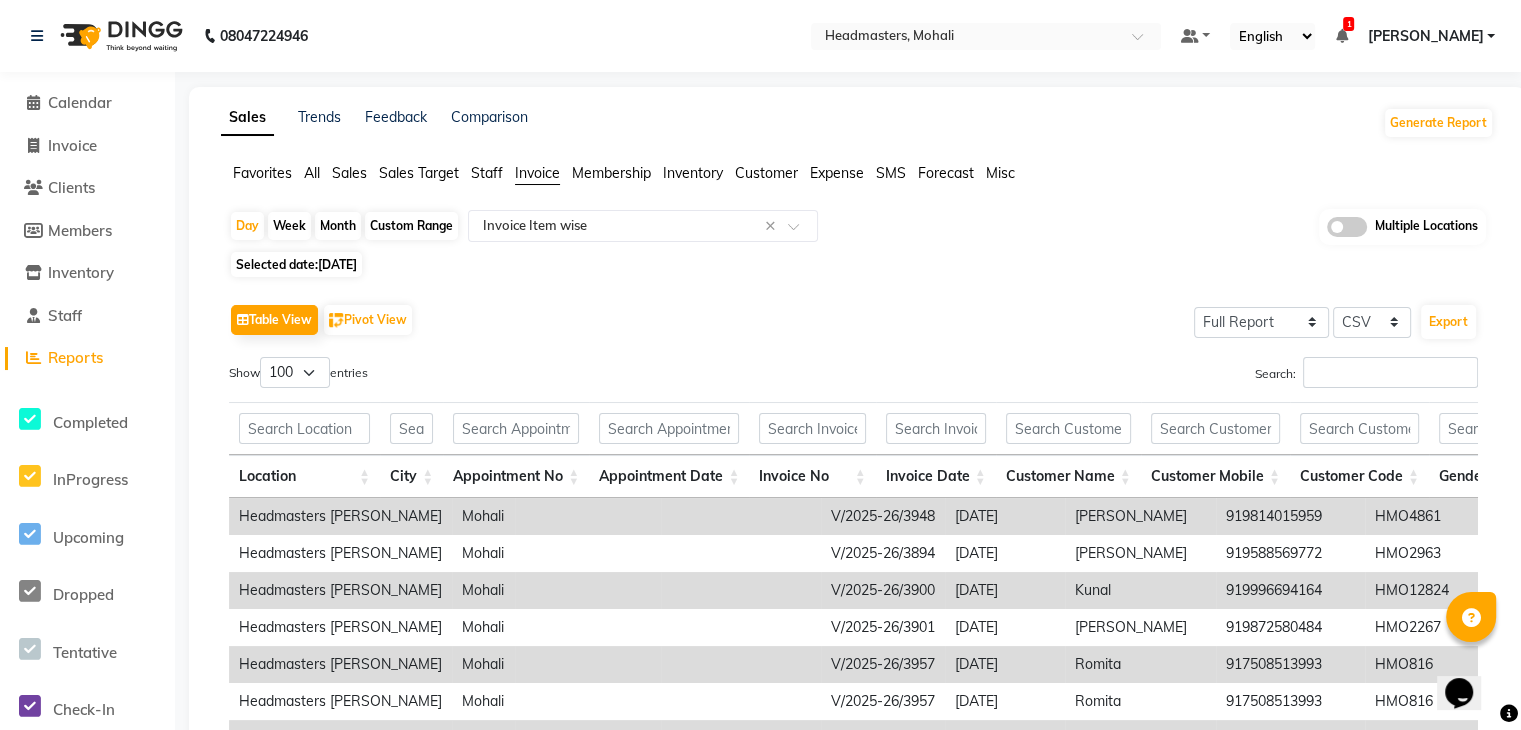 click on "07-06-2025" 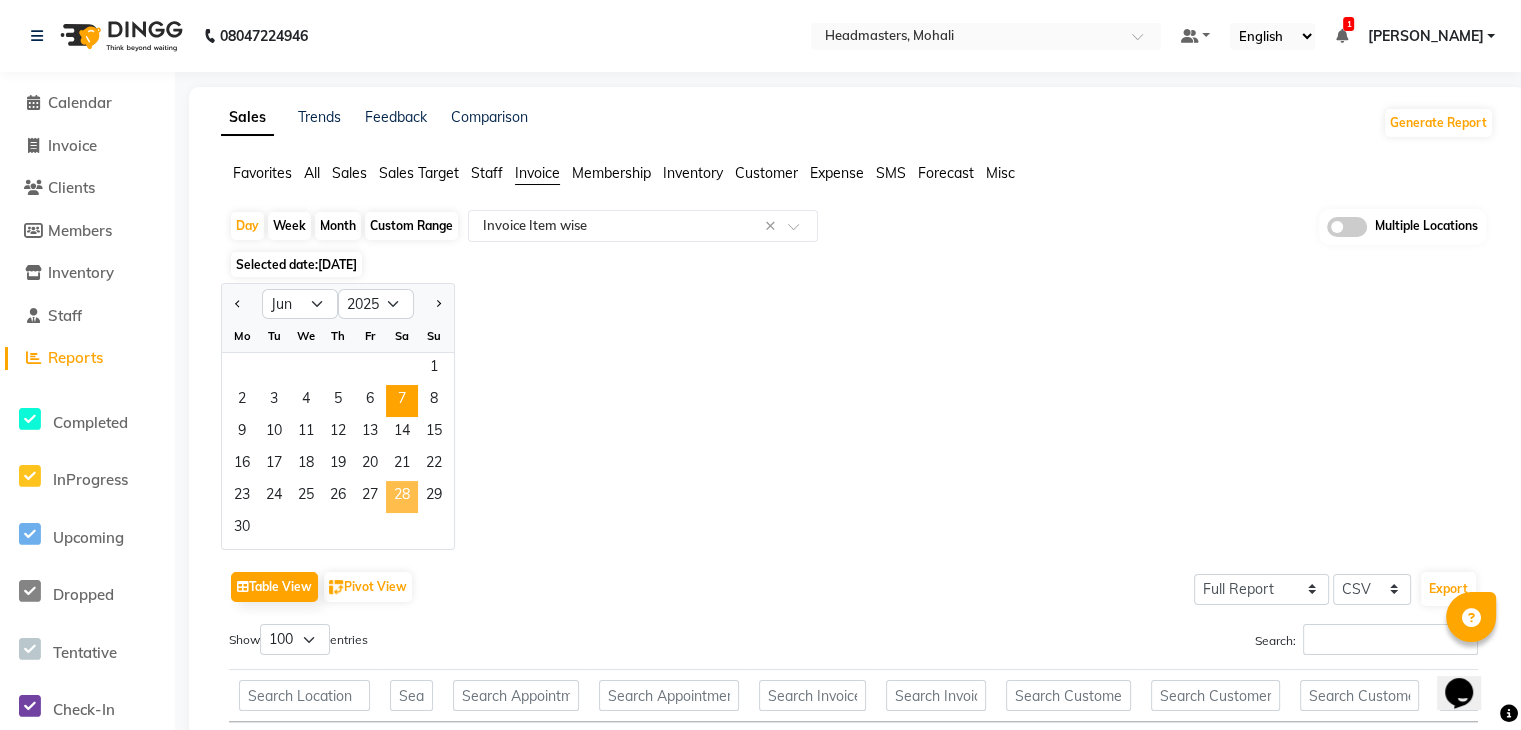 drag, startPoint x: 399, startPoint y: 494, endPoint x: 487, endPoint y: 418, distance: 116.275536 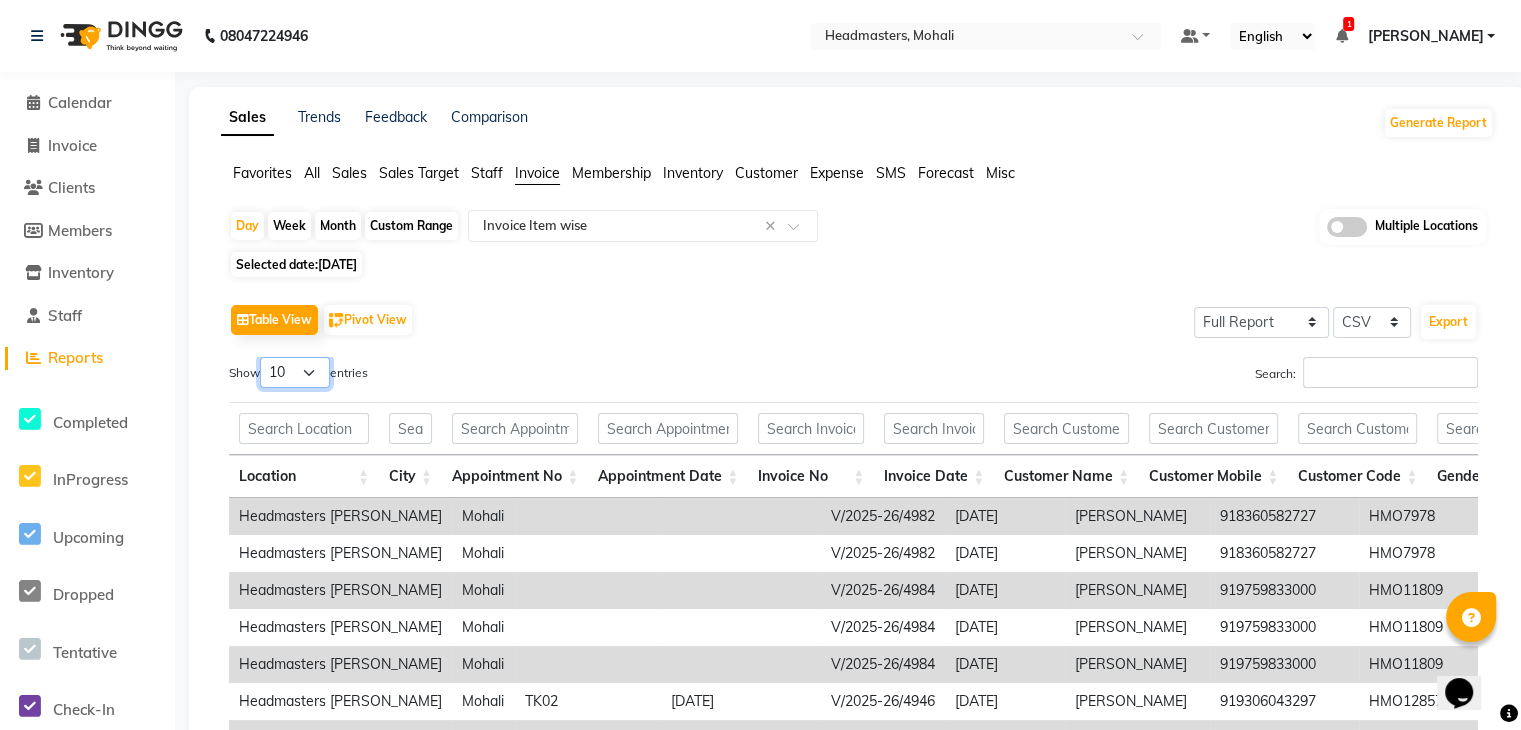 click on "10 25 50 100" at bounding box center [295, 372] 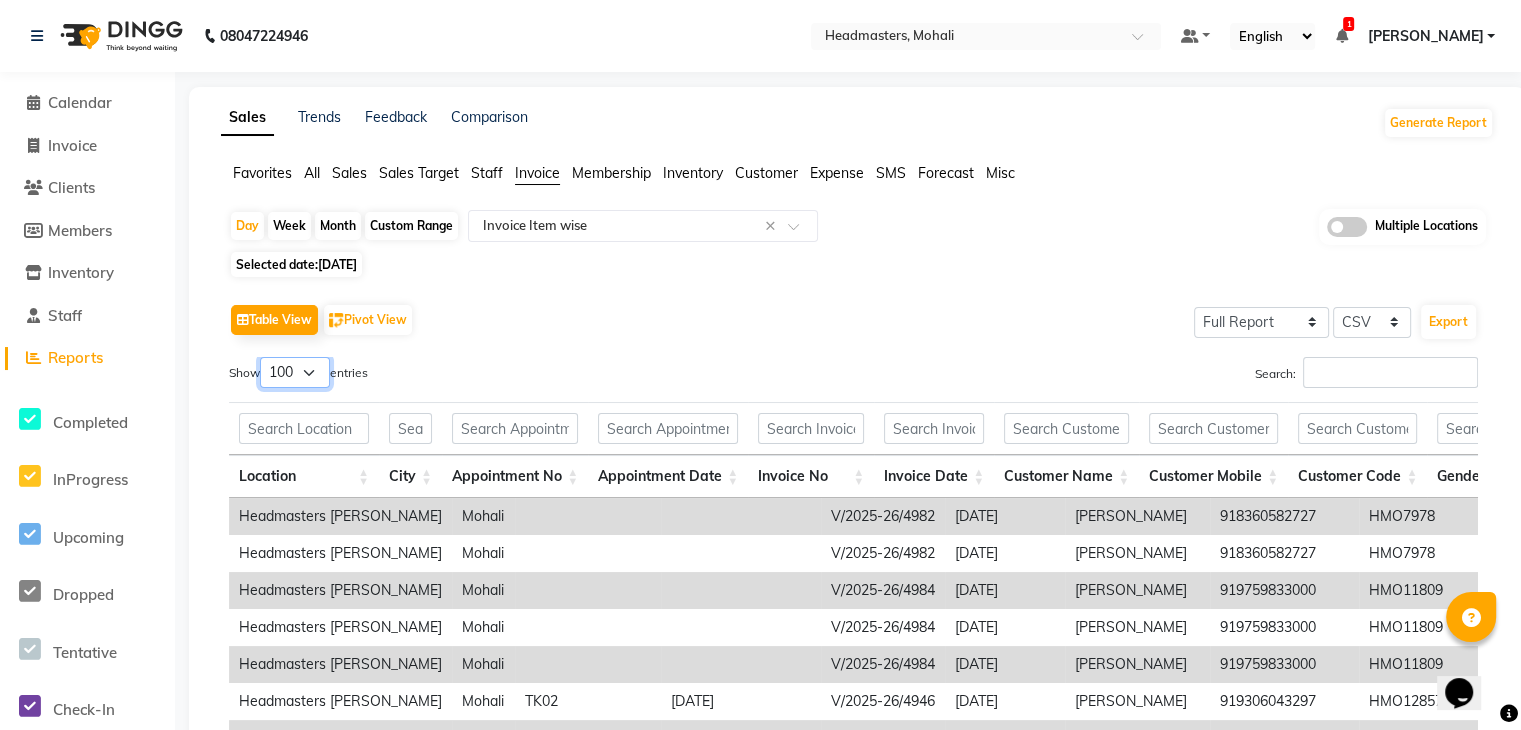 click on "10 25 50 100" at bounding box center (295, 372) 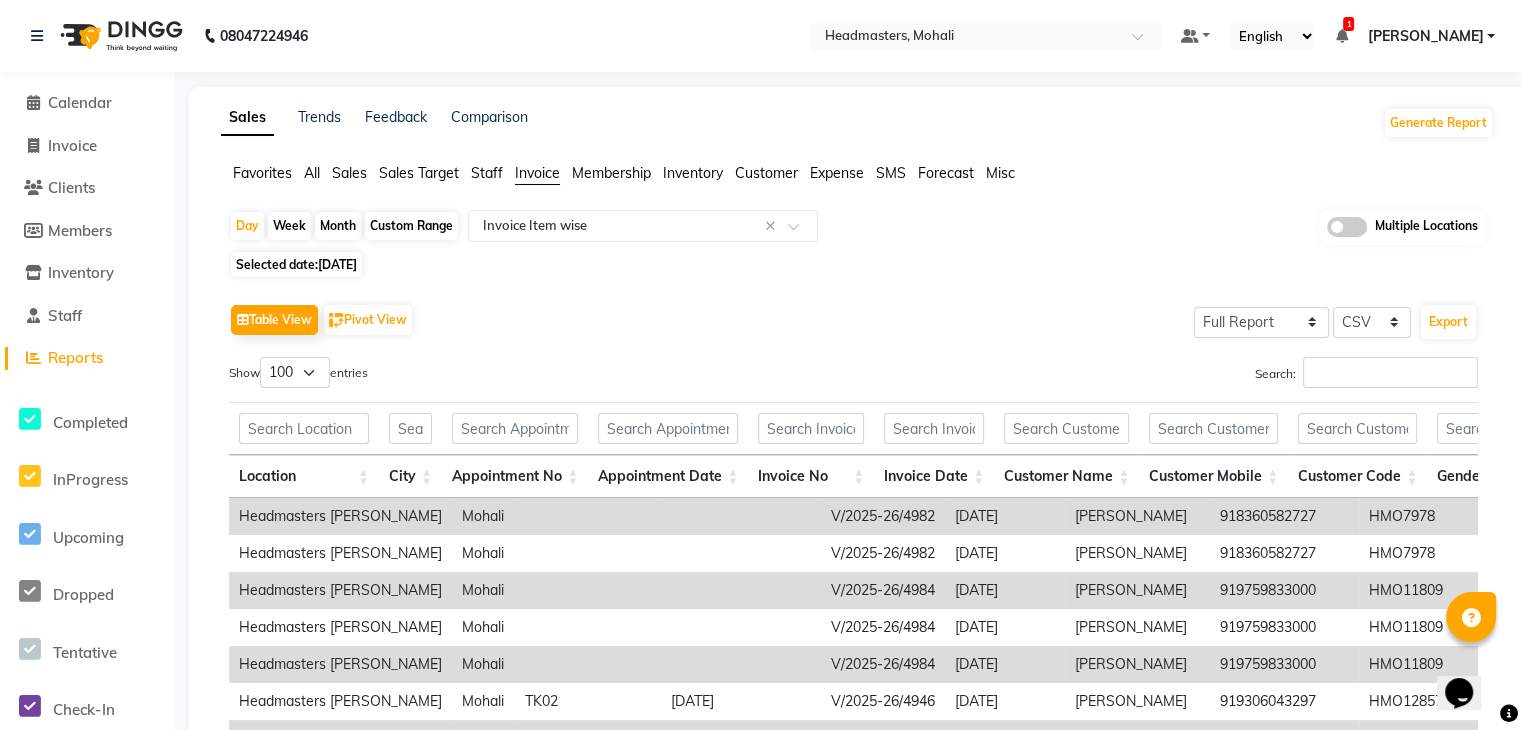 click on "Table View   Pivot View  Select Full Report Filtered Report Select CSV PDF  Export  Show  10 25 50 100  entries Search: Location City Appointment No Appointment Date Invoice No Invoice Date Customer Name Customer Mobile Customer Code Gender Member Visit Tax Number Source Employee Name Category Sub Category Item Type Item Code Item Name Hsn/sac Code Service Time Quantity Unit Price Item Price Discount Discount Type Employee Share % Total W/o Tax Total Tax Total With Tax Cash Card Online Custom Prepaid Card Redemption Package Redemption Gift Card Redemption Wallet Redemption Payment Mode Invoice Status Comment Location City Appointment No Appointment Date Invoice No Invoice Date Customer Name Customer Mobile Customer Code Gender Member Visit Tax Number Source Employee Name Category Sub Category Item Type Item Code Item Name Hsn/sac Code Service Time Quantity Unit Price Item Price Discount Discount Type Employee Share % Total W/o Tax Total Tax Total With Tax Cash Card Online Custom Prepaid Card Redemption 122" 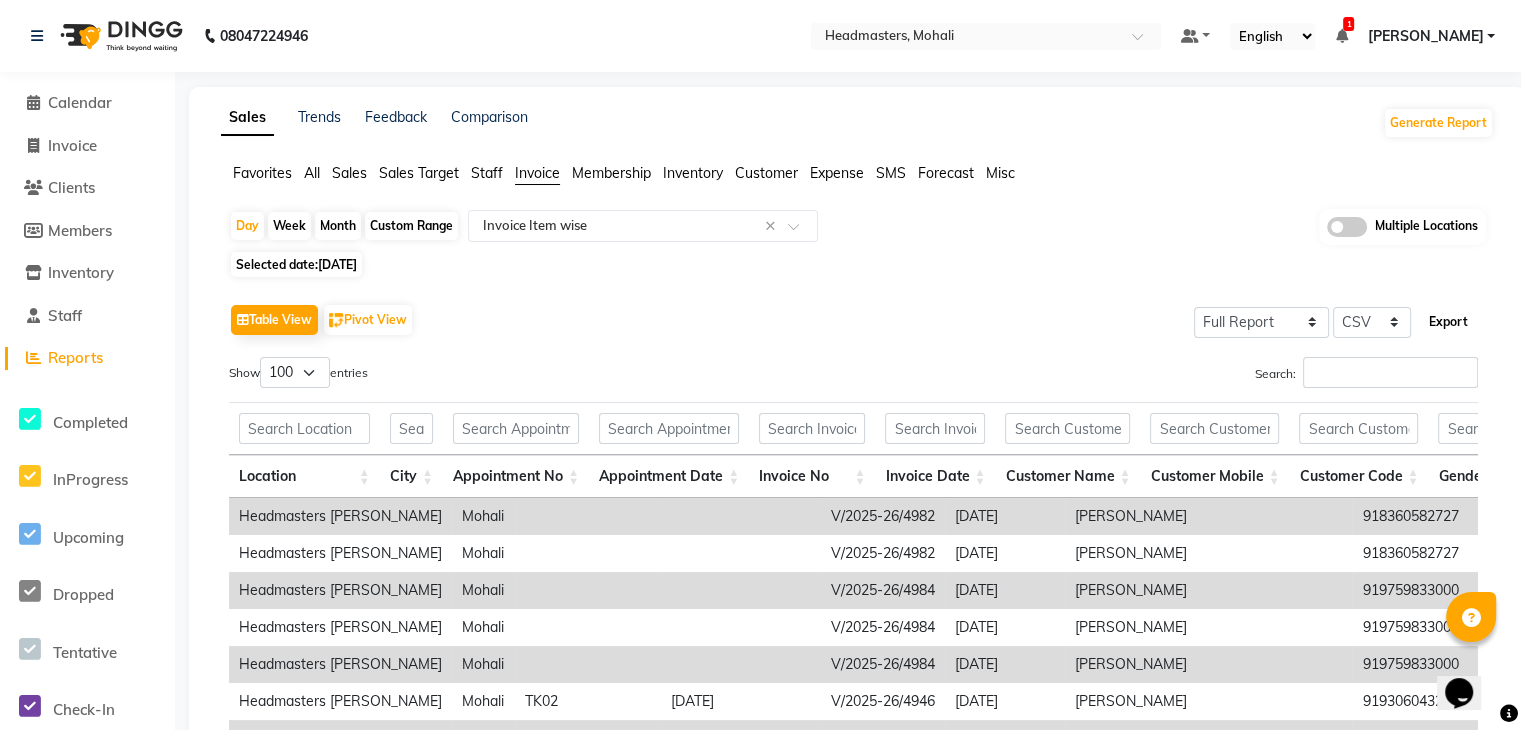 click on "Export" 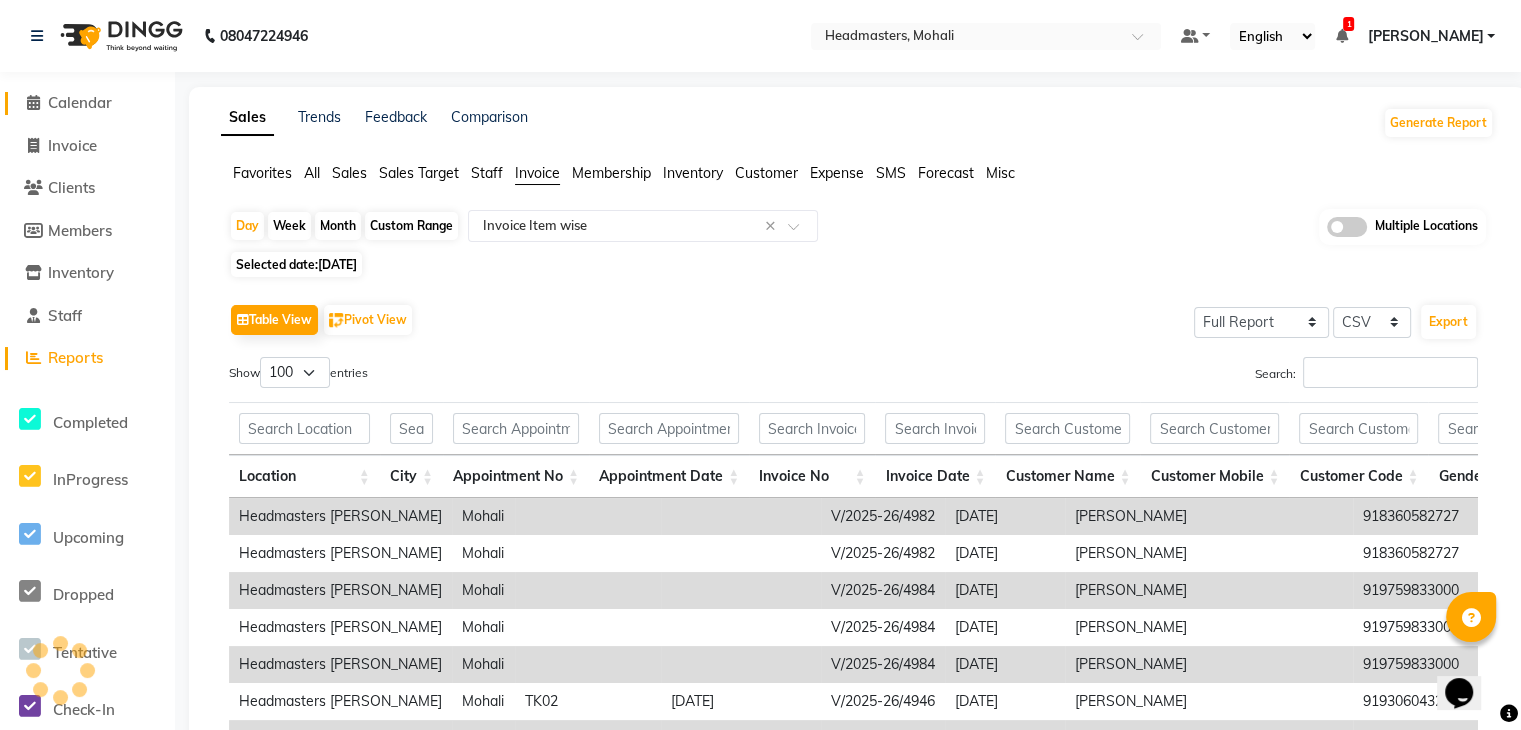 drag, startPoint x: 88, startPoint y: 108, endPoint x: 149, endPoint y: 207, distance: 116.284134 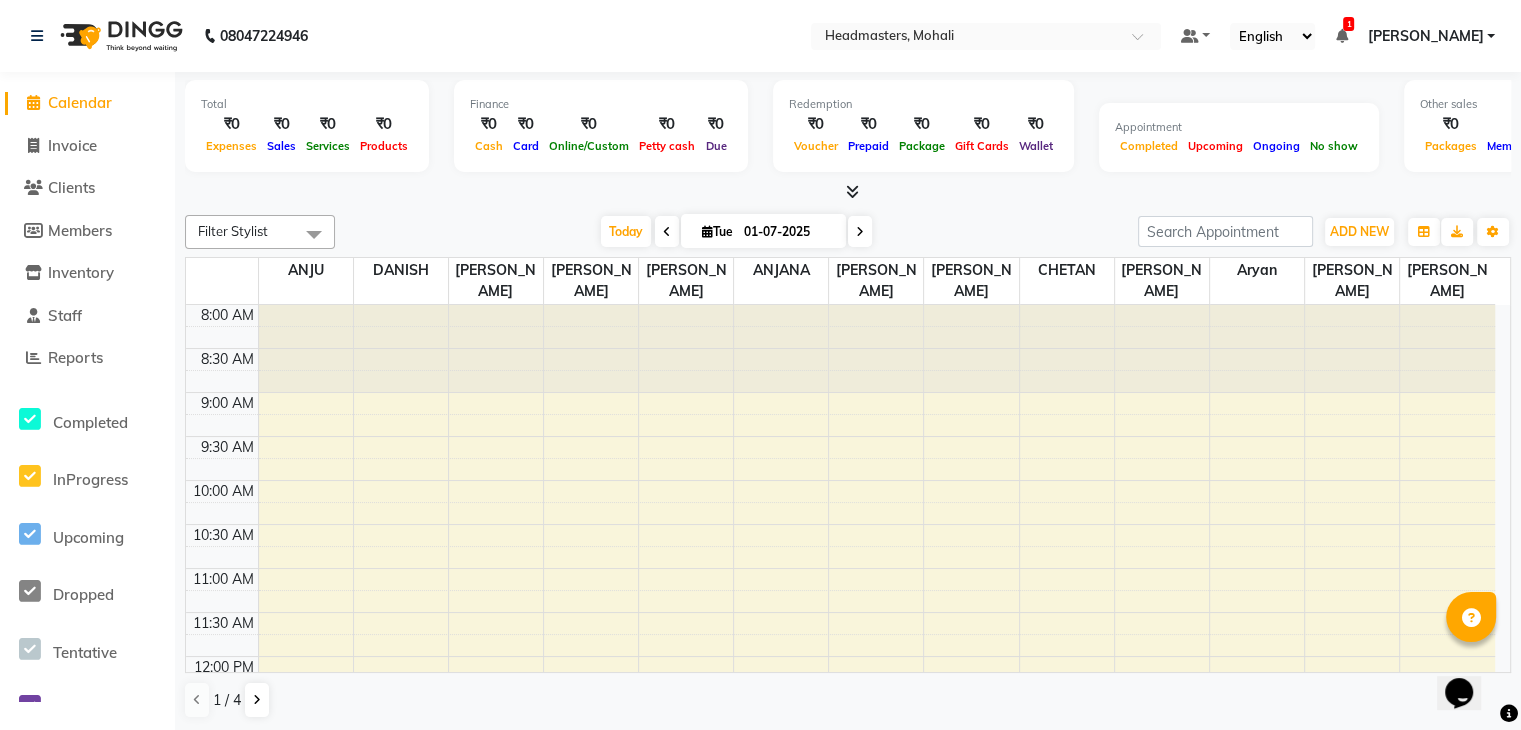scroll, scrollTop: 0, scrollLeft: 0, axis: both 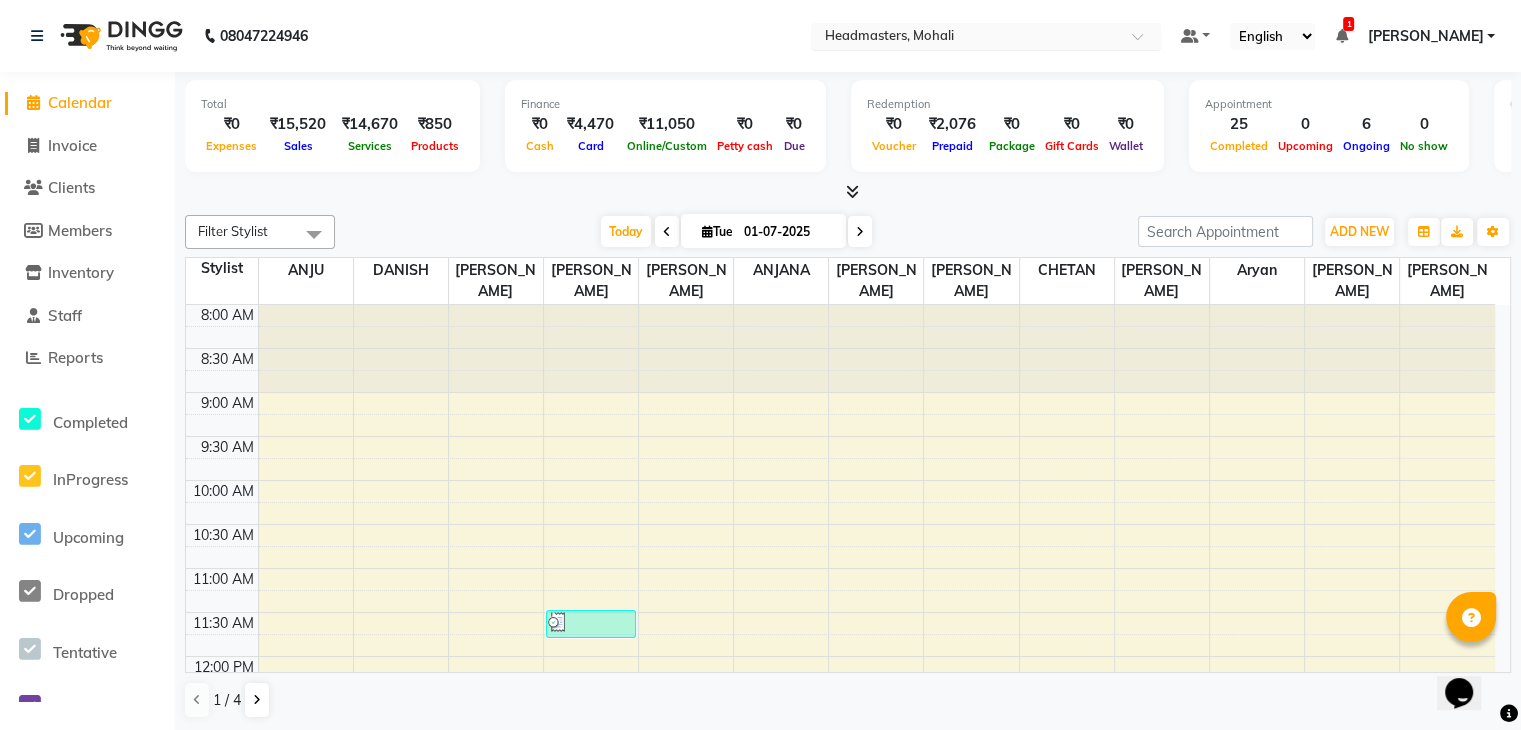 click at bounding box center (966, 38) 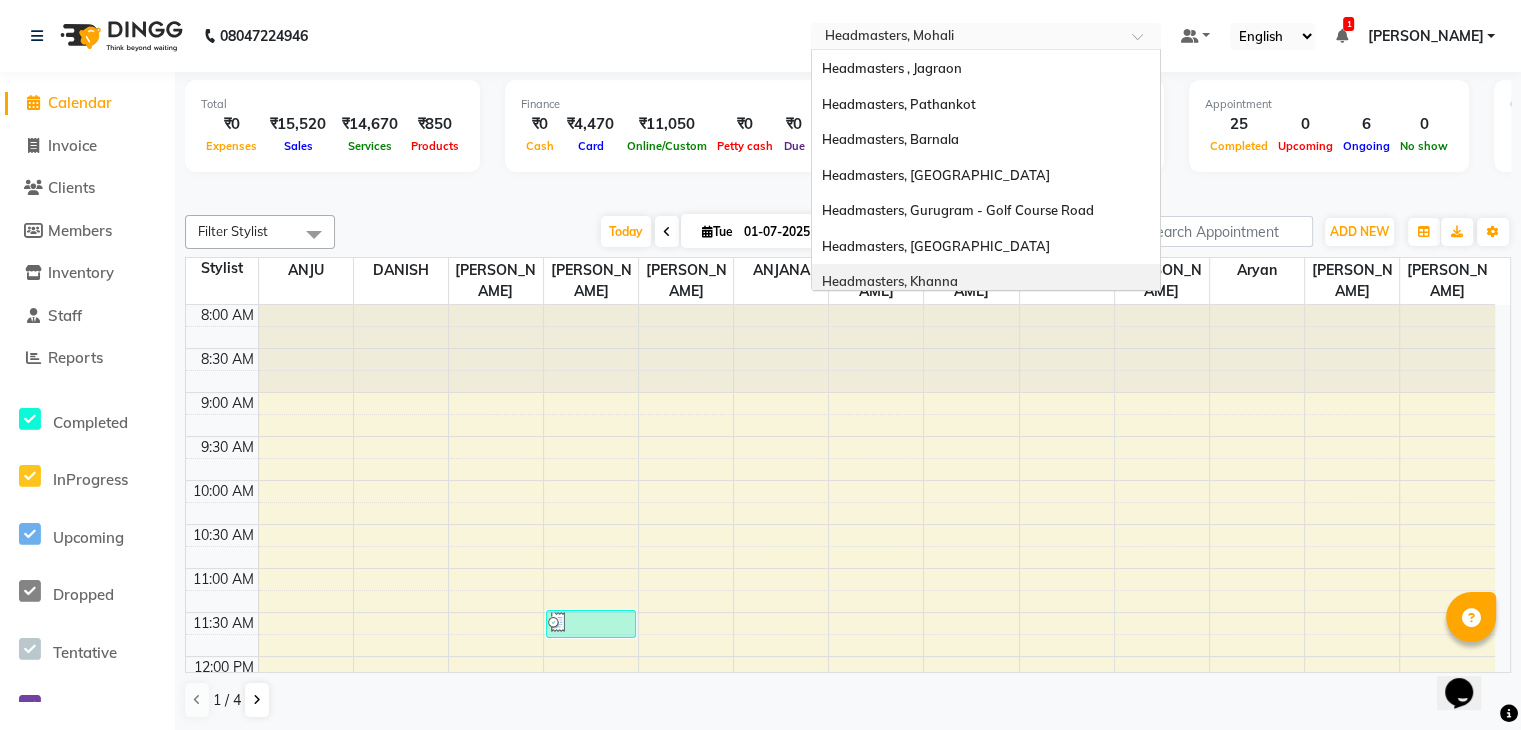 scroll, scrollTop: 292, scrollLeft: 0, axis: vertical 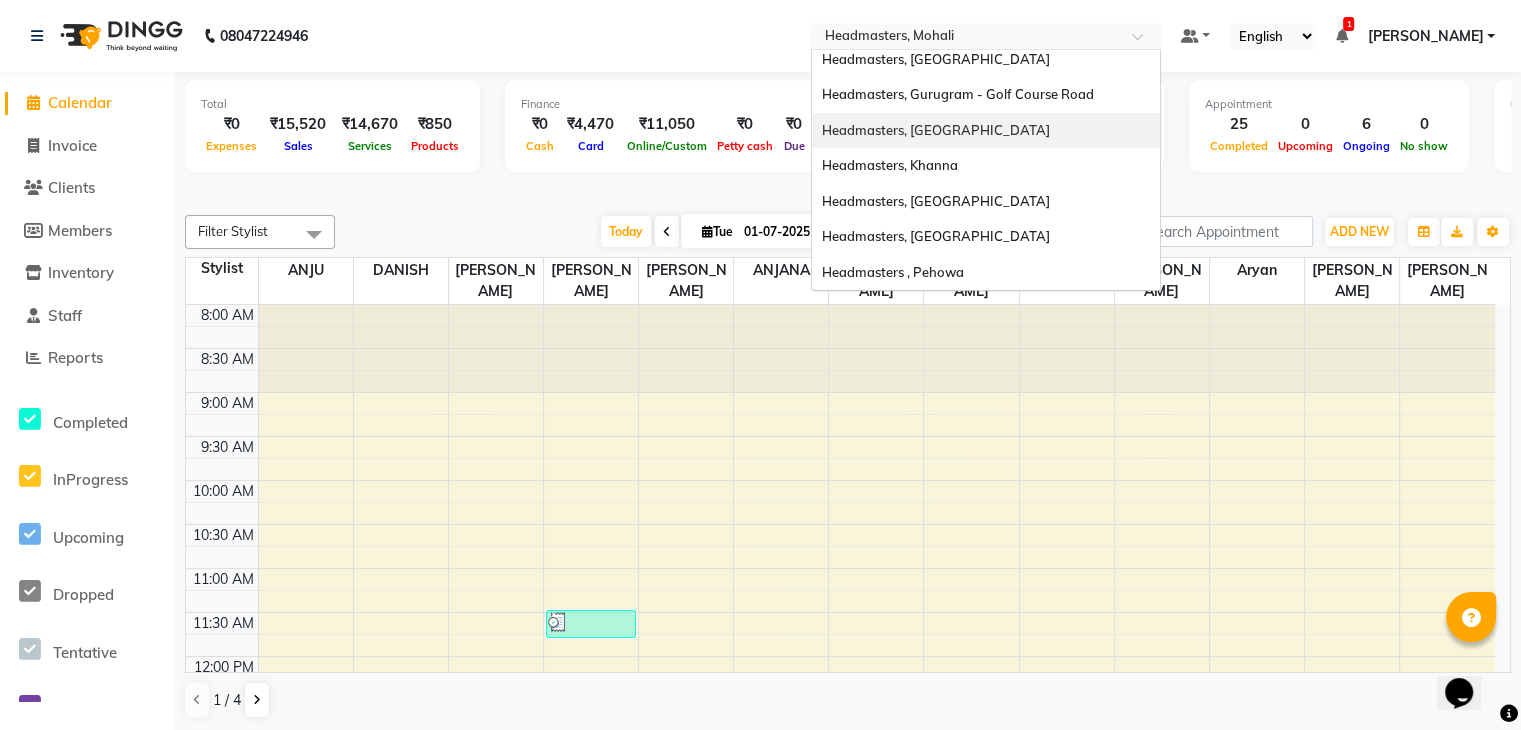click on "Headmasters, Batala" at bounding box center [986, 131] 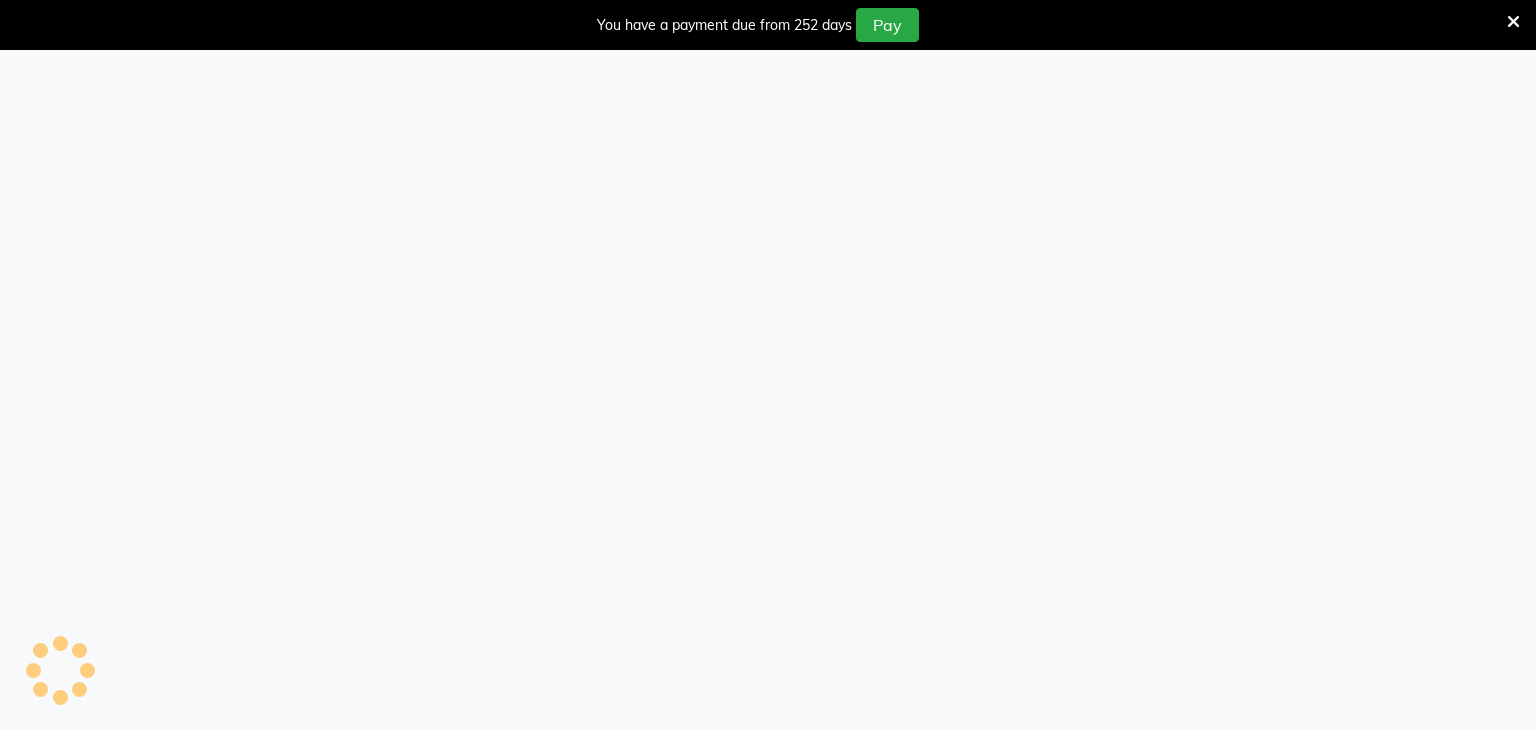 scroll, scrollTop: 0, scrollLeft: 0, axis: both 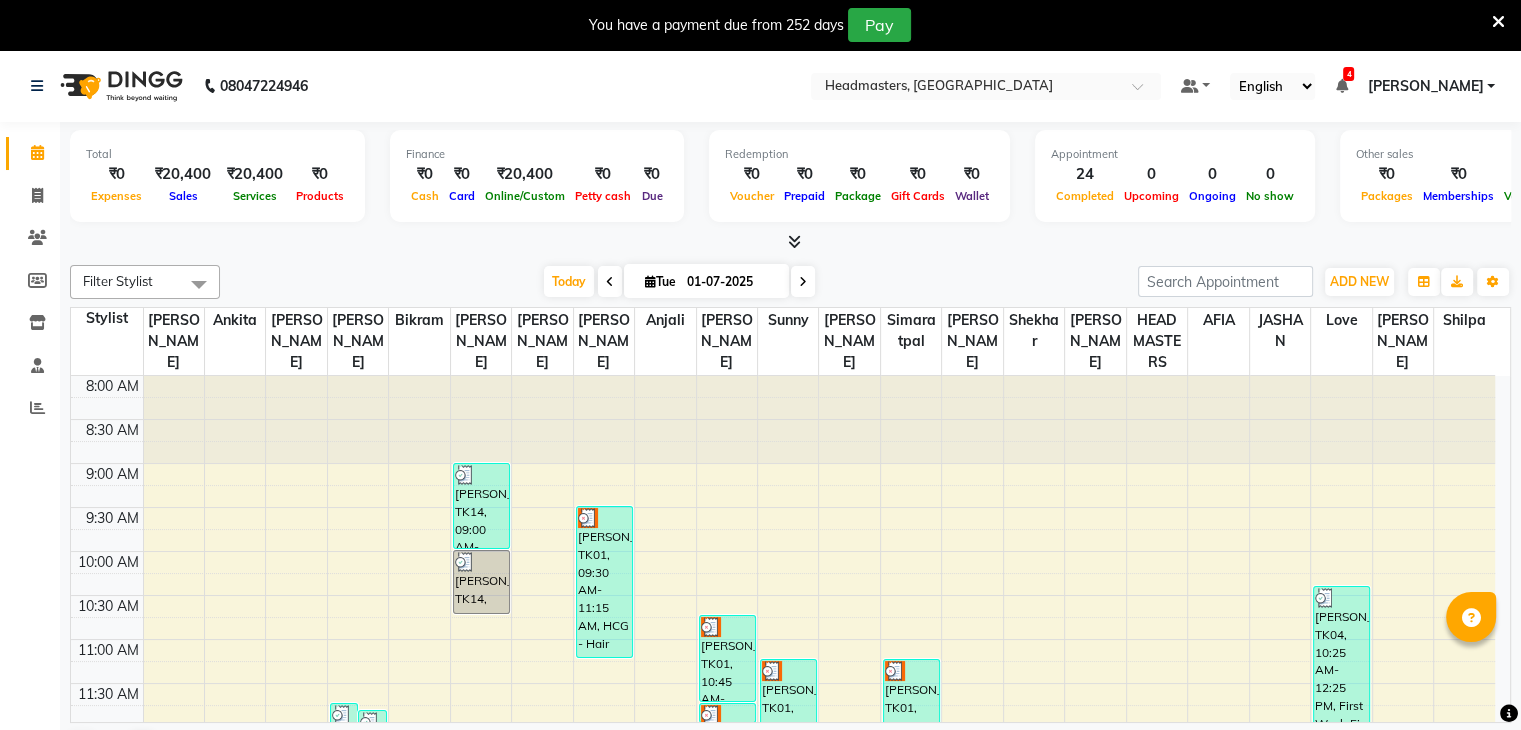 click at bounding box center (1498, 22) 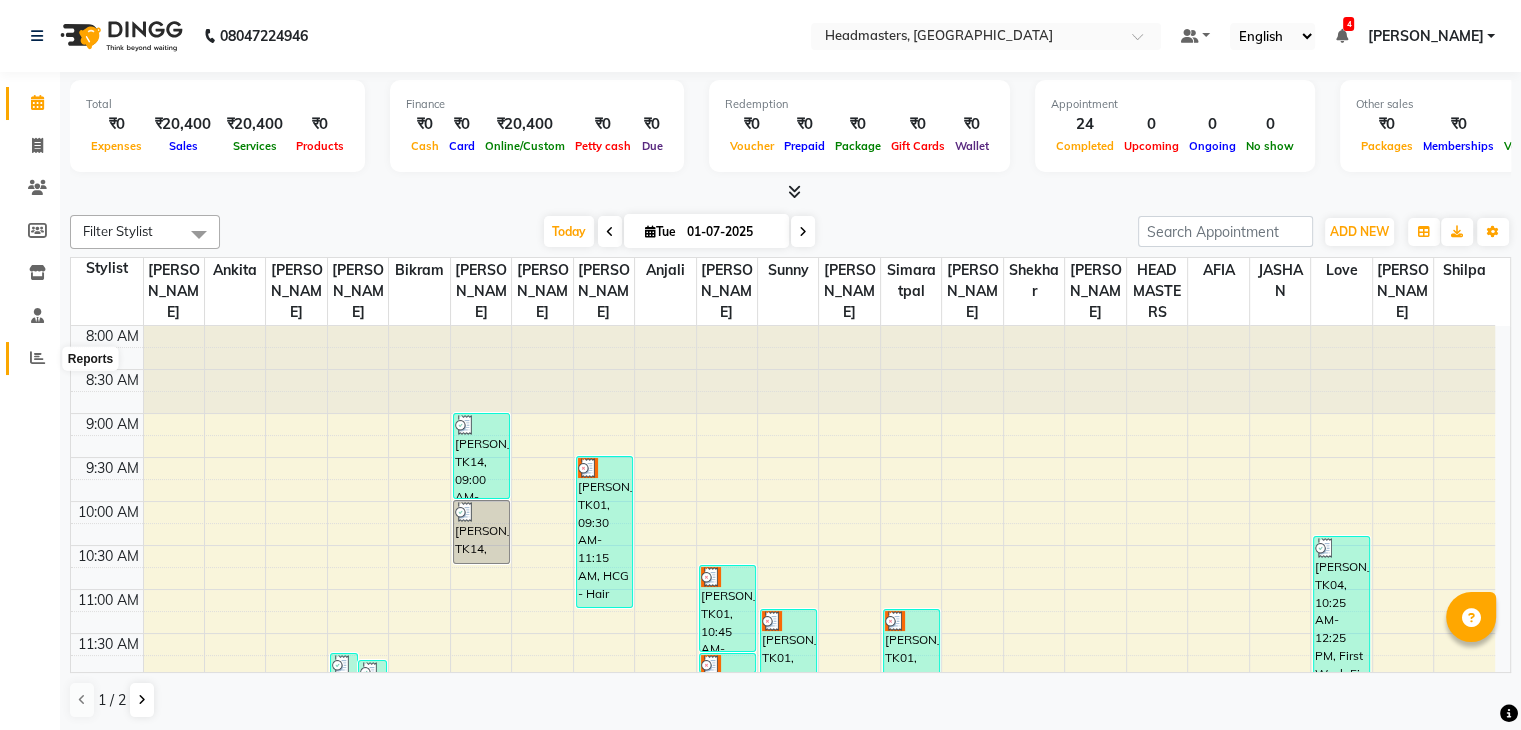 click 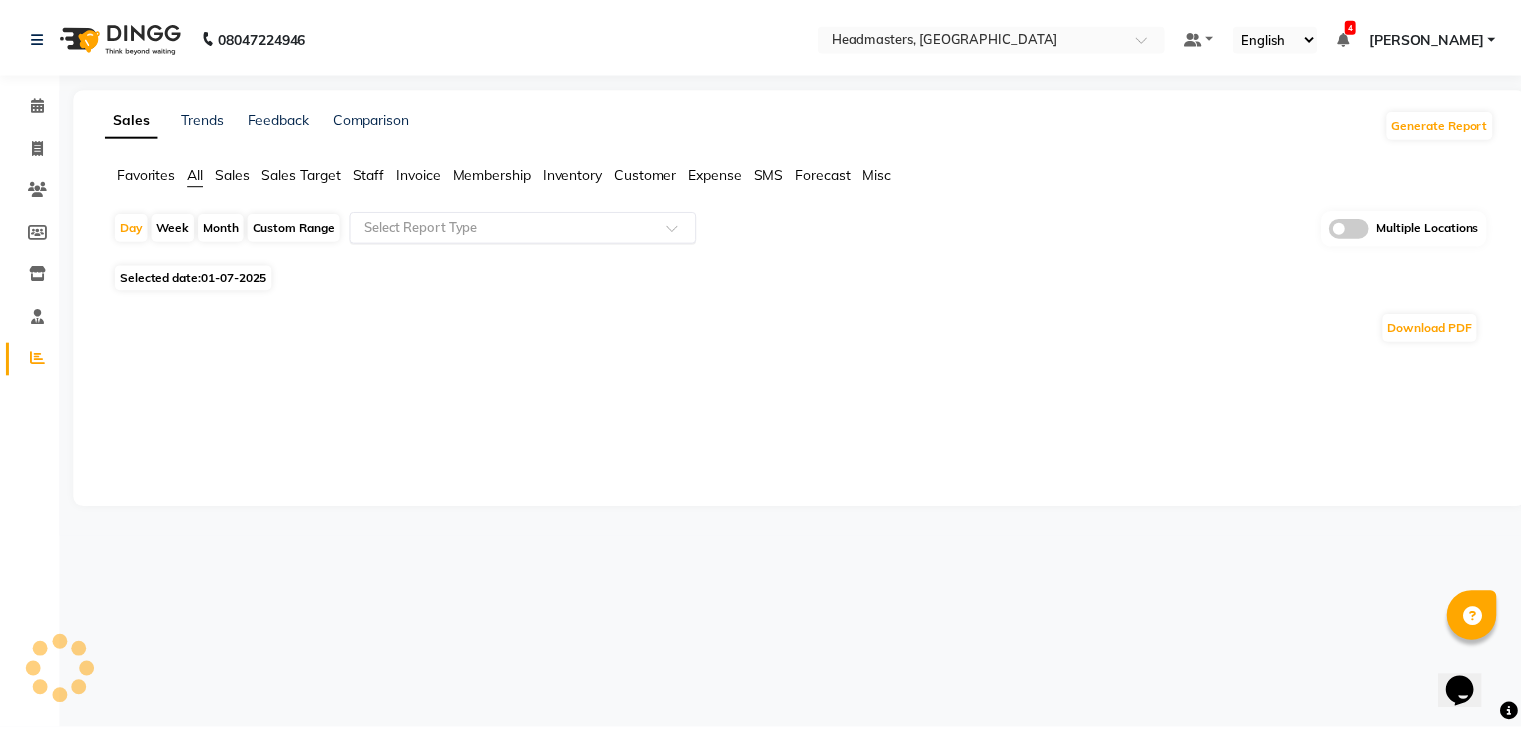 scroll, scrollTop: 0, scrollLeft: 0, axis: both 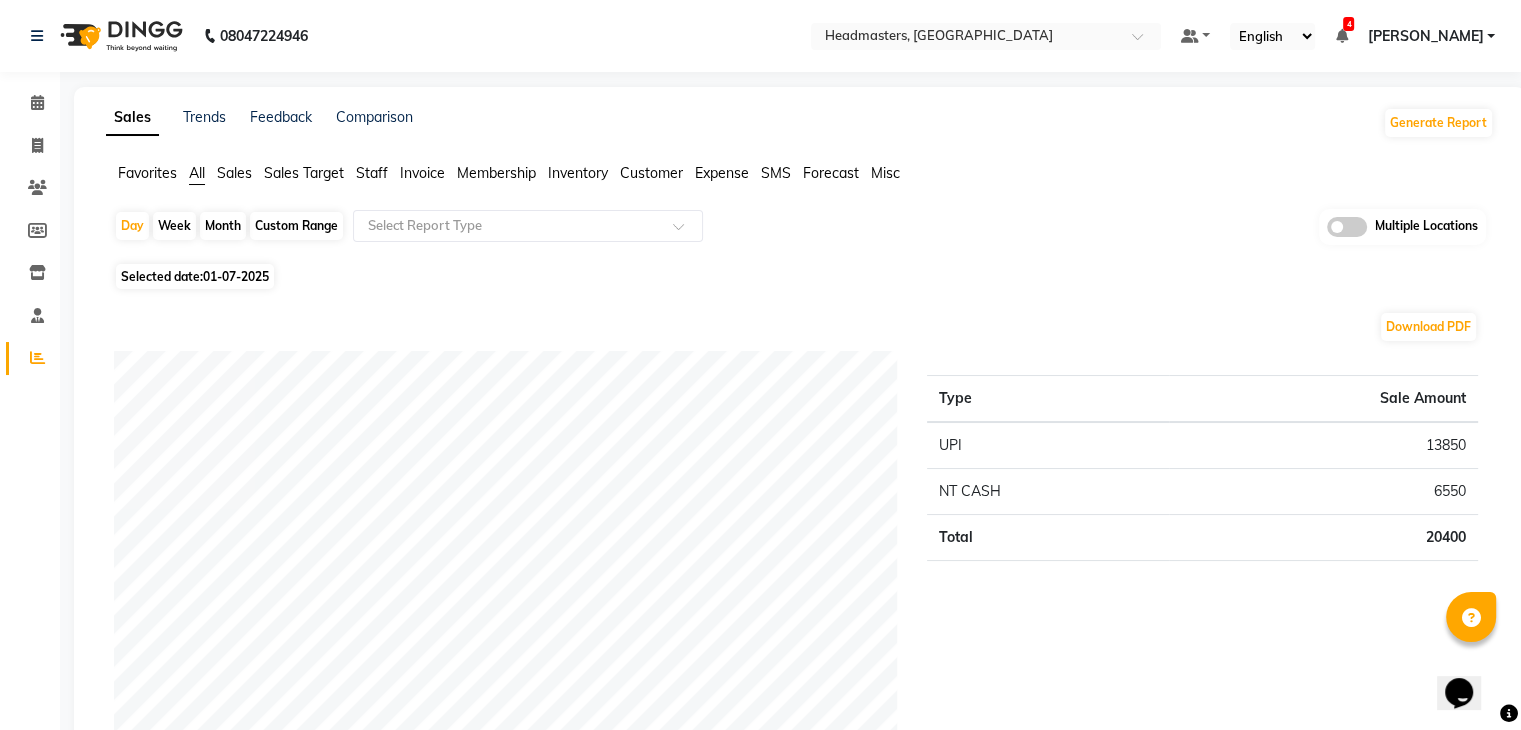 click on "Sales" 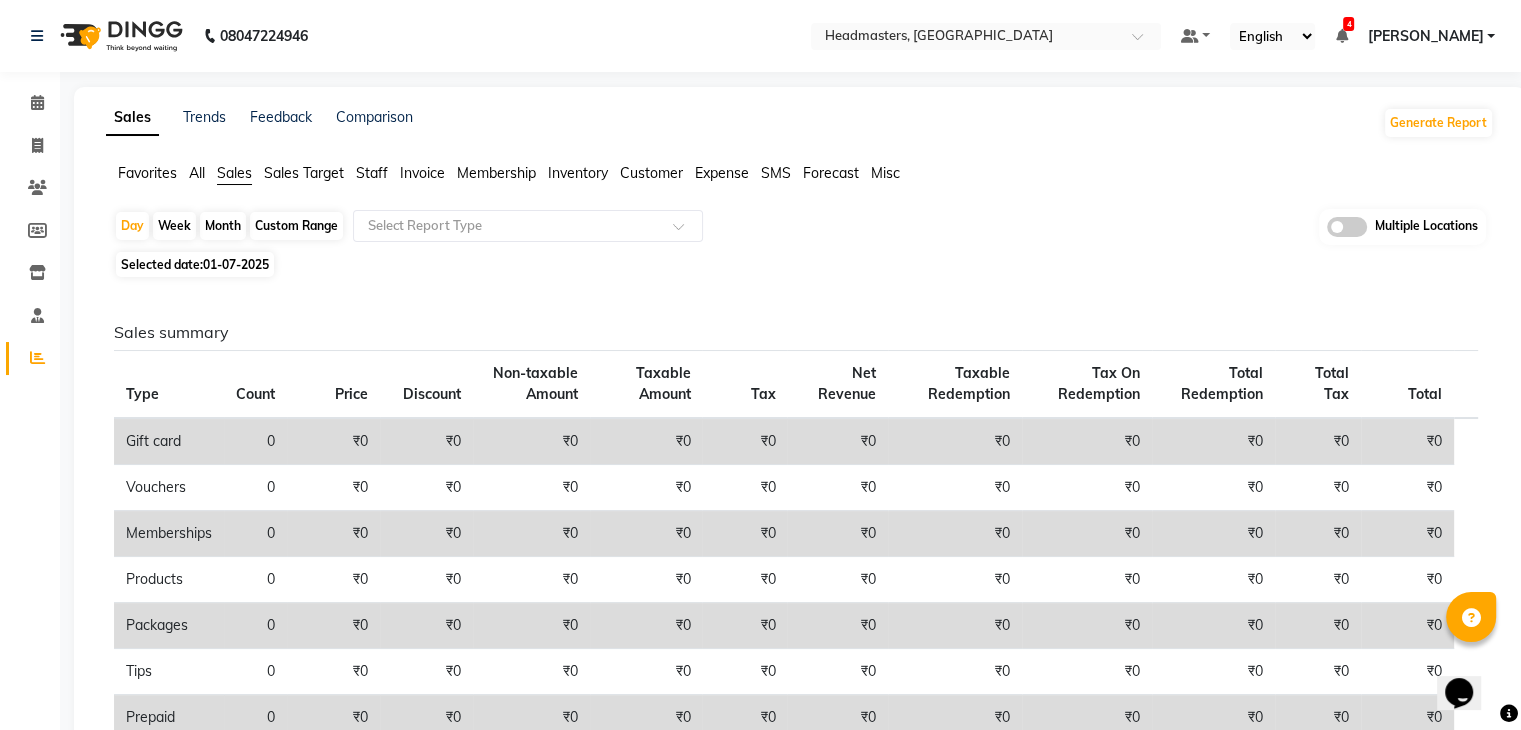click on "Staff" 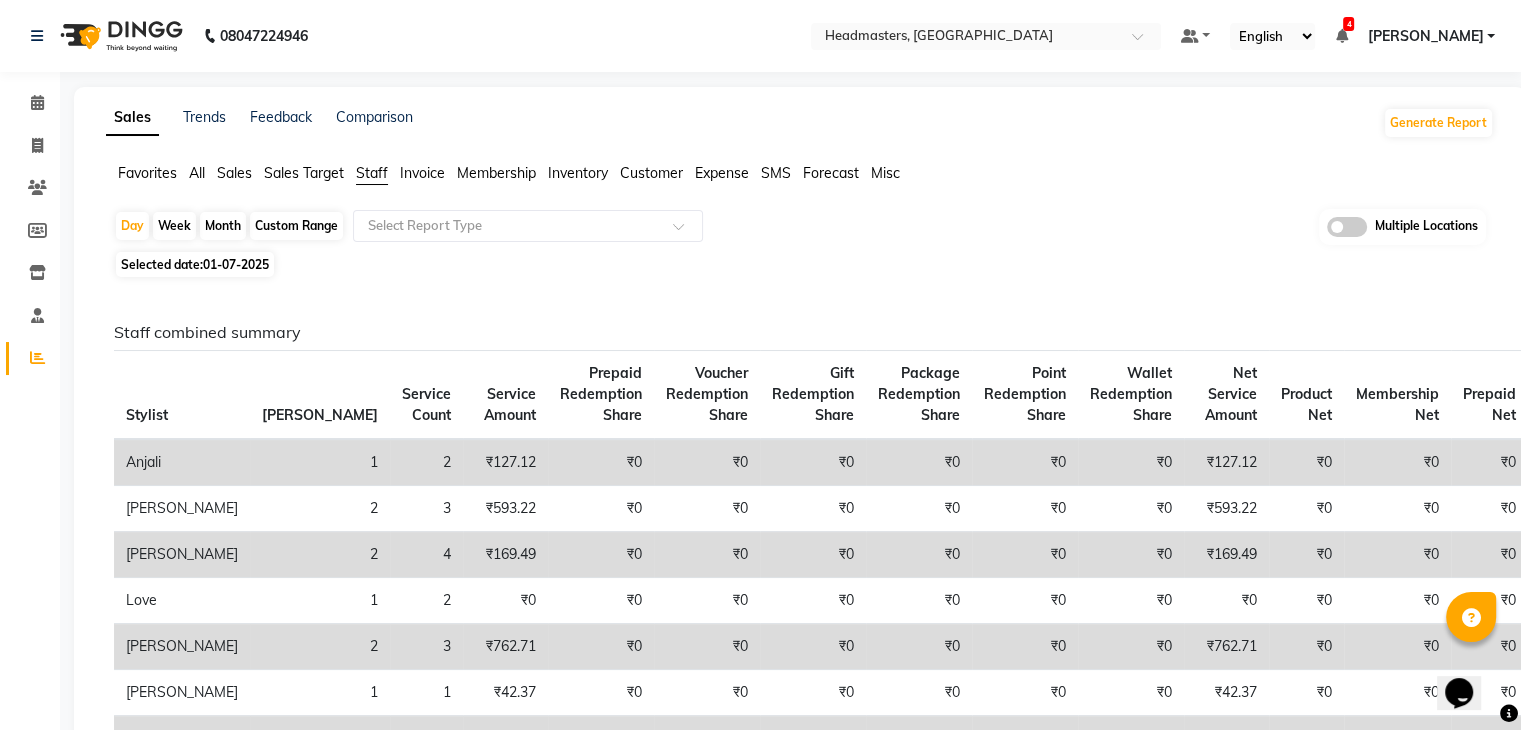 click on "Custom Range" 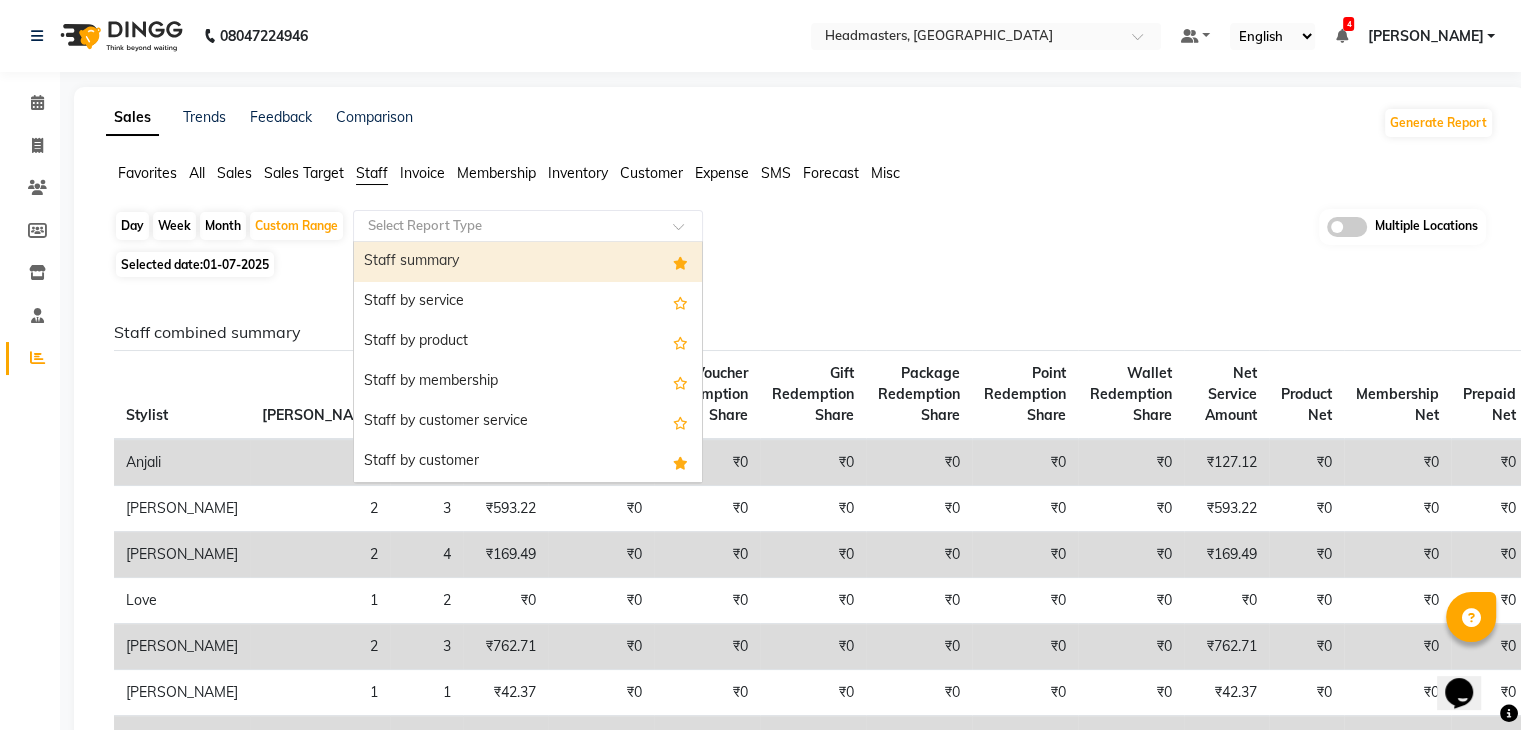 click 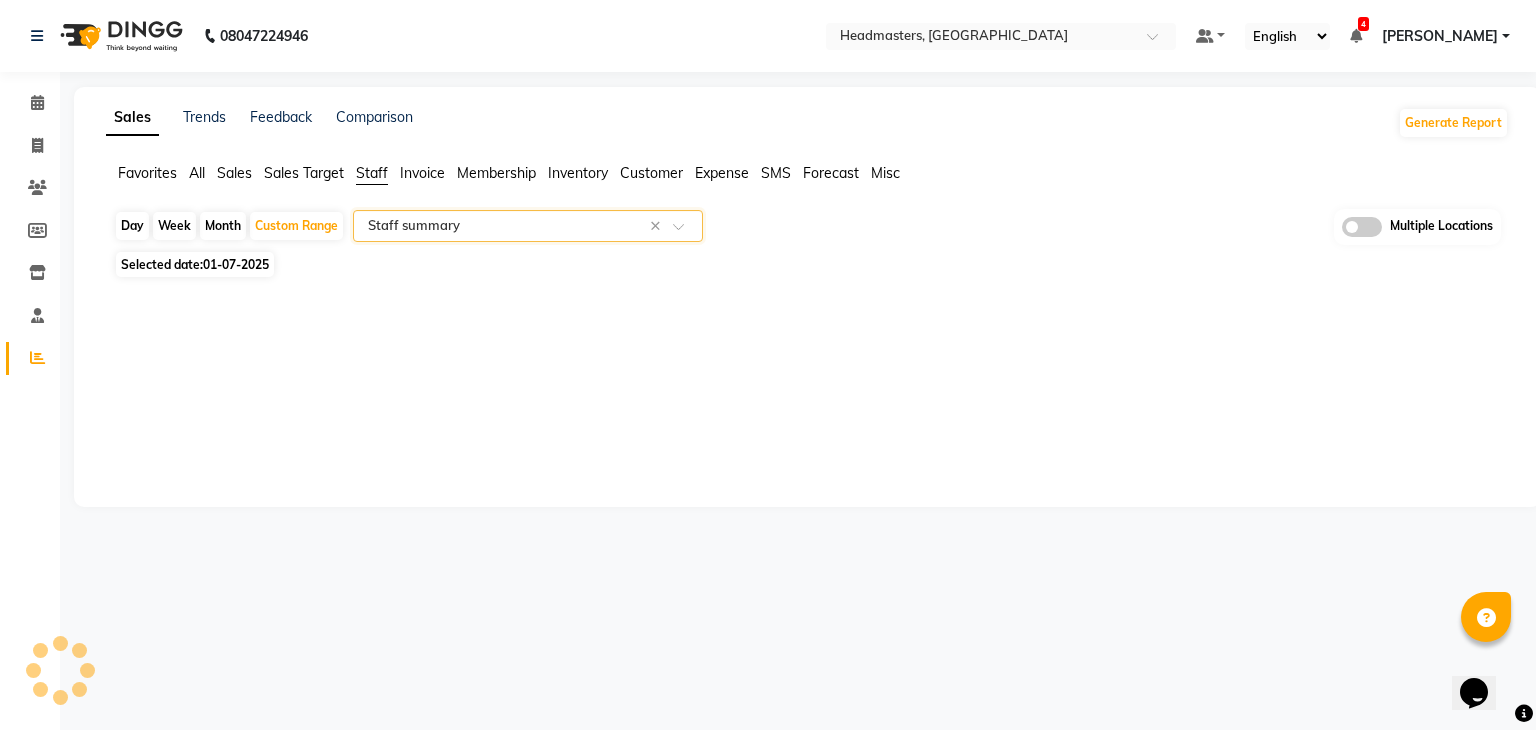select on "full_report" 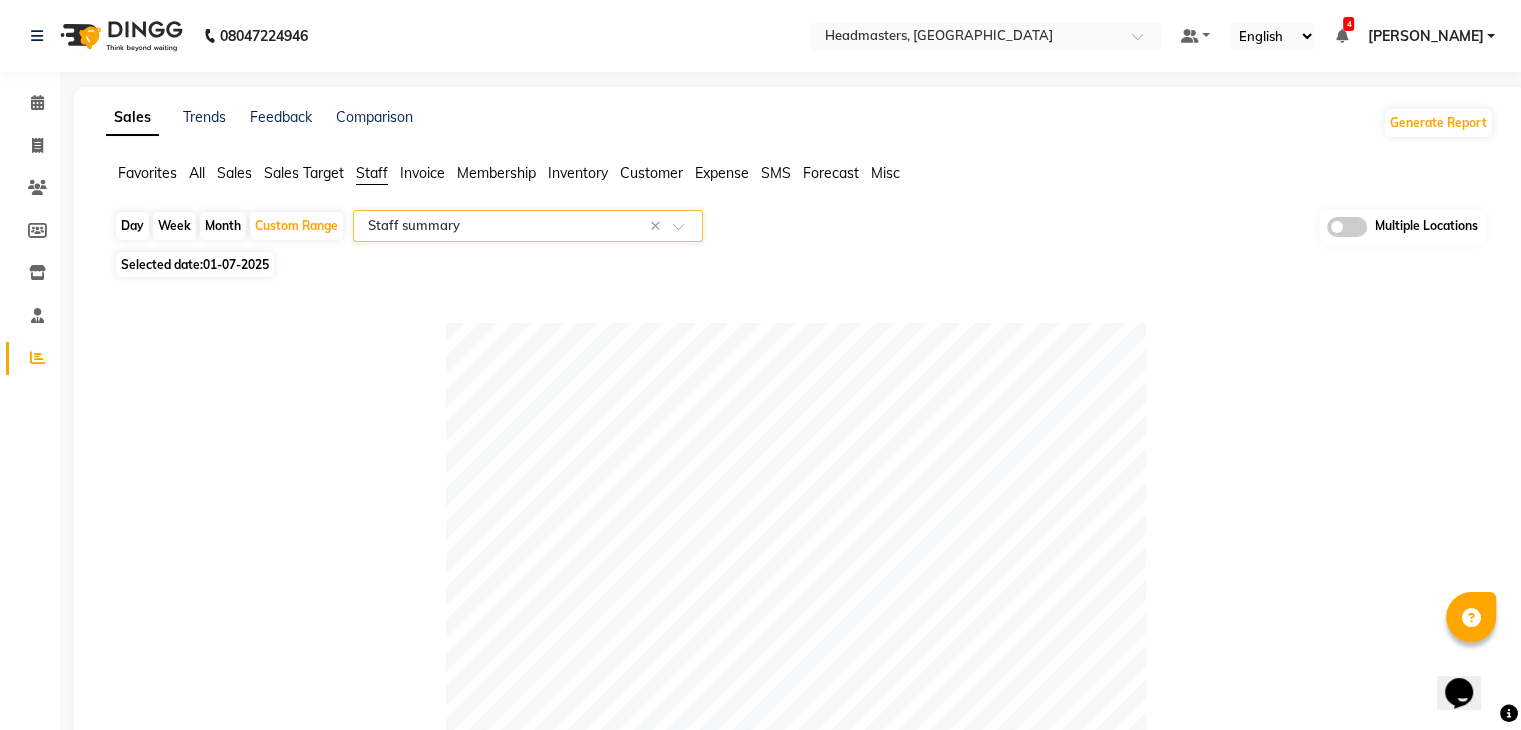 click on "01-07-2025" 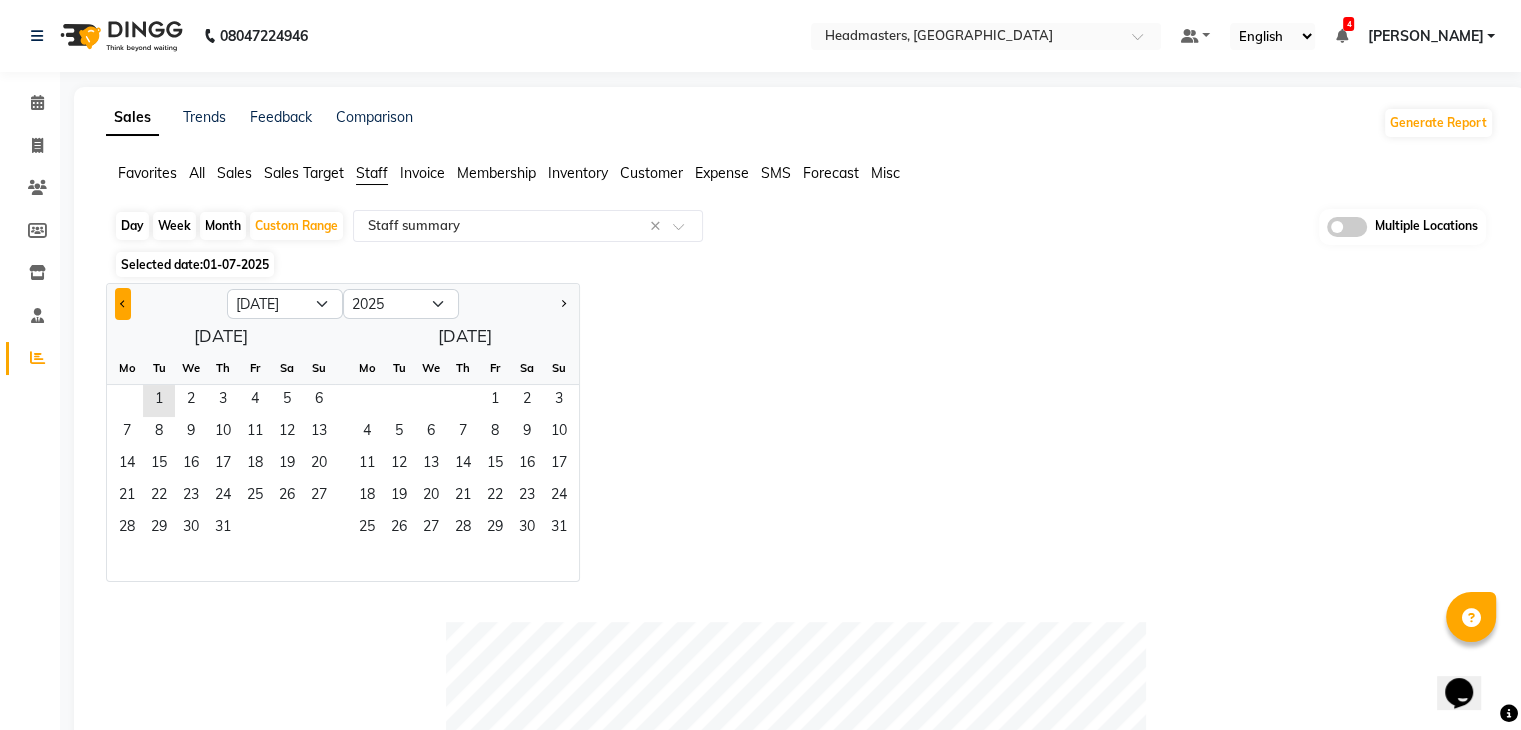 click 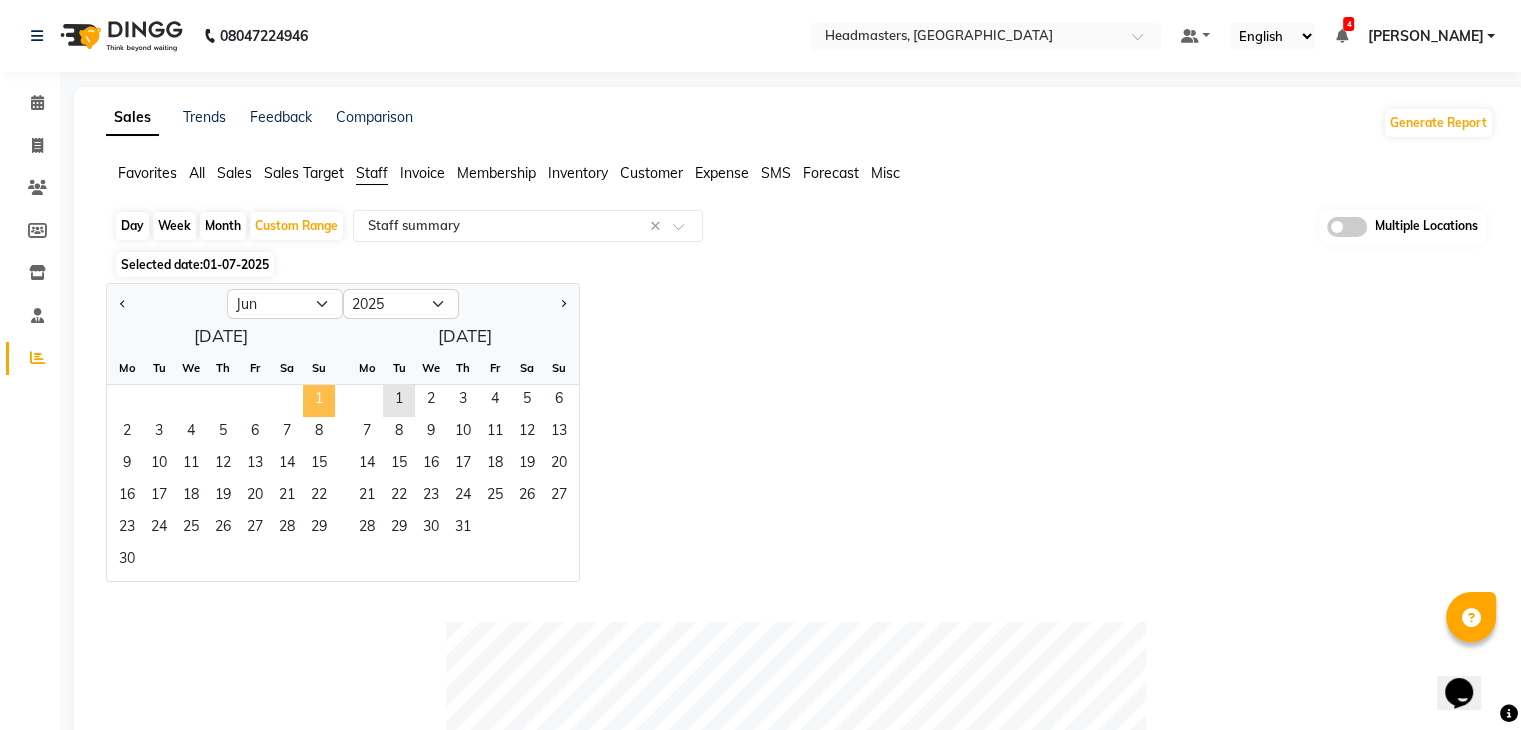 click on "1" 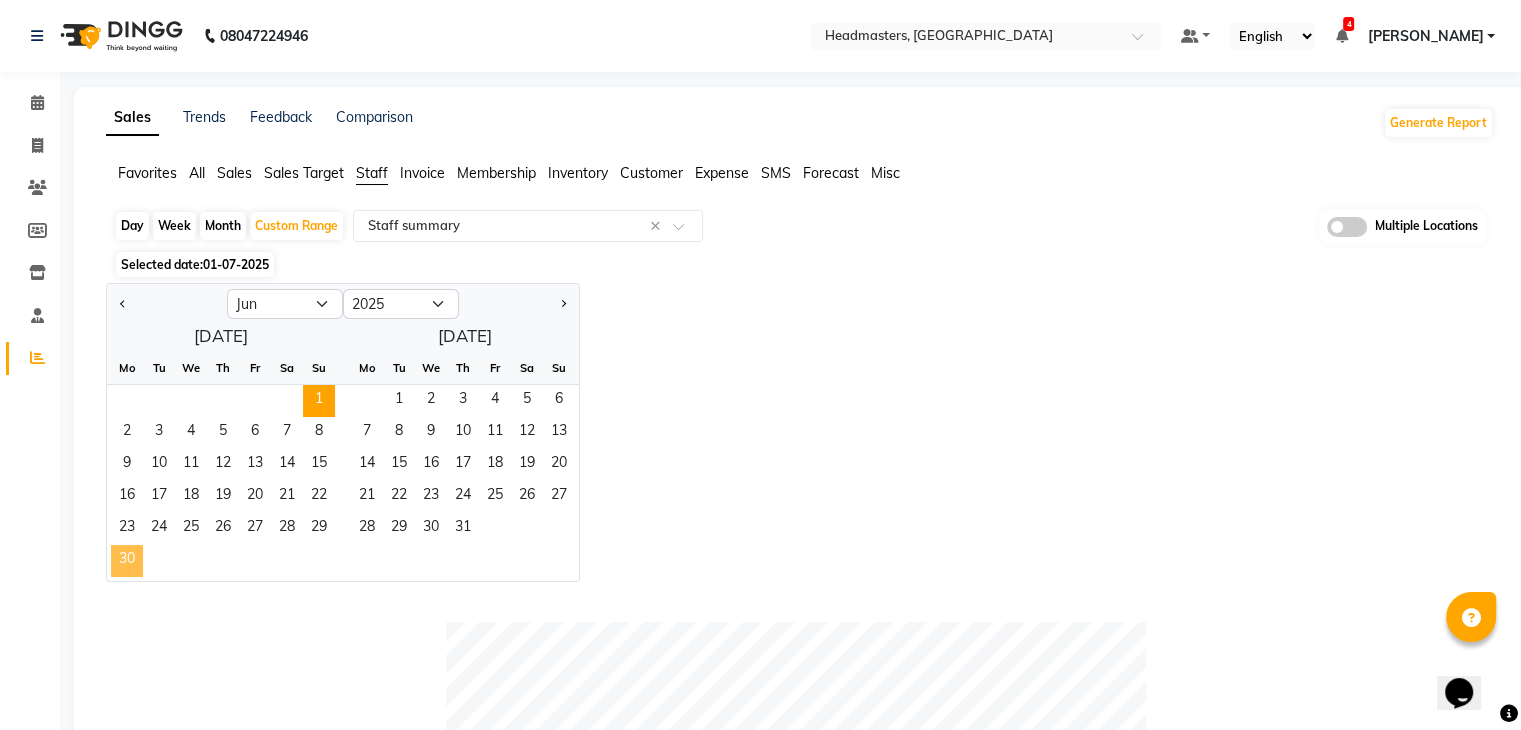 click on "30" 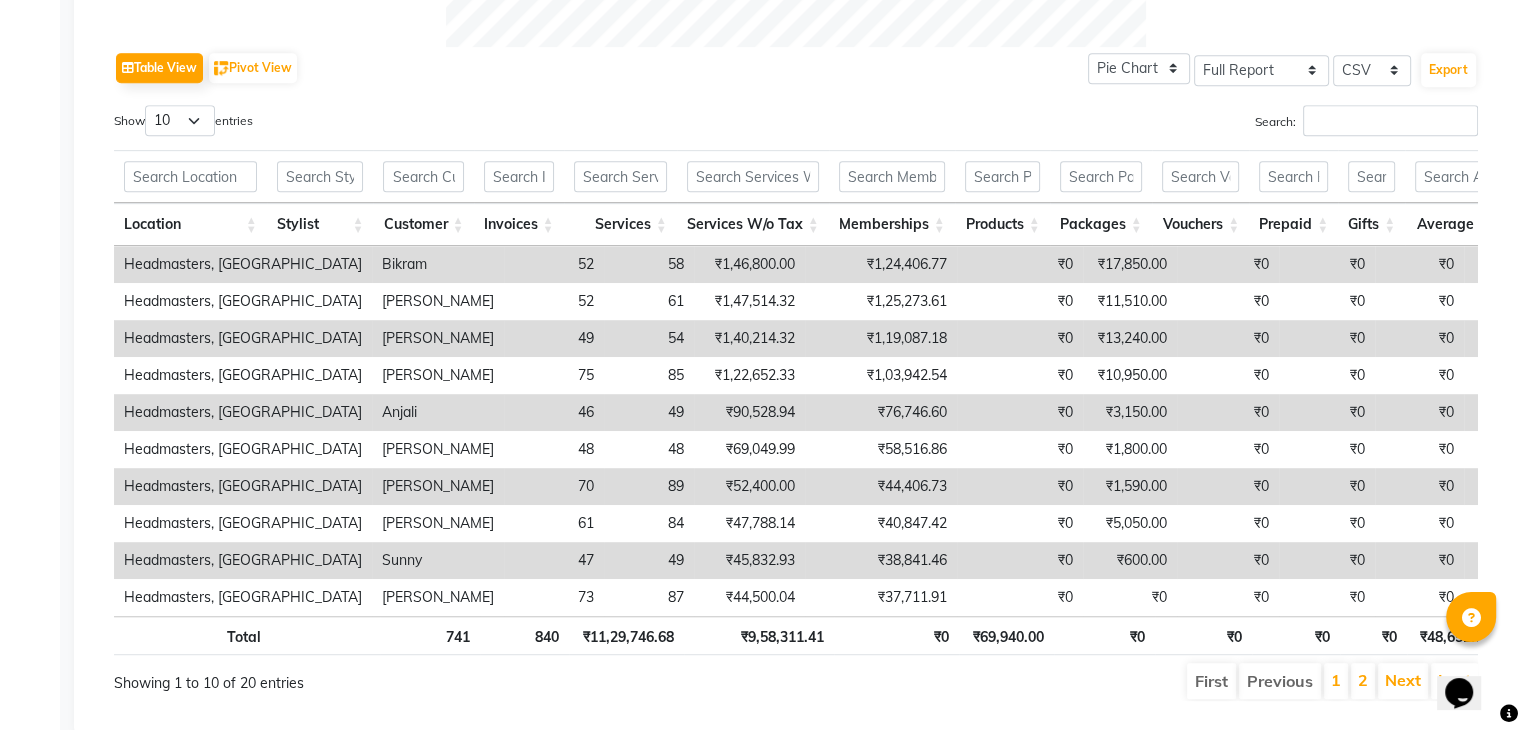 scroll, scrollTop: 941, scrollLeft: 0, axis: vertical 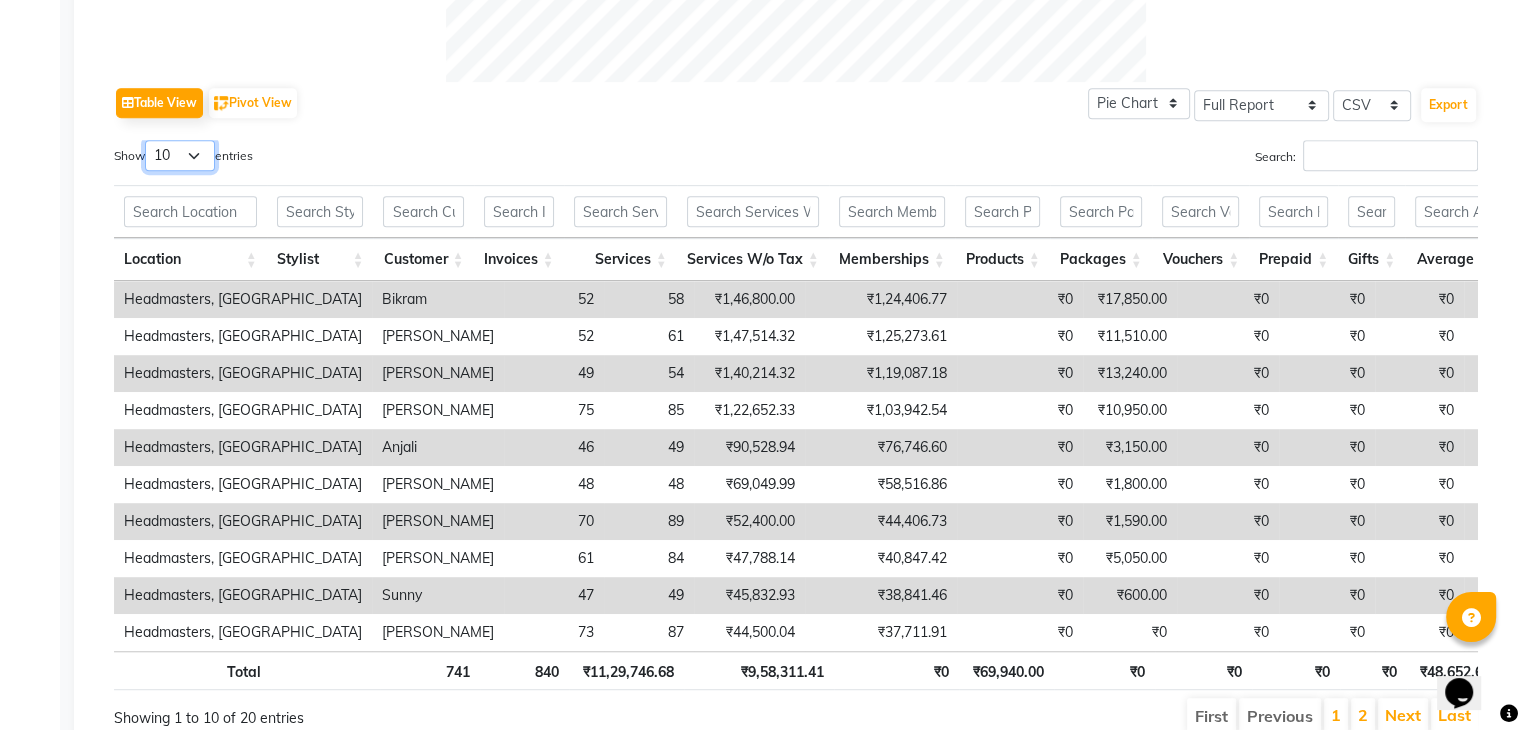 click on "10 25 50 100" at bounding box center [180, 155] 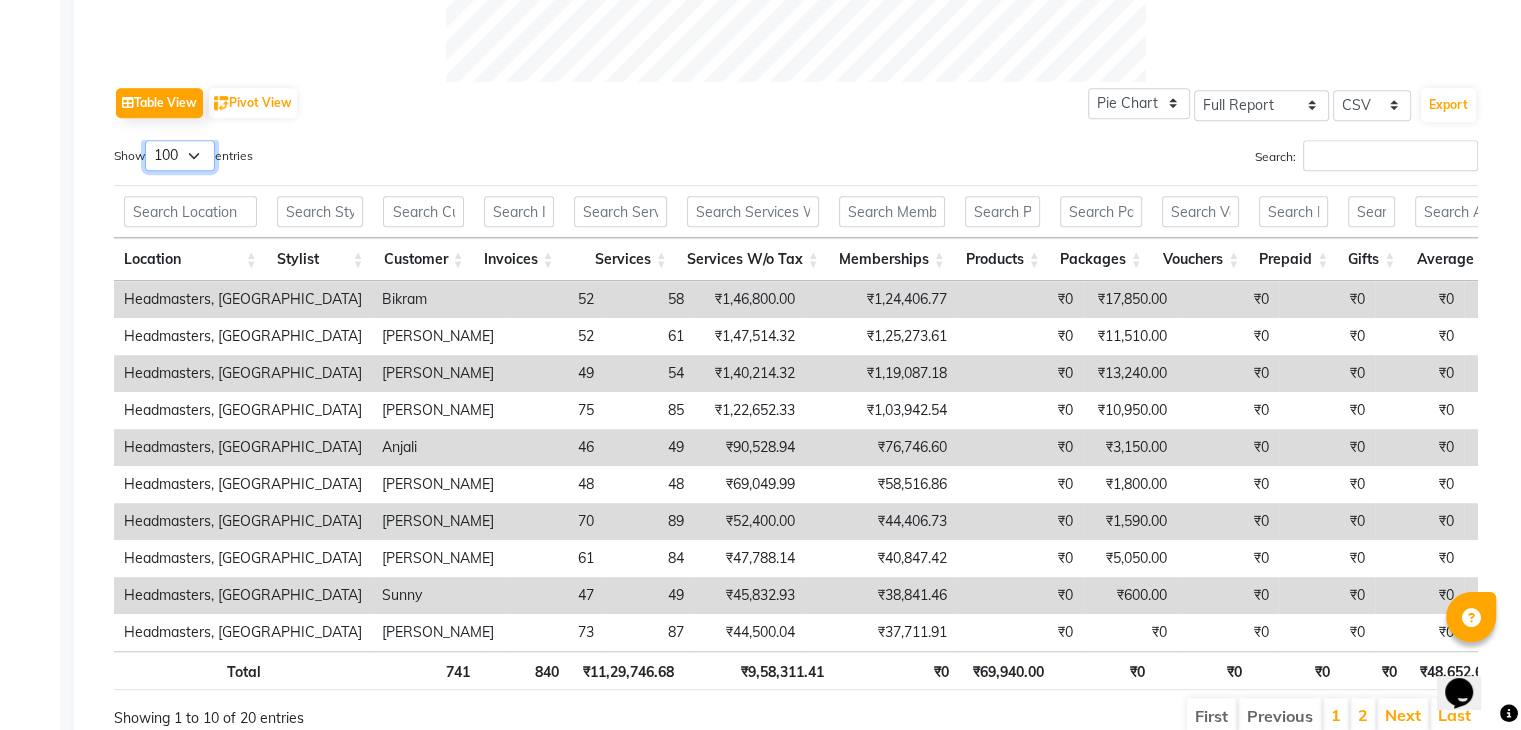 click on "10 25 50 100" at bounding box center [180, 155] 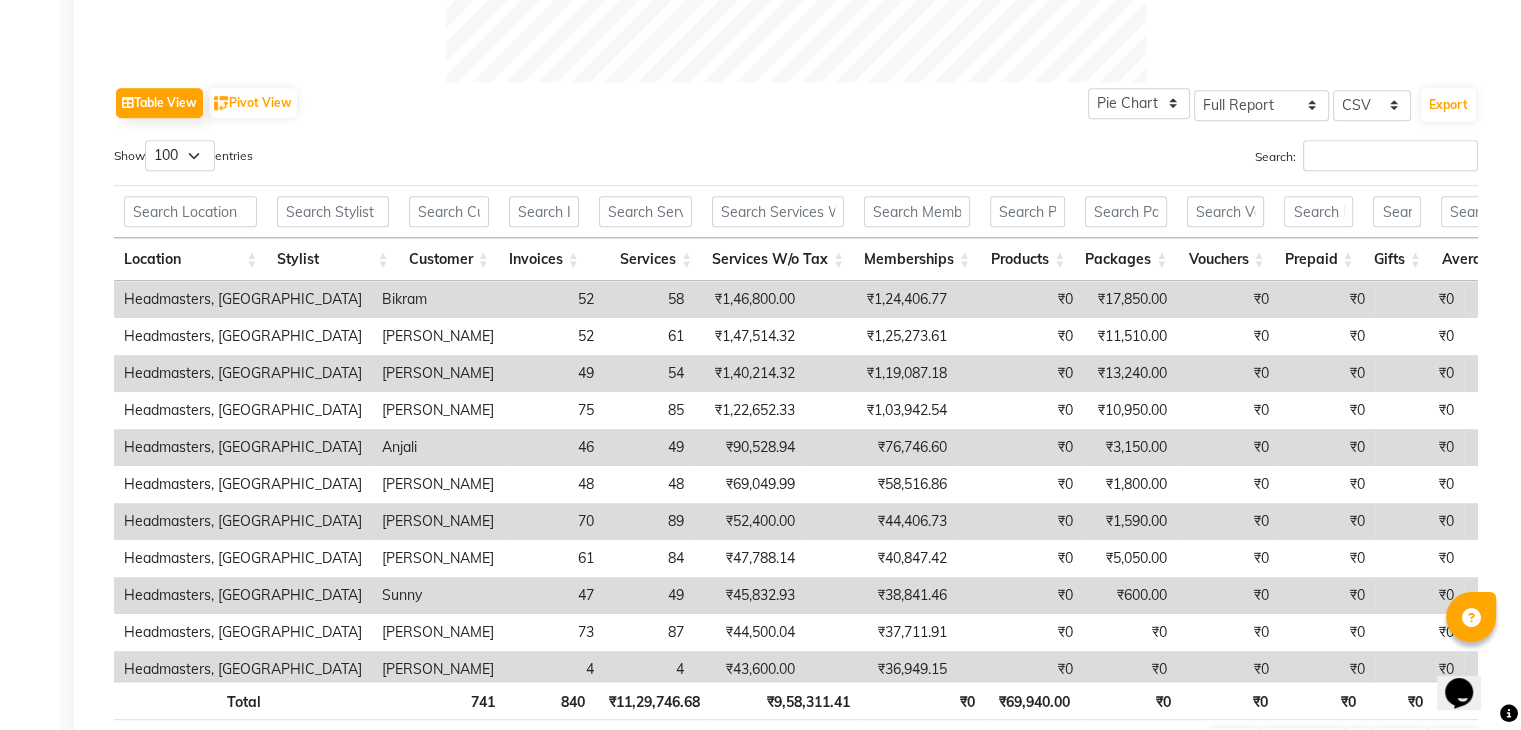 click on "Table View   Pivot View  Pie Chart Bar Chart Select Full Report Filtered Report Select CSV PDF  Export" 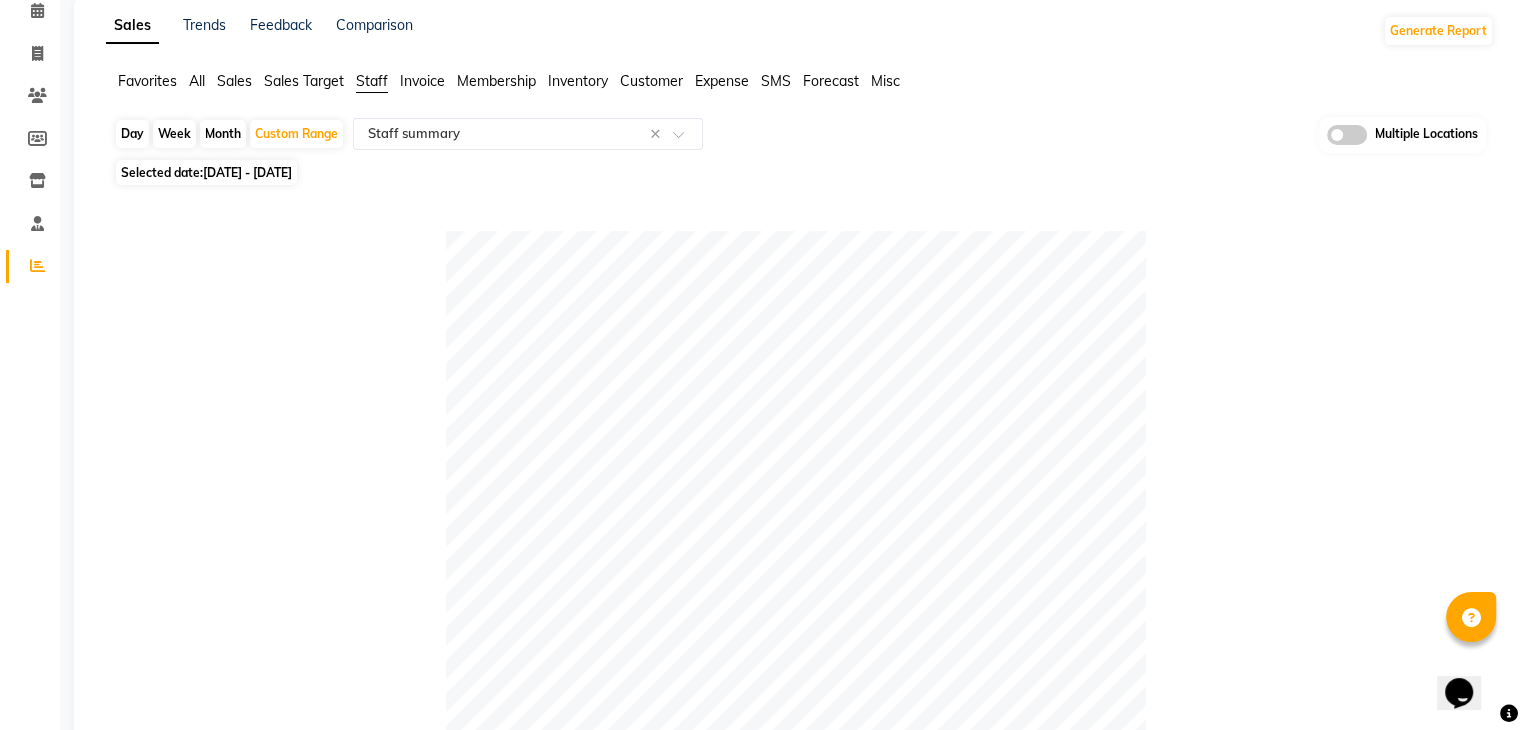 scroll, scrollTop: 0, scrollLeft: 0, axis: both 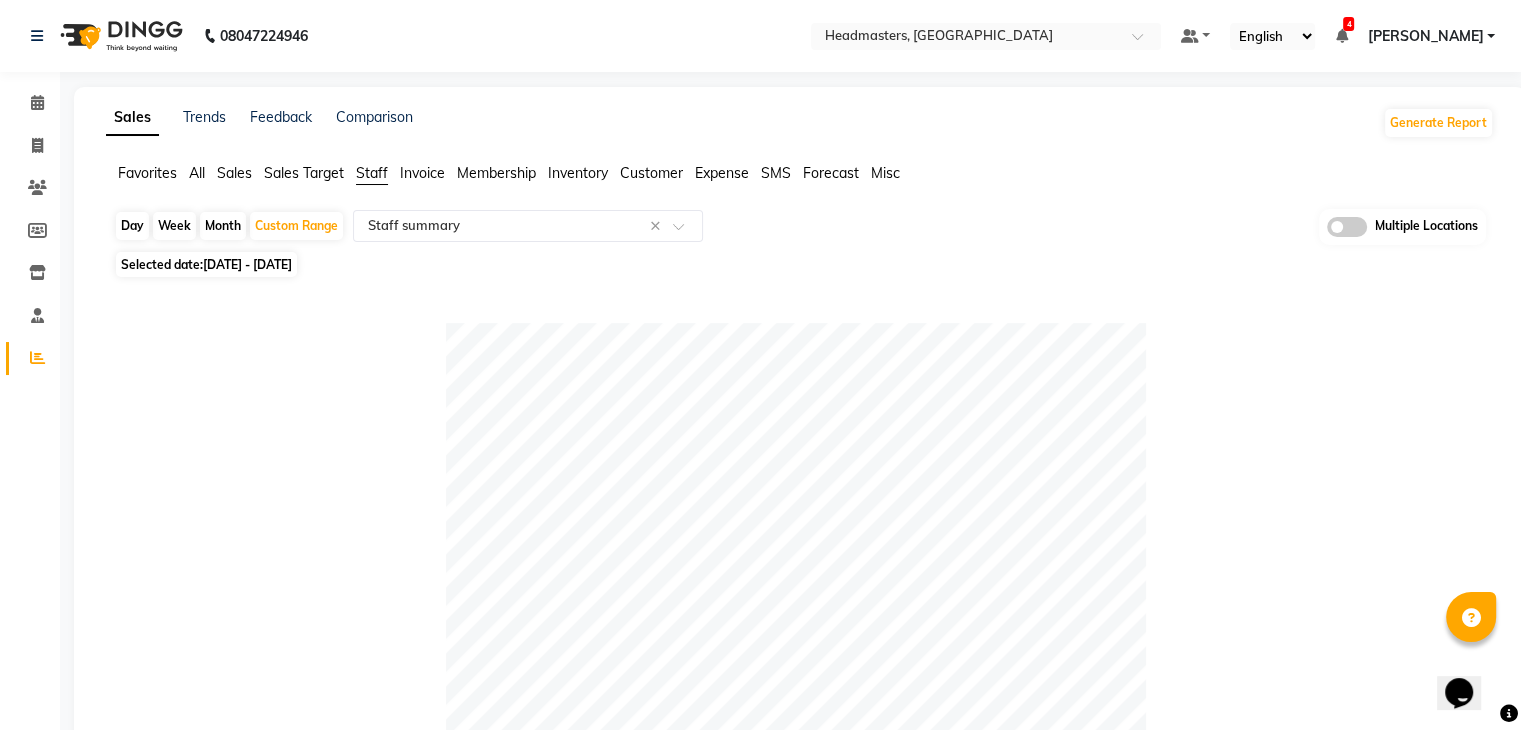click on "Day   Week   Month   Custom Range  Select Report Type × Staff summary × Multiple Locations Selected date:  [DATE] - [DATE]   Table View   Pivot View  Pie Chart Bar Chart Select Full Report Filtered Report Select CSV PDF  Export  Show  10 25 50 100  entries Search: Location Stylist Customer Invoices Services Services W/o Tax Memberships Products Packages Vouchers Prepaid Gifts Average Total Total W/o Tax Payment Redemption Redemption Share Emp Code Location Stylist Customer Invoices Services Services W/o Tax Memberships Products Packages Vouchers Prepaid Gifts Average Total Total W/o Tax Payment Redemption Redemption Share Emp Code Total 741 840 ₹11,29,746.68 ₹9,58,311.41 ₹0 ₹69,940.00 ₹0 ₹0 ₹0 ₹0 ₹48,652.61 ₹11,99,686.68 ₹10,17,582.60 ₹11,93,791.93 ₹5,894.75 ₹4,956.61 Headmasters, Batala Bikram 52 58 ₹1,46,800.00 ₹1,24,406.77 ₹0 ₹17,850.00 ₹0 ₹0 ₹0 ₹0 ₹3,166.35 ₹1,64,650.00 ₹1,39,533.88 ₹1,64,650.00 ₹0 ₹0 e3148-06 Headmasters, Batala 52 61 4" 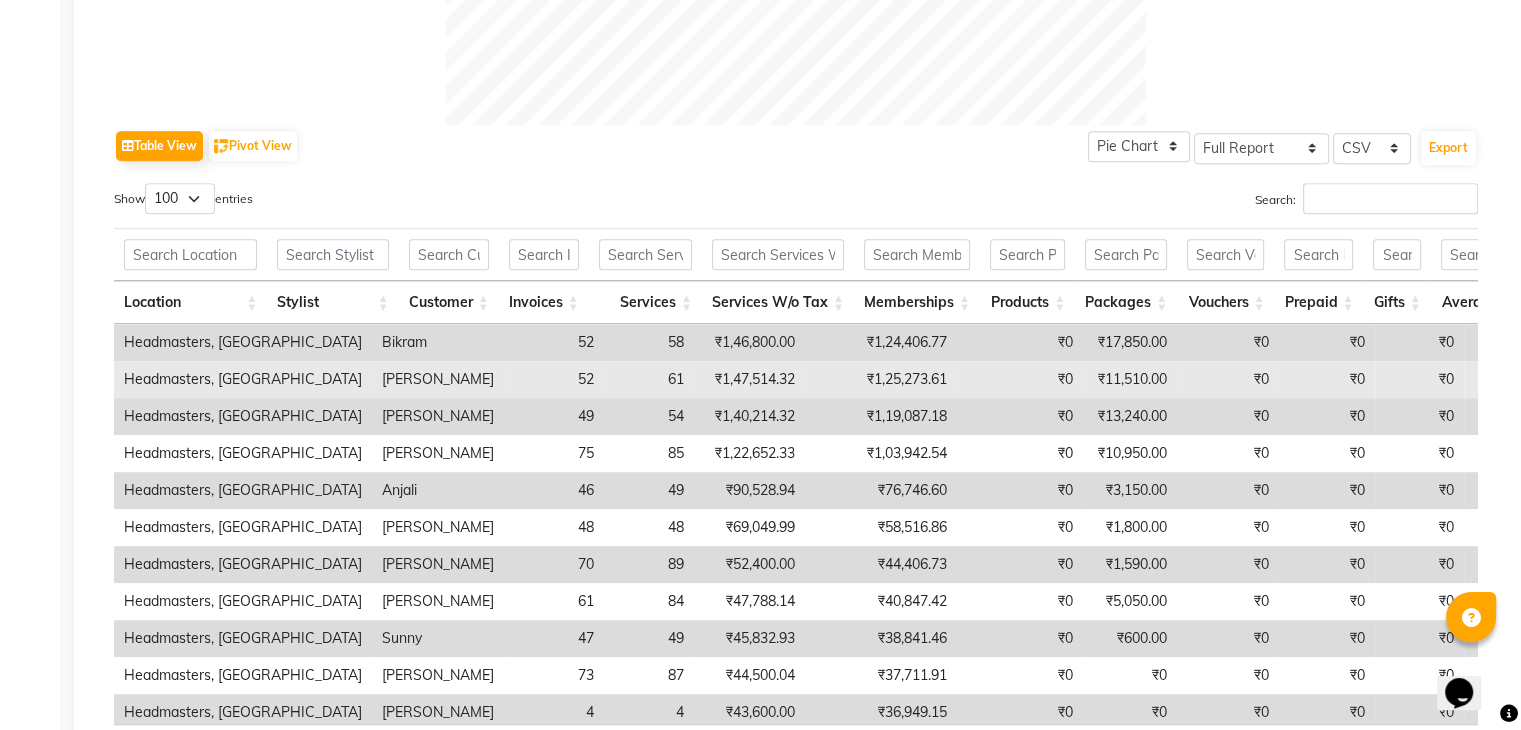 scroll, scrollTop: 756, scrollLeft: 0, axis: vertical 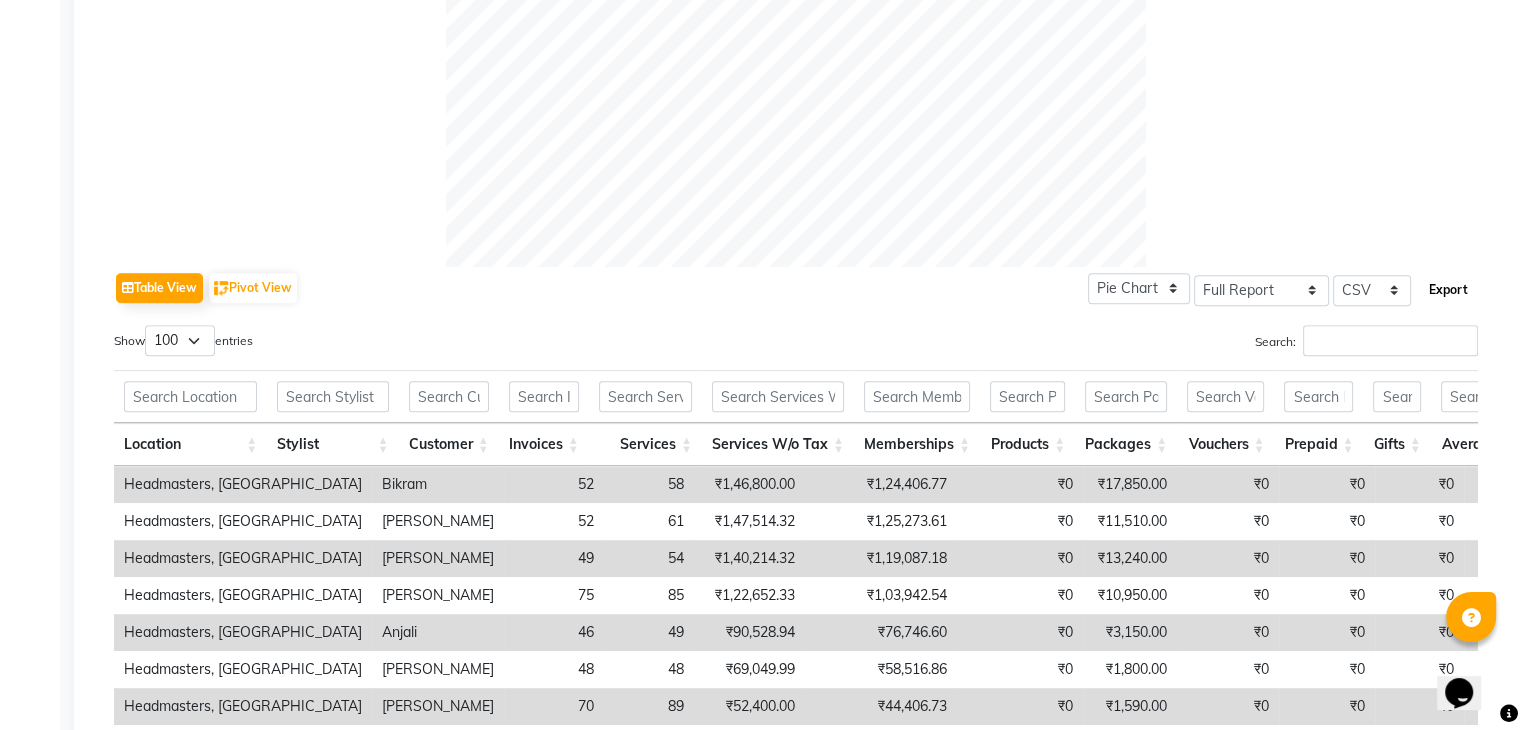 click on "Export" 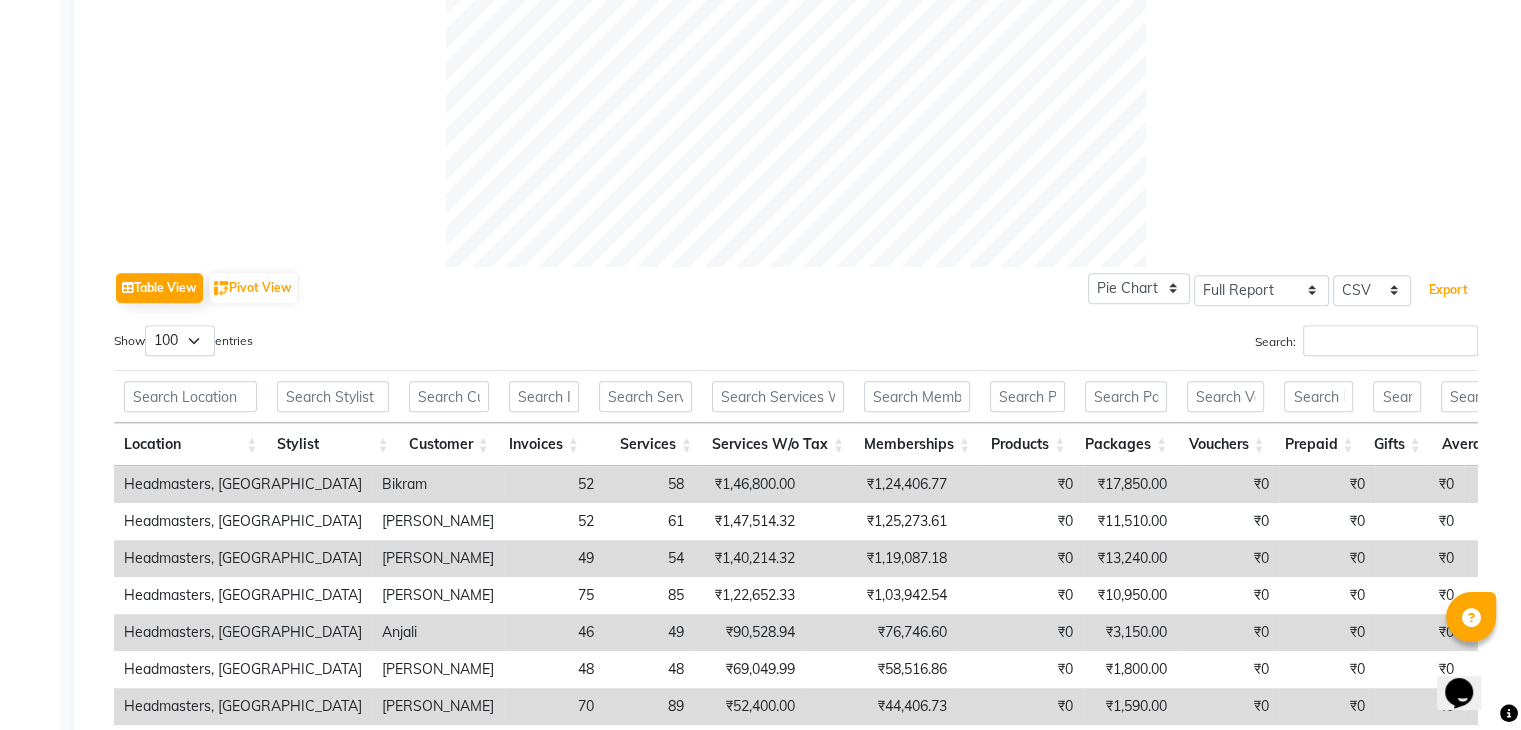 type 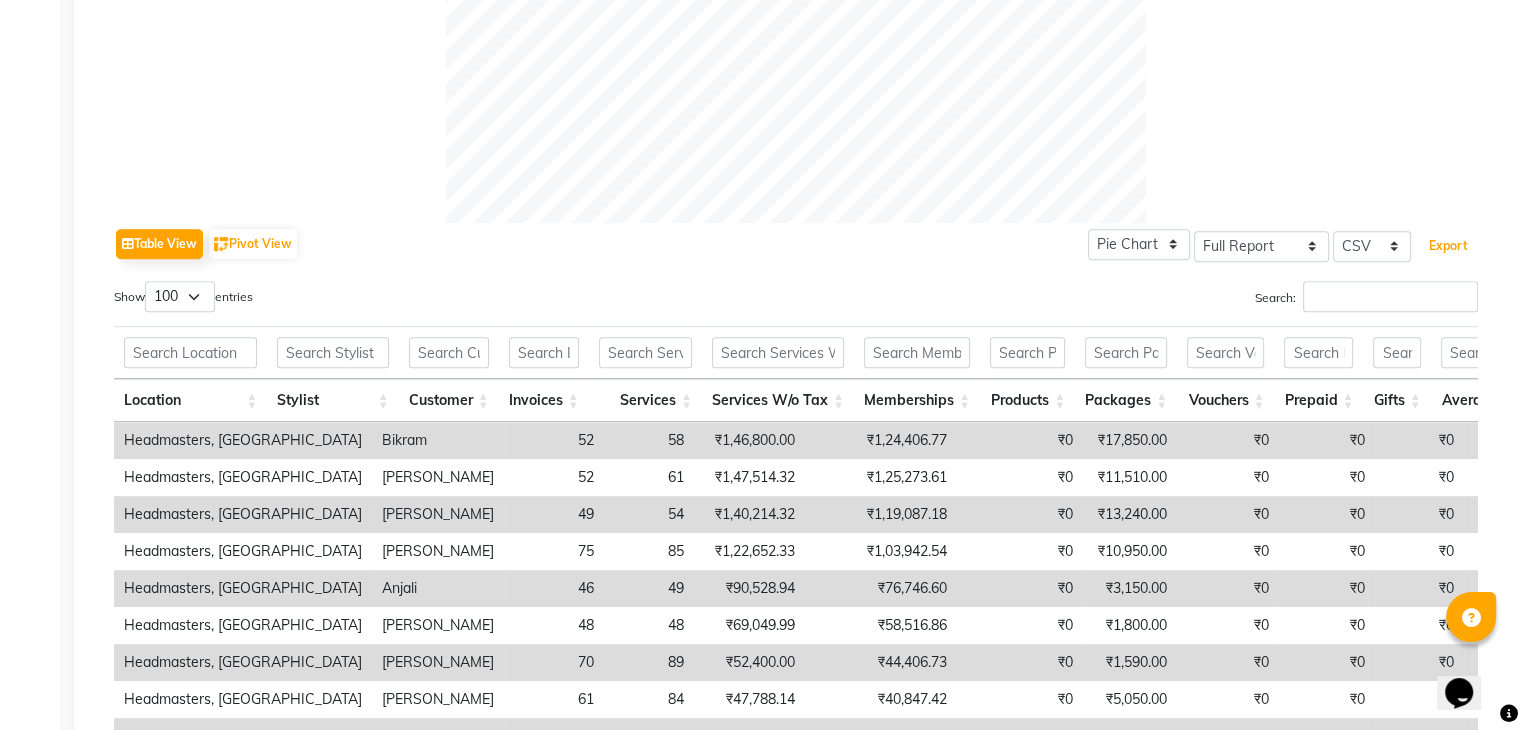 scroll, scrollTop: 1056, scrollLeft: 0, axis: vertical 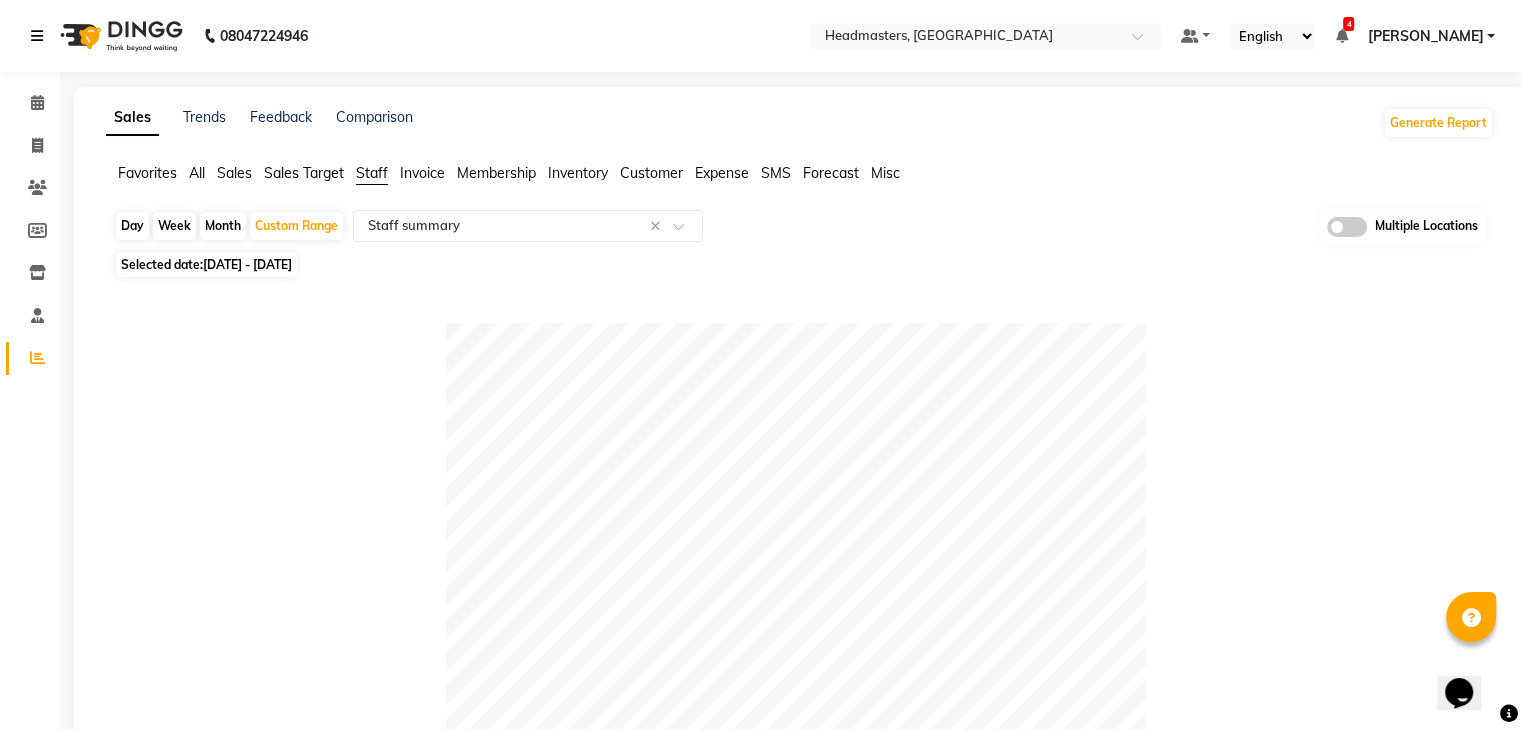 click at bounding box center (41, 36) 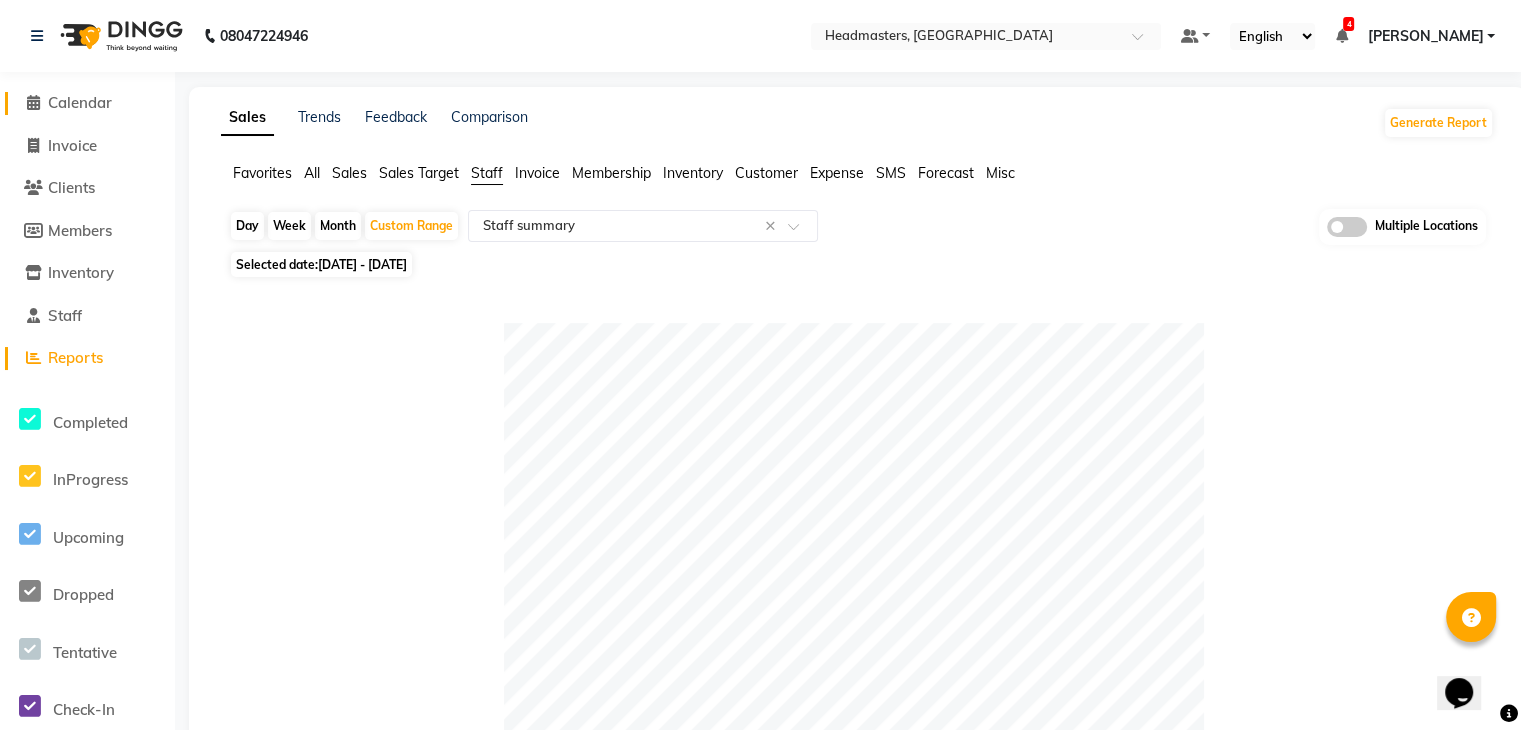 click on "Calendar" 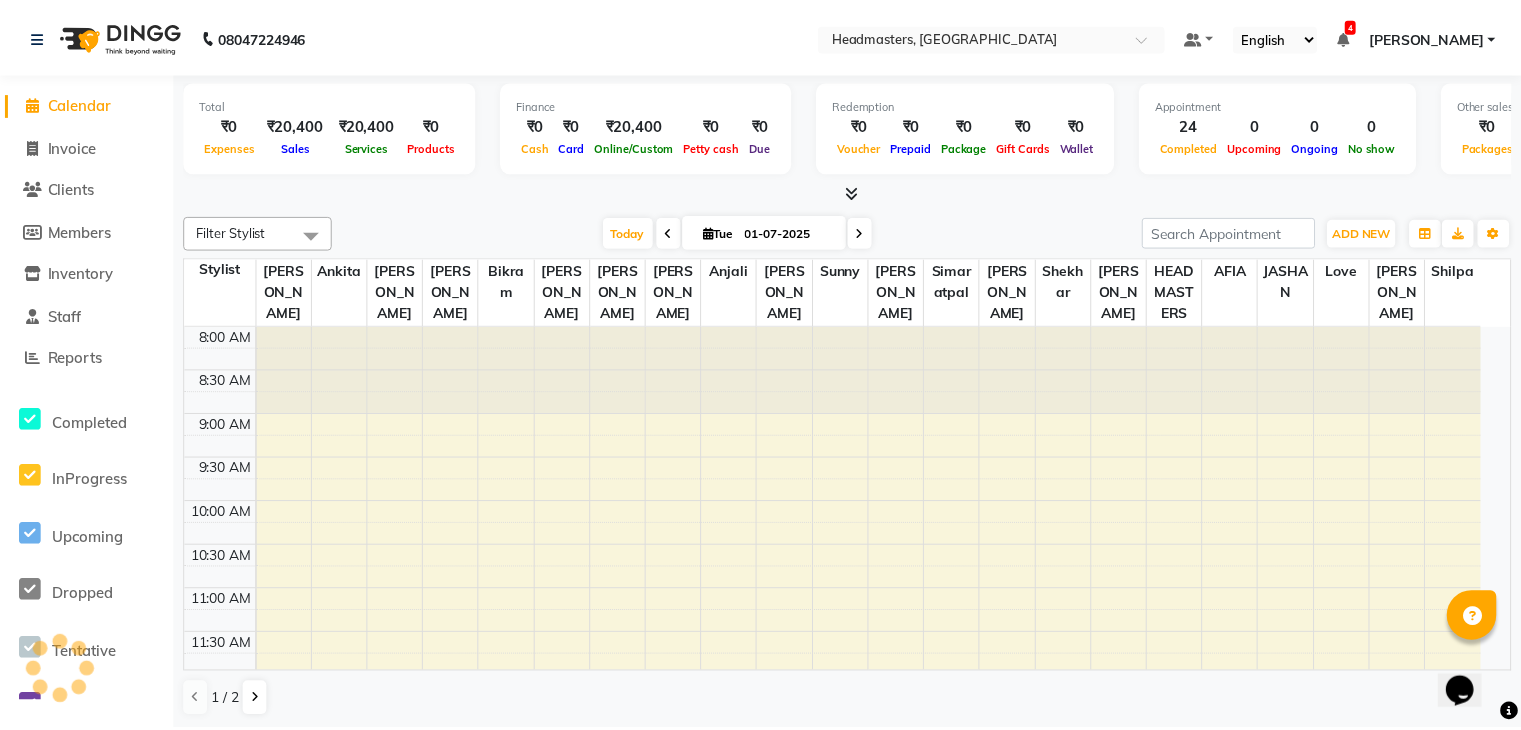 scroll, scrollTop: 0, scrollLeft: 0, axis: both 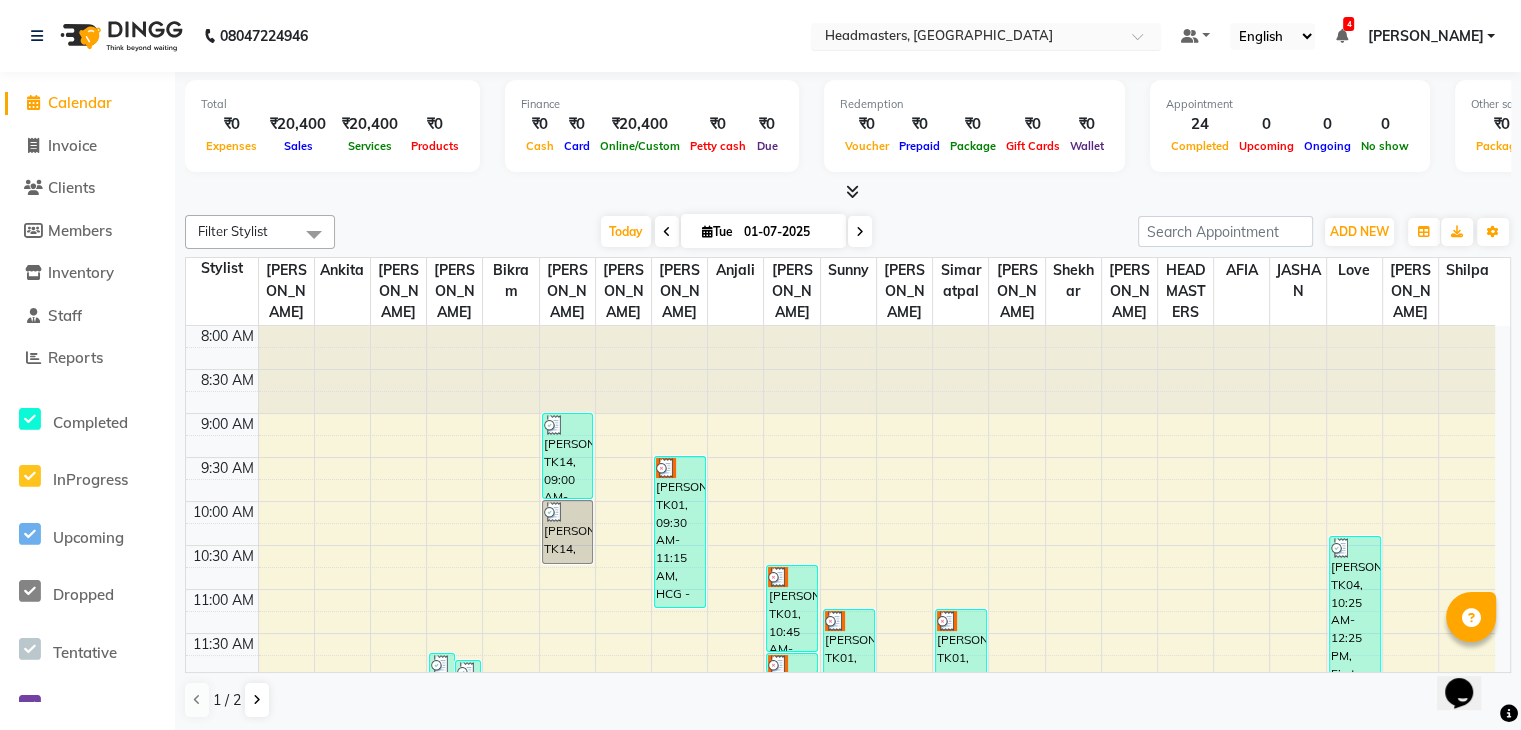 click at bounding box center [966, 38] 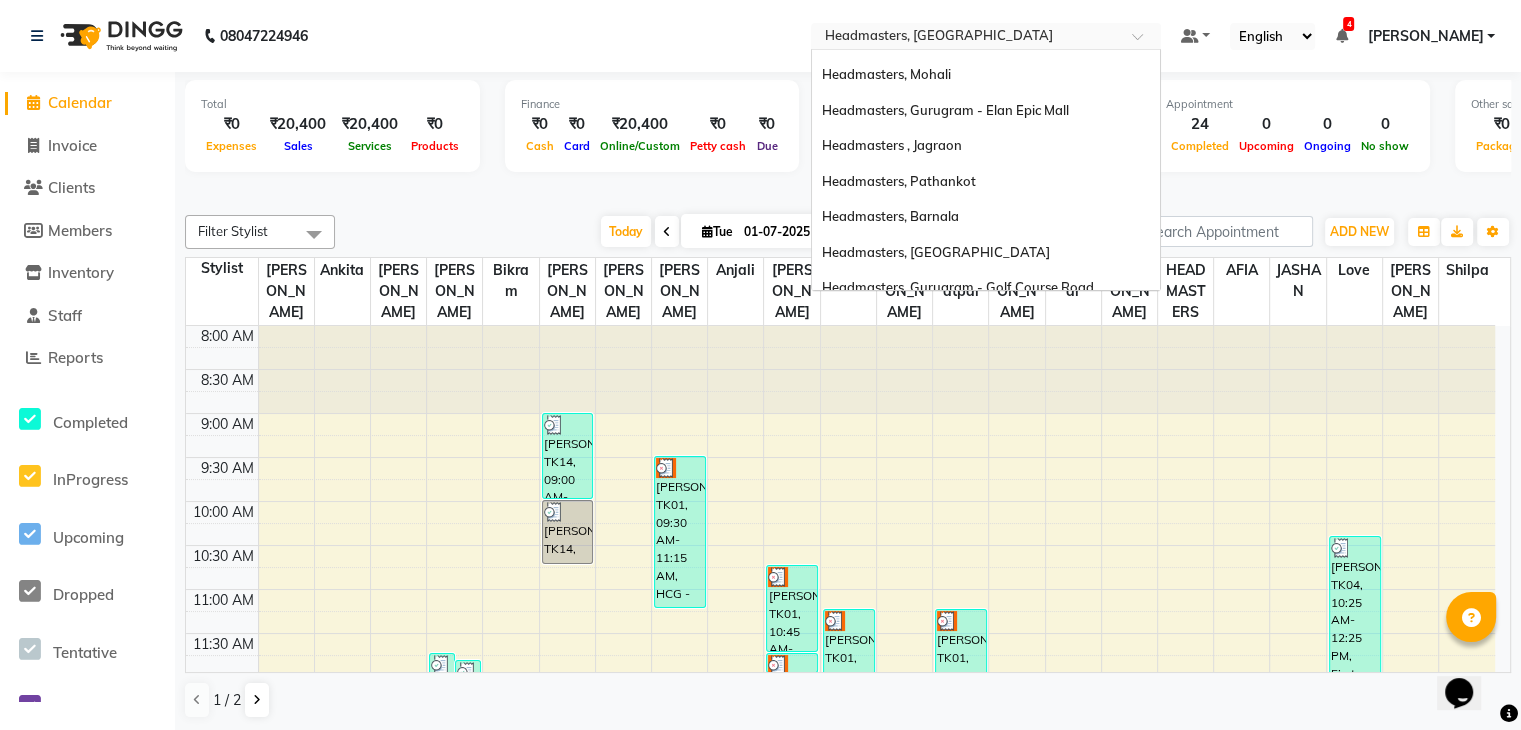 scroll, scrollTop: 0, scrollLeft: 0, axis: both 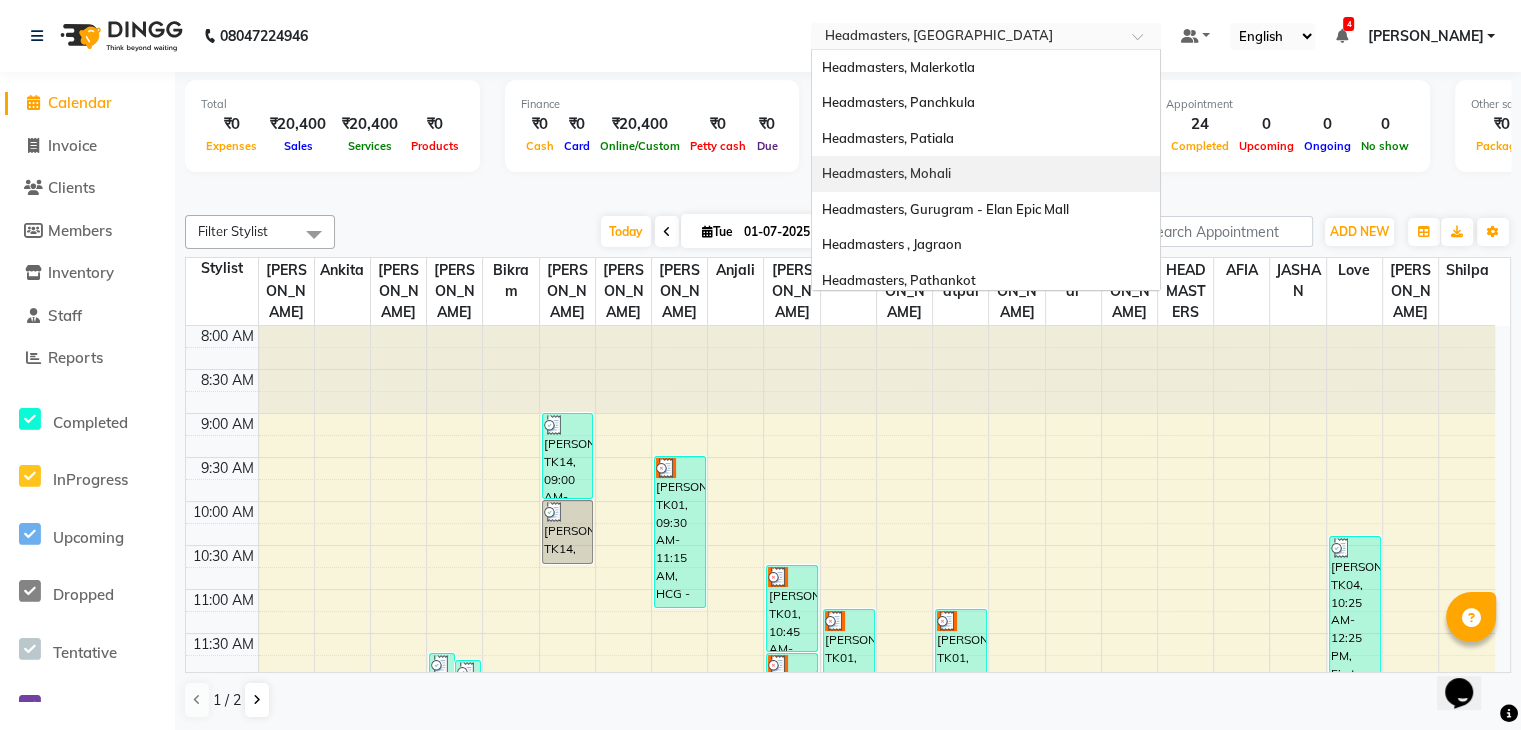click on "Headmasters, Mohali" at bounding box center [986, 174] 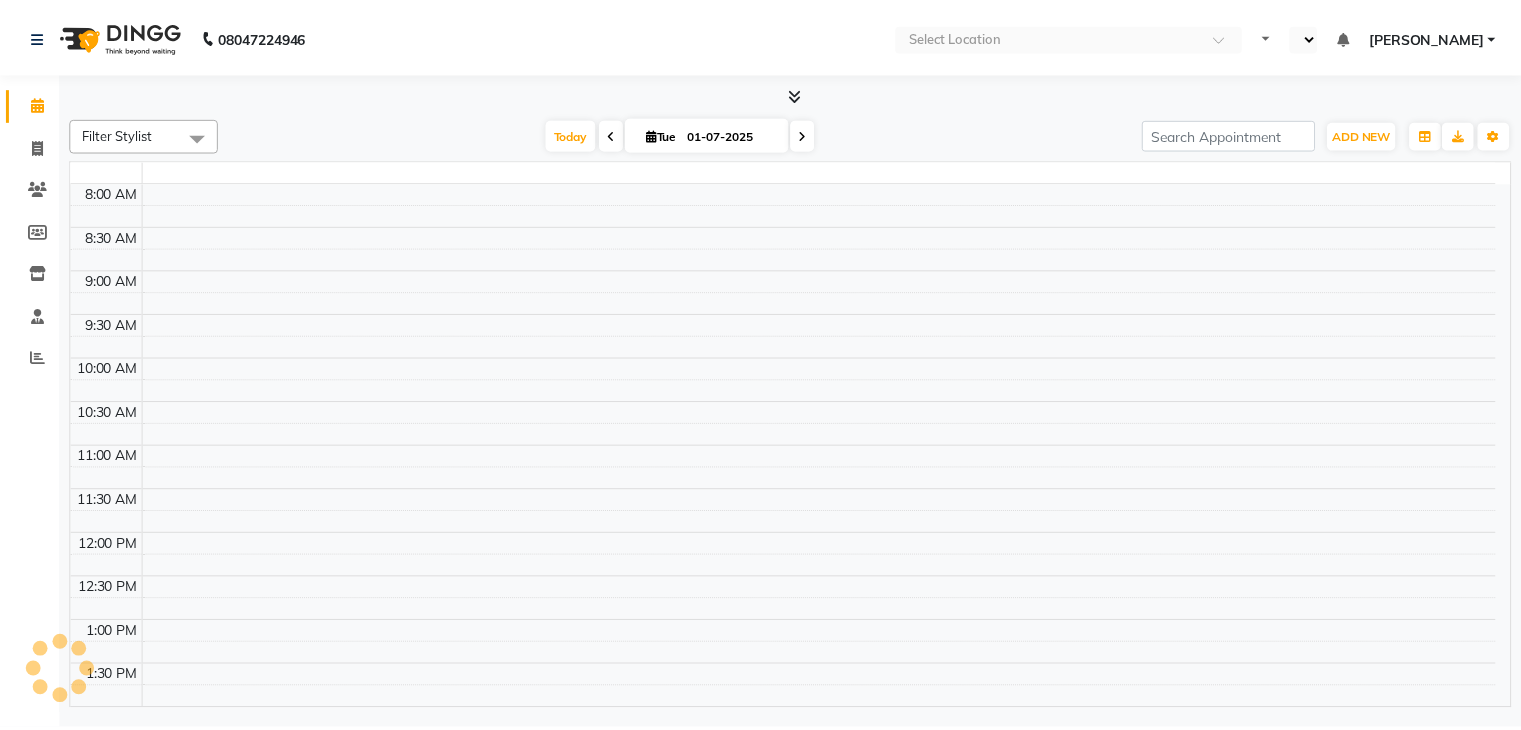 scroll, scrollTop: 0, scrollLeft: 0, axis: both 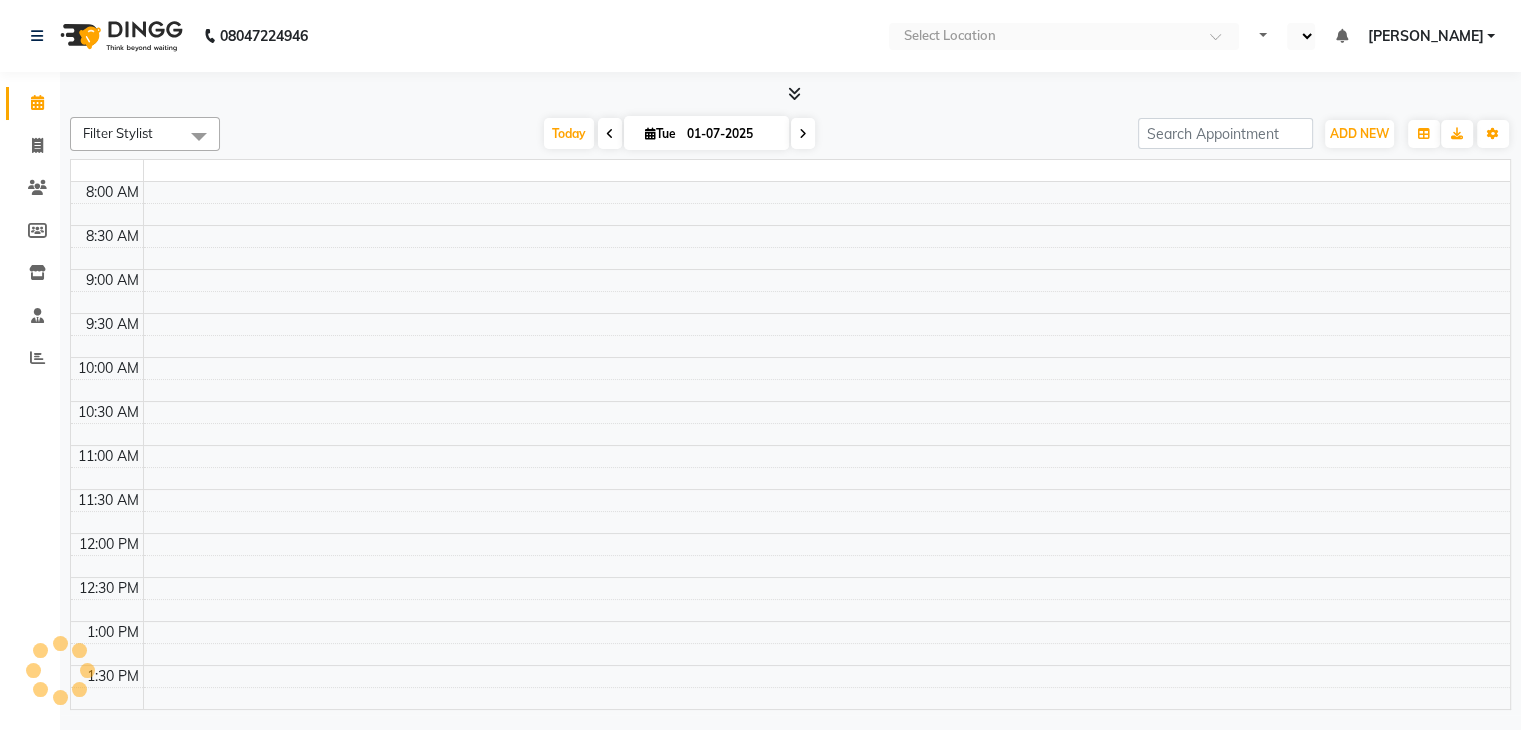 select on "en" 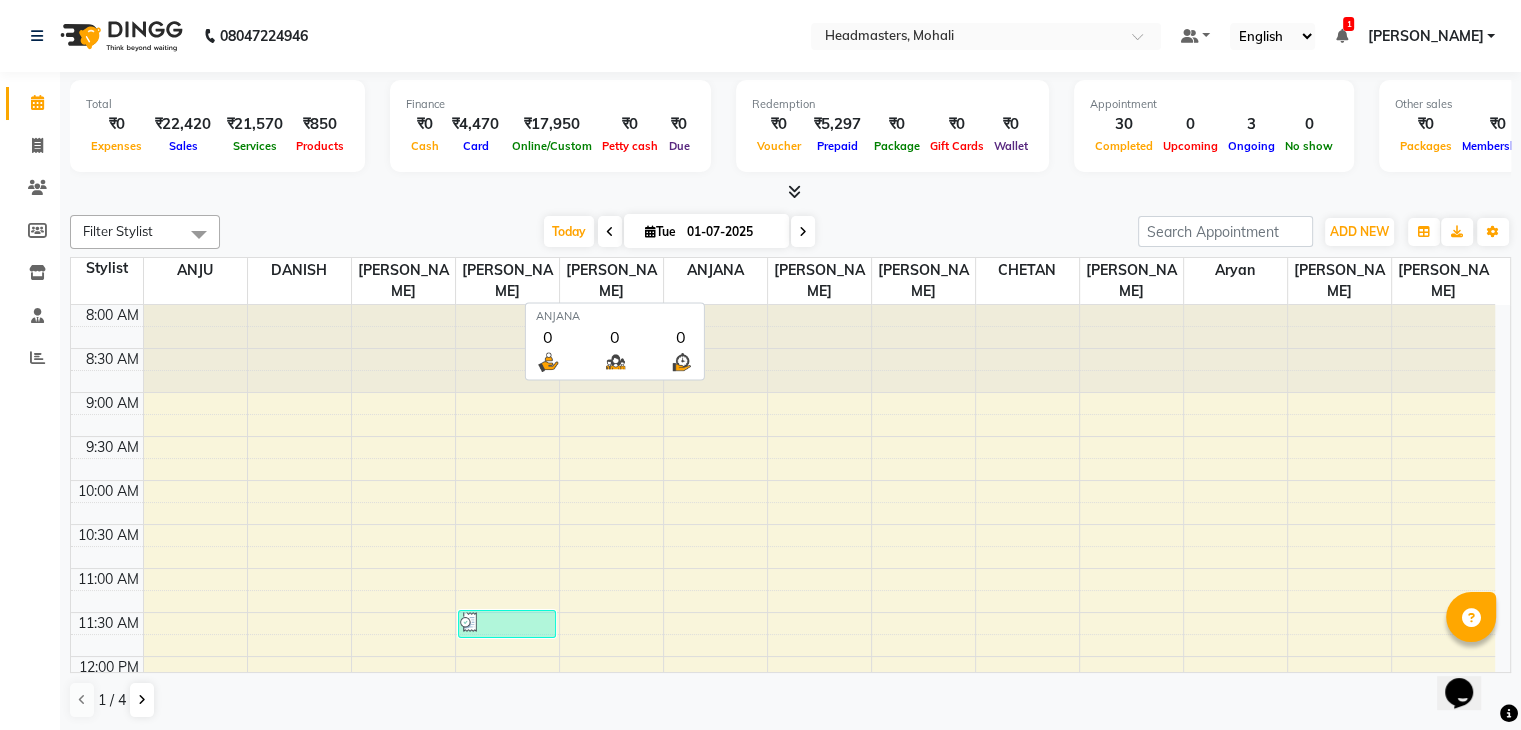scroll, scrollTop: 0, scrollLeft: 0, axis: both 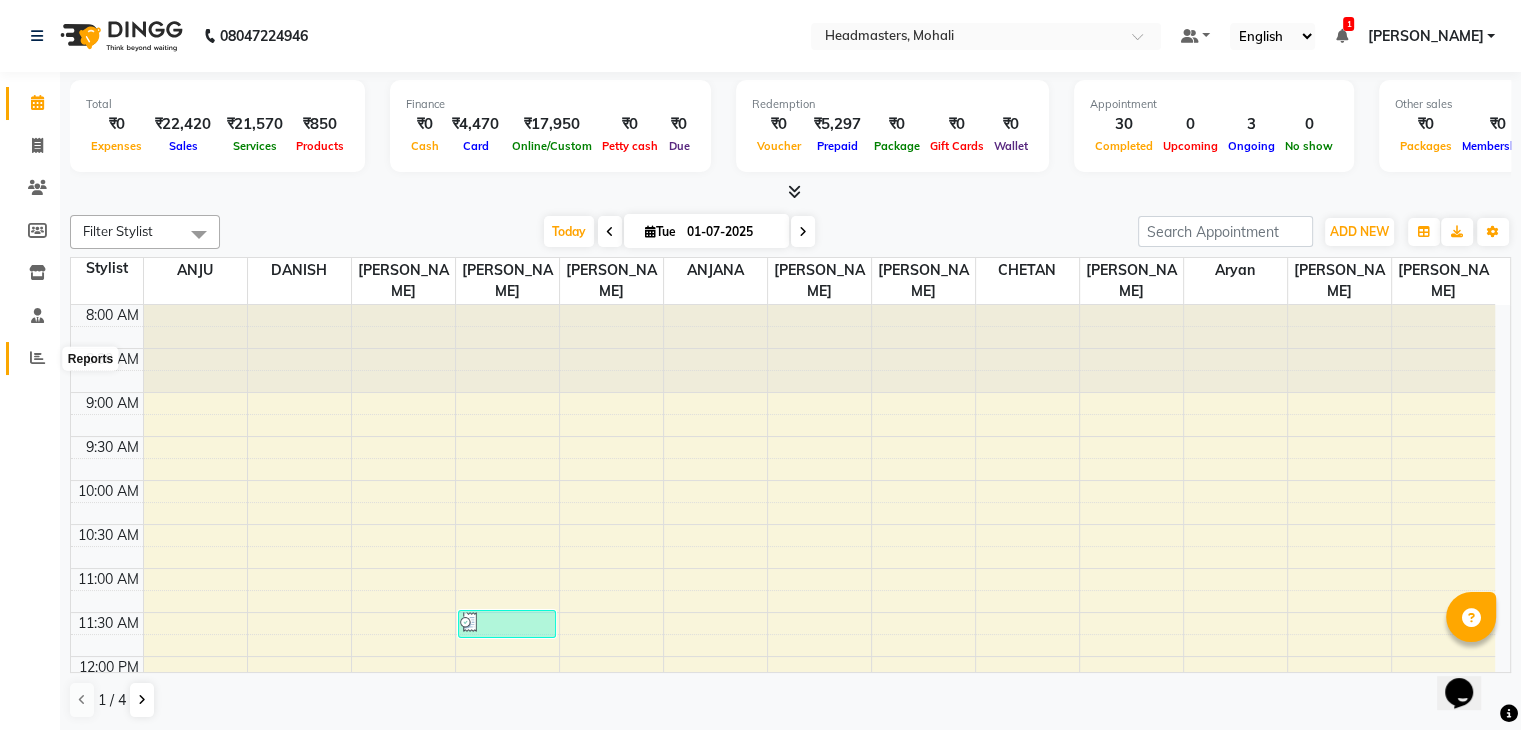 click 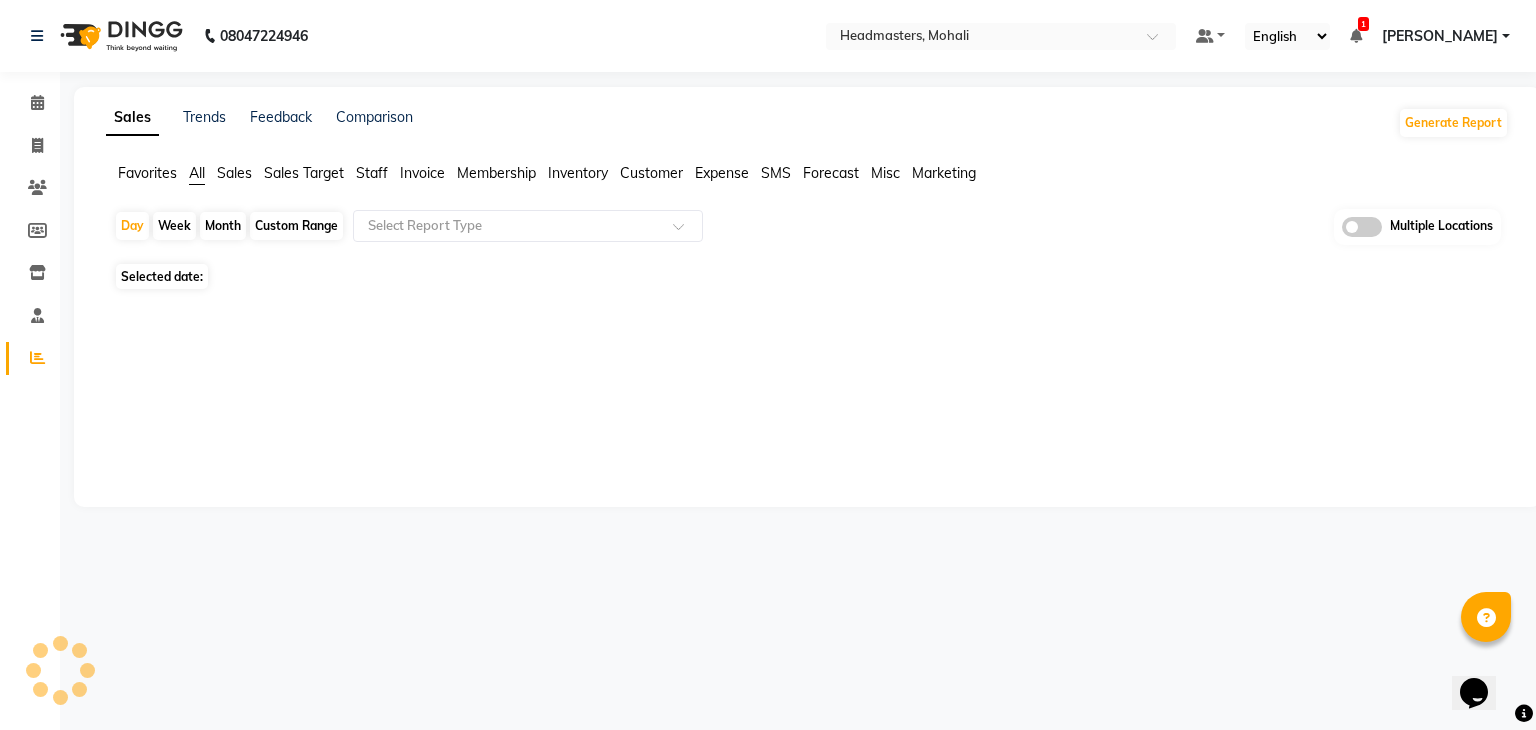 click on "Sales" 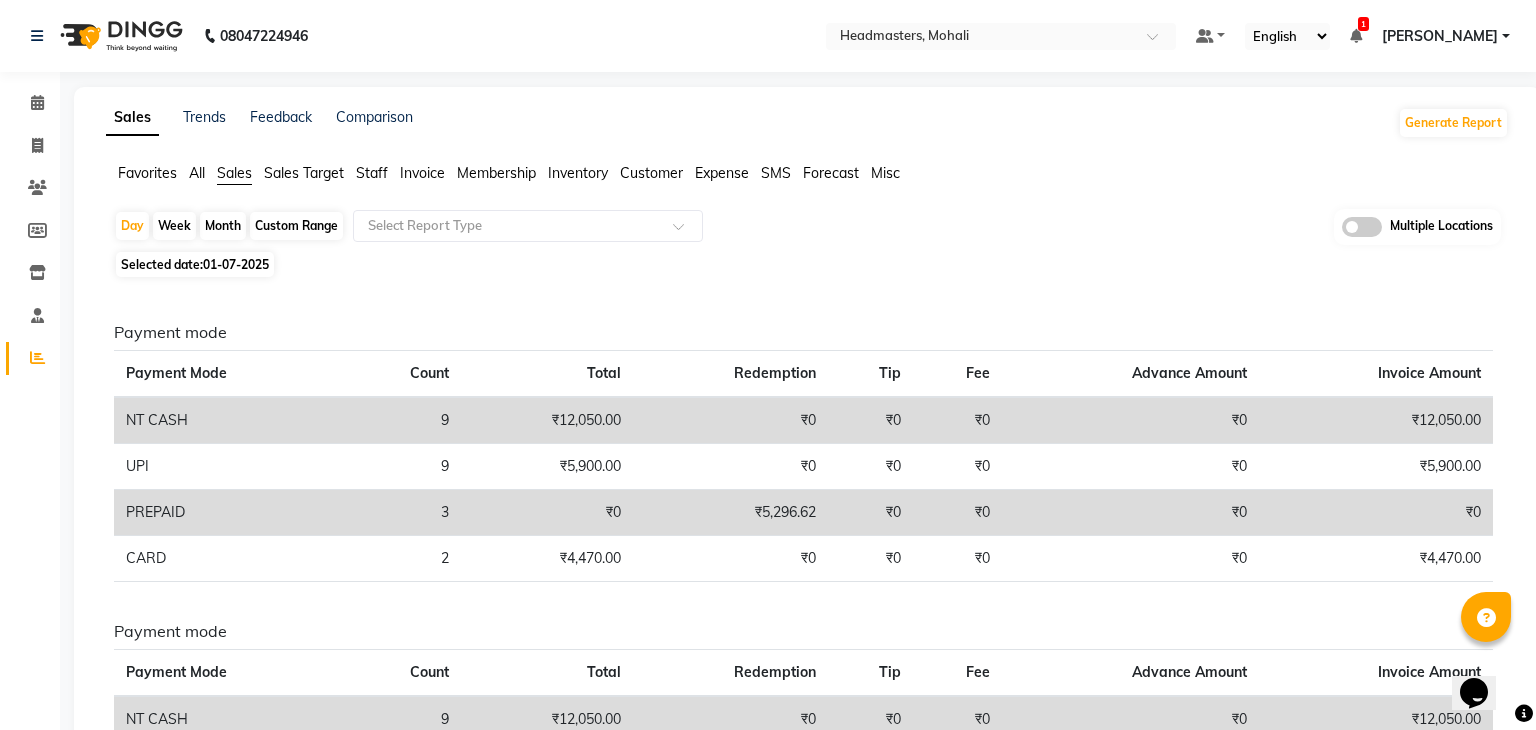 click on "01-07-2025" 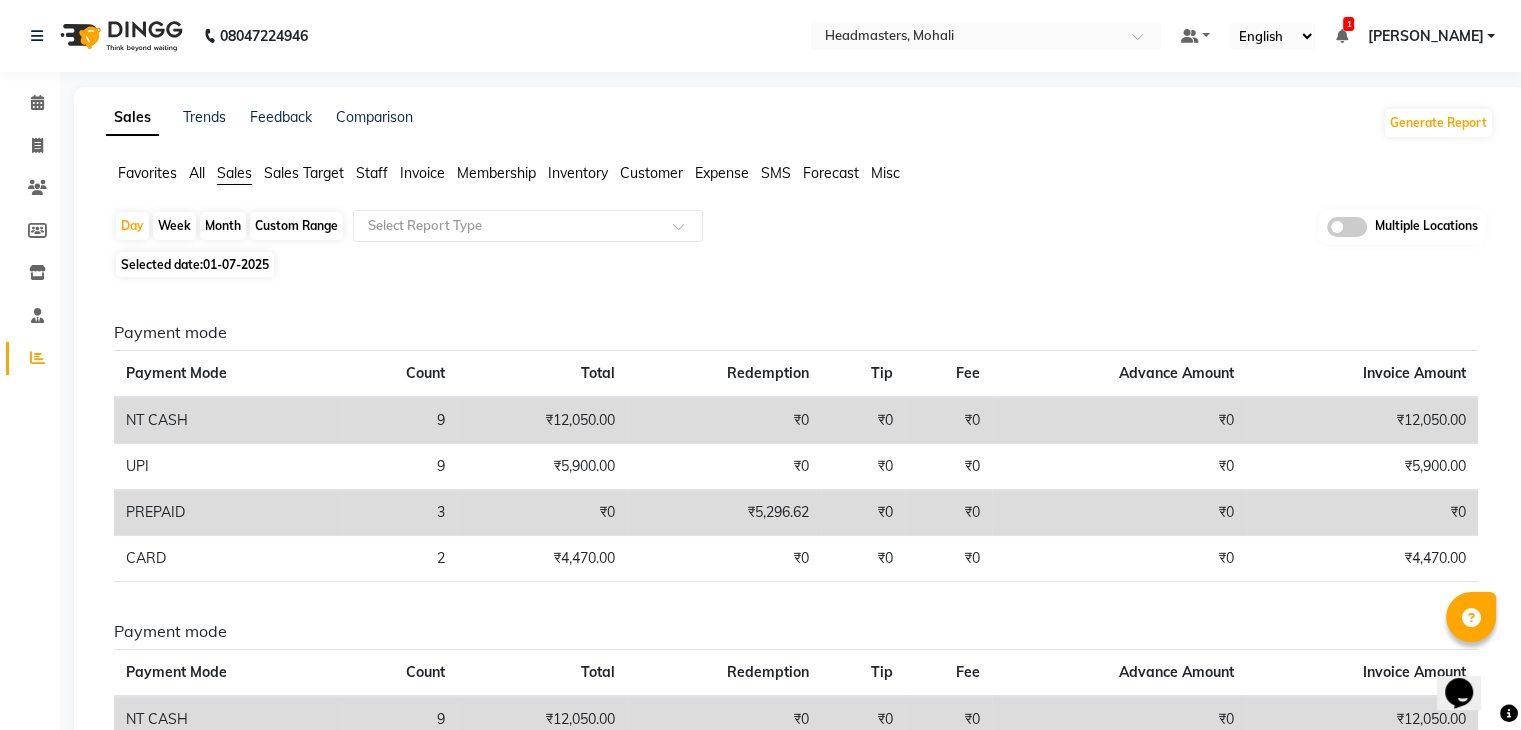 select on "7" 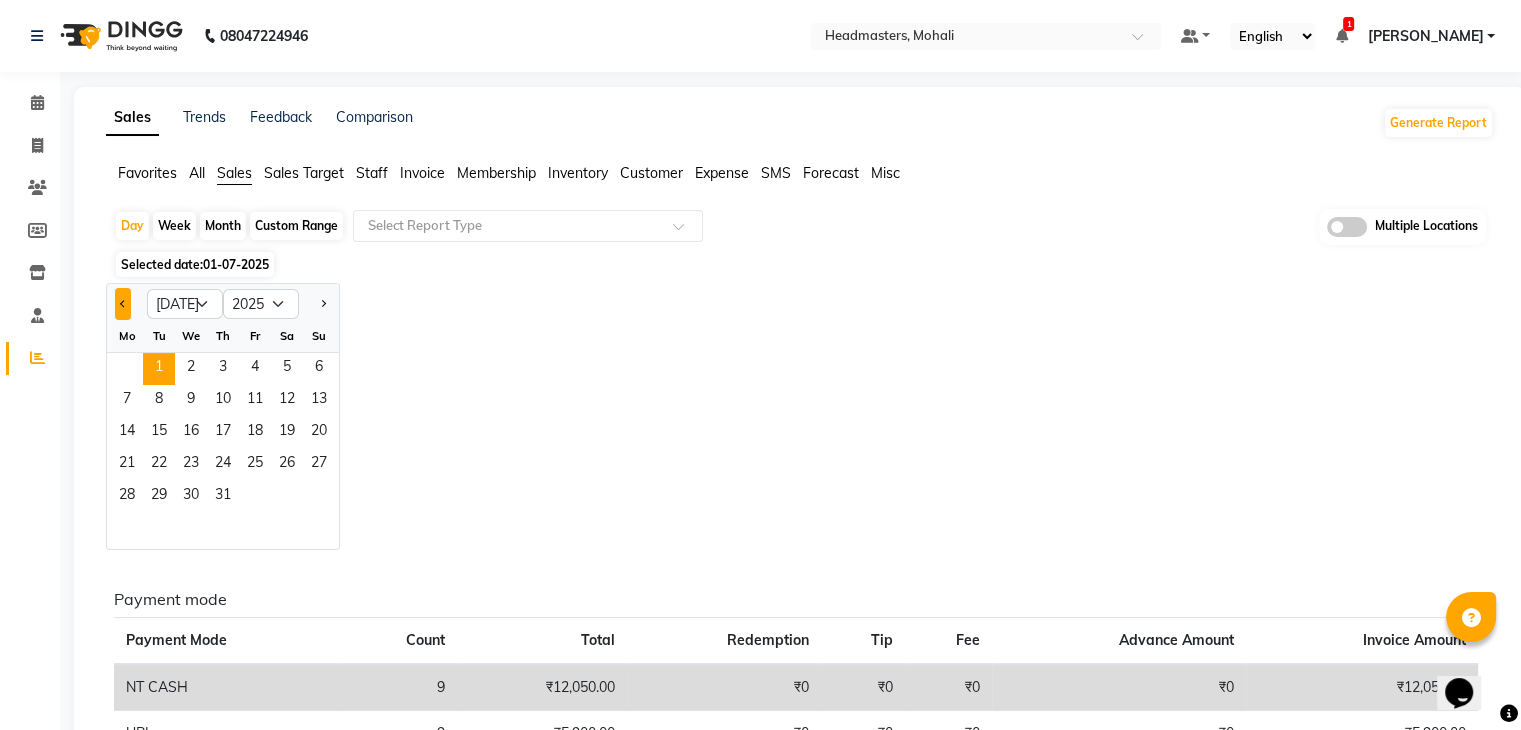 click 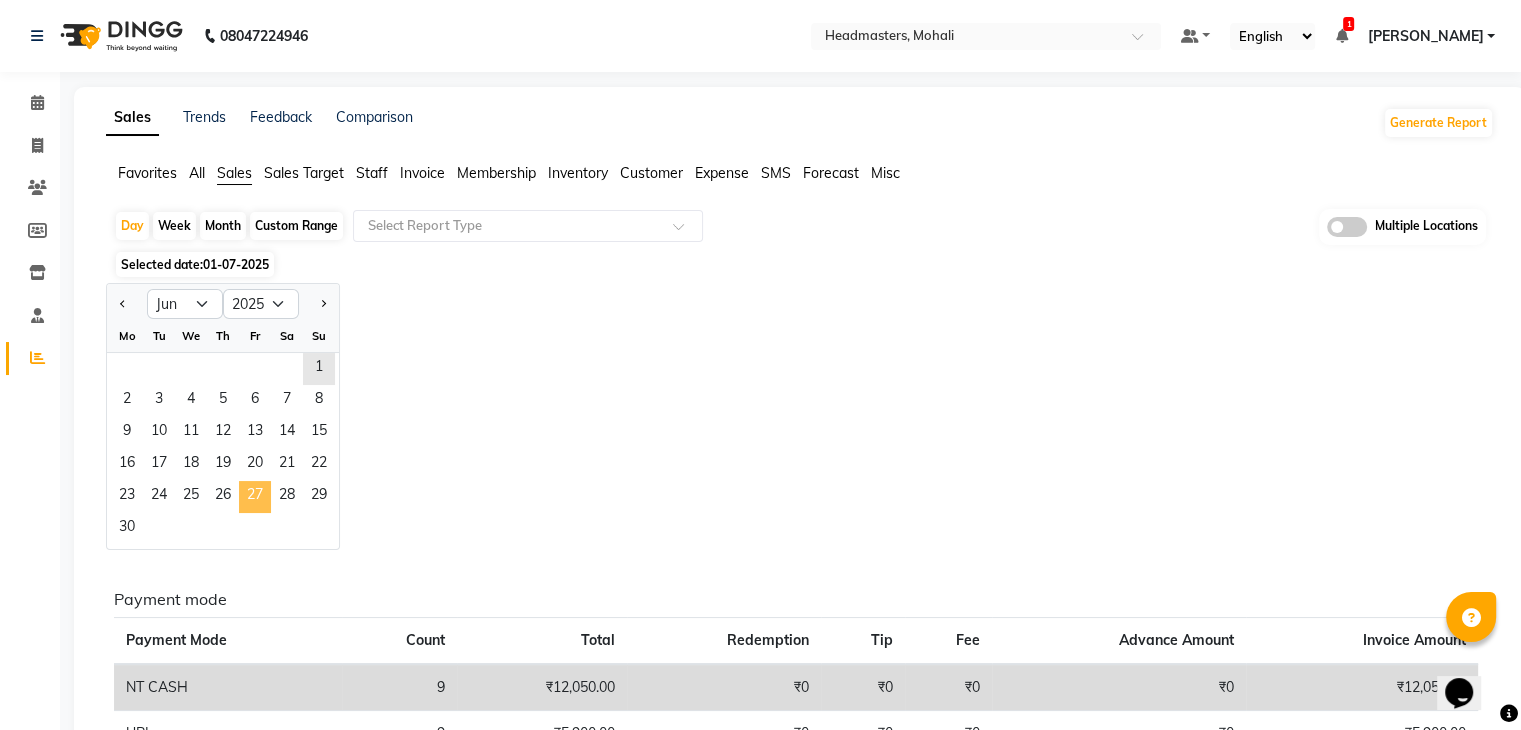 click on "27" 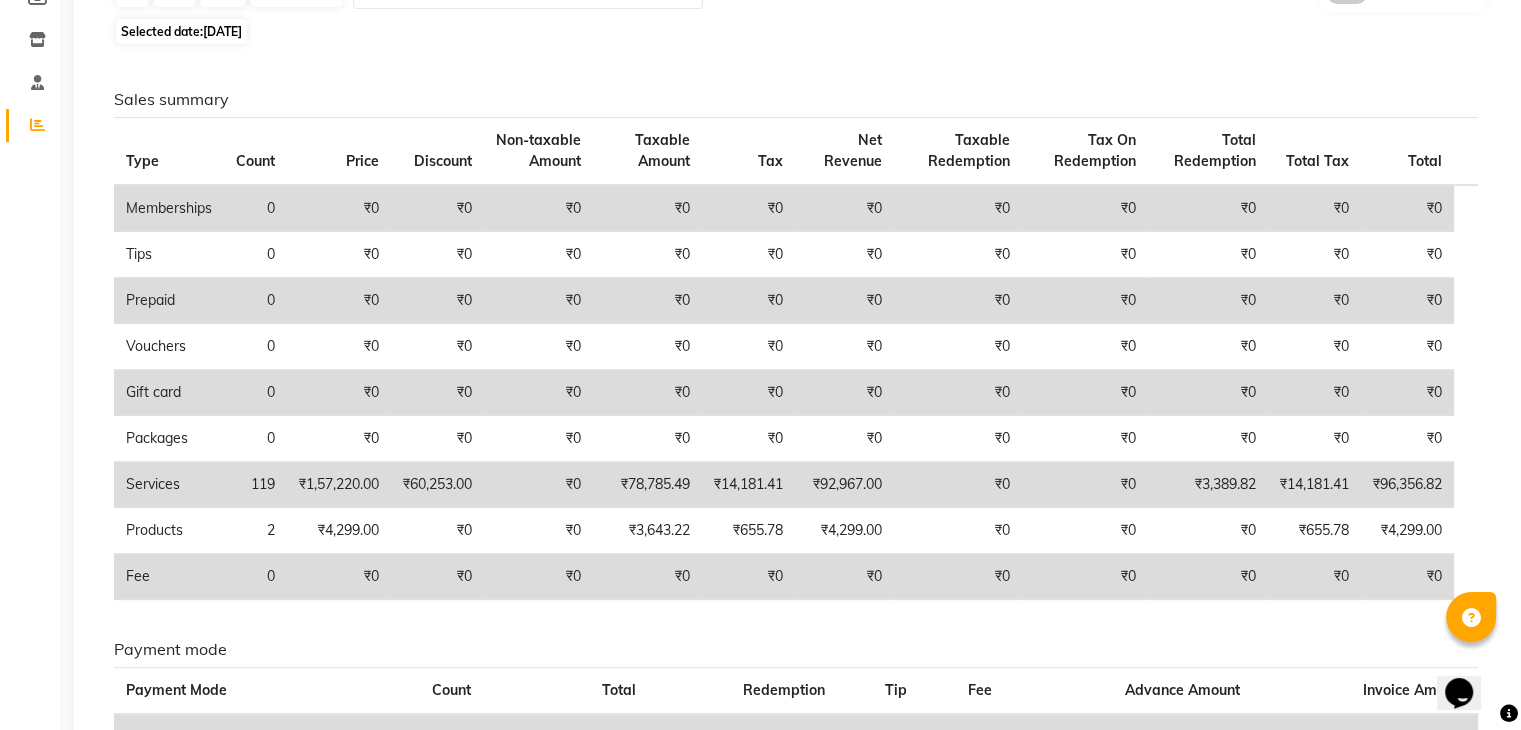 scroll, scrollTop: 0, scrollLeft: 0, axis: both 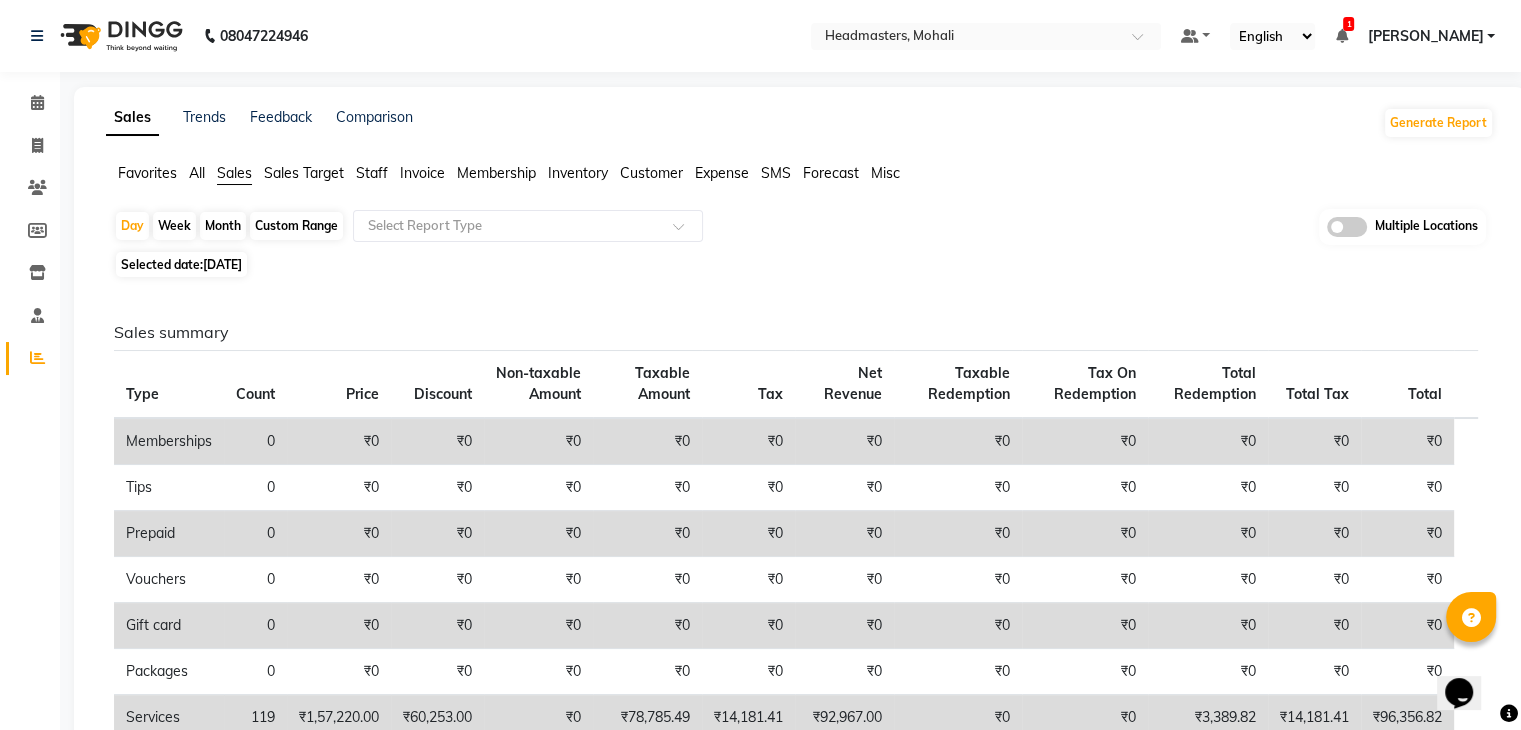 click on "Favorites All Sales Sales Target Staff Invoice Membership Inventory Customer Expense SMS Forecast Misc  Day   Week   Month   Custom Range  Select Report Type Multiple Locations Selected date:  [DATE]  Sales summary Type Count Price Discount Non-taxable Amount Taxable Amount Tax Net Revenue Taxable Redemption Tax On Redemption Total Redemption Total Tax Total  Memberships 0 ₹0 ₹0 ₹0 ₹0 ₹0 ₹0 ₹0 ₹0 ₹0 ₹0 ₹0  Tips 0 ₹0 ₹0 ₹0 ₹0 ₹0 ₹0 ₹0 ₹0 ₹0 ₹0 ₹0  Prepaid 0 ₹0 ₹0 ₹0 ₹0 ₹0 ₹0 ₹0 ₹0 ₹0 ₹0 ₹0  Vouchers 0 ₹0 ₹0 ₹0 ₹0 ₹0 ₹0 ₹0 ₹0 ₹0 ₹0 ₹0  Gift card 0 ₹0 ₹0 ₹0 ₹0 ₹0 ₹0 ₹0 ₹0 ₹0 ₹0 ₹0  Packages 0 ₹0 ₹0 ₹0 ₹0 ₹0 ₹0 ₹0 ₹0 ₹0 ₹0 ₹0  Services 119 ₹1,57,220.00 ₹60,253.00 ₹0 ₹78,785.49 ₹14,181.41 ₹92,967.00 ₹0 ₹0 ₹3,389.82 ₹14,181.41 ₹96,356.82  Products 2 ₹4,299.00 ₹0 ₹0 ₹3,643.22 ₹655.78 ₹4,299.00 ₹0 ₹0 ₹0 ₹655.78 ₹4,299.00  Fee 0 ₹0 ₹0 26" 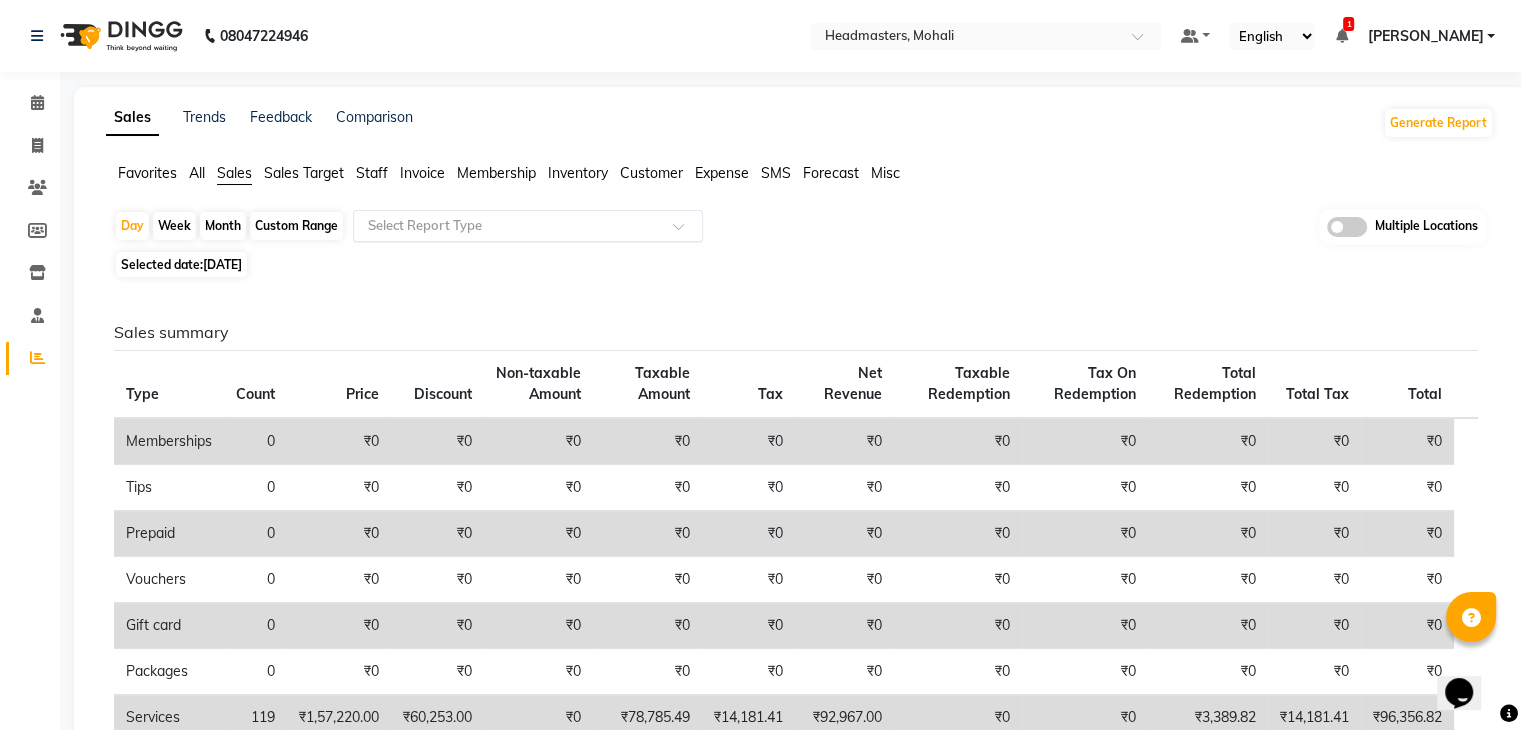 click 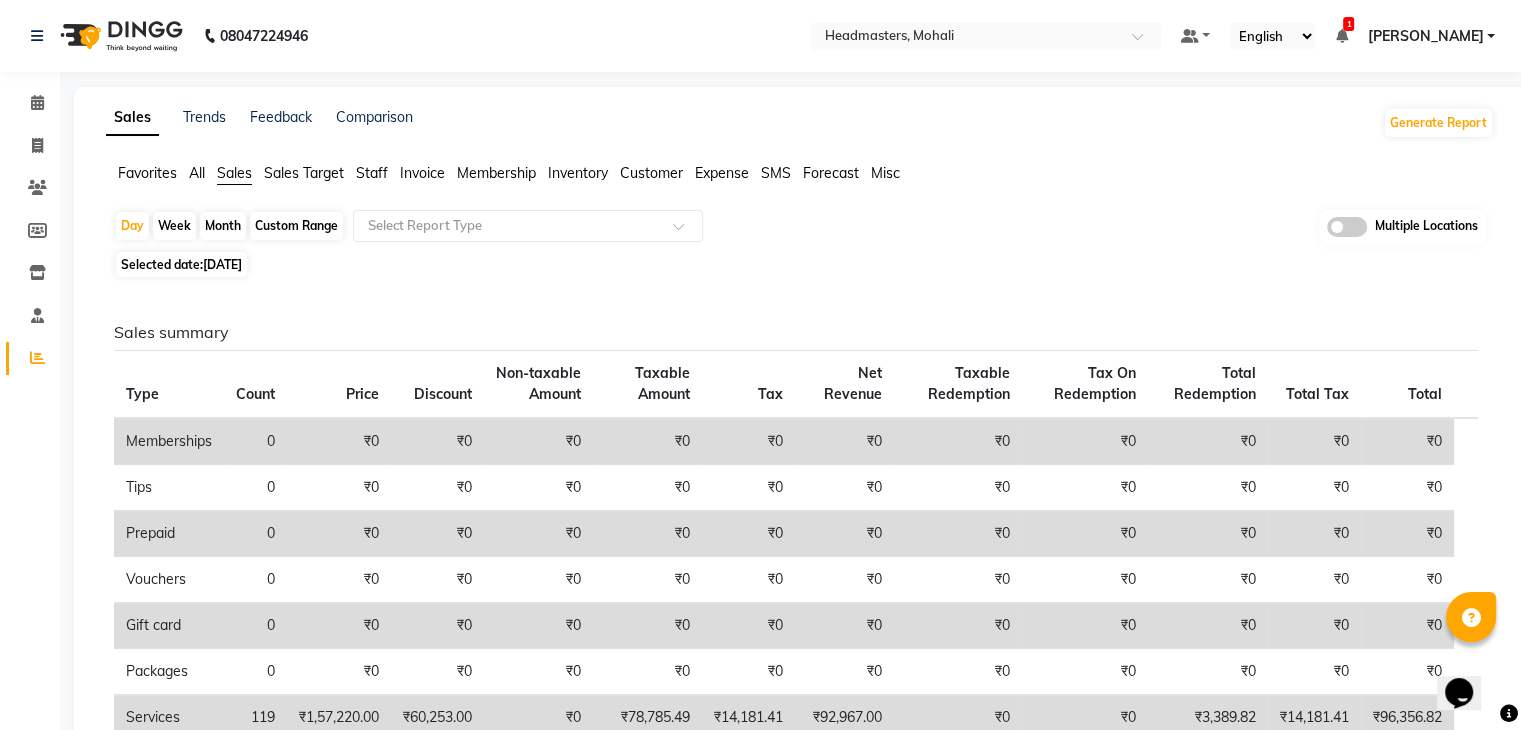 click on "Sales" 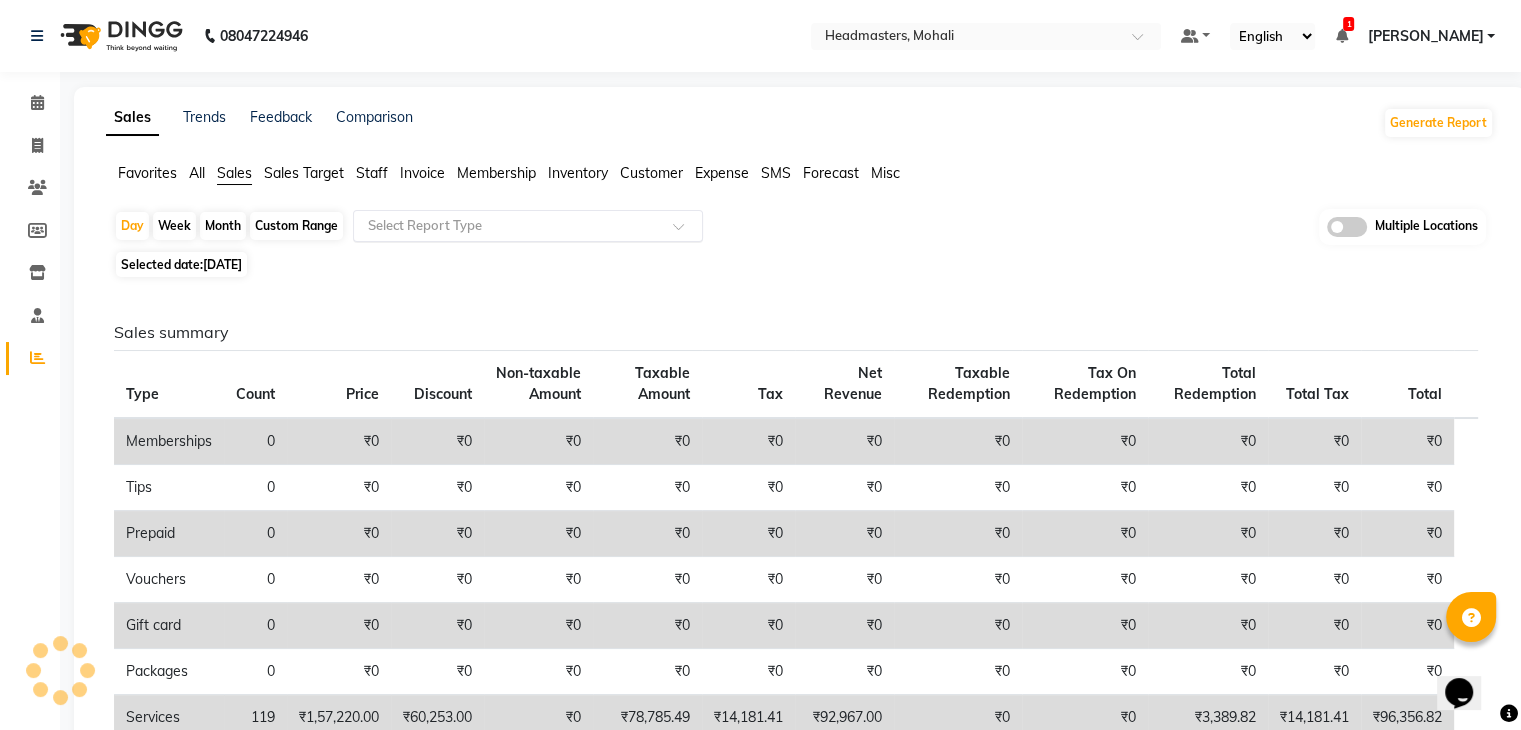 click on "Select Report Type" 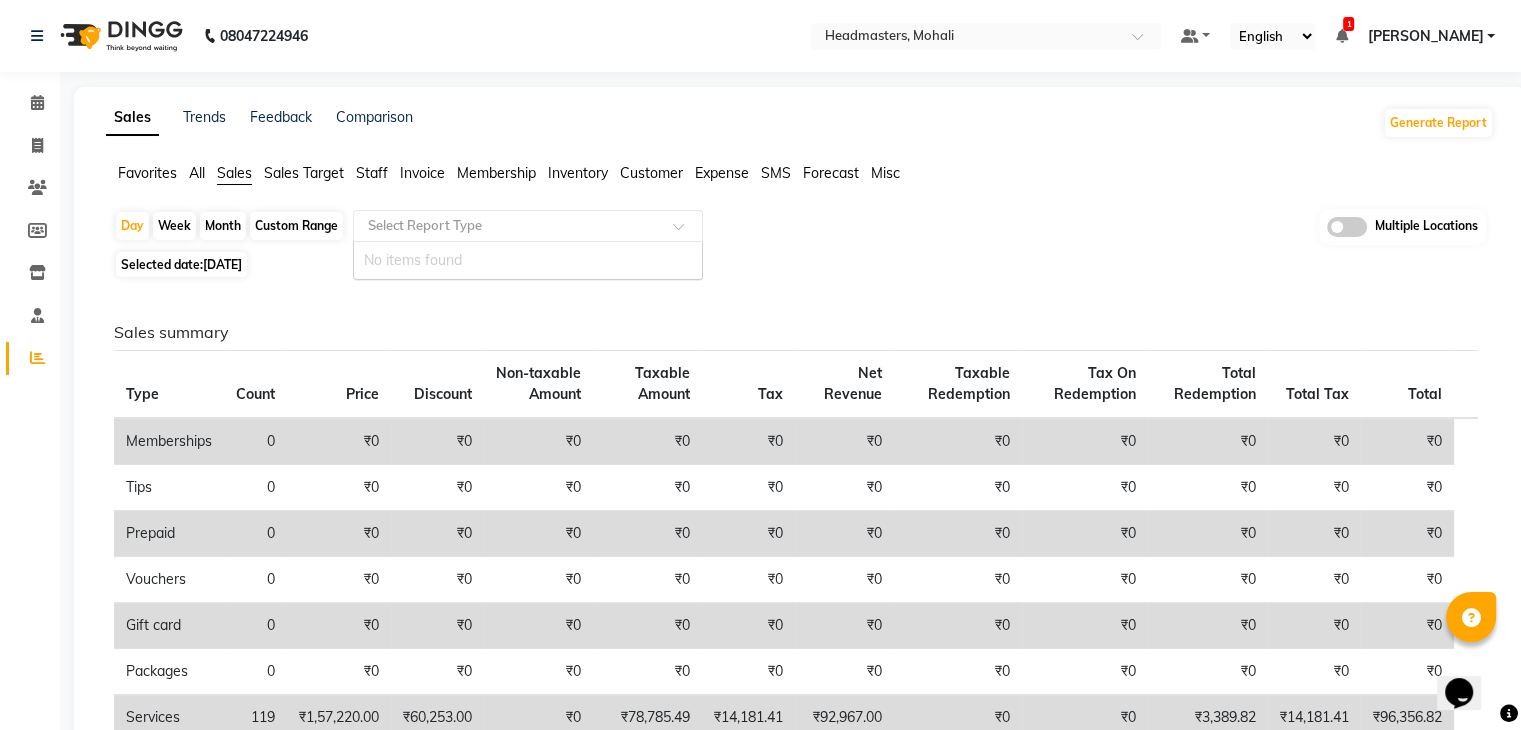click 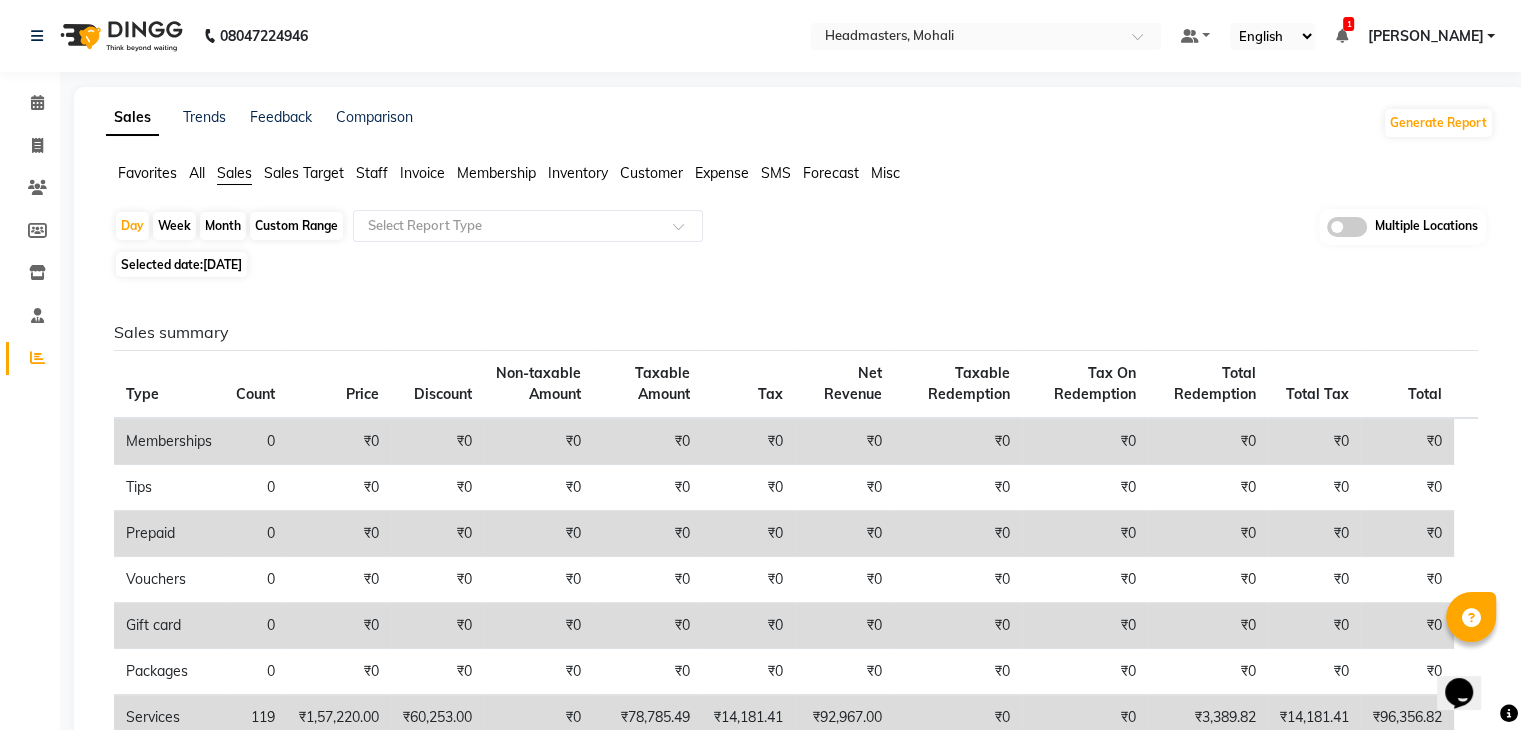 click on "Sales Target" 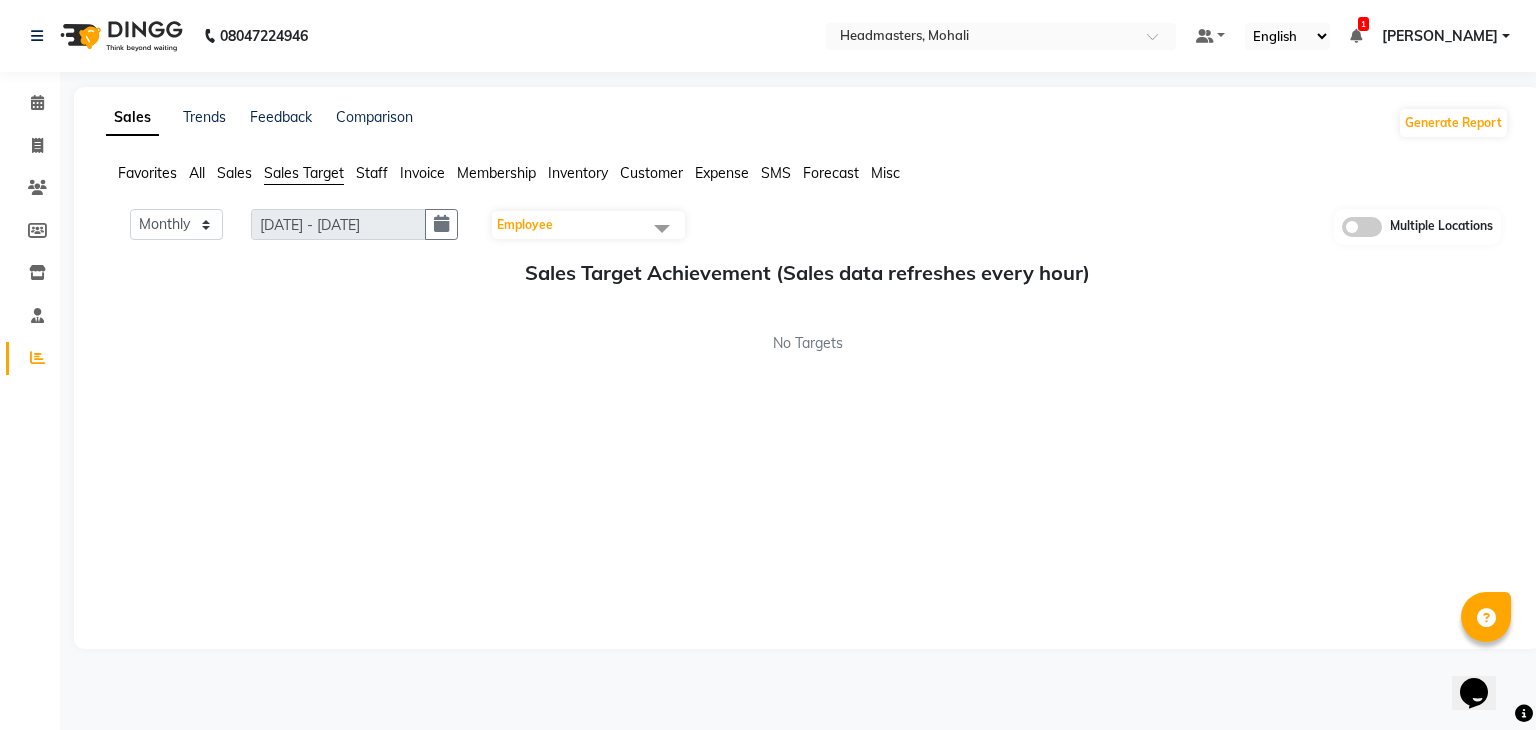 click on "Sales" 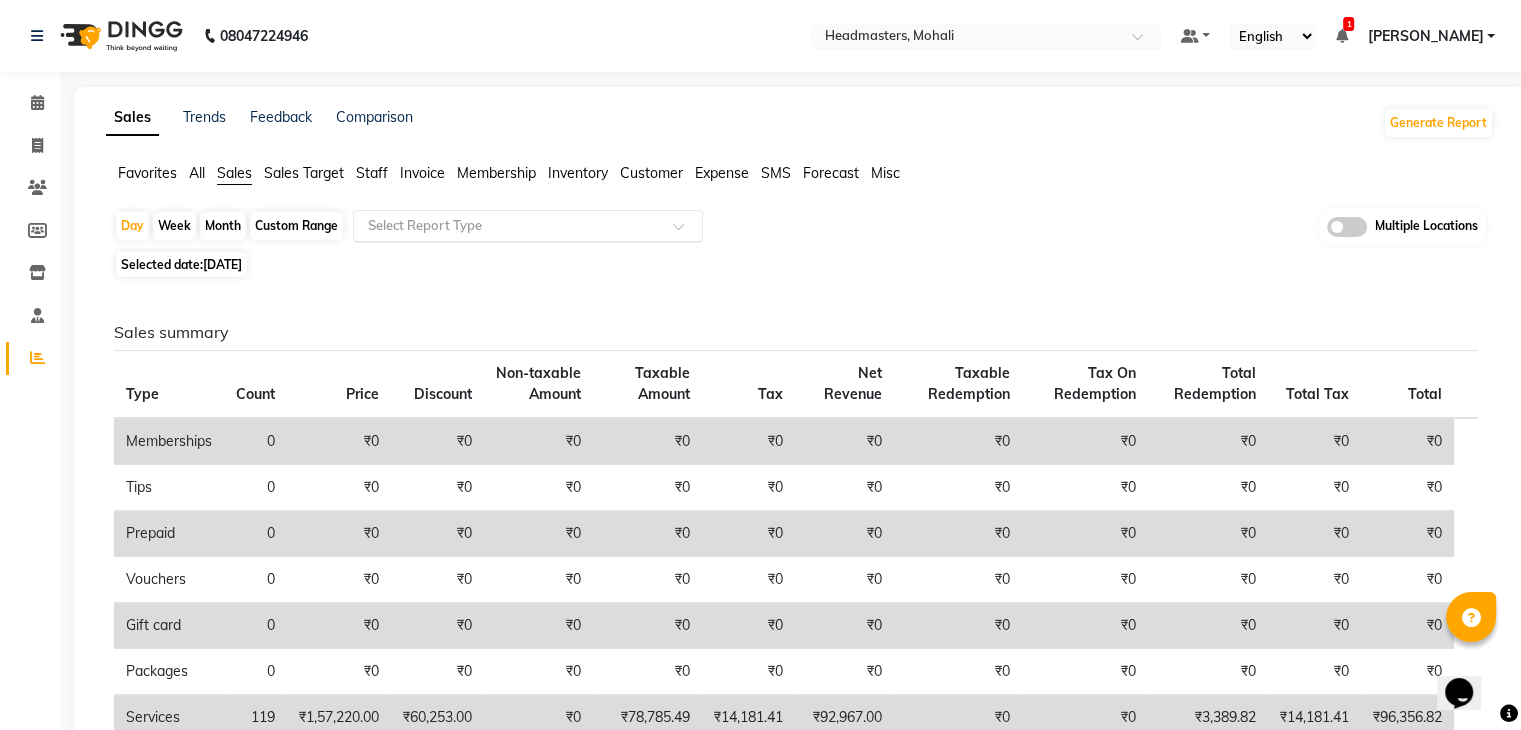 click 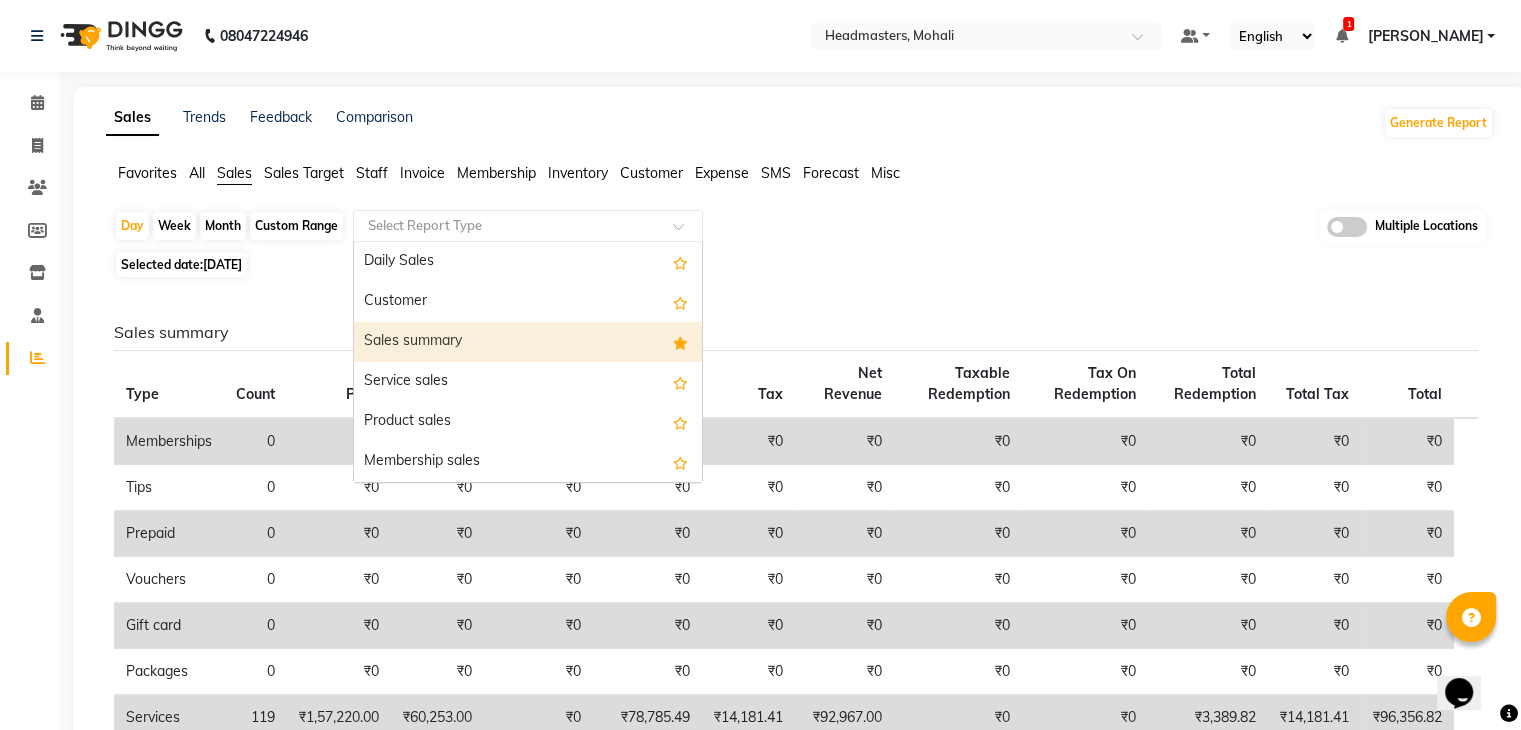 click on "Sales summary" at bounding box center [528, 342] 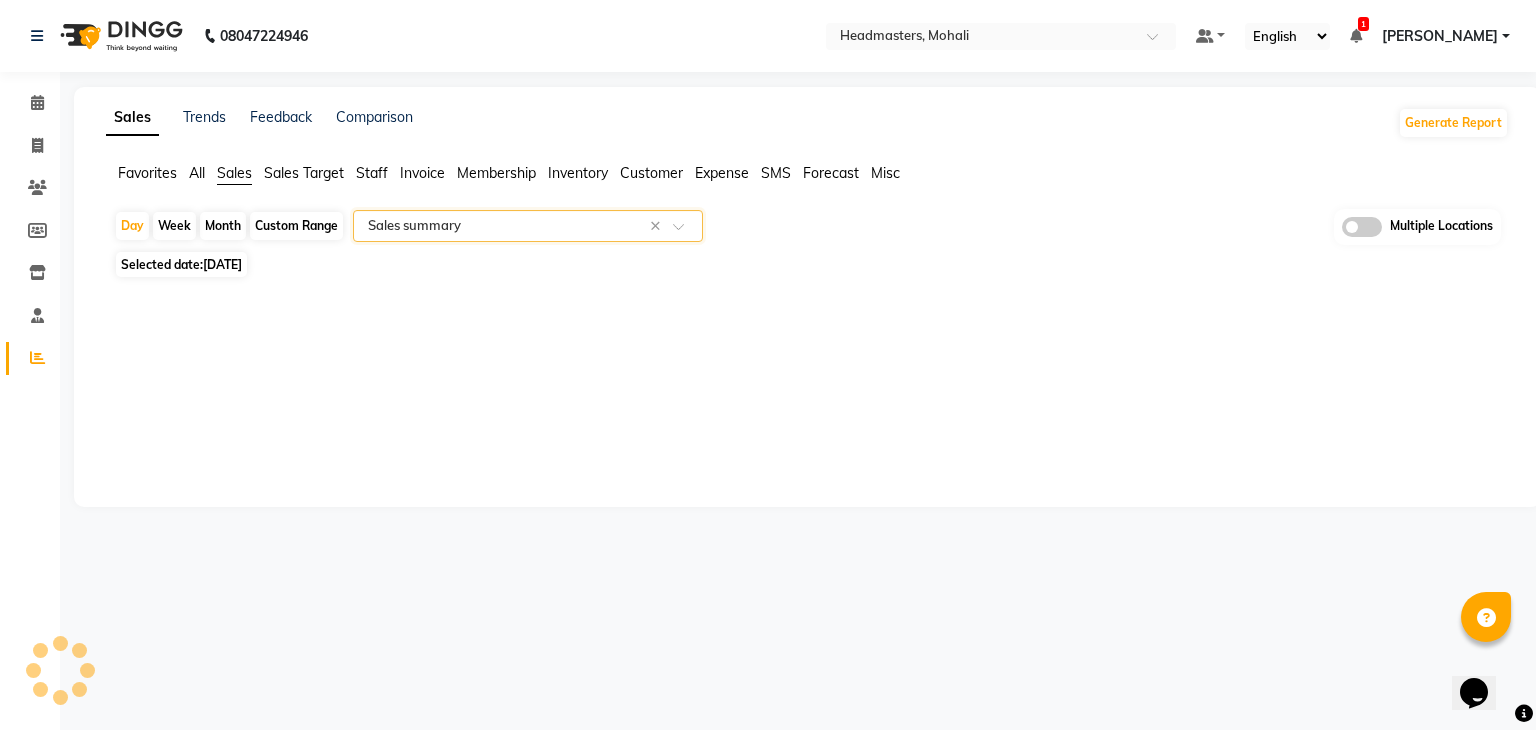 select on "filtered_report" 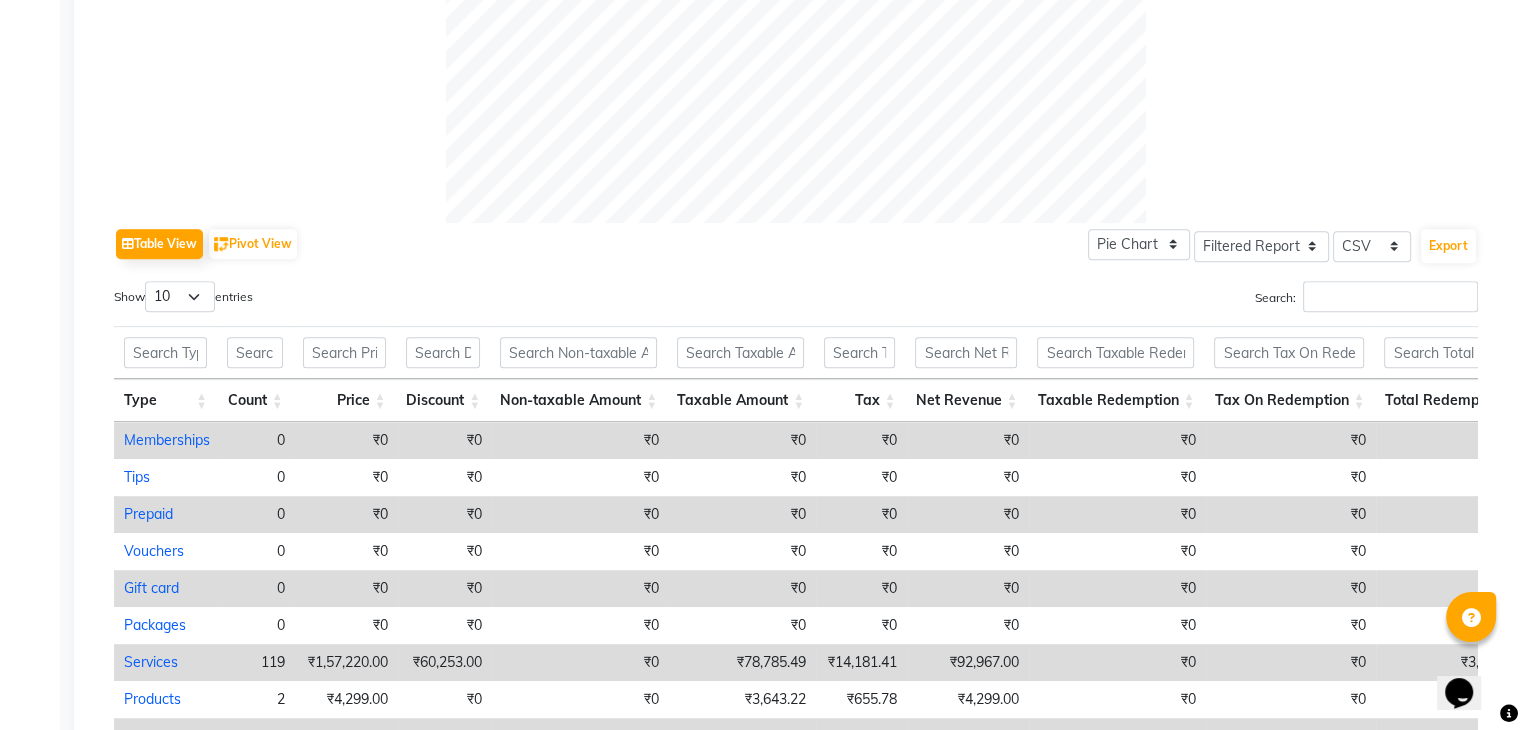 scroll, scrollTop: 1004, scrollLeft: 0, axis: vertical 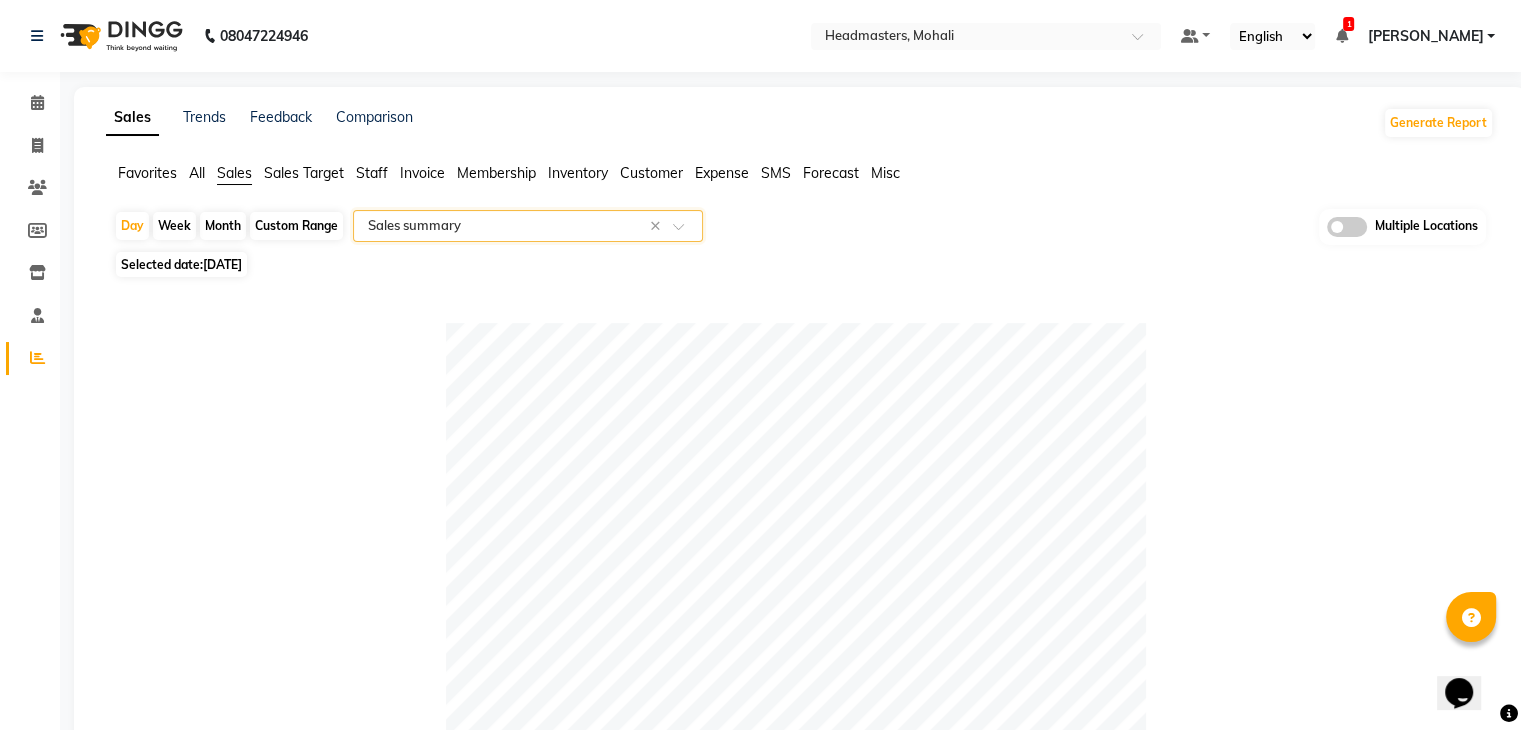 click on "[DATE]" 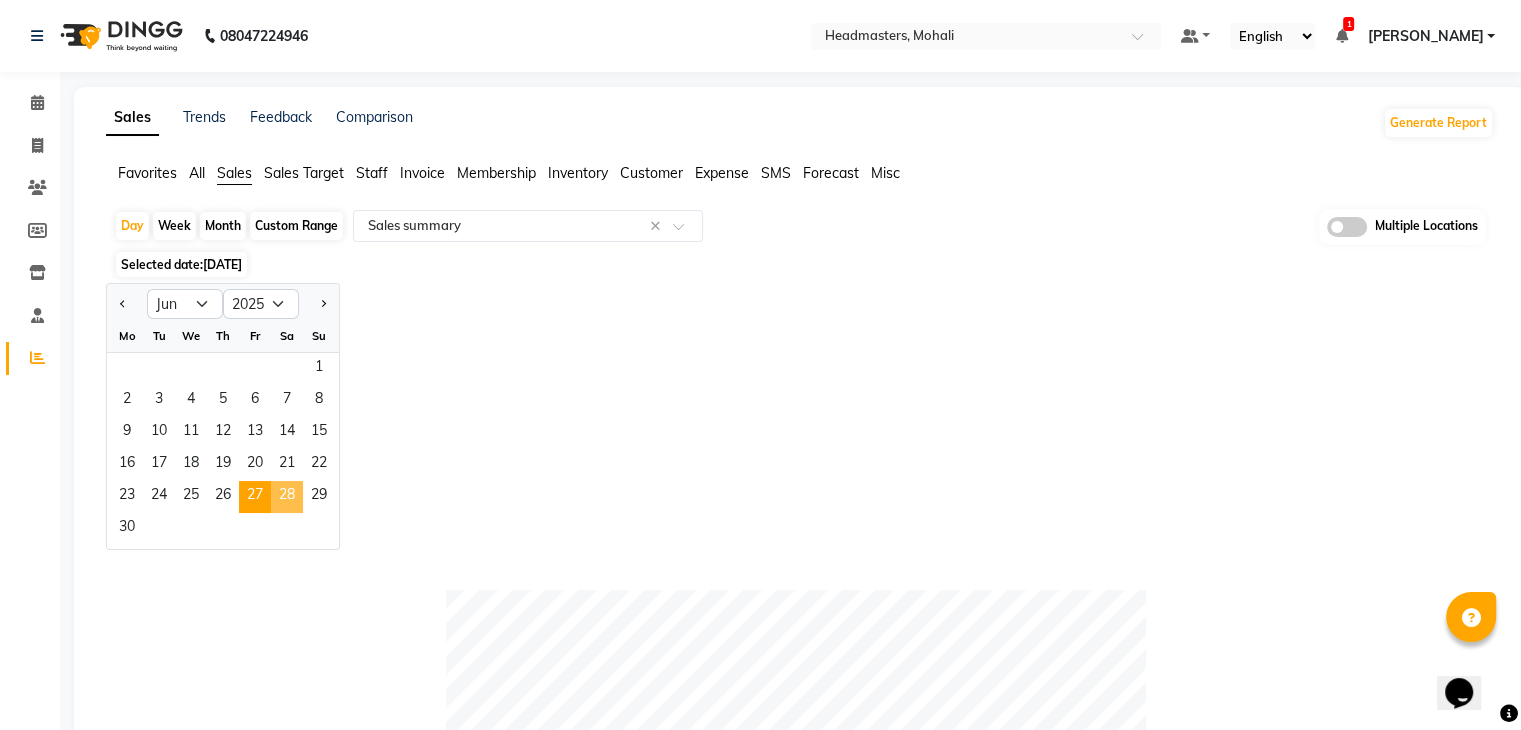 click on "28" 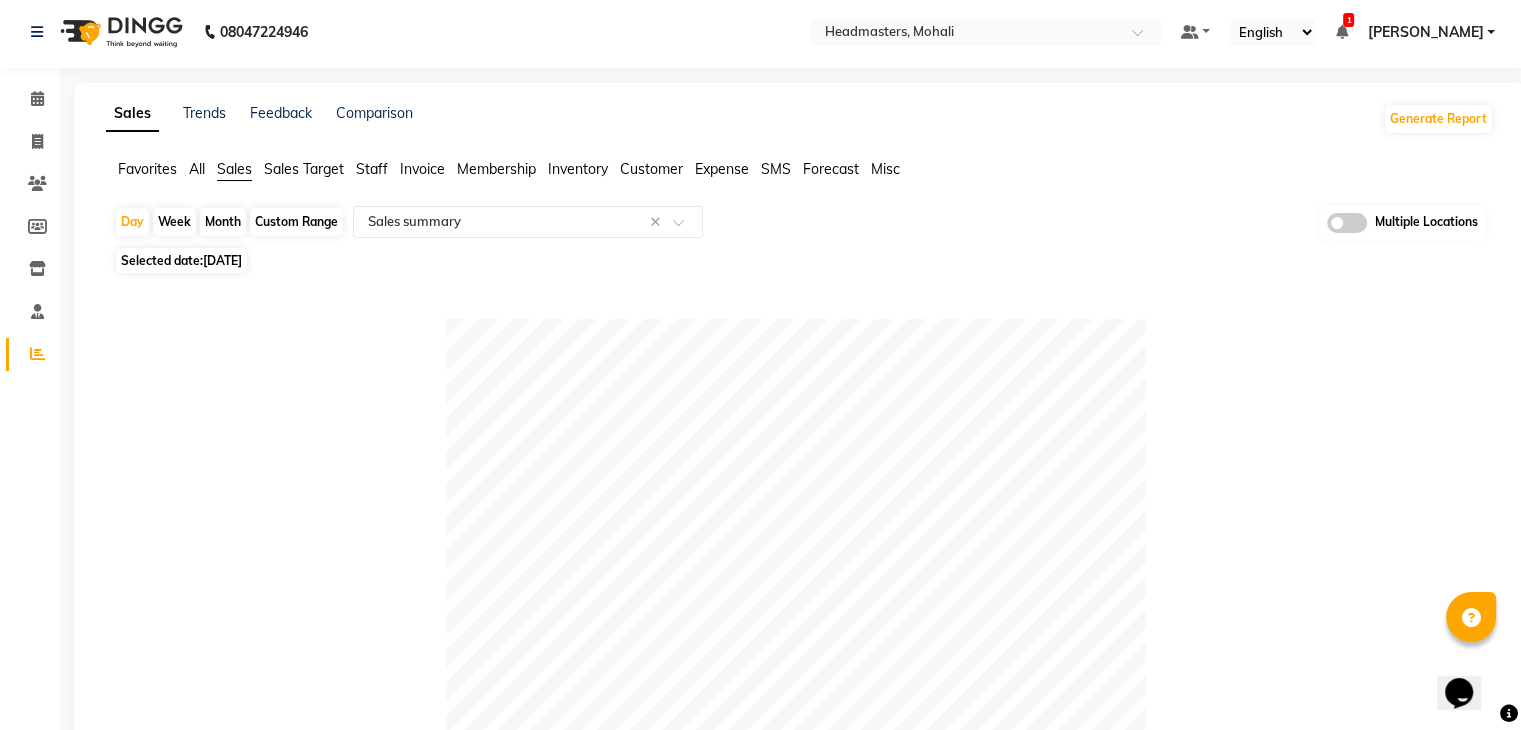 scroll, scrollTop: 0, scrollLeft: 0, axis: both 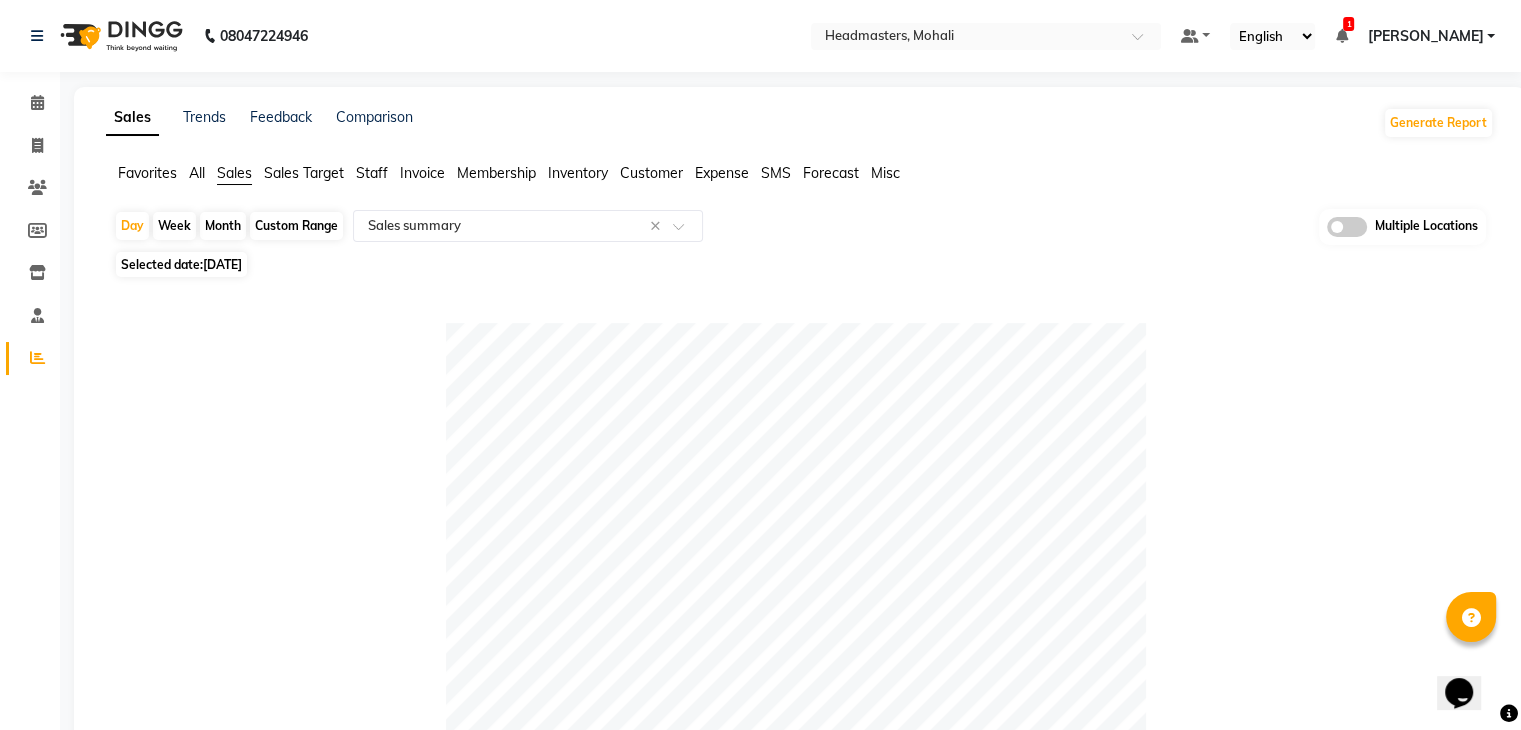 click on "[DATE]" 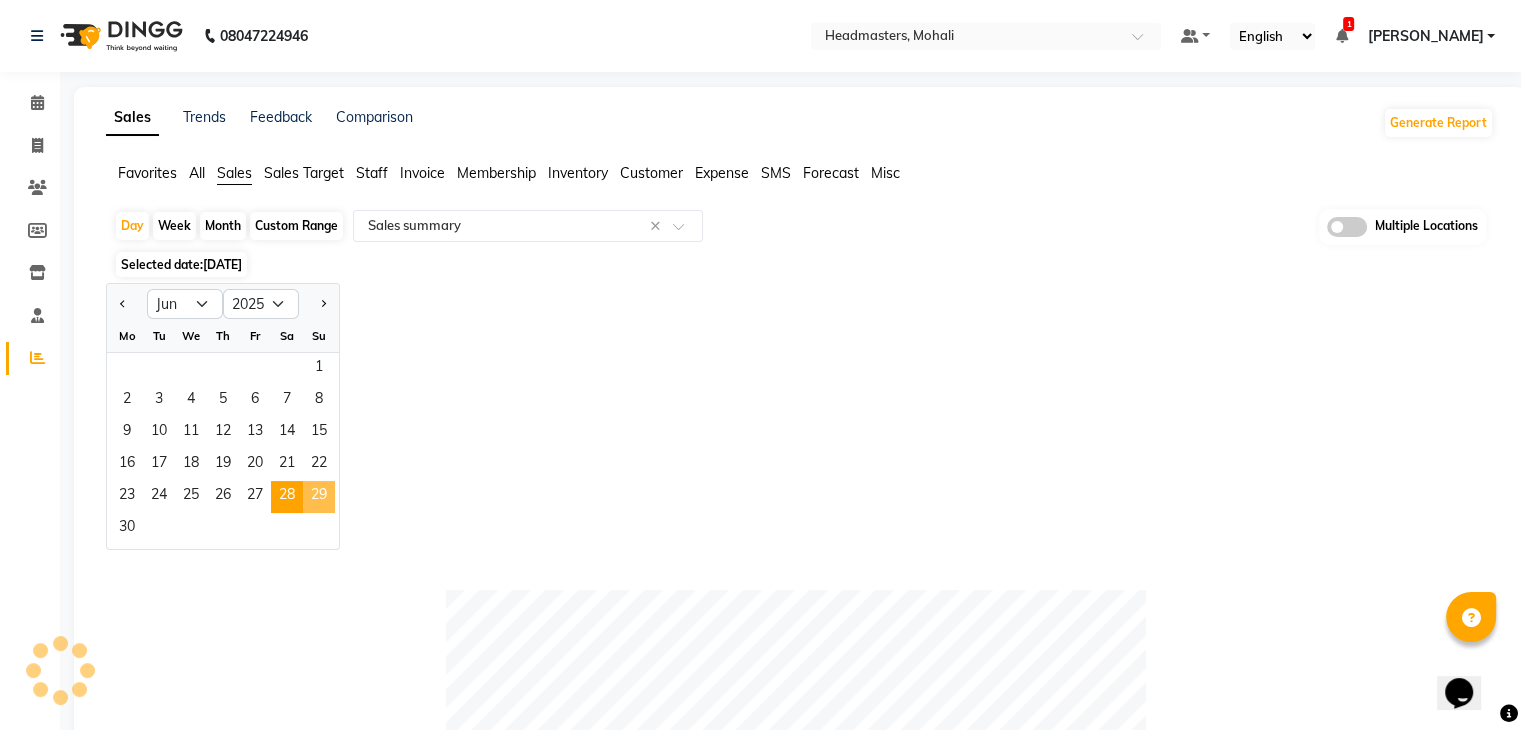 click on "29" 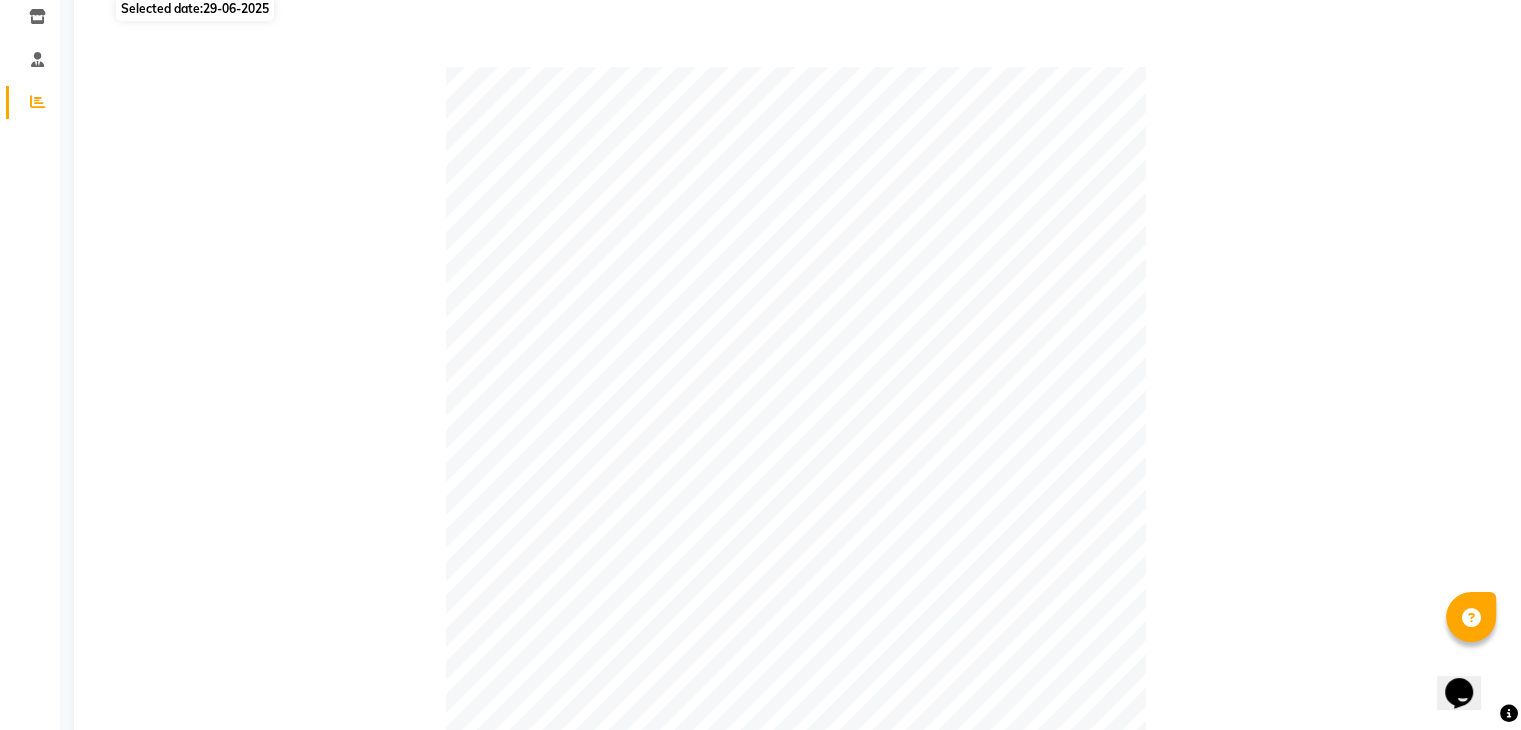 scroll, scrollTop: 104, scrollLeft: 0, axis: vertical 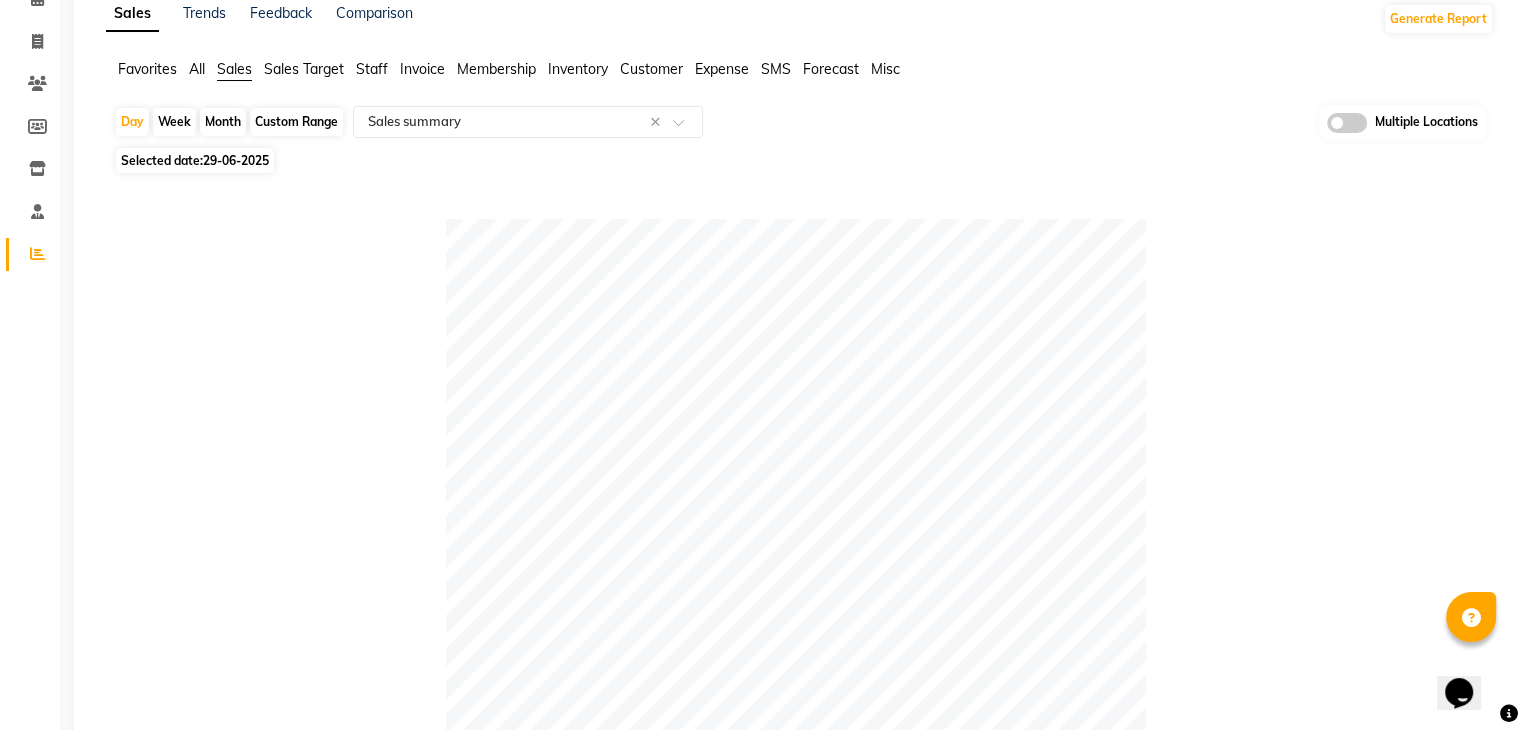 click on "29-06-2025" 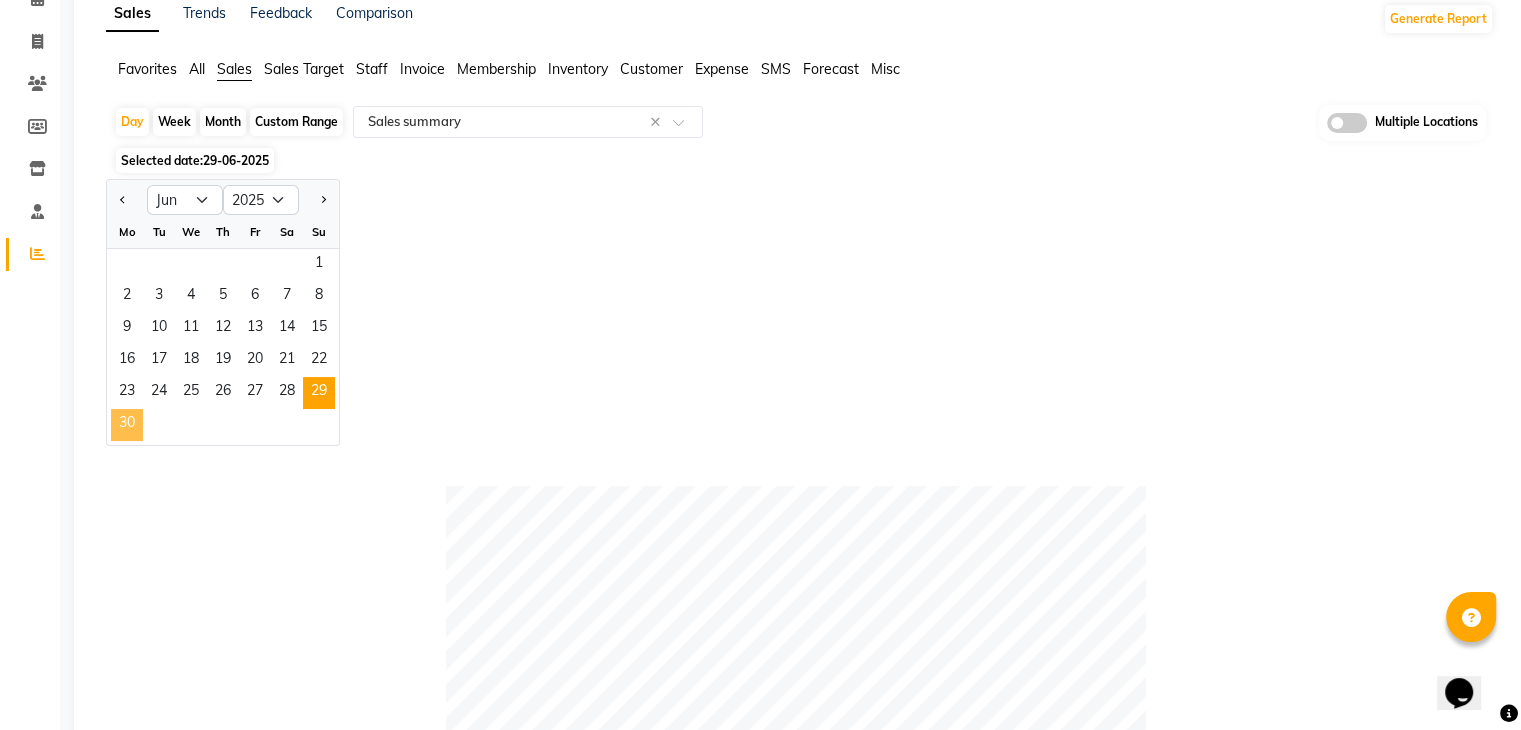 click on "30" 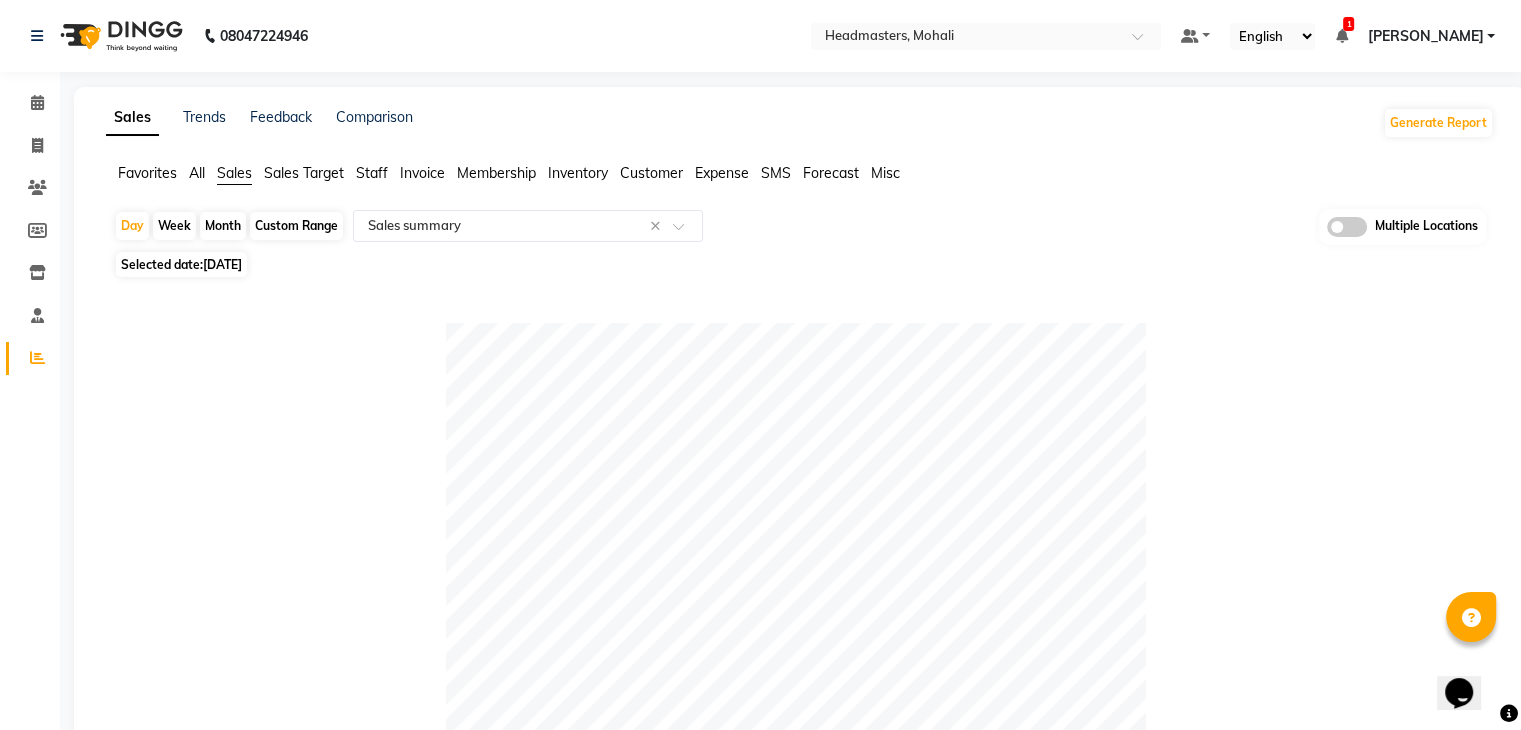 scroll, scrollTop: 0, scrollLeft: 0, axis: both 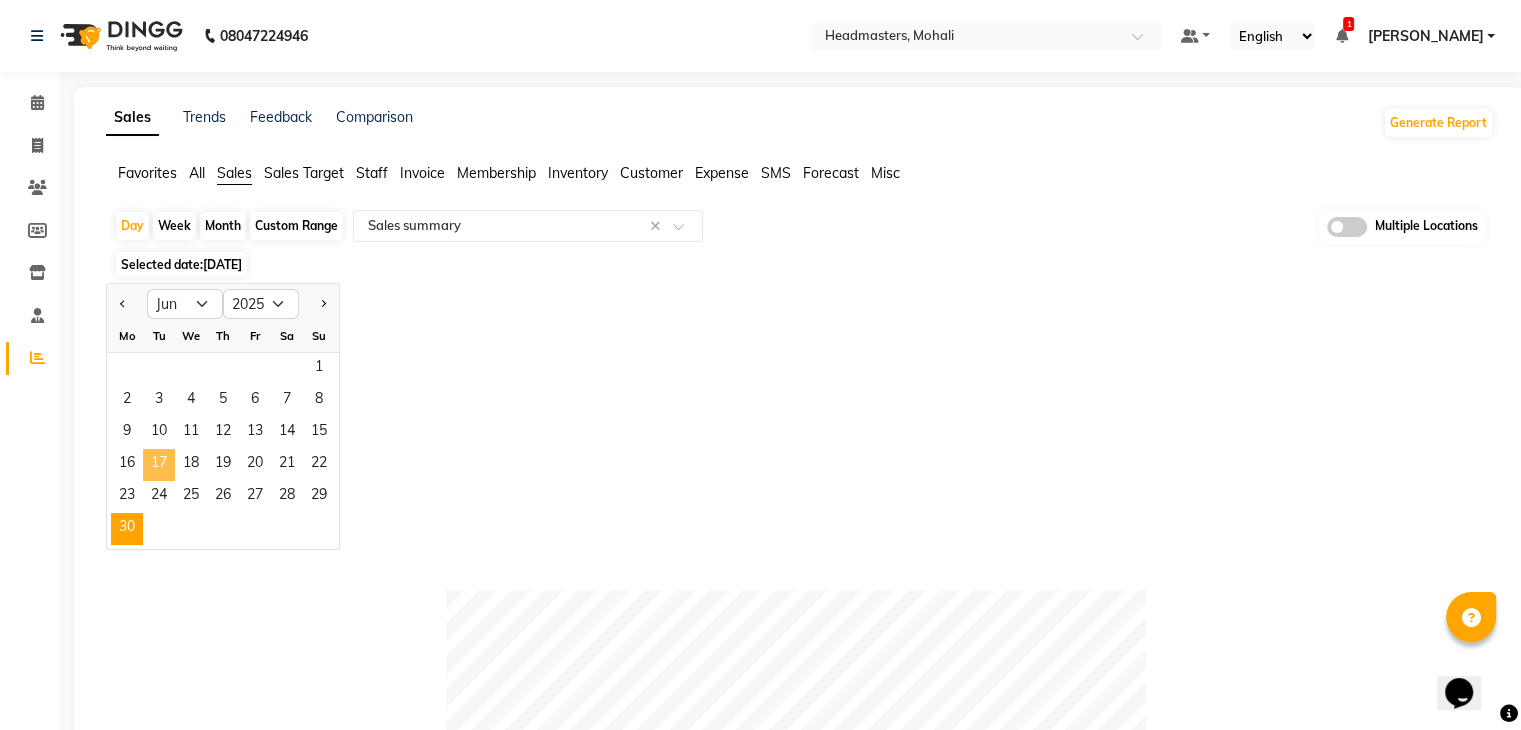click on "17" 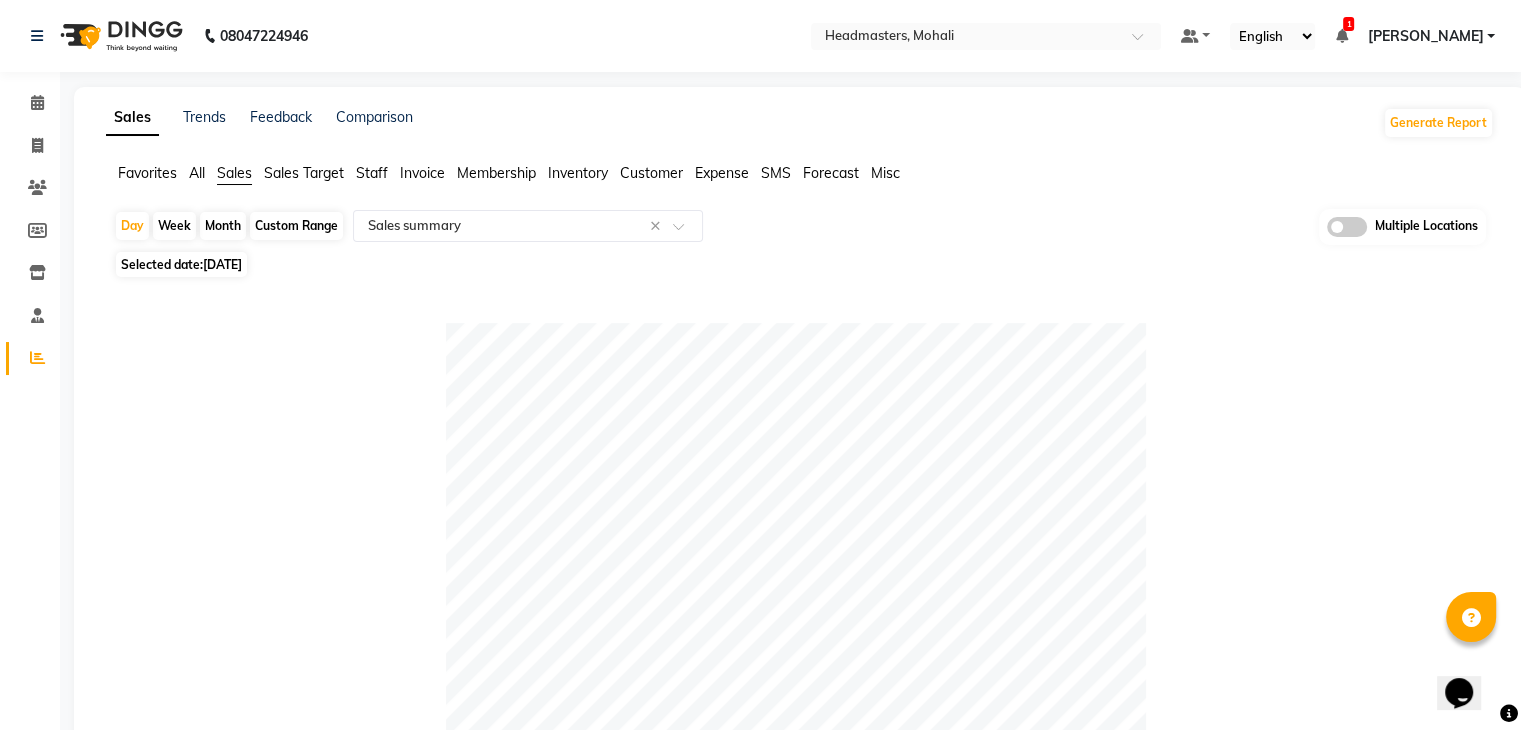 scroll, scrollTop: 400, scrollLeft: 0, axis: vertical 